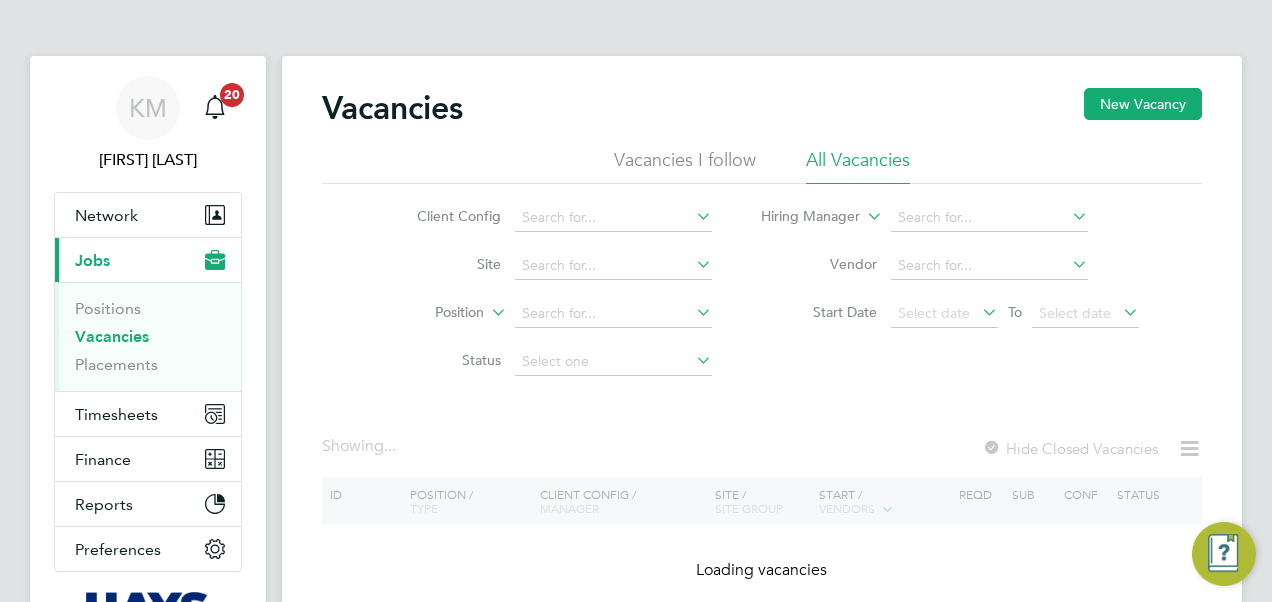 scroll, scrollTop: 0, scrollLeft: 0, axis: both 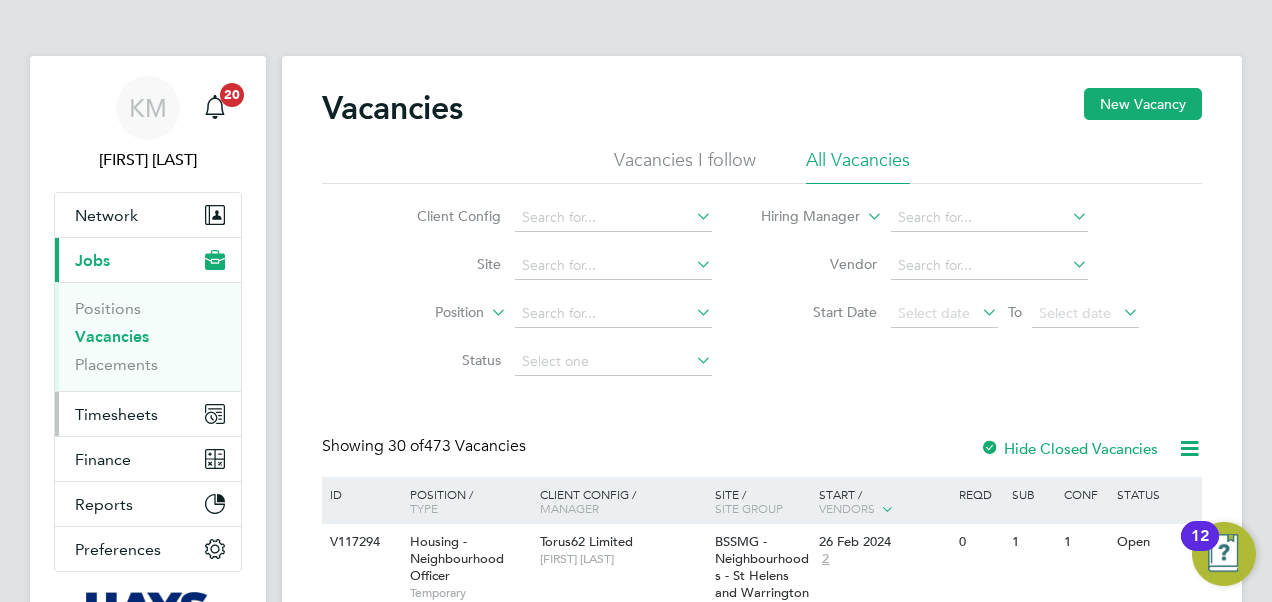 click on "Timesheets" at bounding box center [116, 414] 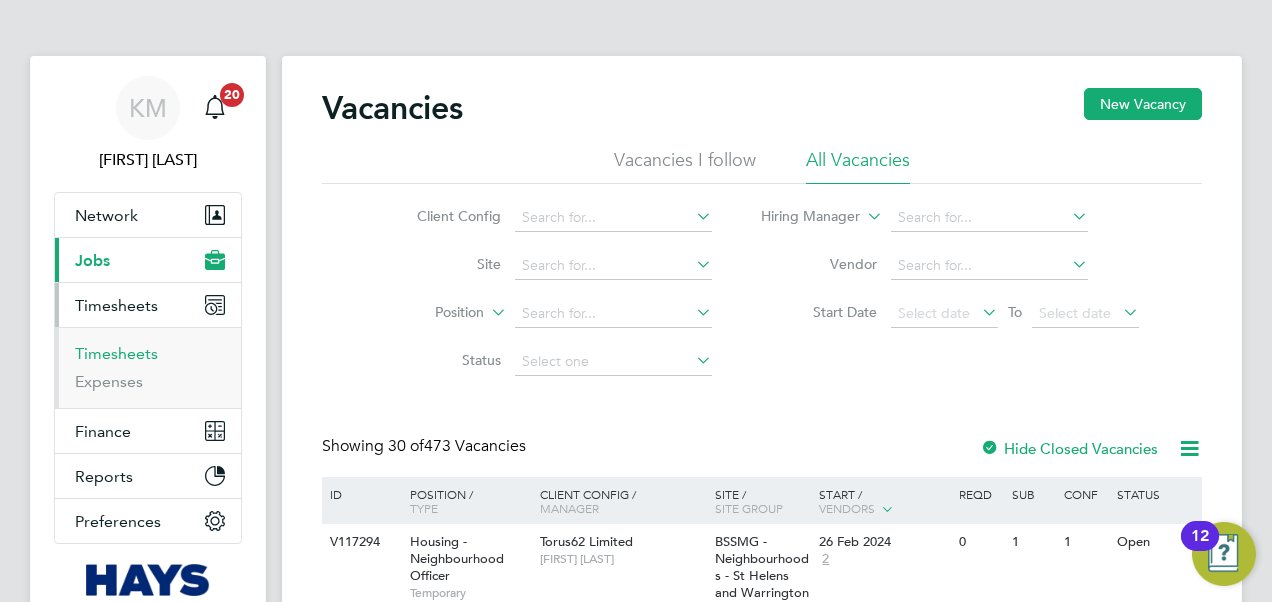 click on "Timesheets" at bounding box center [116, 353] 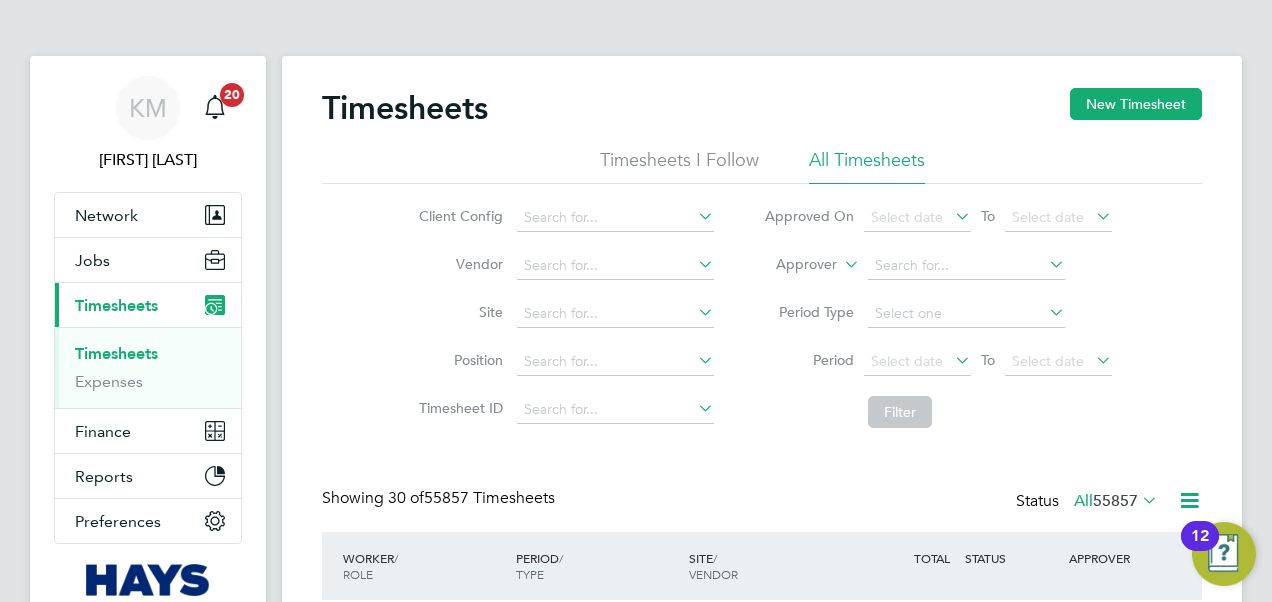 scroll, scrollTop: 10, scrollLeft: 10, axis: both 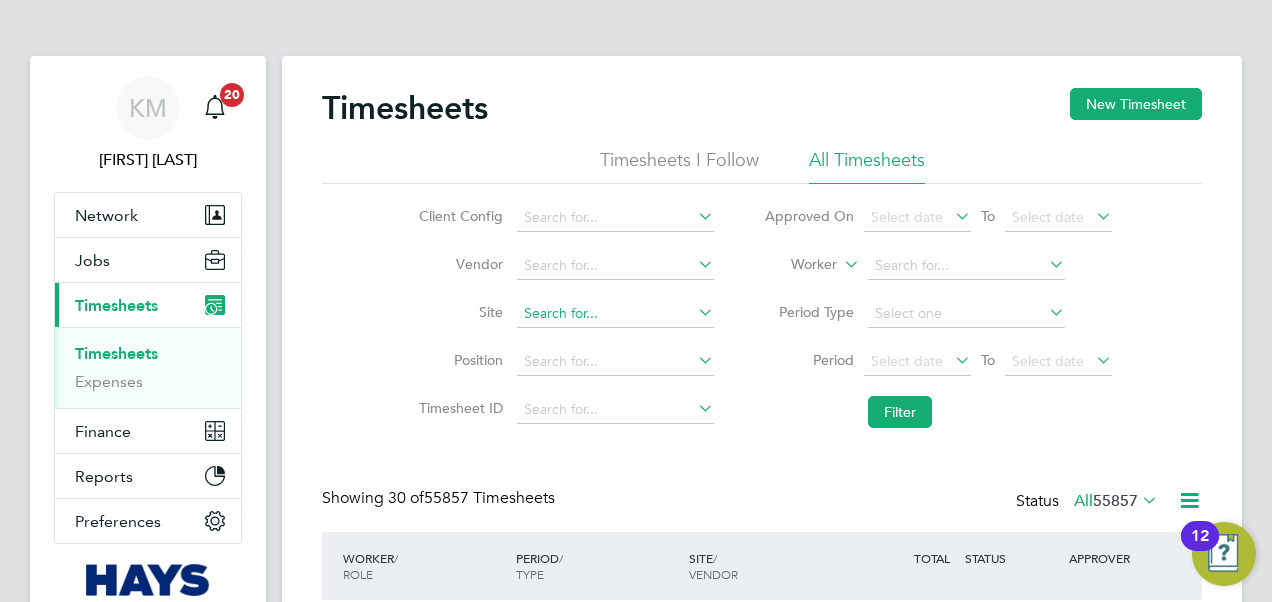 click 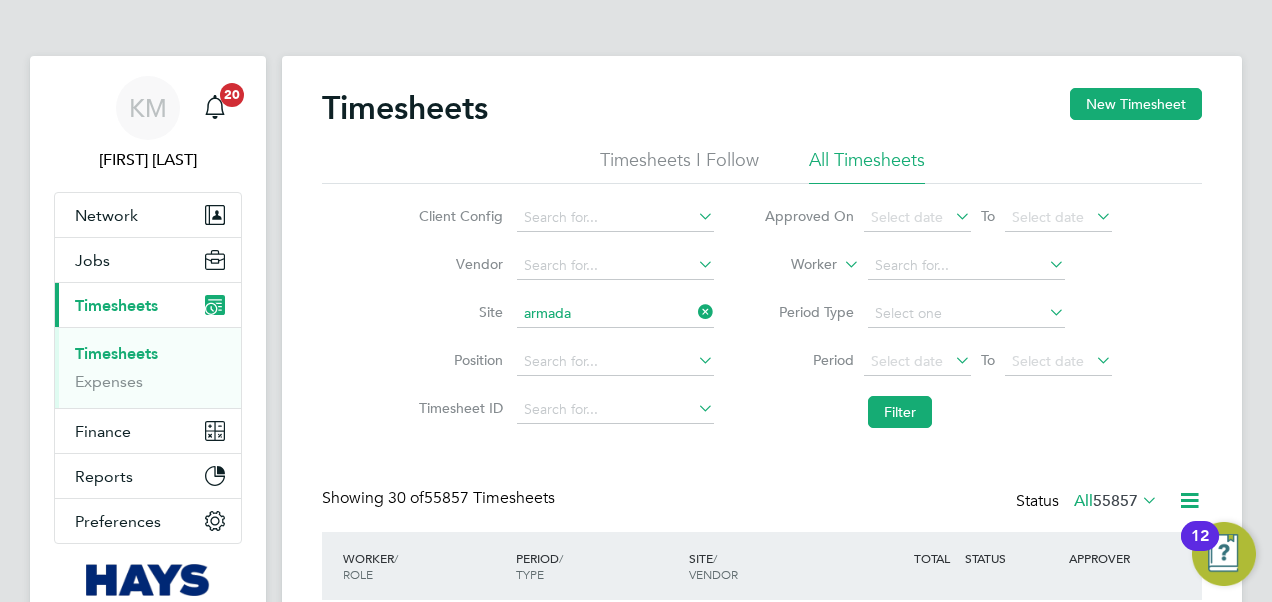 click on "Armada" 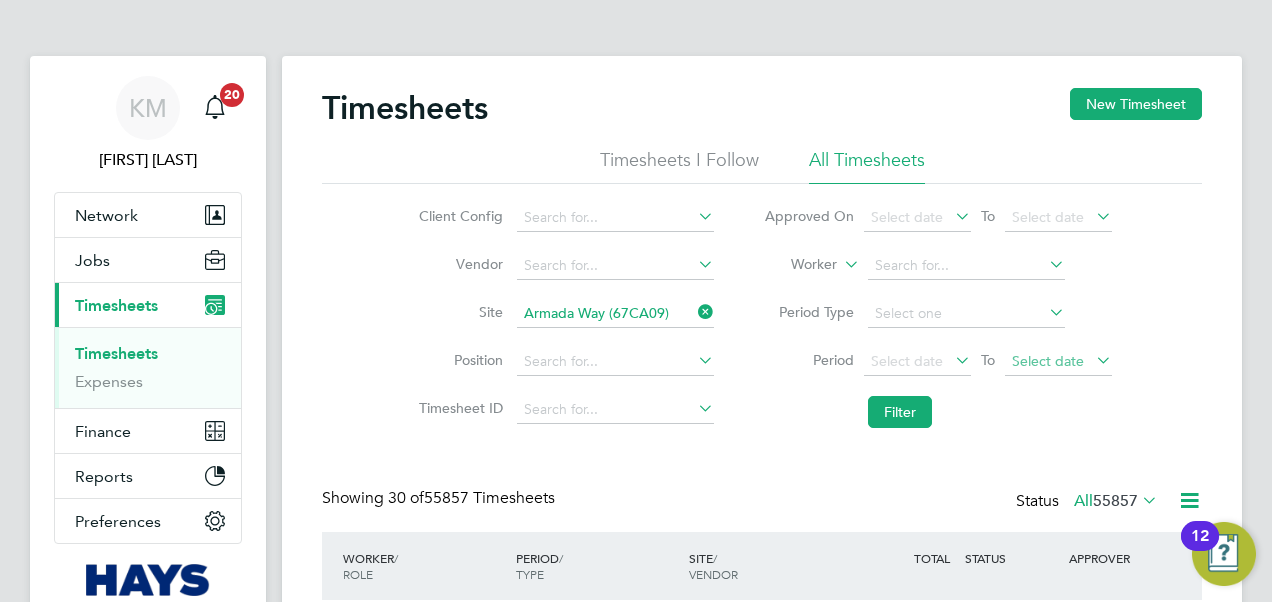 click on "Select date" 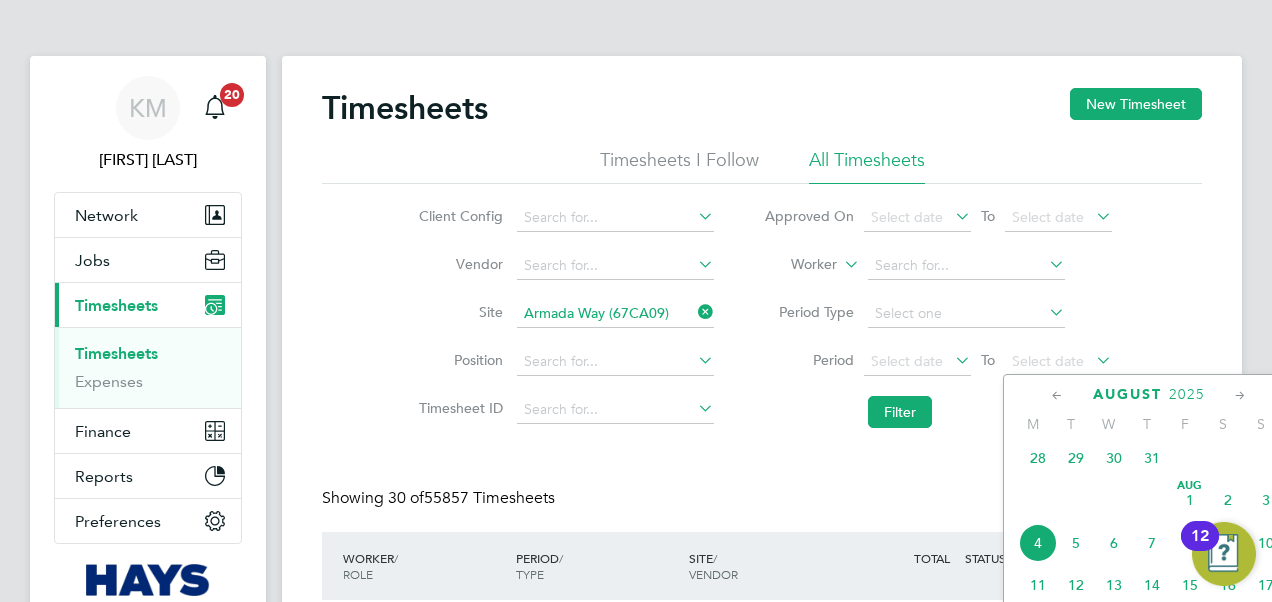 click on "Aug 1" 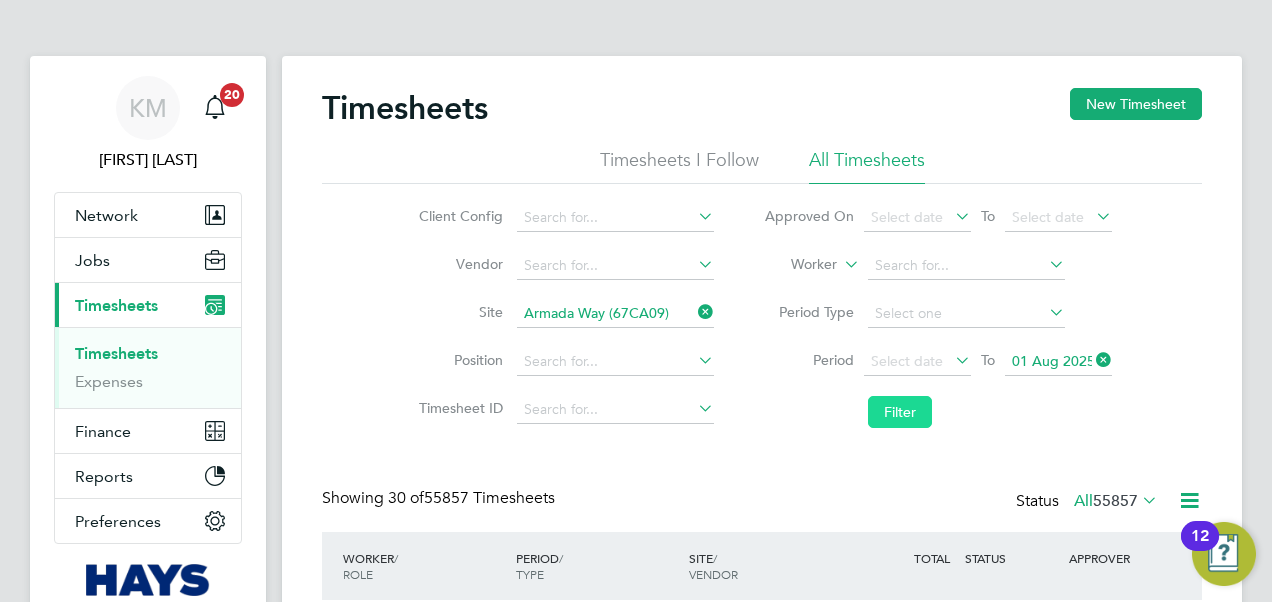 click on "Filter" 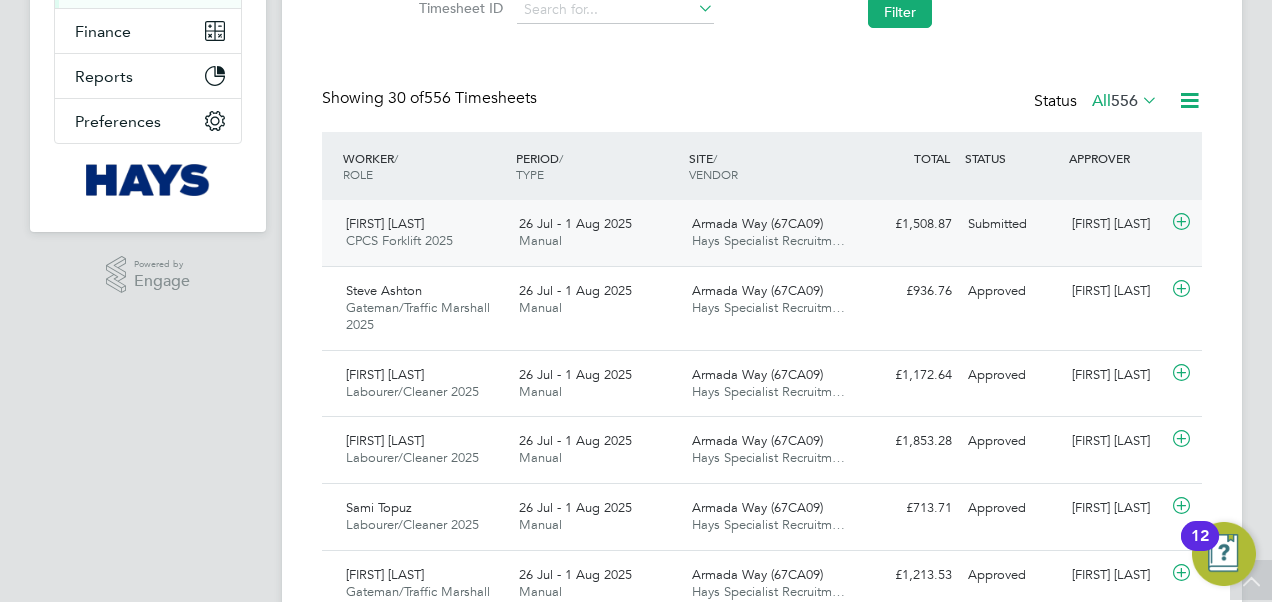 click on "26 Jul - 1 Aug 2025" 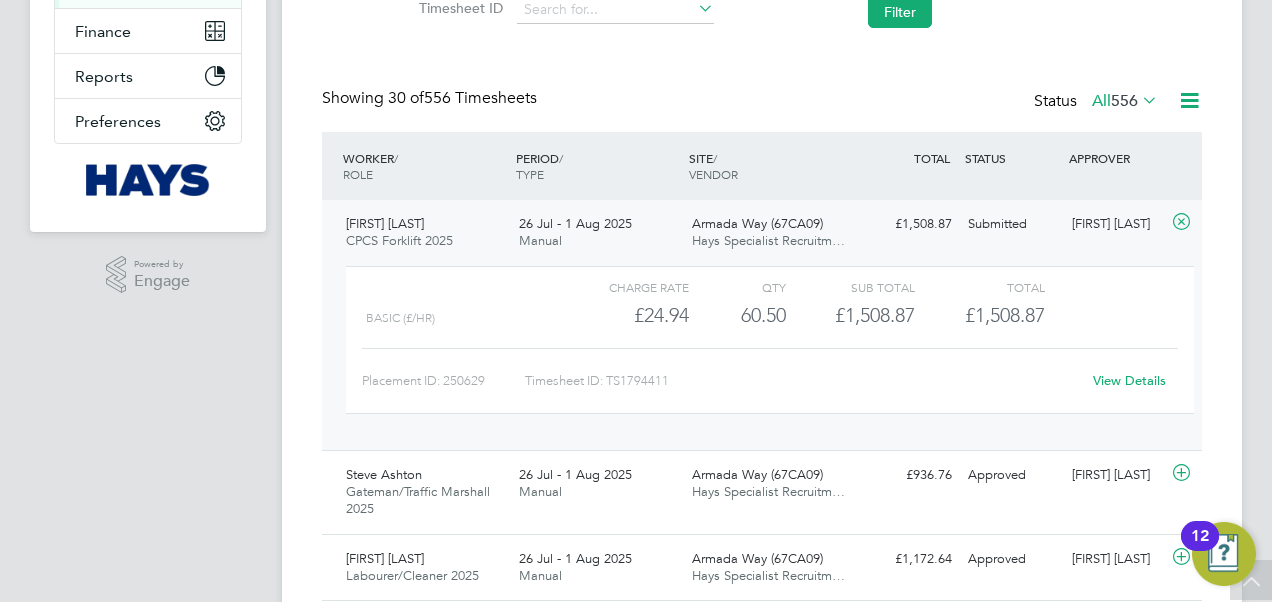 click on "View Details" 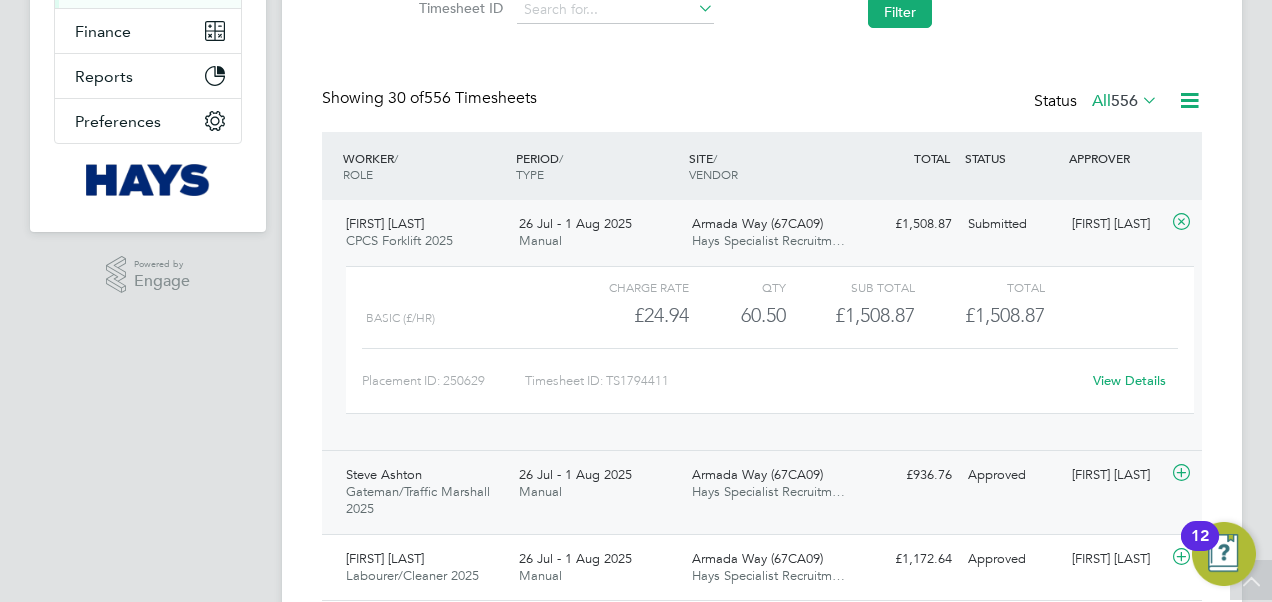 scroll, scrollTop: 500, scrollLeft: 0, axis: vertical 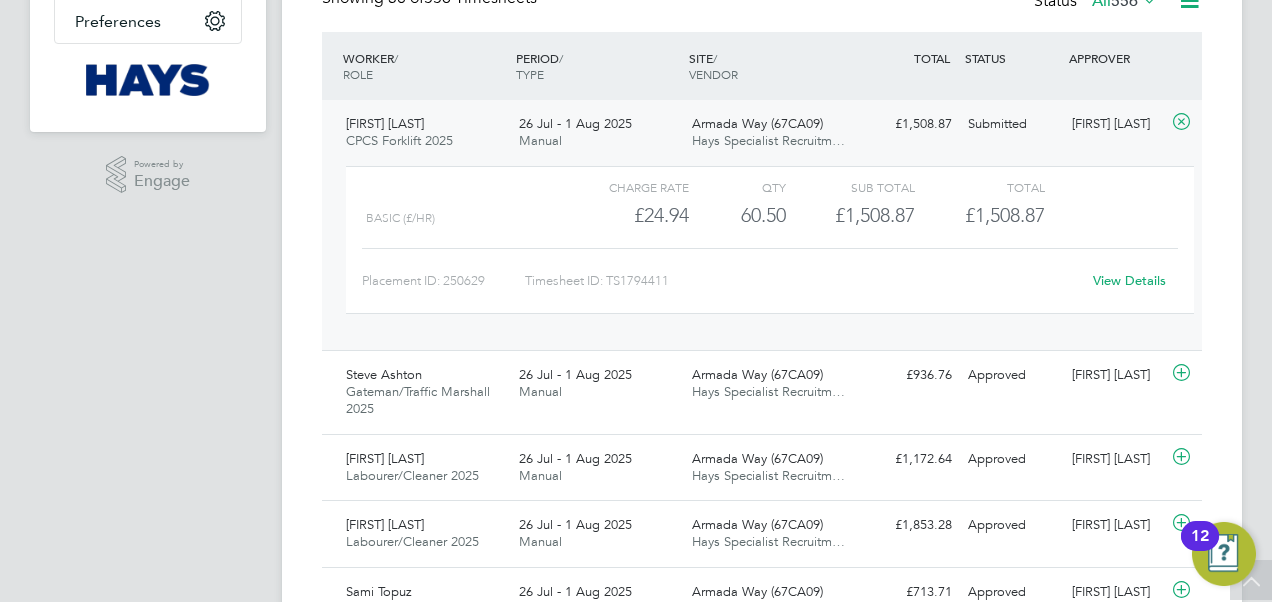 click on "PERIOD  / TYPE" 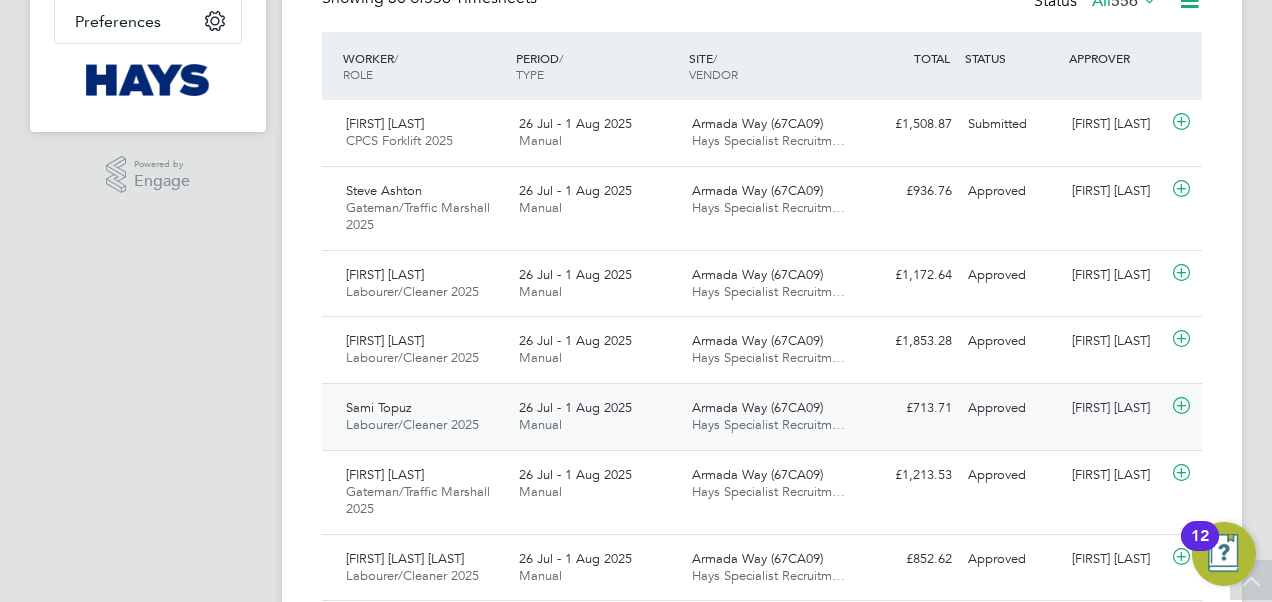 click on "Manual" 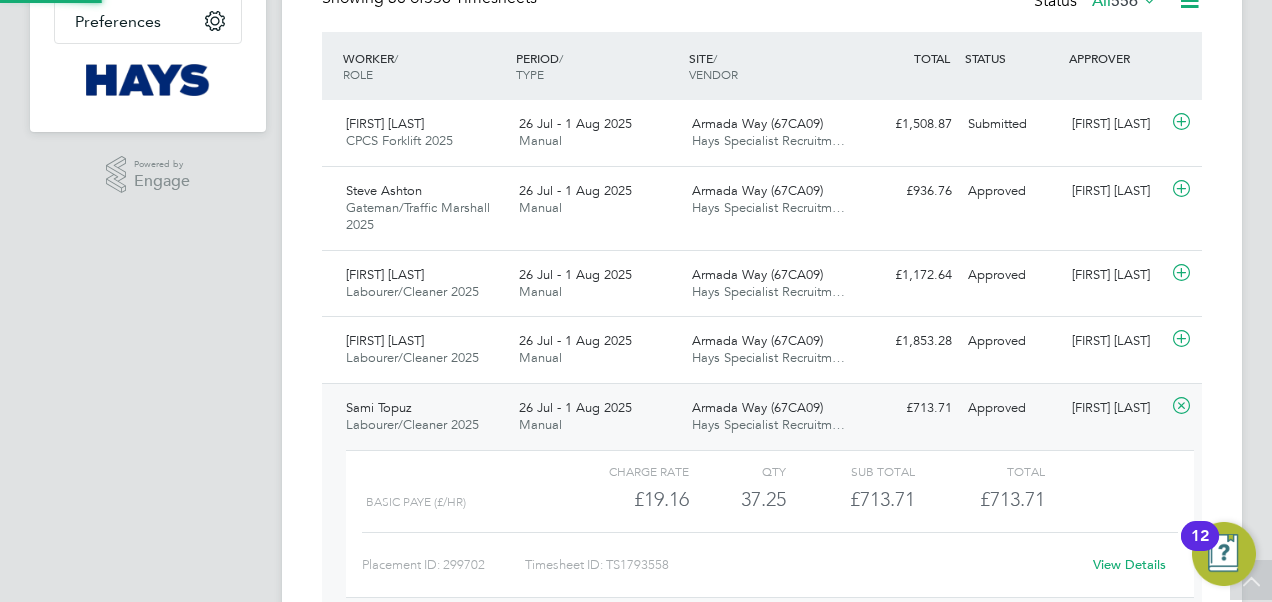 scroll, scrollTop: 10, scrollLeft: 10, axis: both 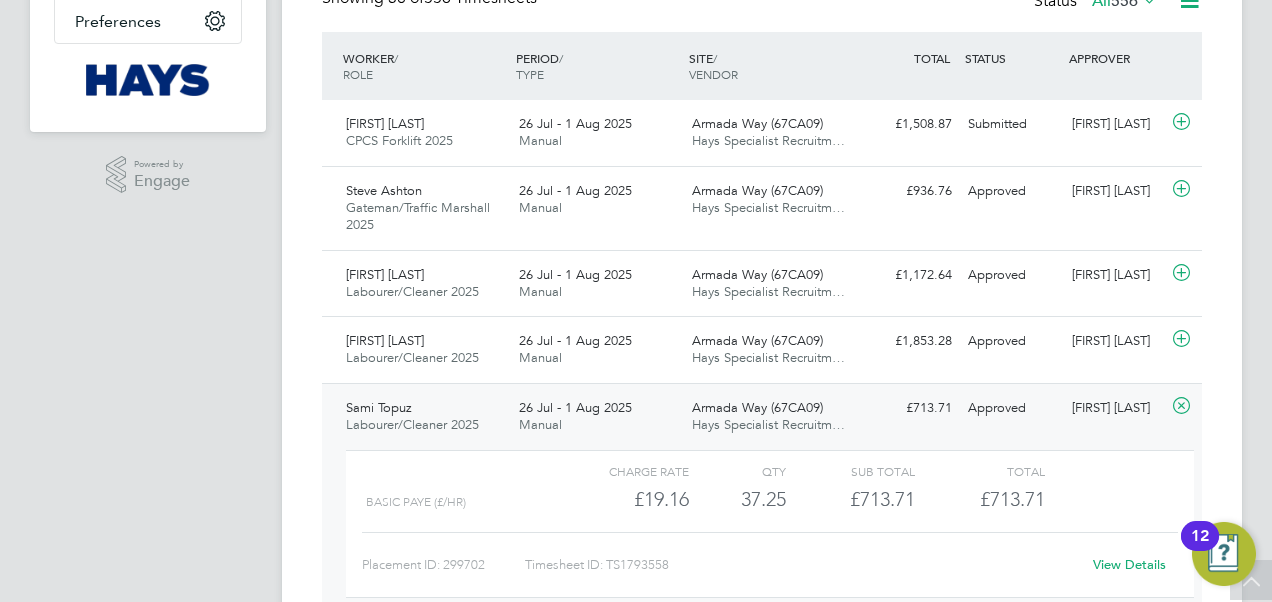 click on "View Details" 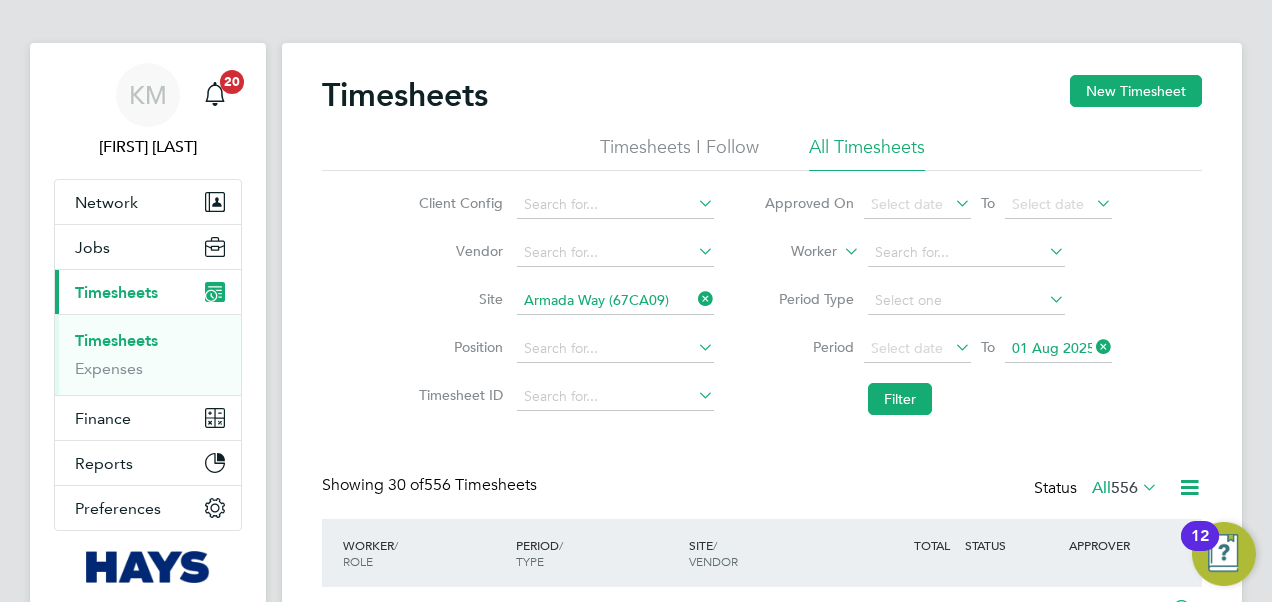 scroll, scrollTop: 0, scrollLeft: 0, axis: both 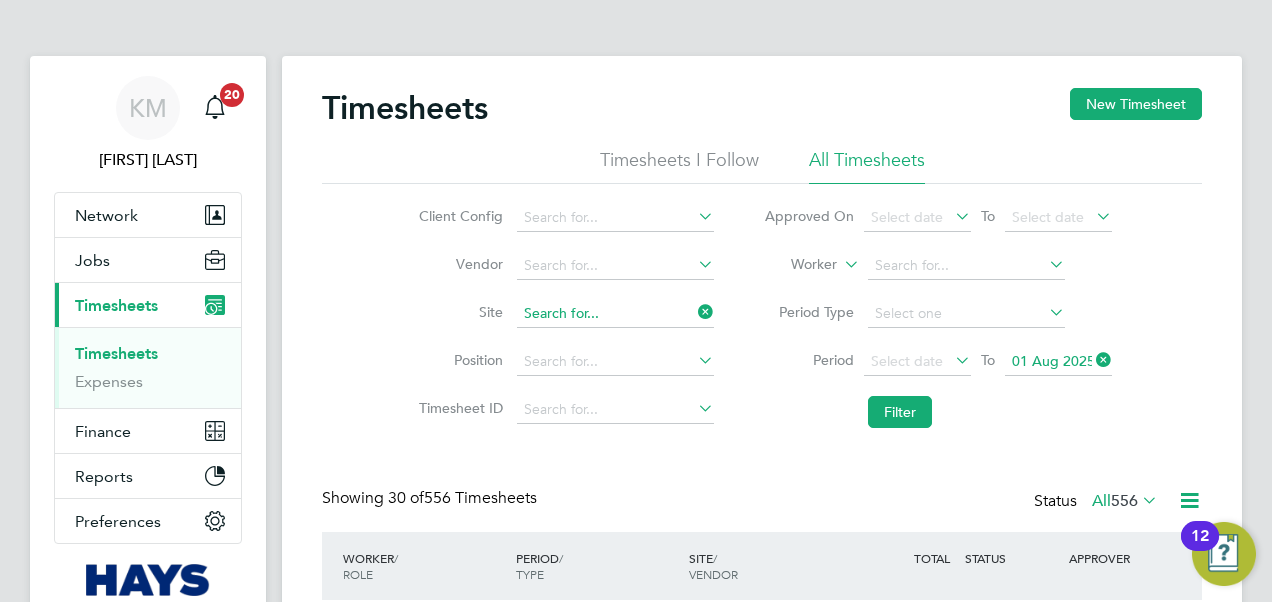 click 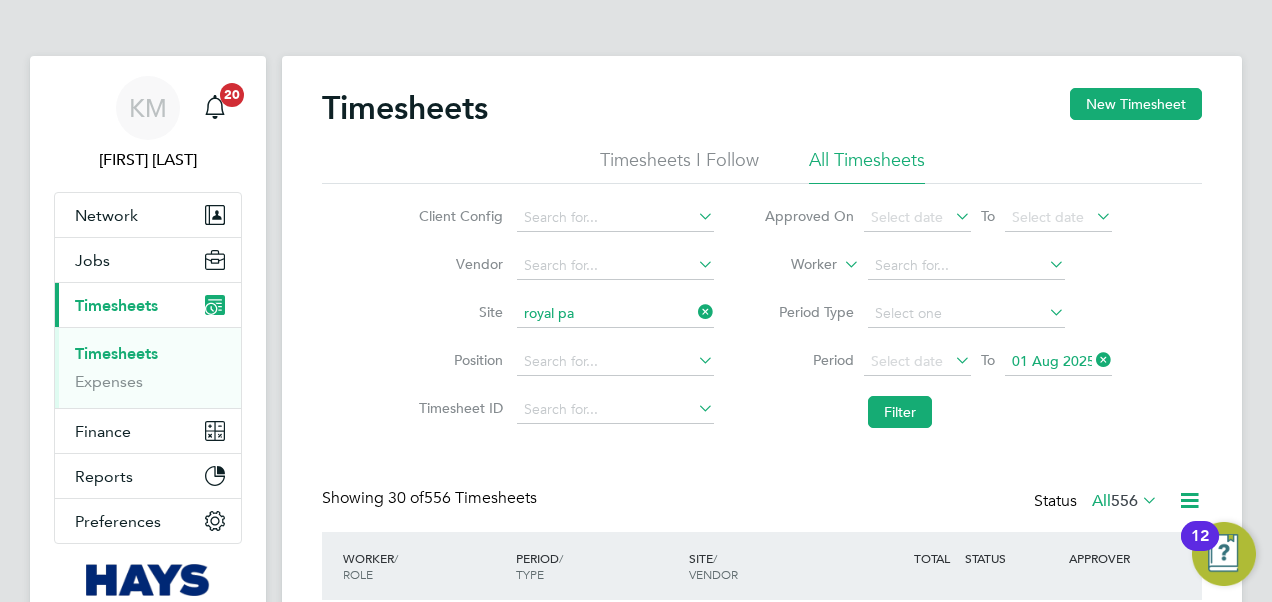 click on "Pa" 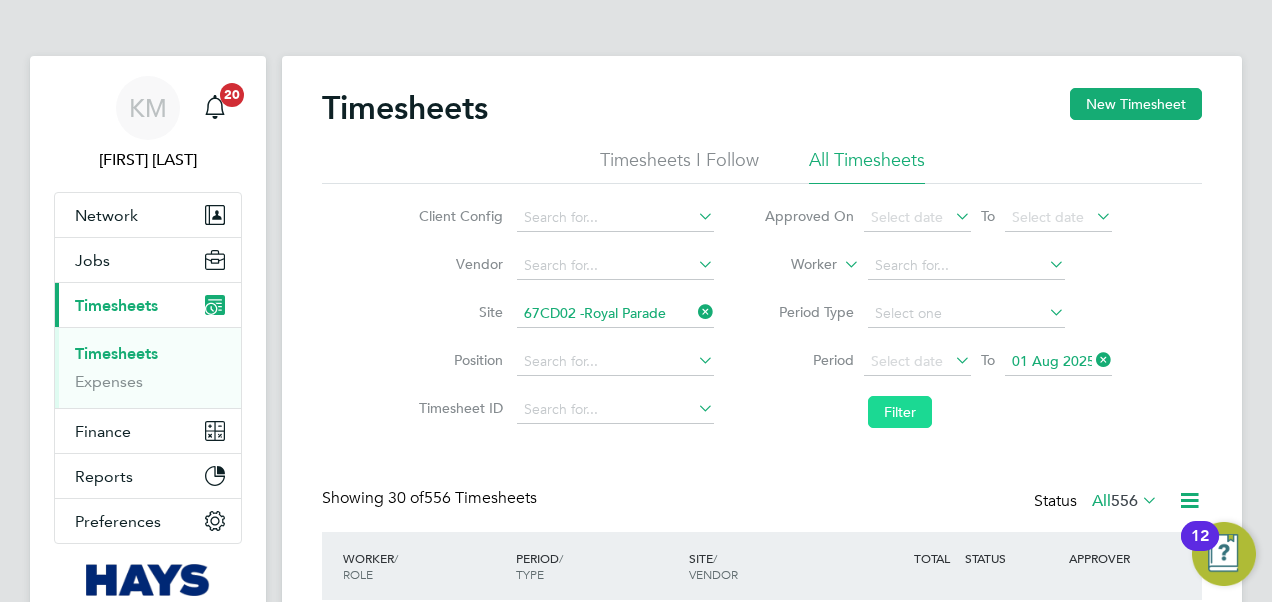click on "Filter" 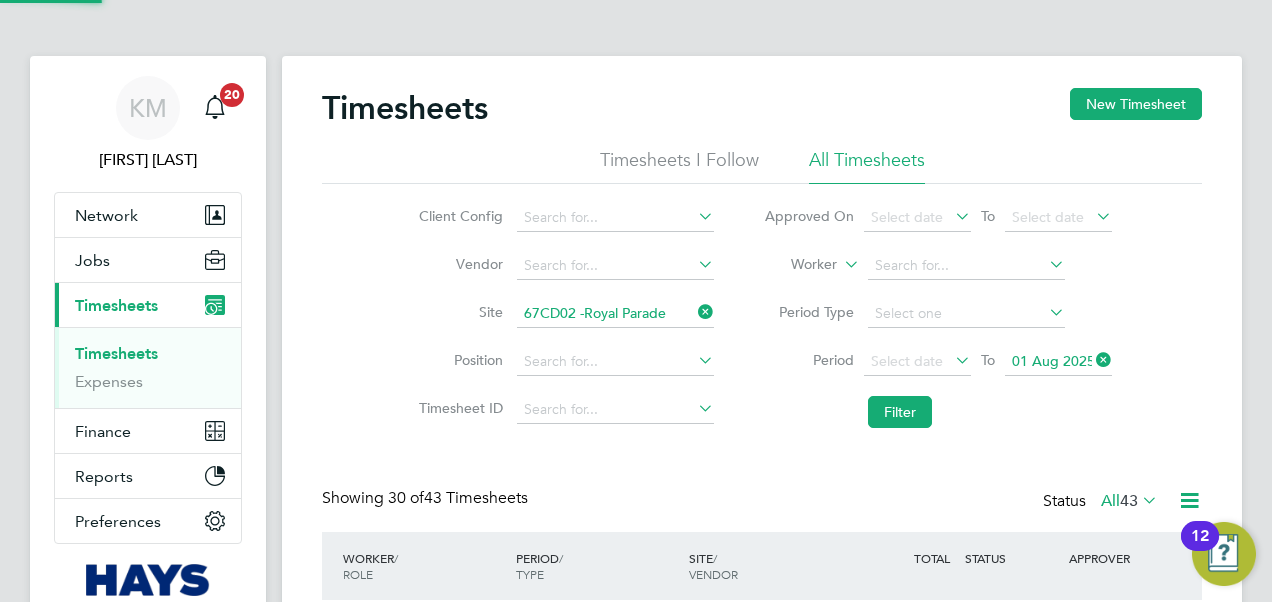 scroll, scrollTop: 100, scrollLeft: 0, axis: vertical 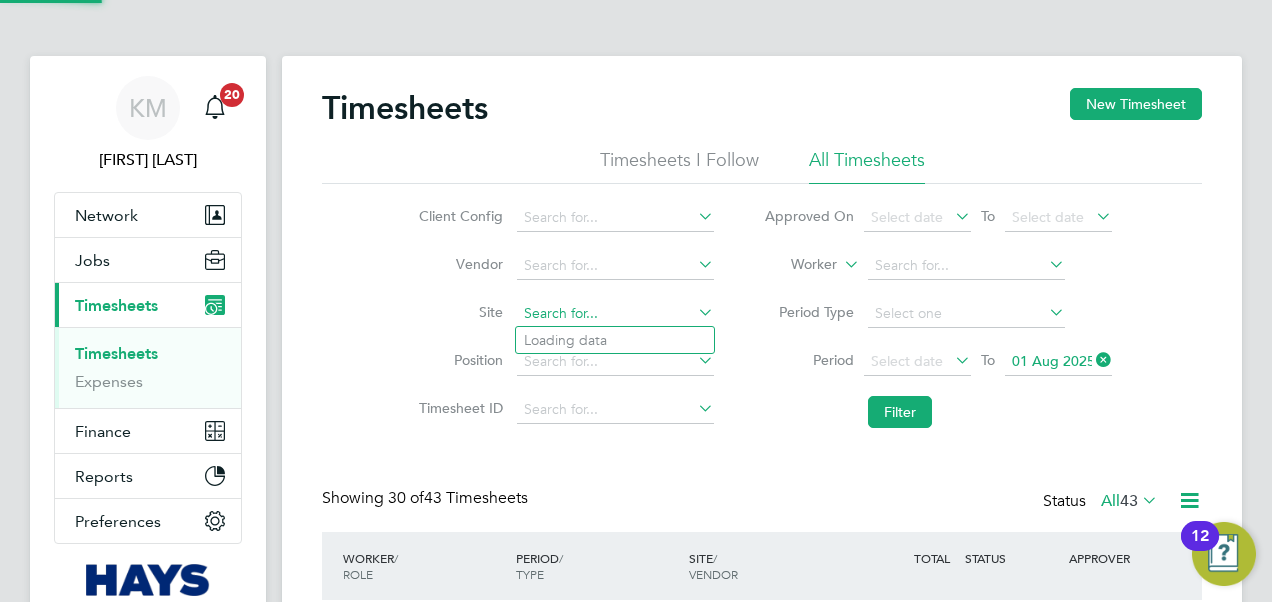click 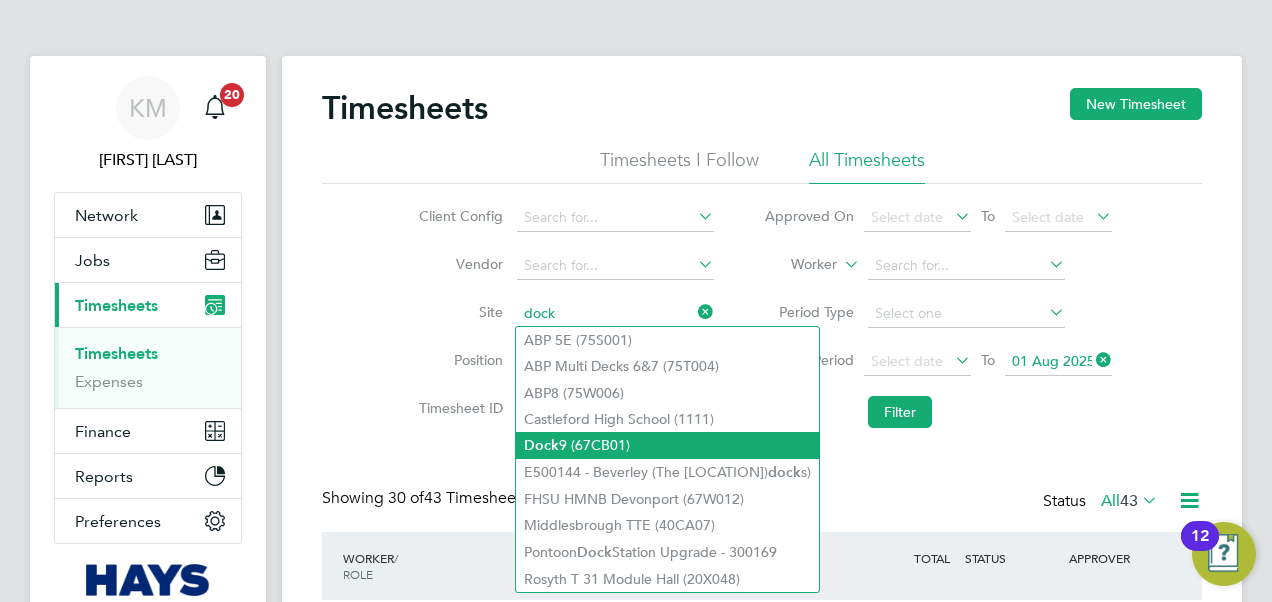 click on "Dock  9 (67CB01)" 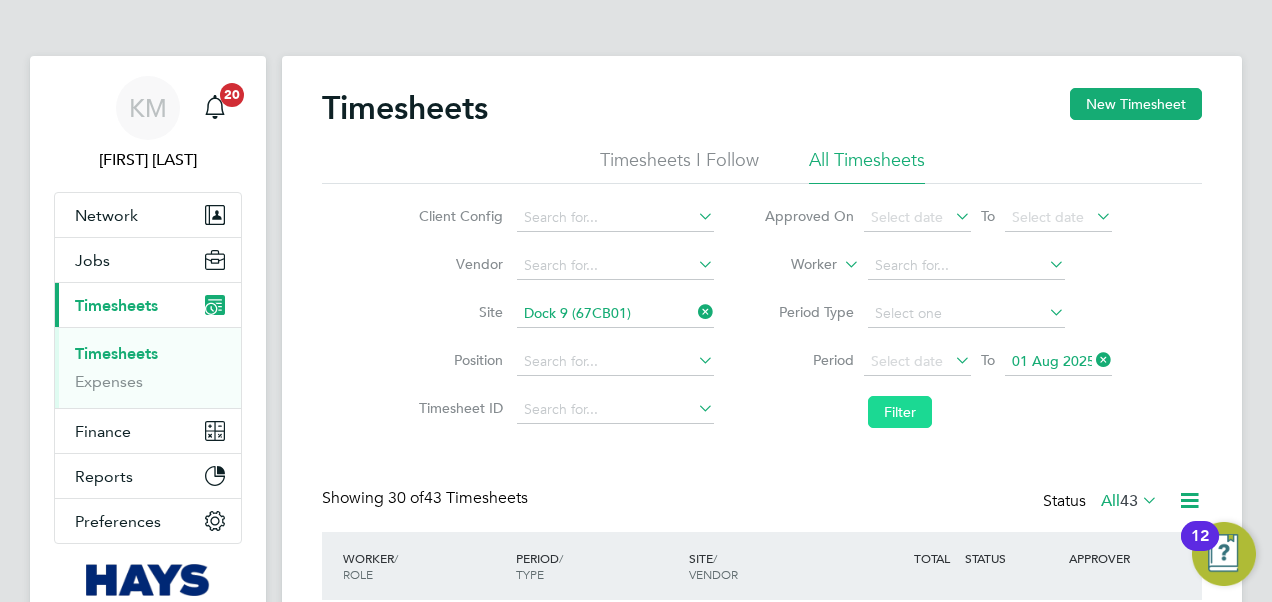 click on "Filter" 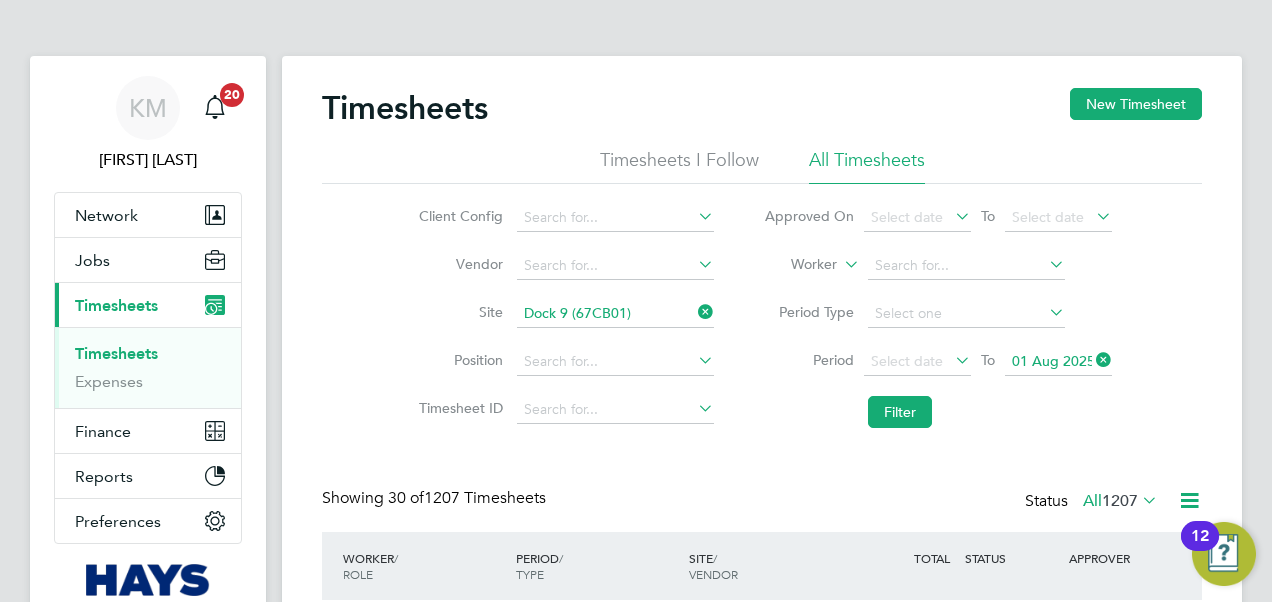 click on "Timesheets" at bounding box center (116, 353) 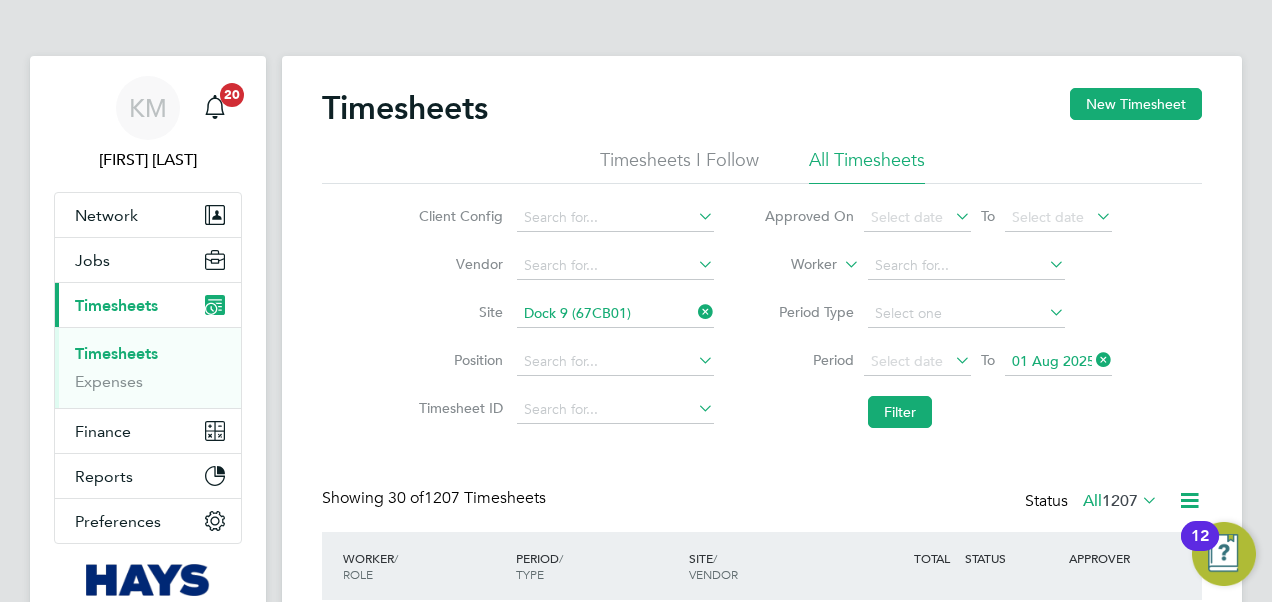 click 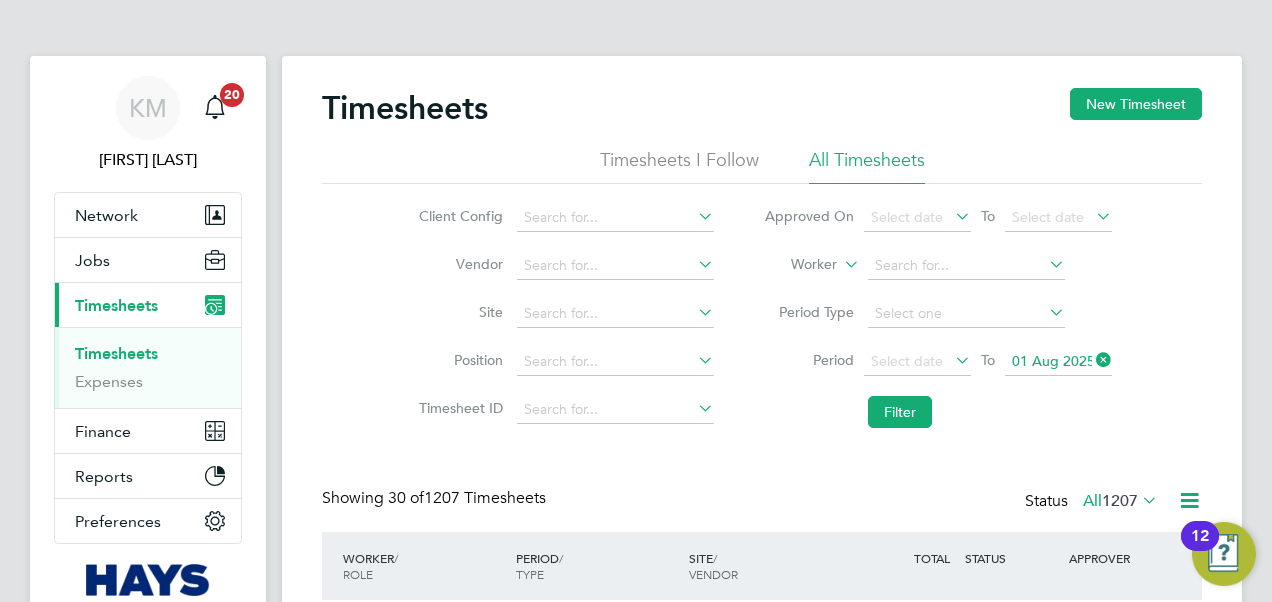 click 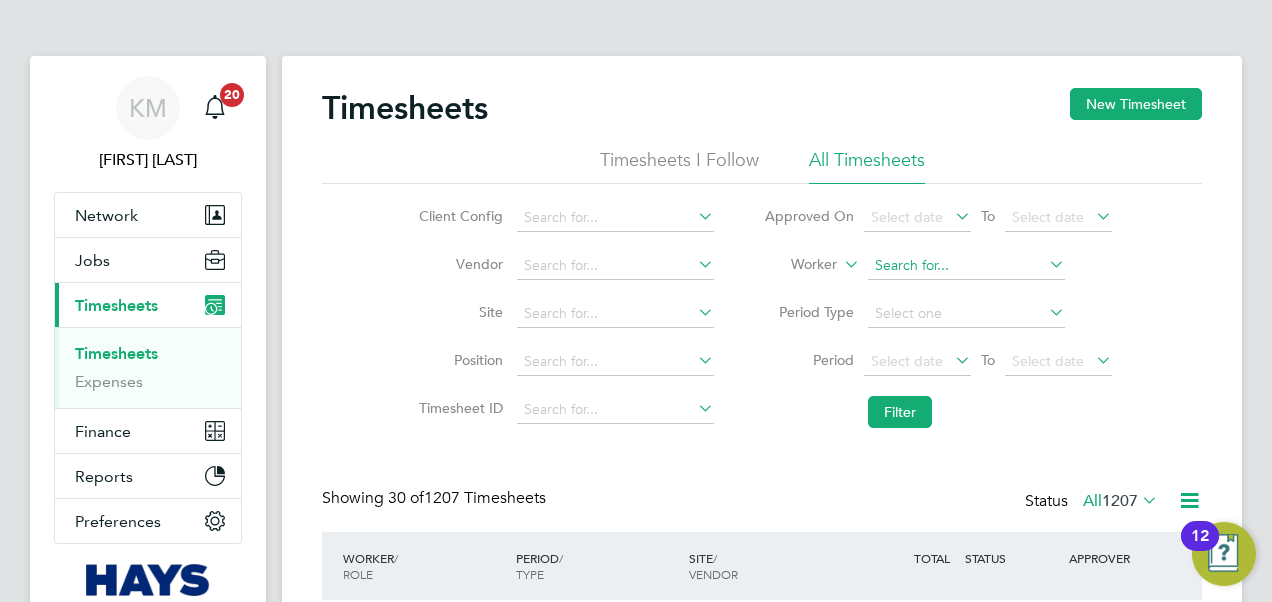 click 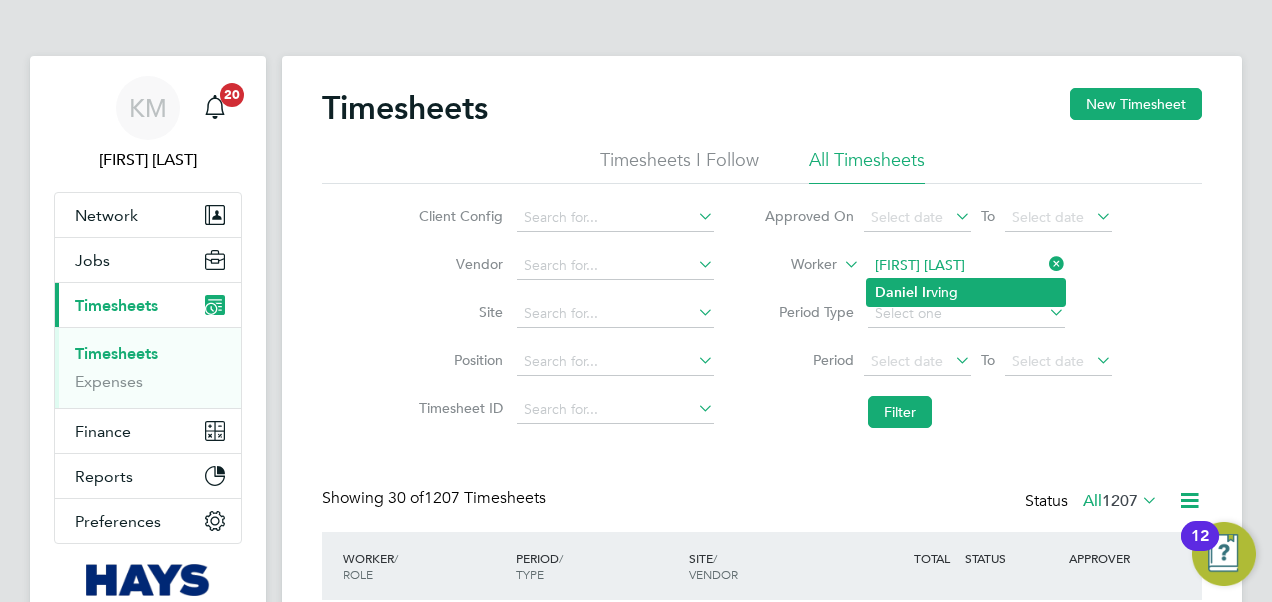 type on "Daniel Irving" 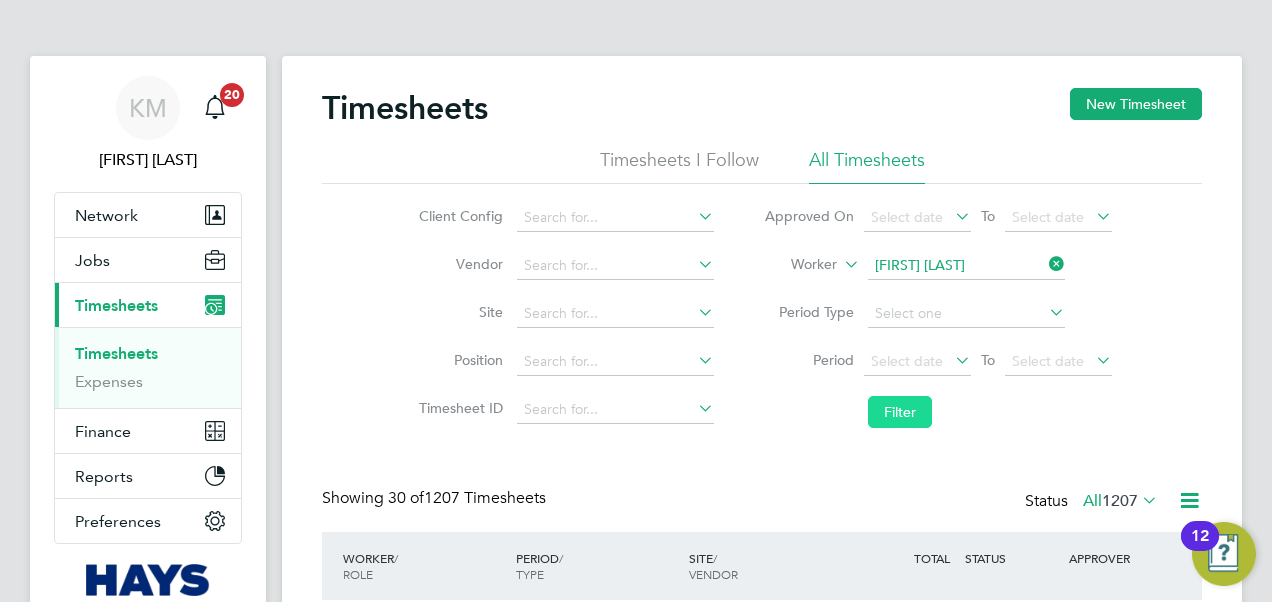 click on "Filter" 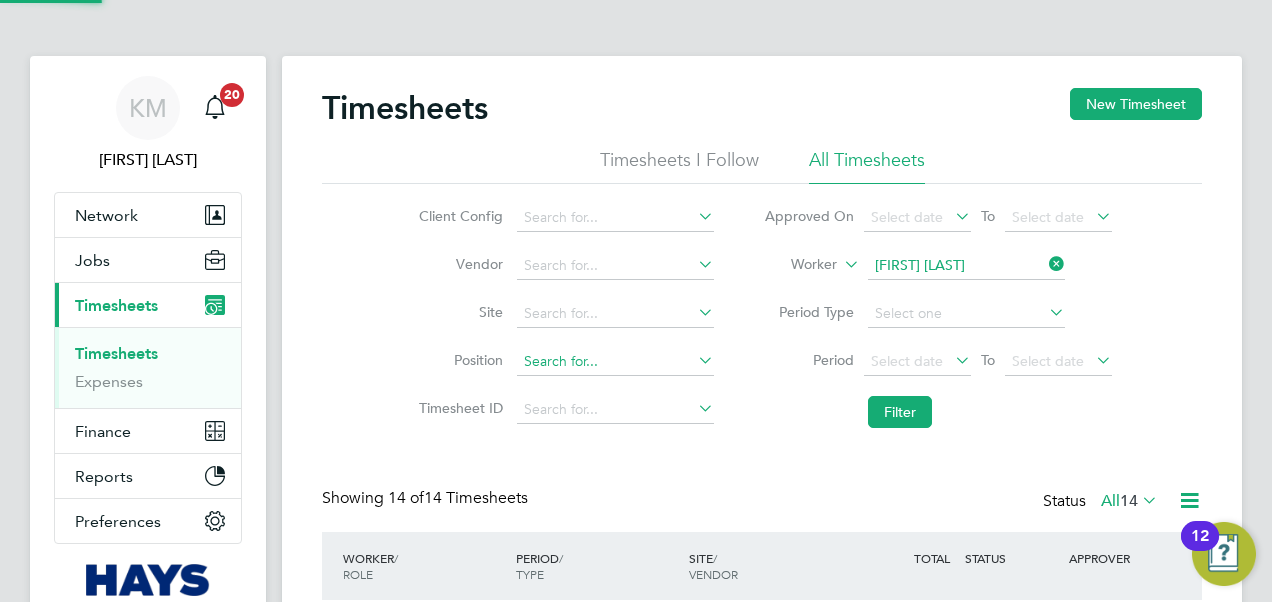 scroll, scrollTop: 10, scrollLeft: 10, axis: both 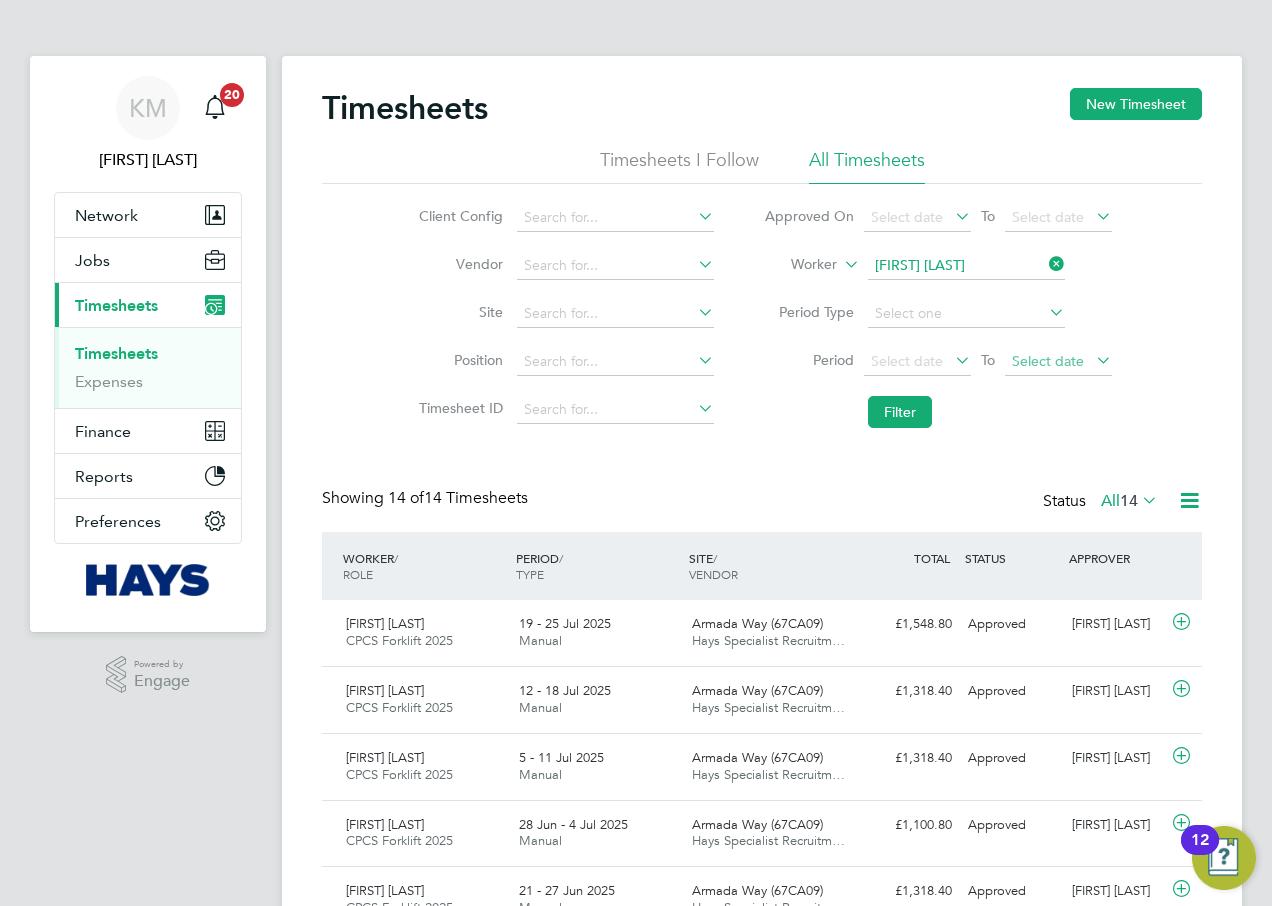click on "Select date" 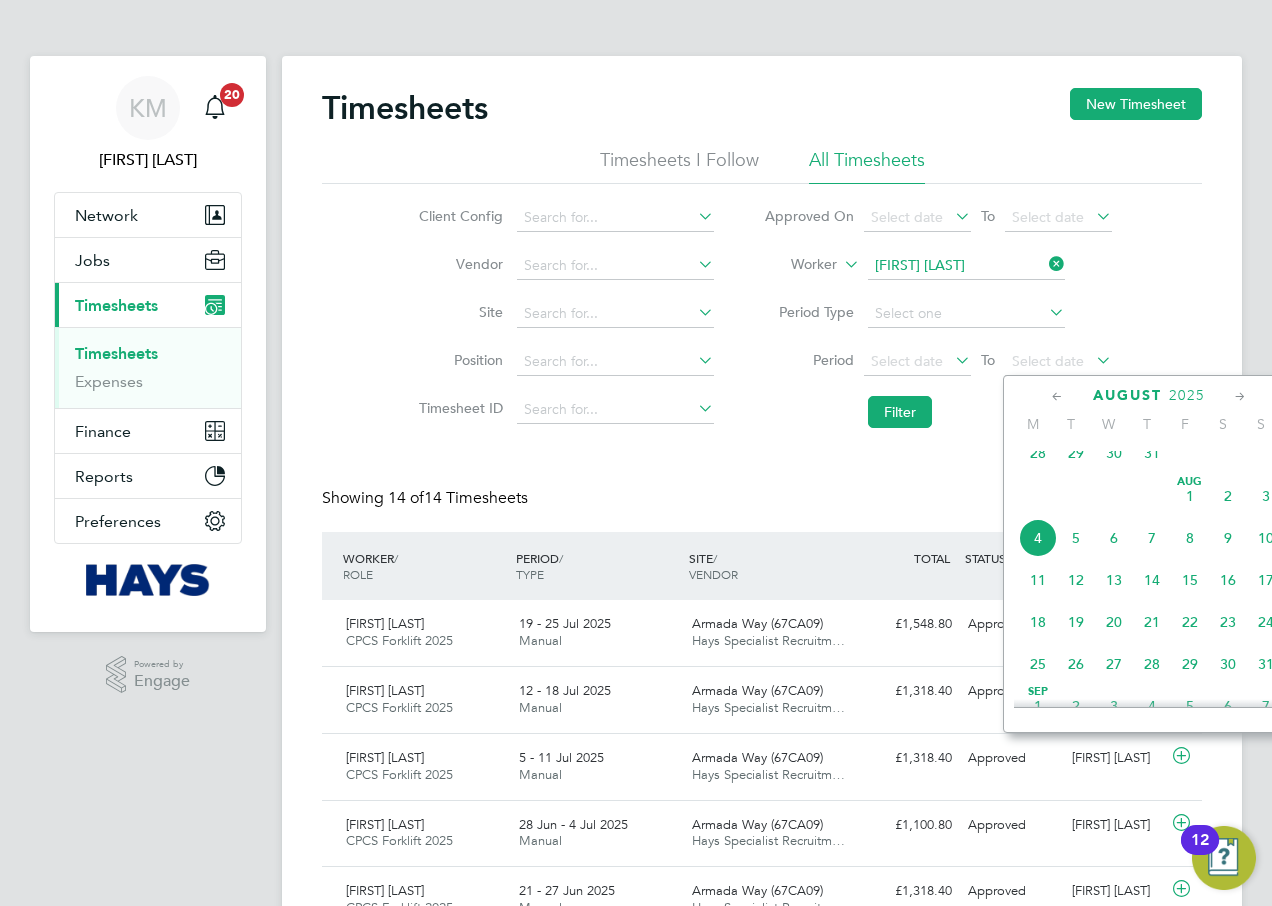 click on "Aug 1" 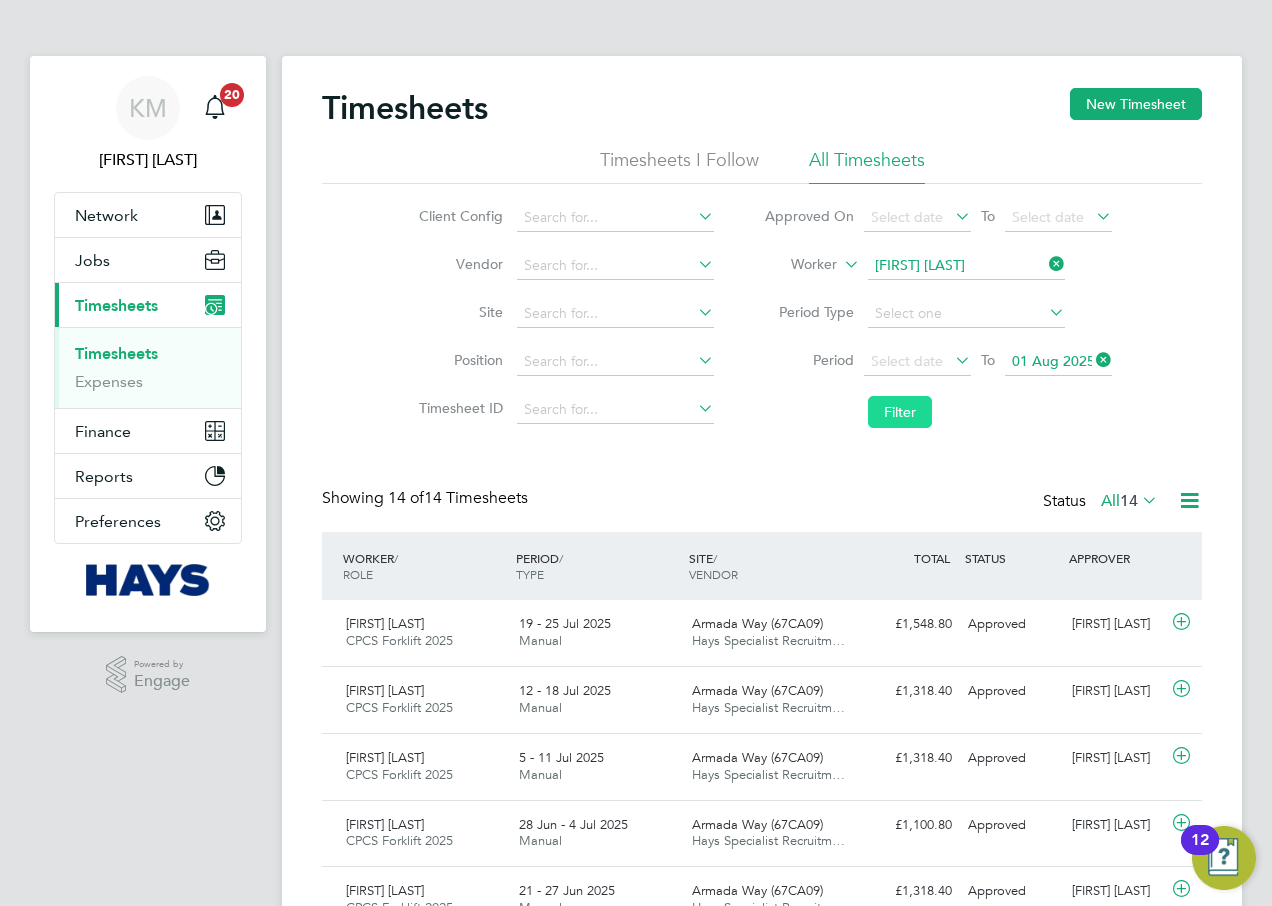 click on "Filter" 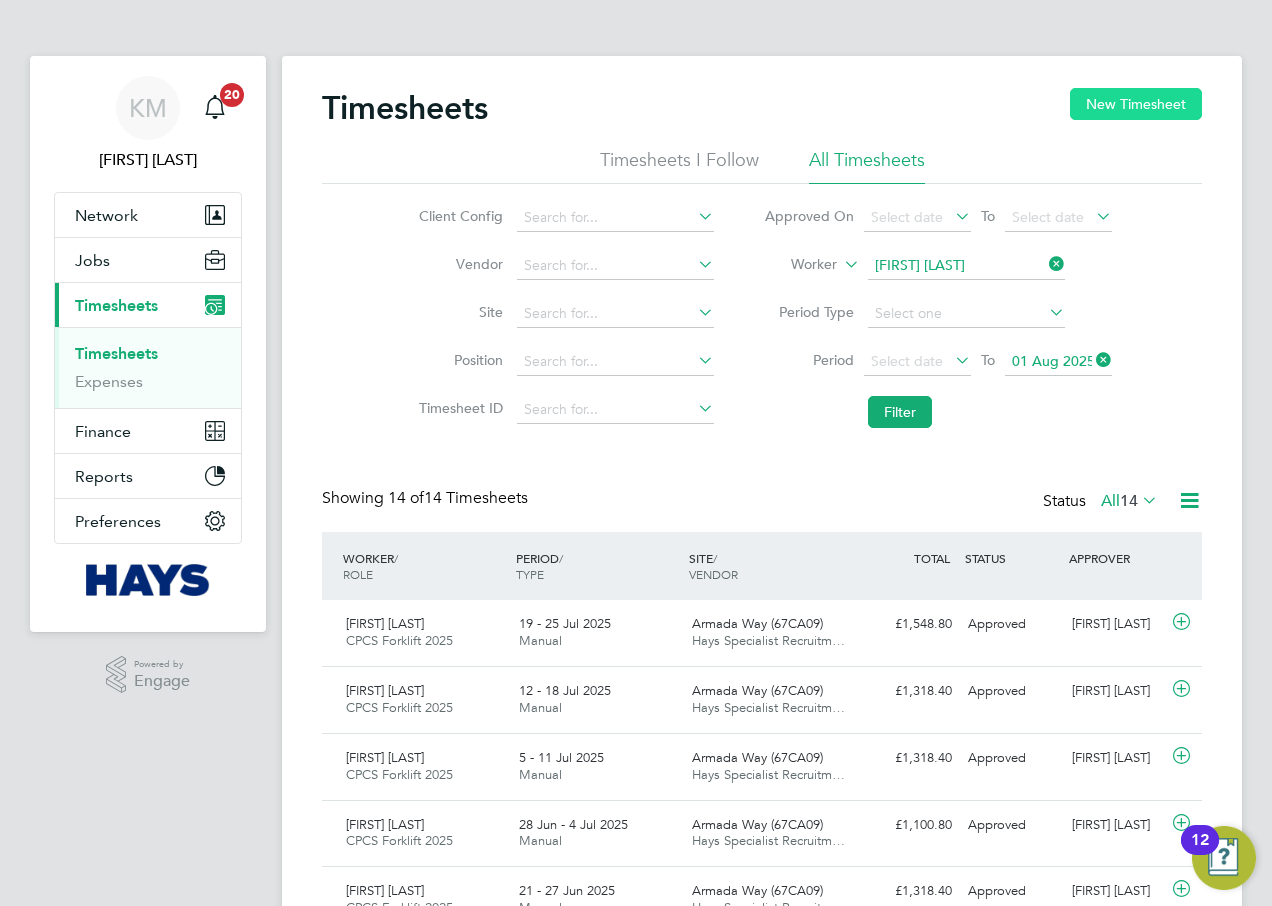 click on "New Timesheet" 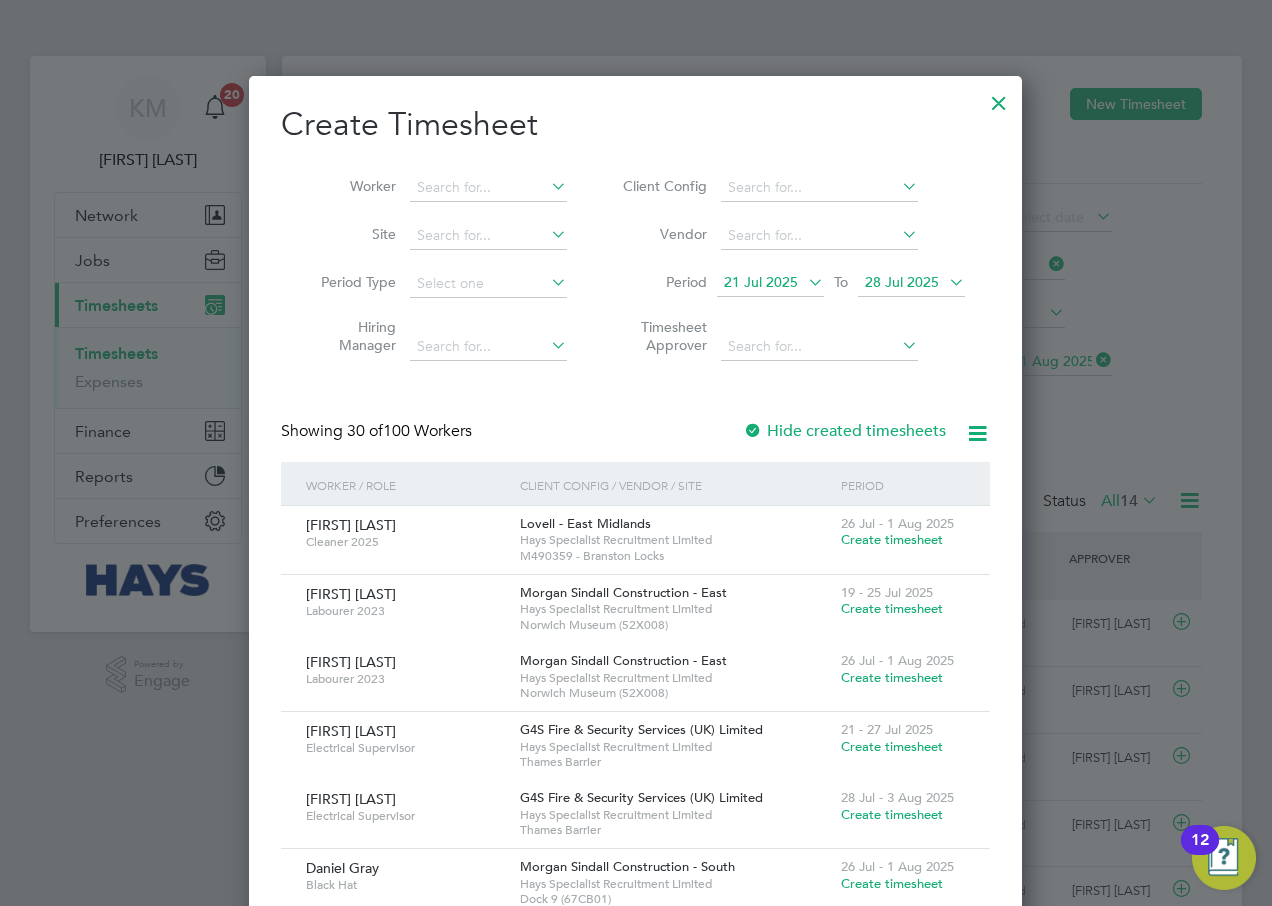 click at bounding box center (945, 282) 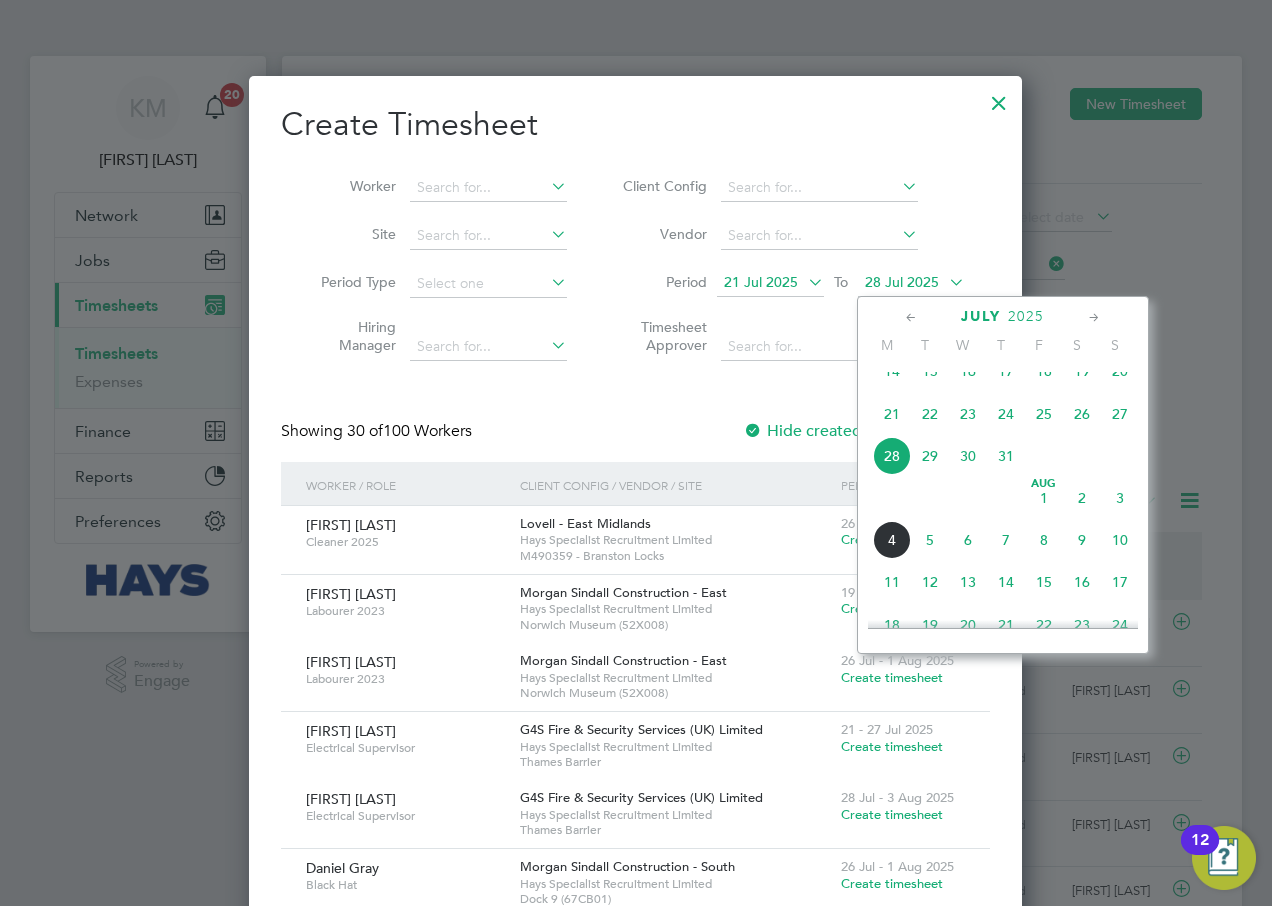 click on "Aug 1" 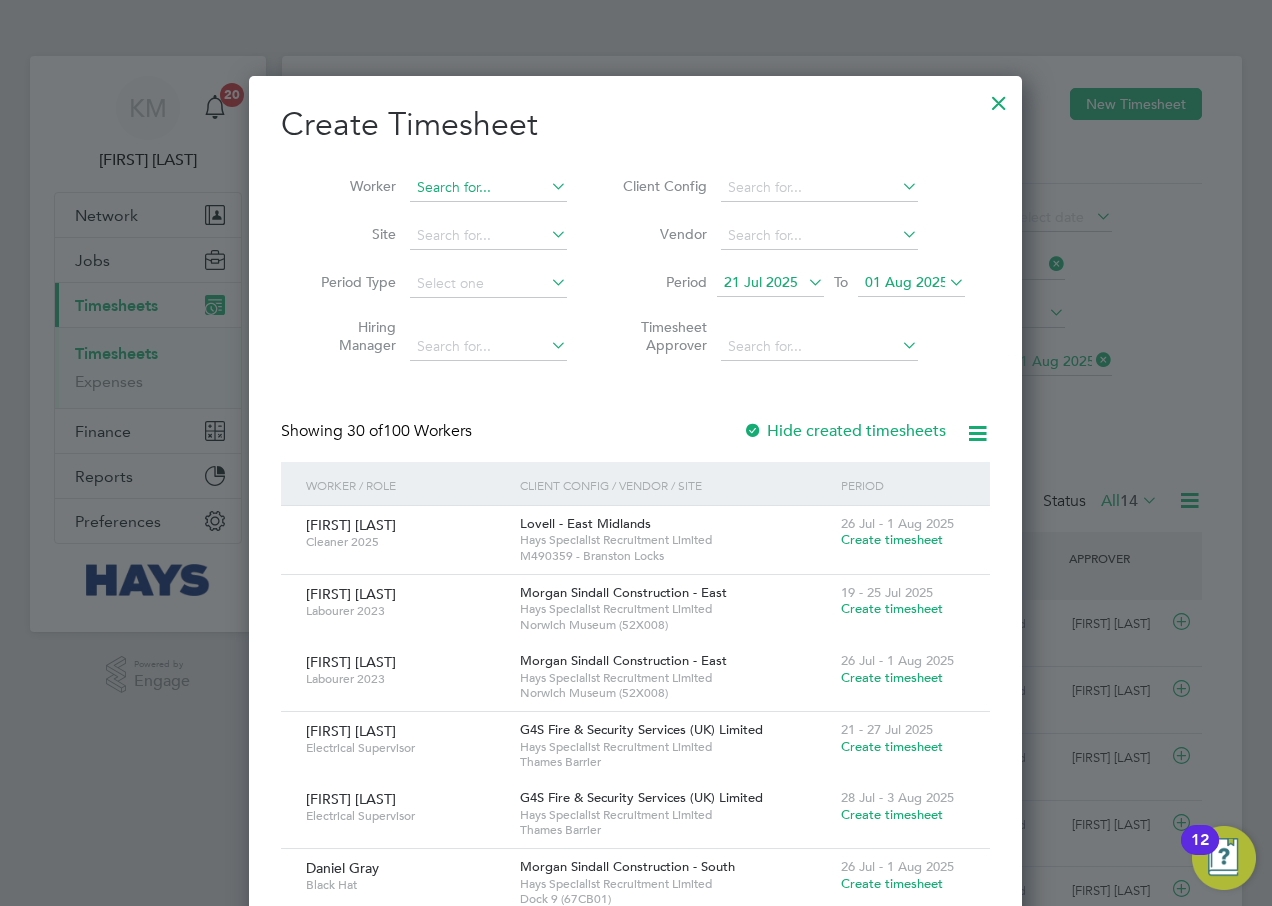 click at bounding box center [488, 188] 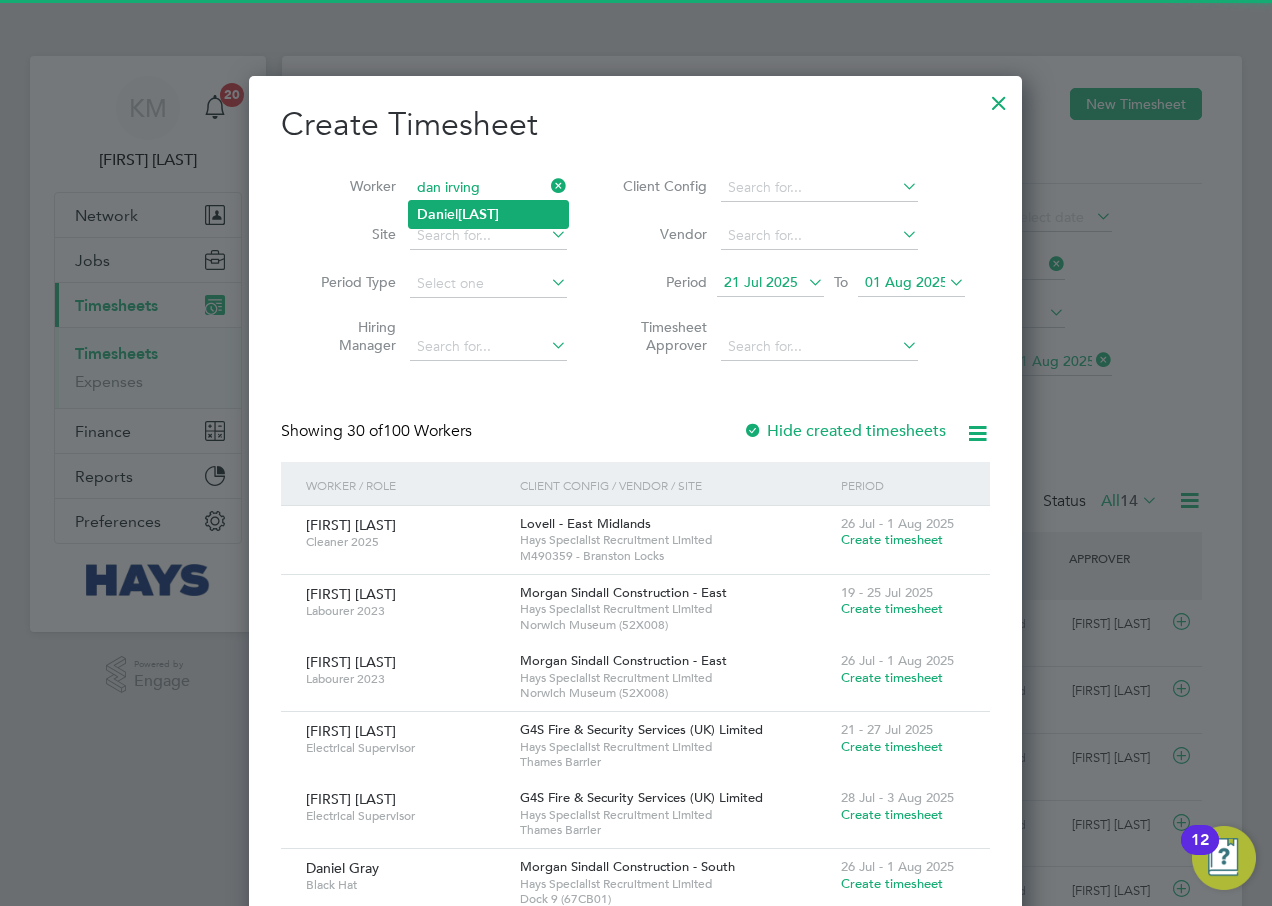 click on "Irving" 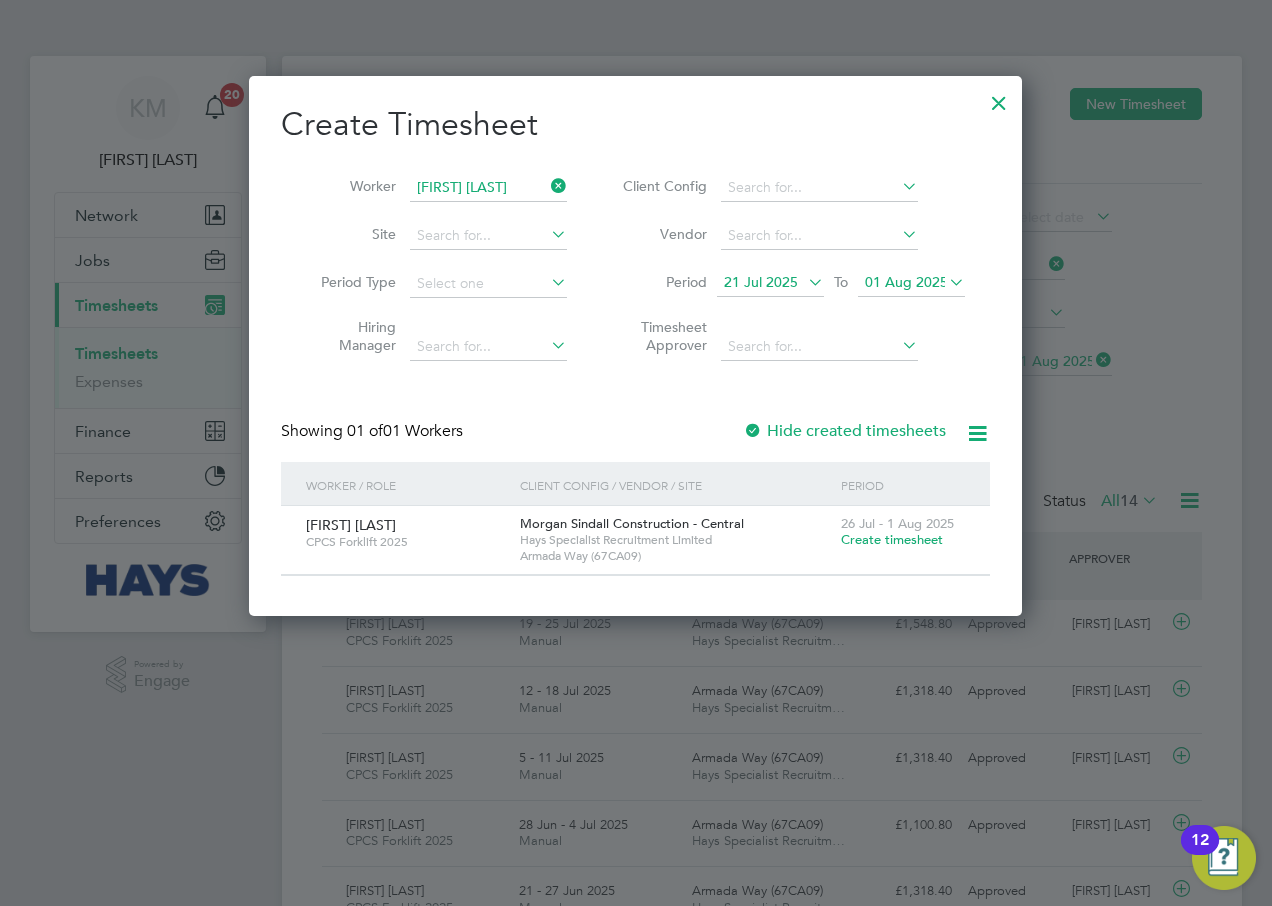 click on "Create timesheet" at bounding box center [892, 539] 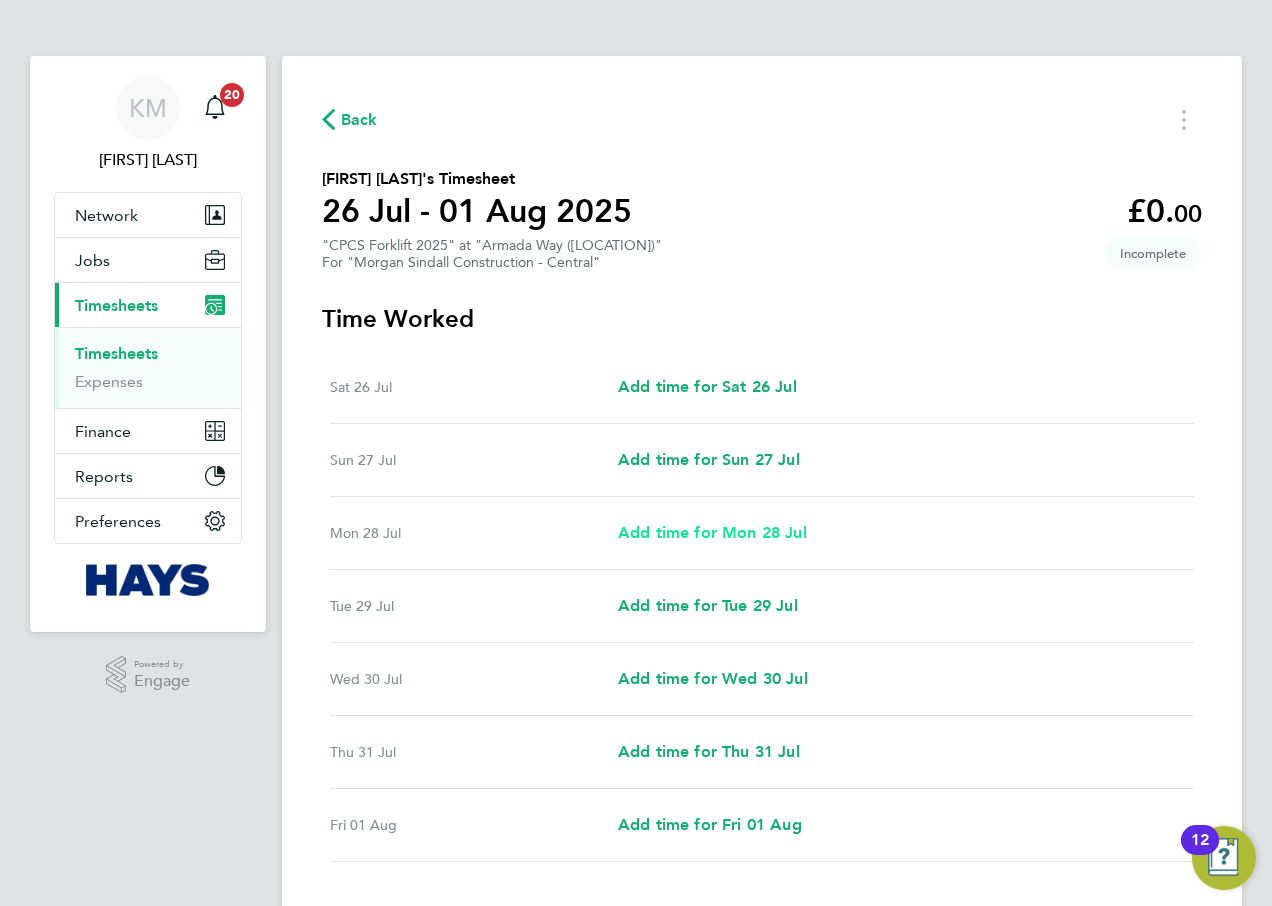 click on "Add time for Mon 28 Jul" at bounding box center (712, 532) 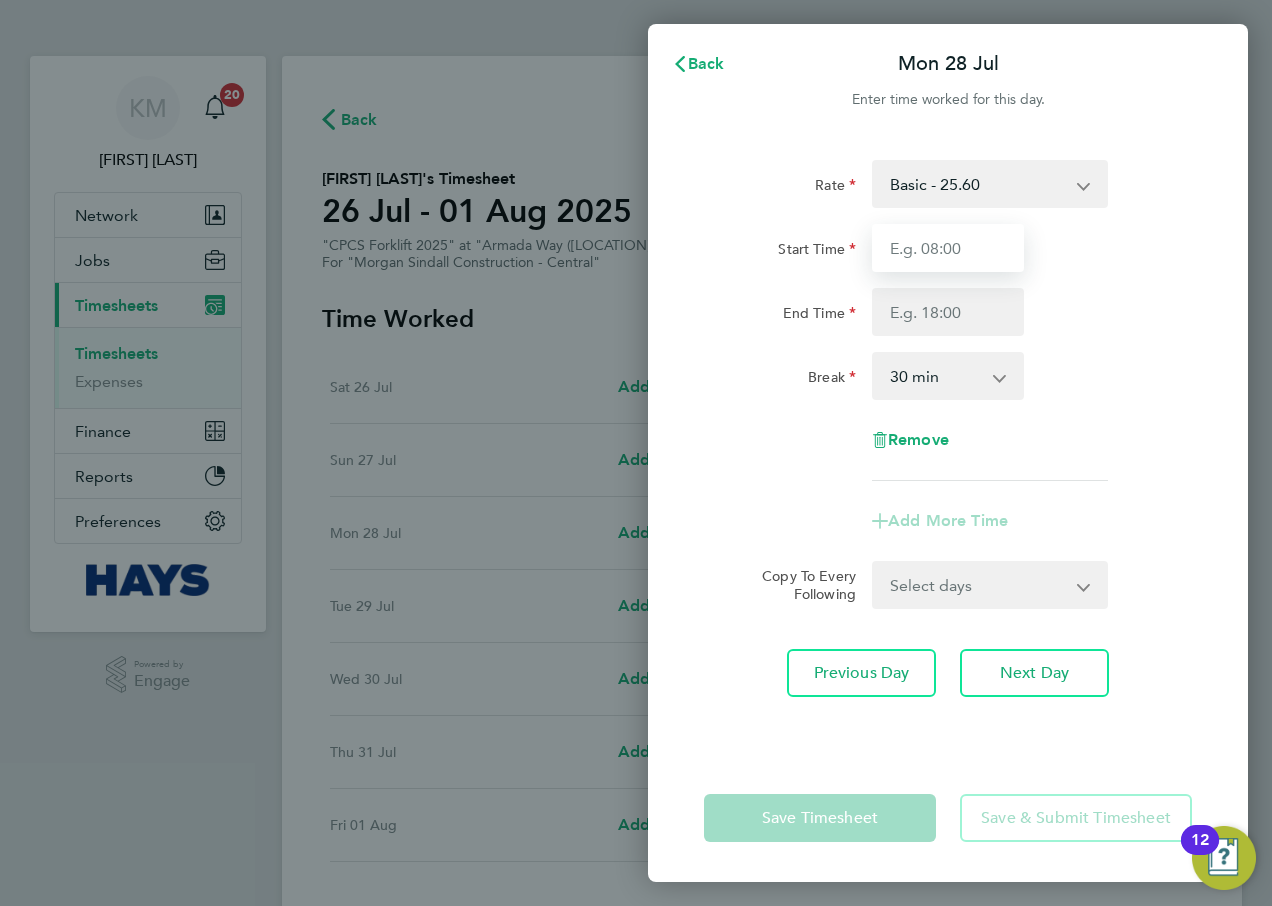 click on "Start Time" at bounding box center [948, 248] 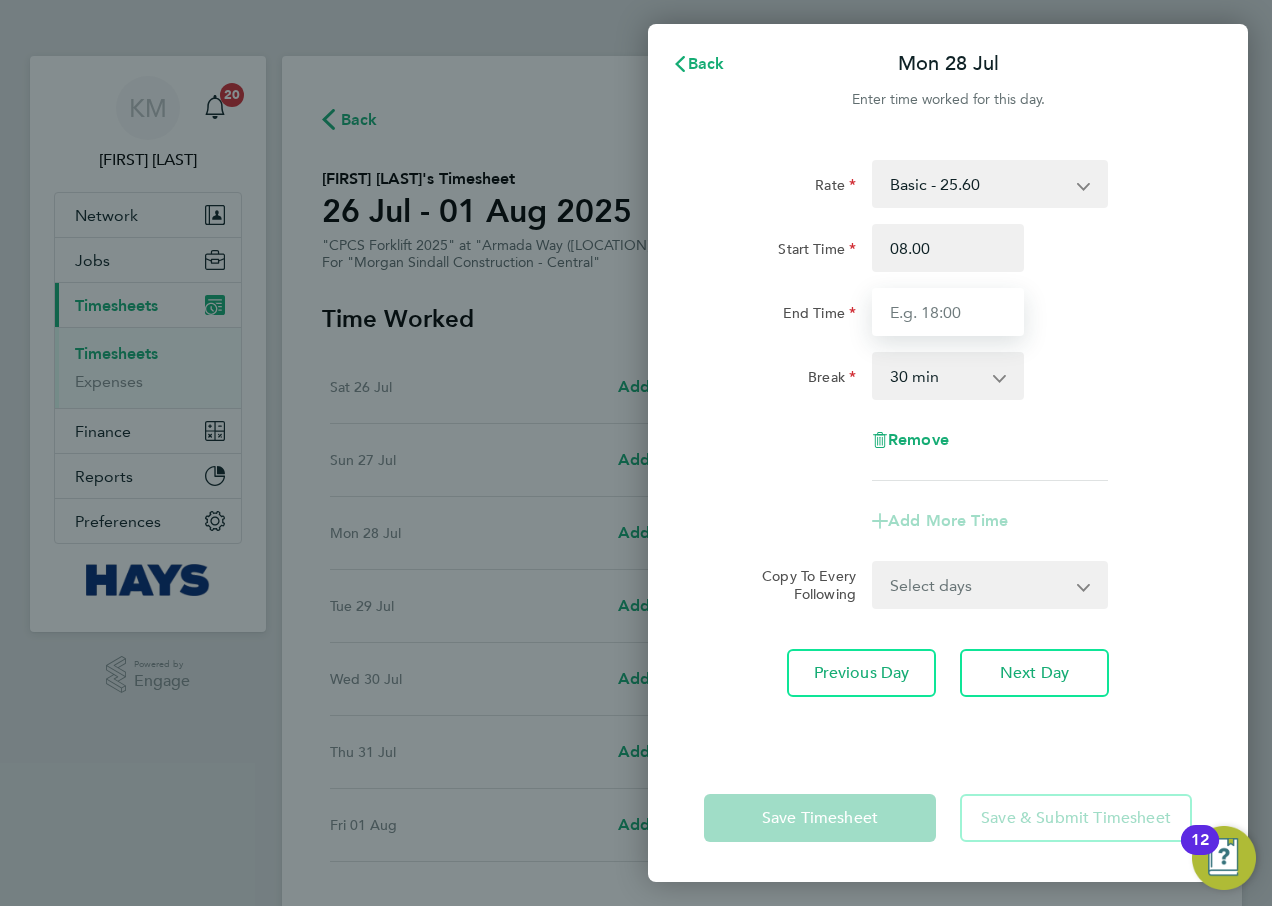 type on "08:00" 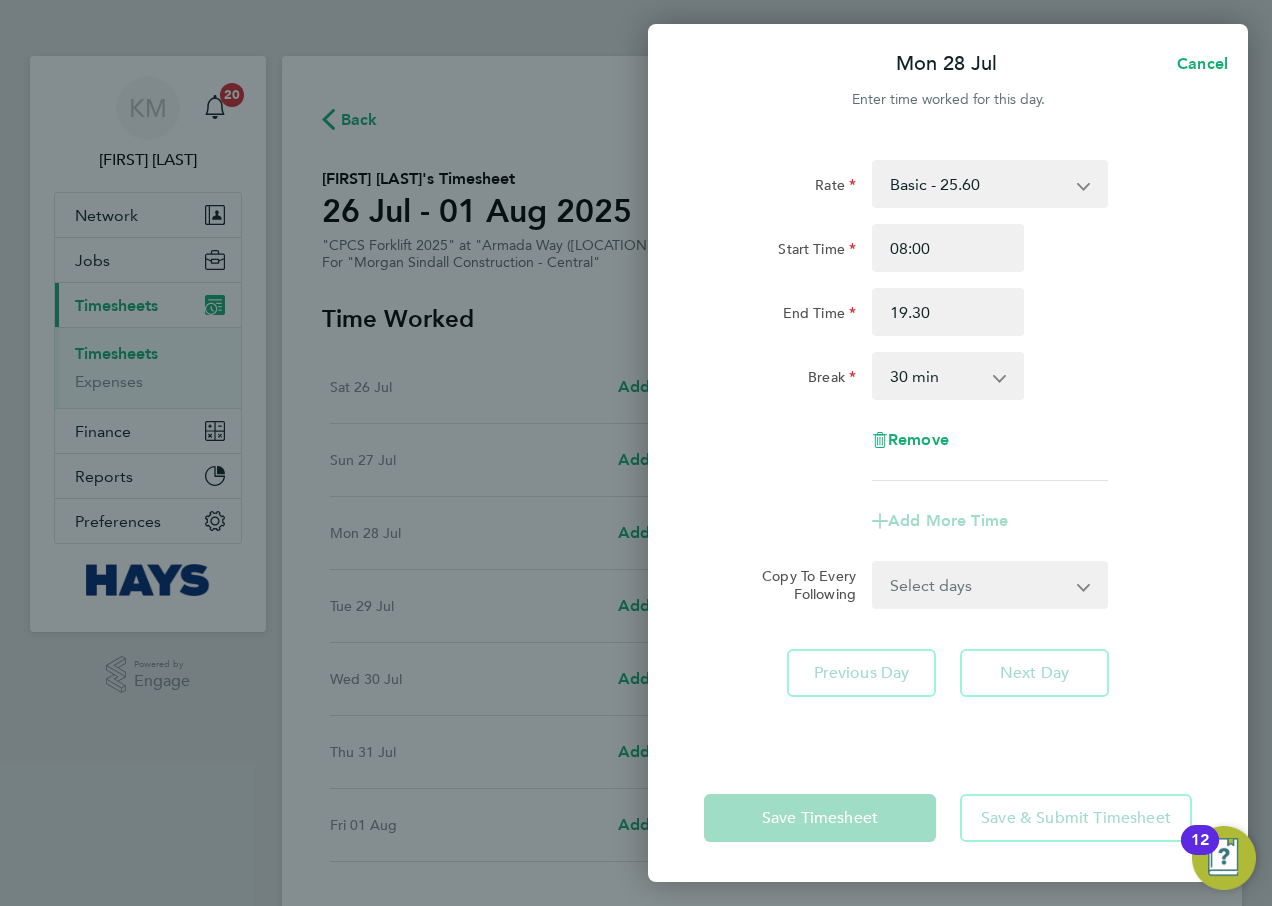 type on "19:30" 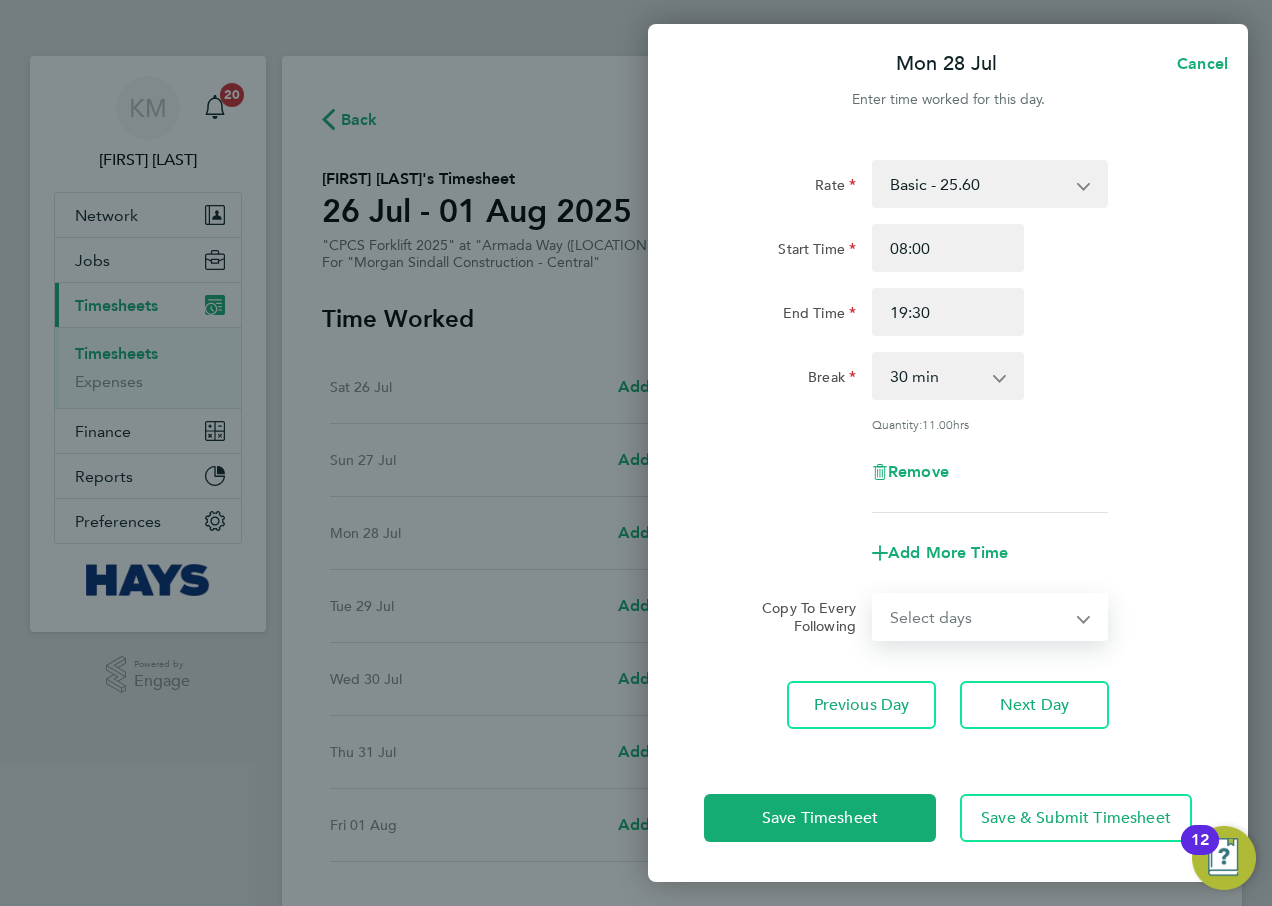 click on "Select days   Day   Tuesday   Wednesday   Thursday   Friday" at bounding box center (979, 617) 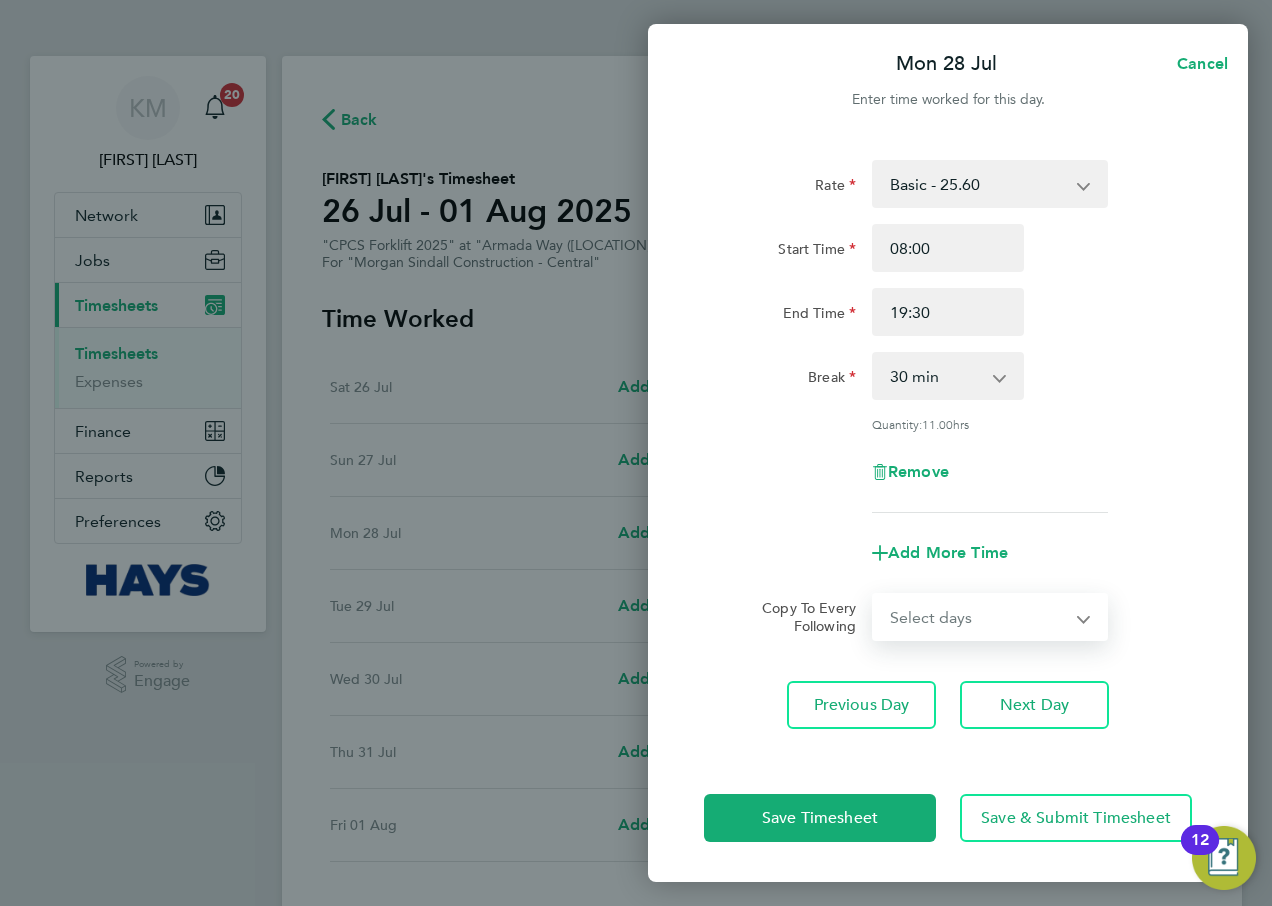select on "TUE" 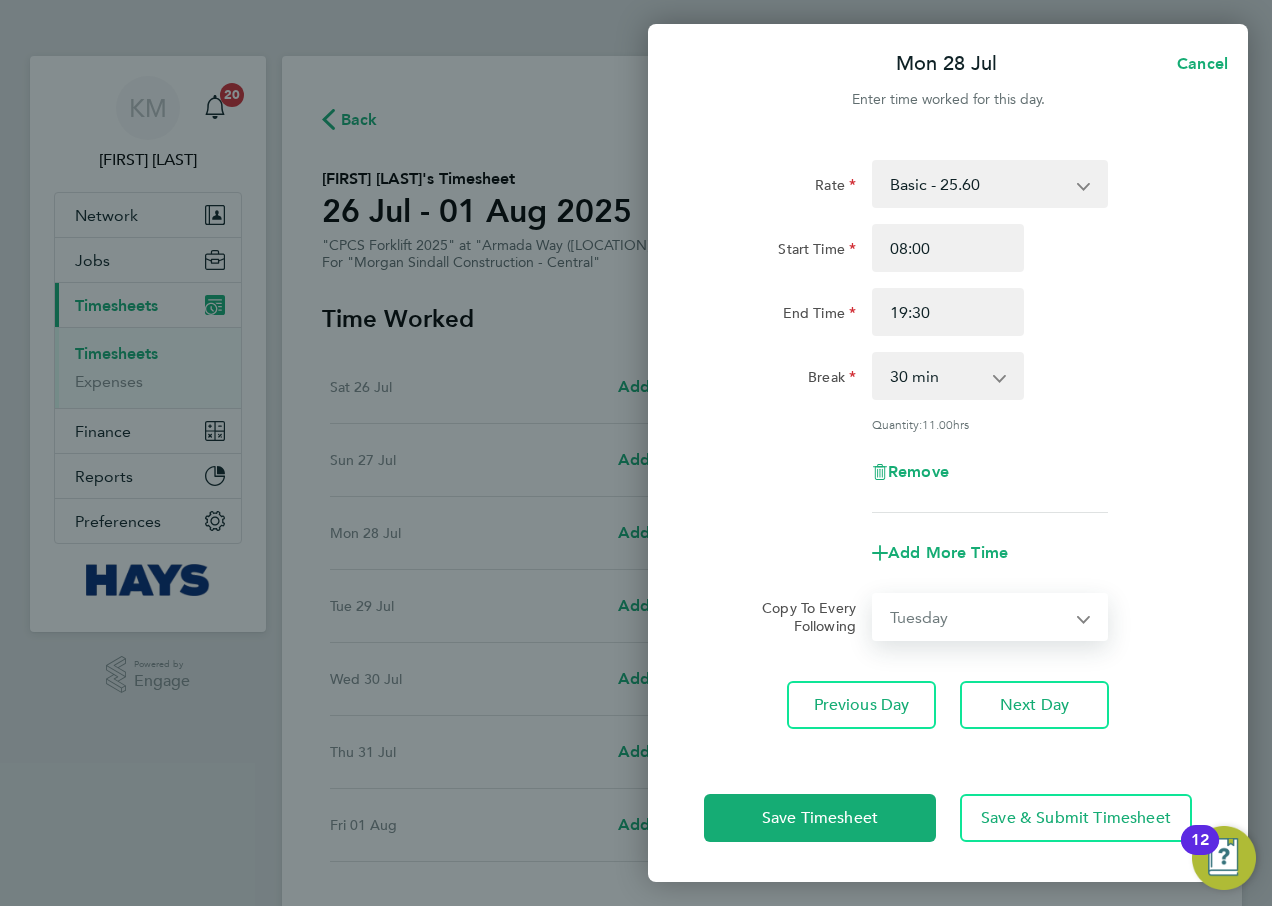 click on "Select days   Day   Tuesday   Wednesday   Thursday   Friday" at bounding box center [979, 617] 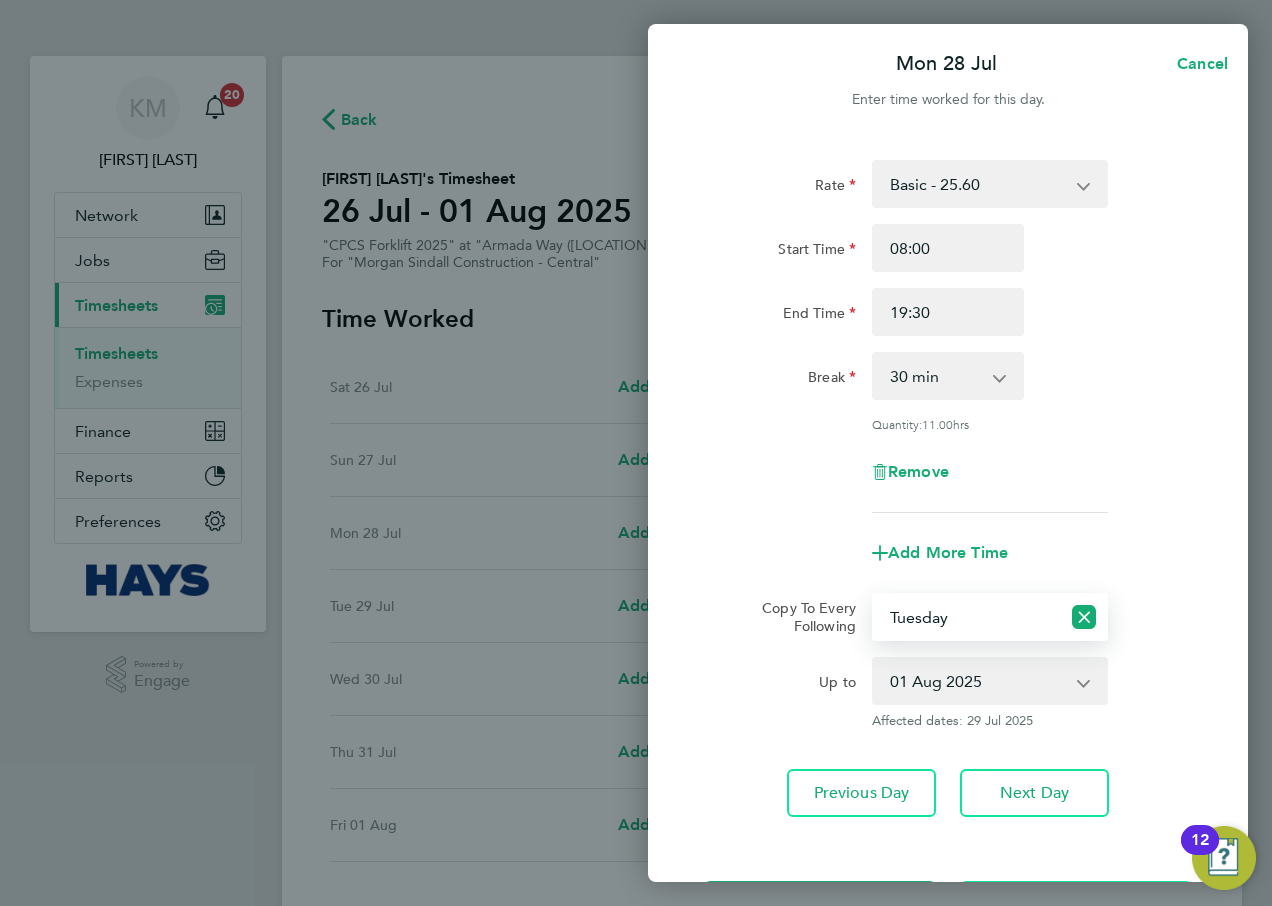 click on "29 Jul 2025   30 Jul 2025   31 Jul 2025   01 Aug 2025" at bounding box center (978, 681) 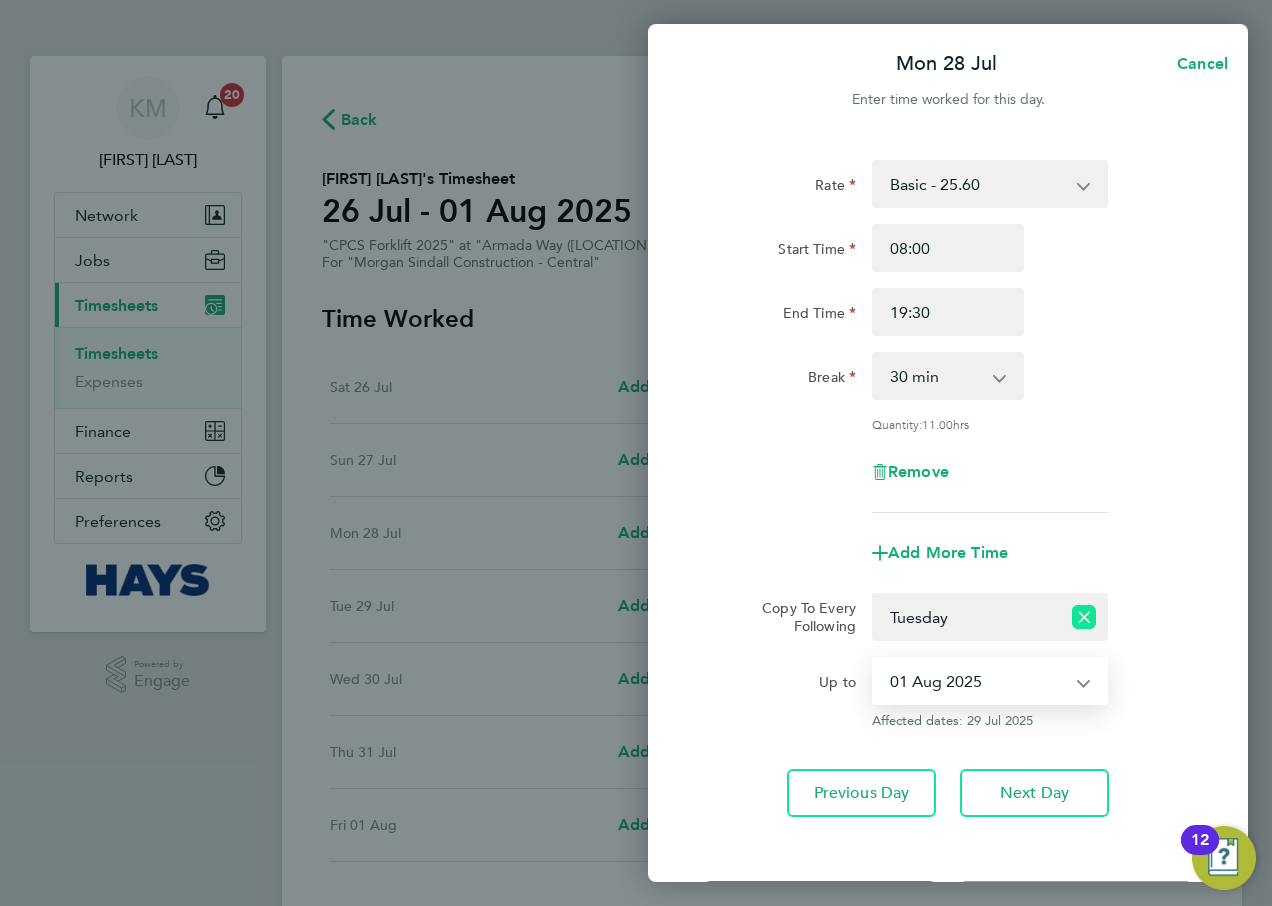 click 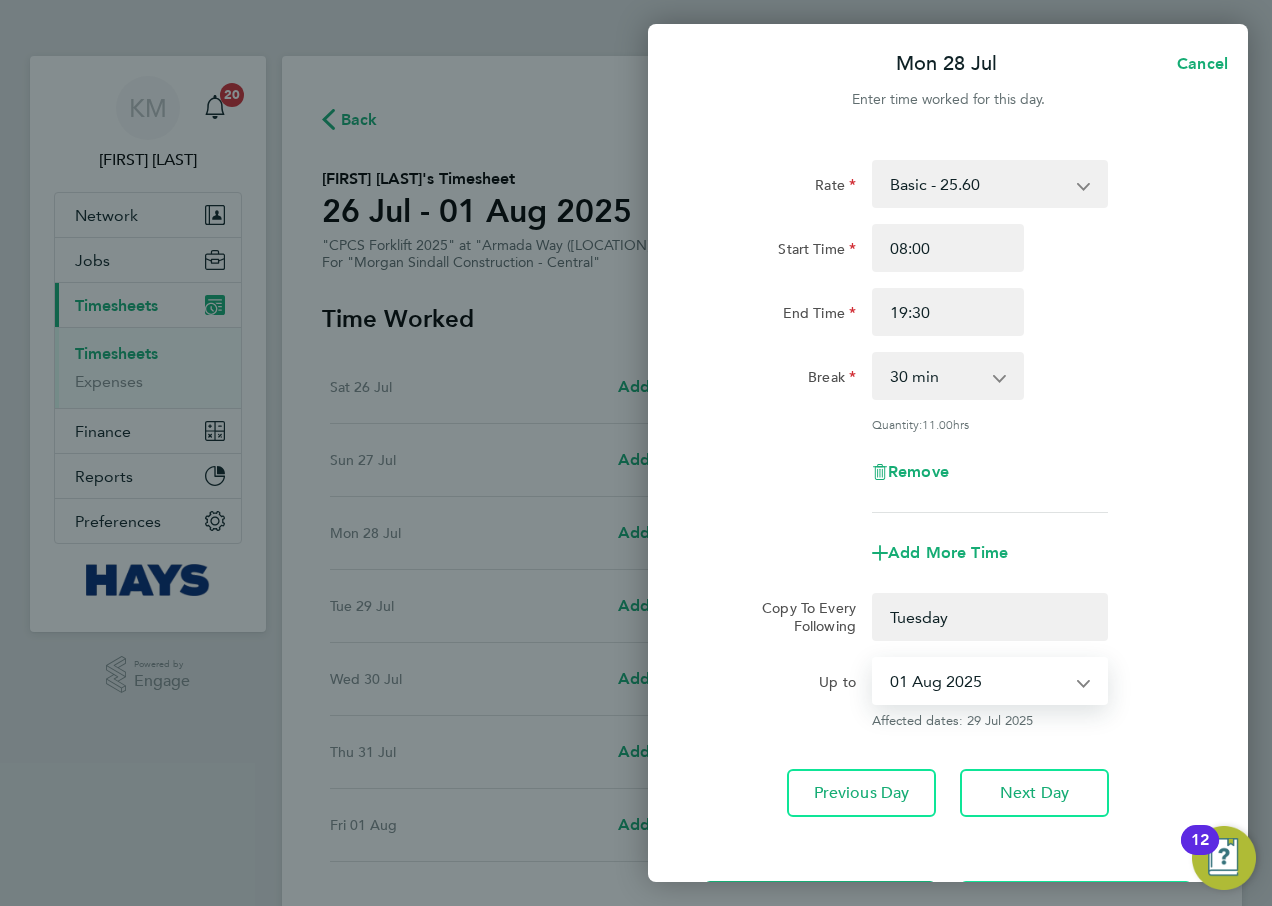 select on "0: null" 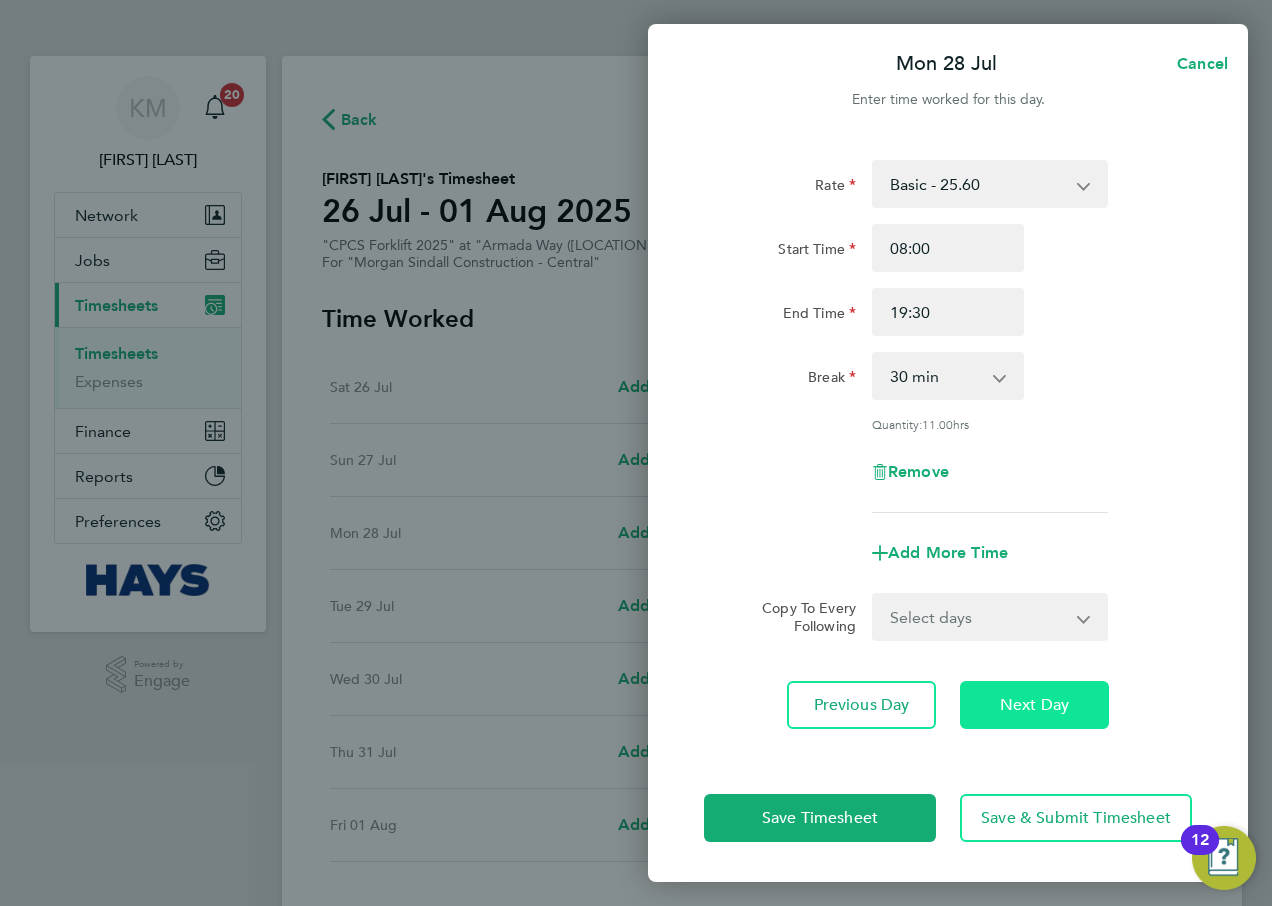 click on "Next Day" 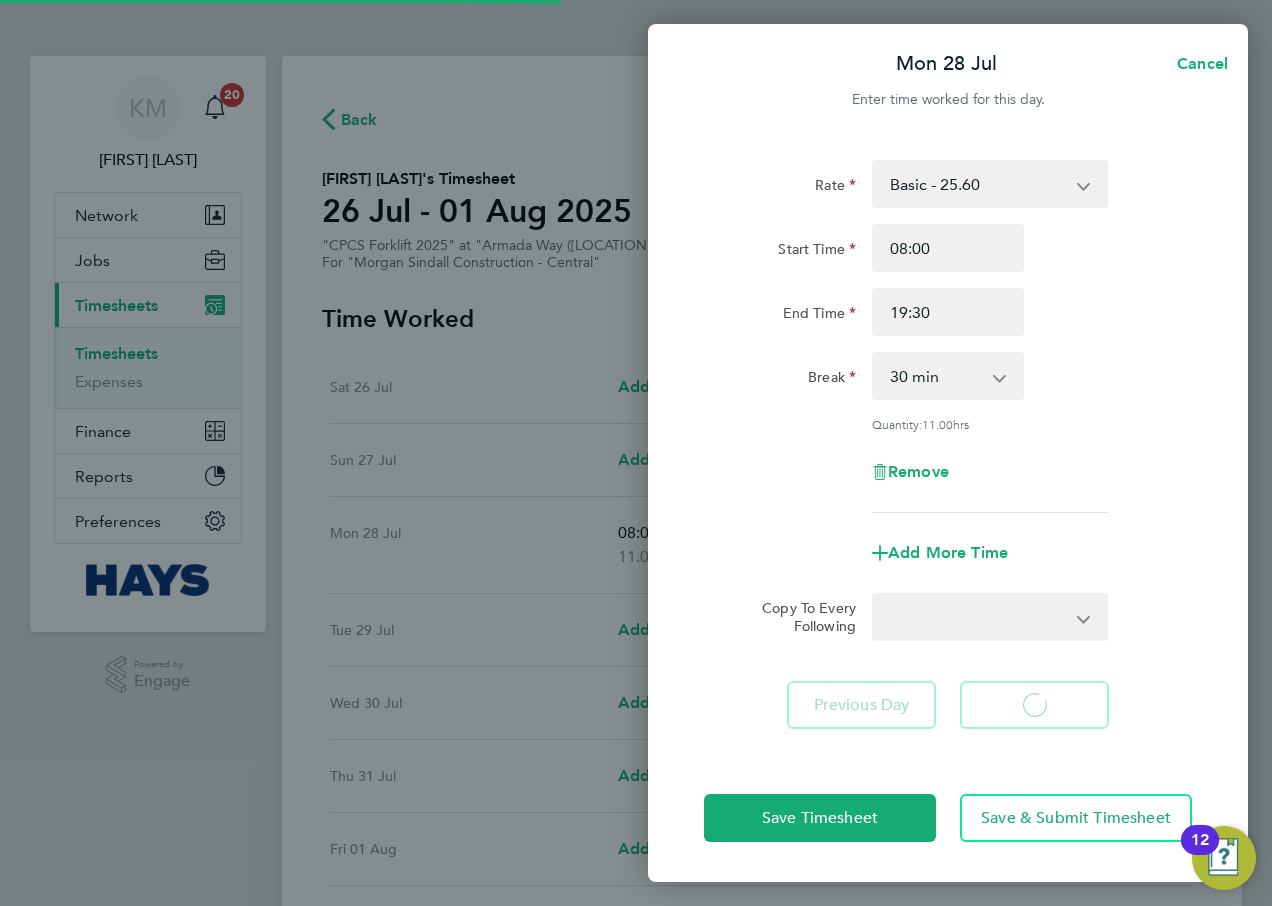 select on "30" 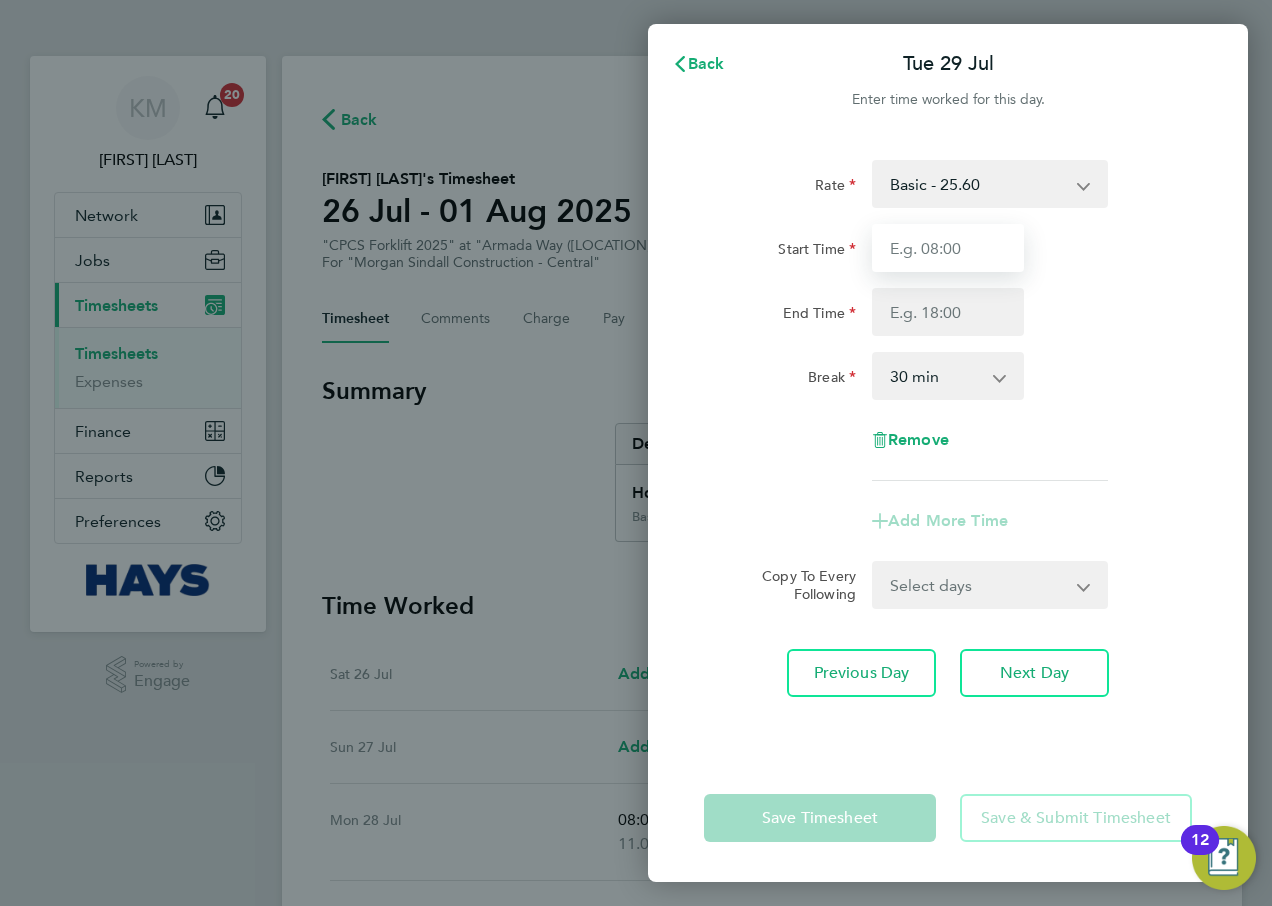 click on "Start Time" at bounding box center (948, 248) 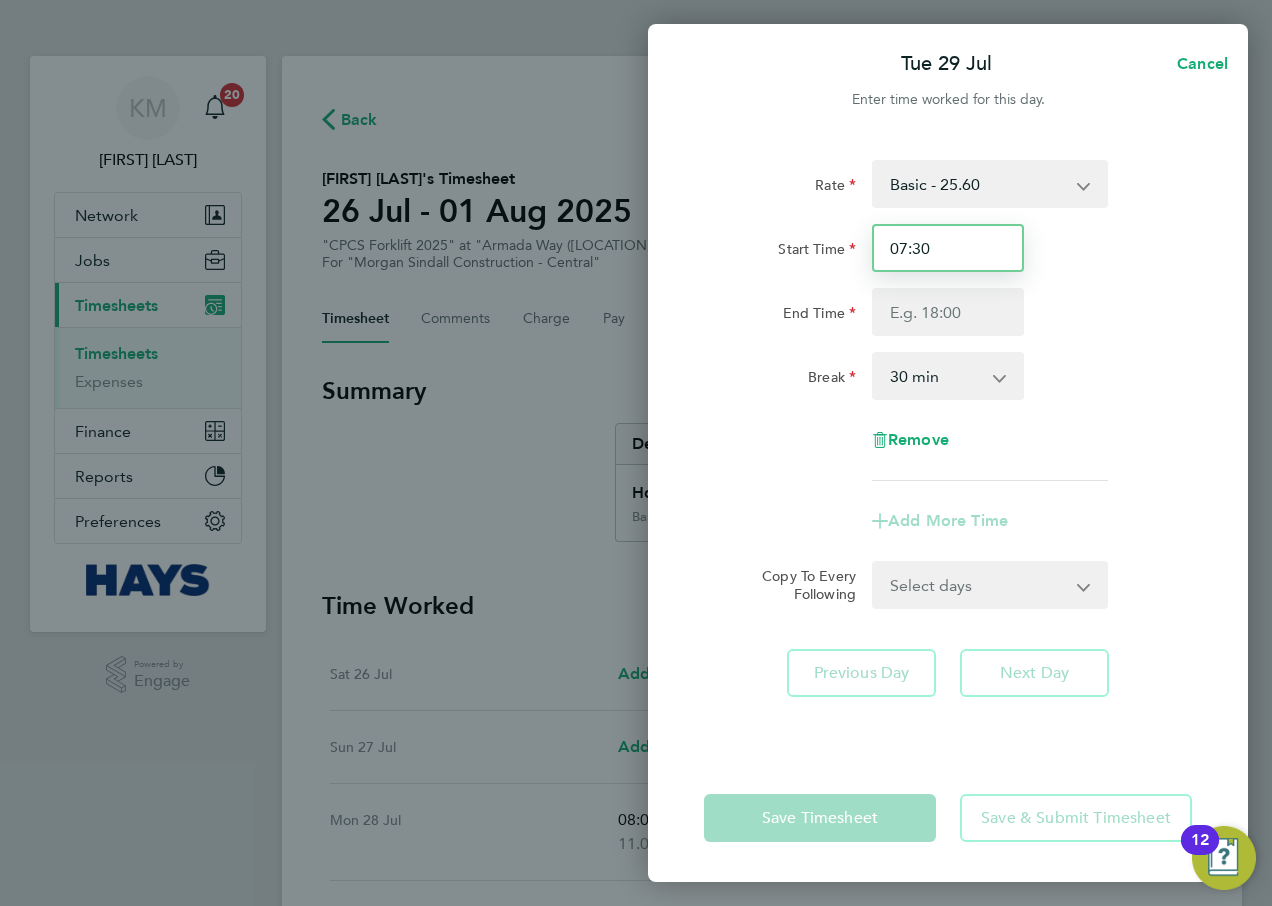 drag, startPoint x: 979, startPoint y: 247, endPoint x: 551, endPoint y: 276, distance: 428.98135 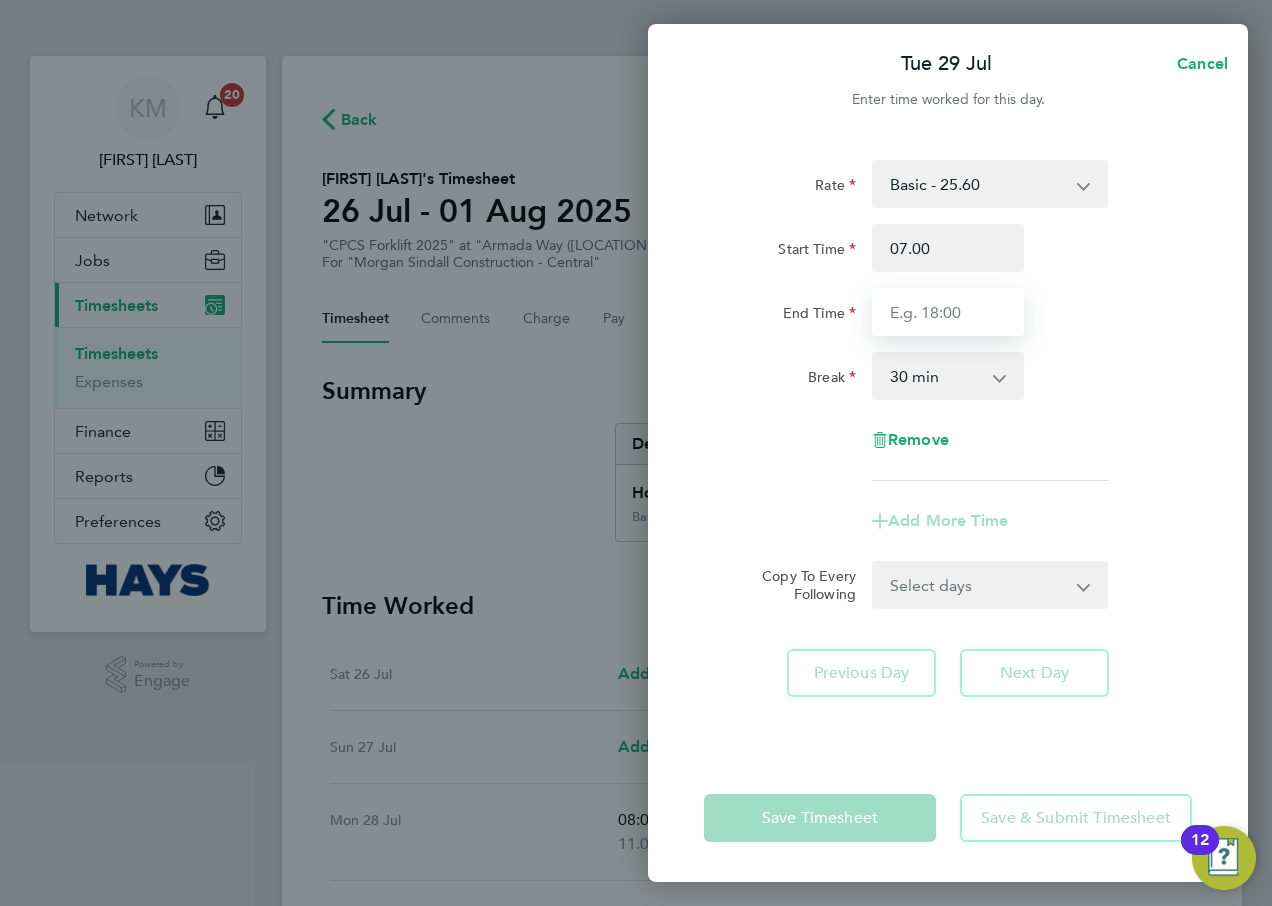 type on "07:00" 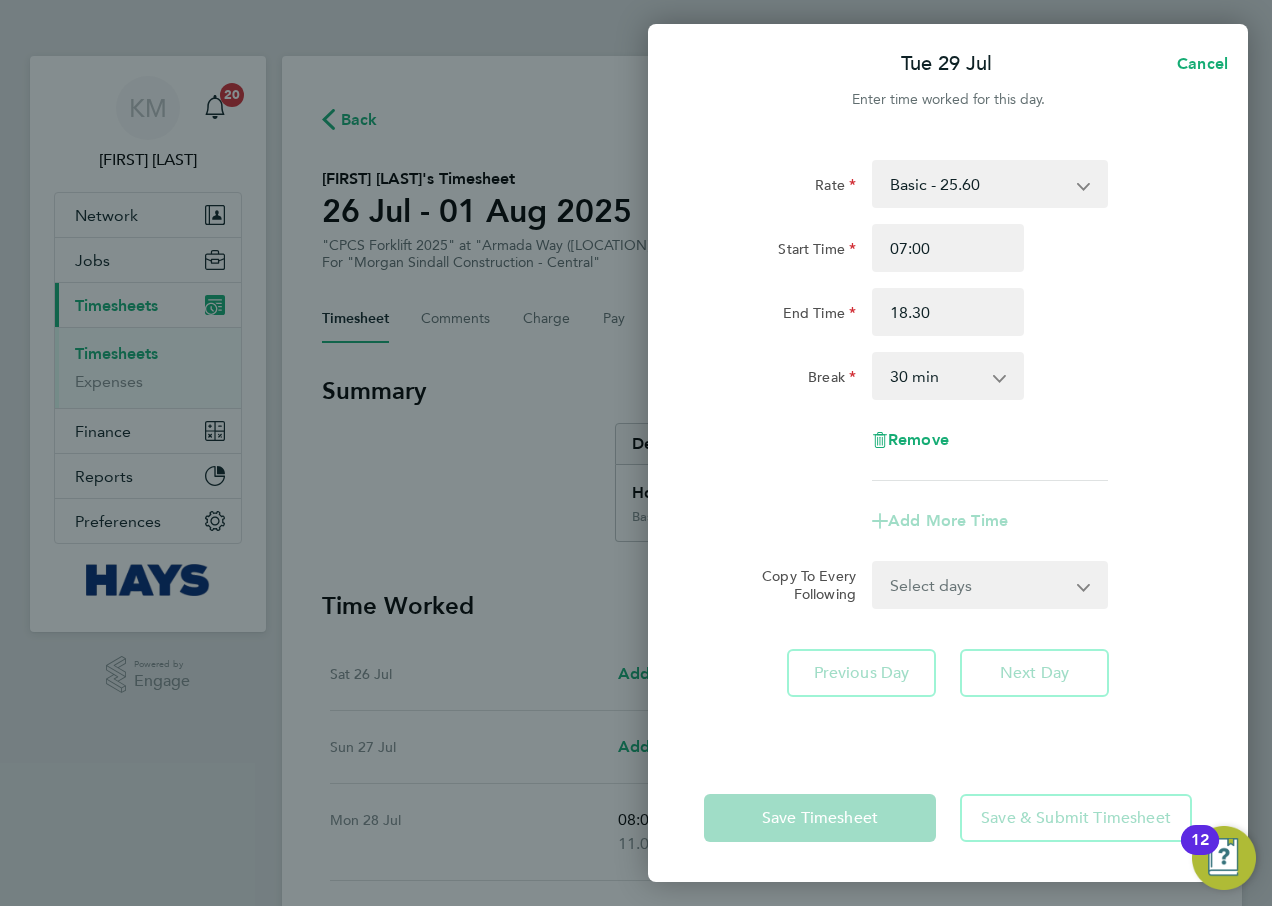 type on "18:30" 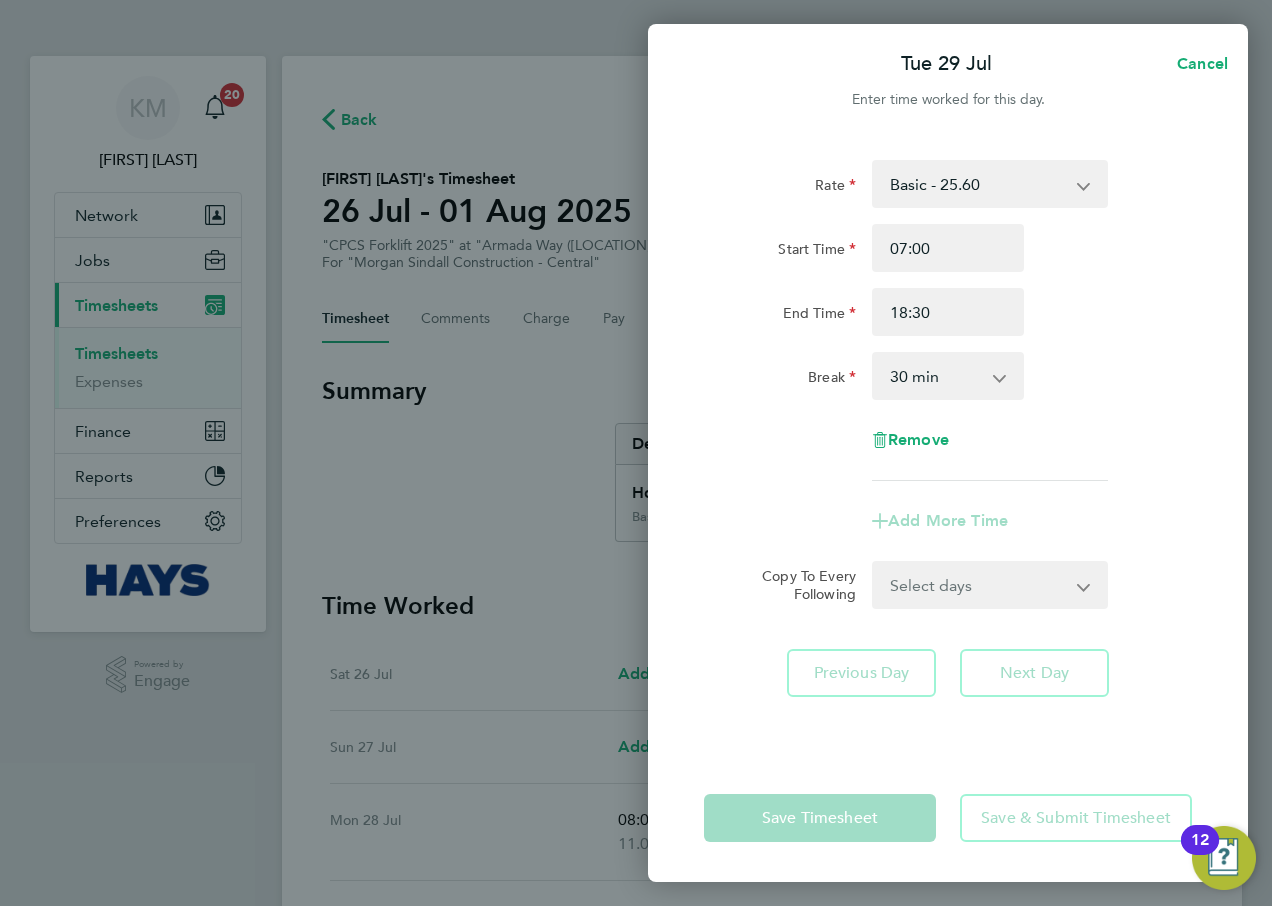 click on "Rate  Basic - 25.60   Overtime - 37.11
Start Time 07:00 End Time 18:30 Break  0 min   15 min   30 min   45 min   60 min   75 min   90 min
Remove
Add More Time" 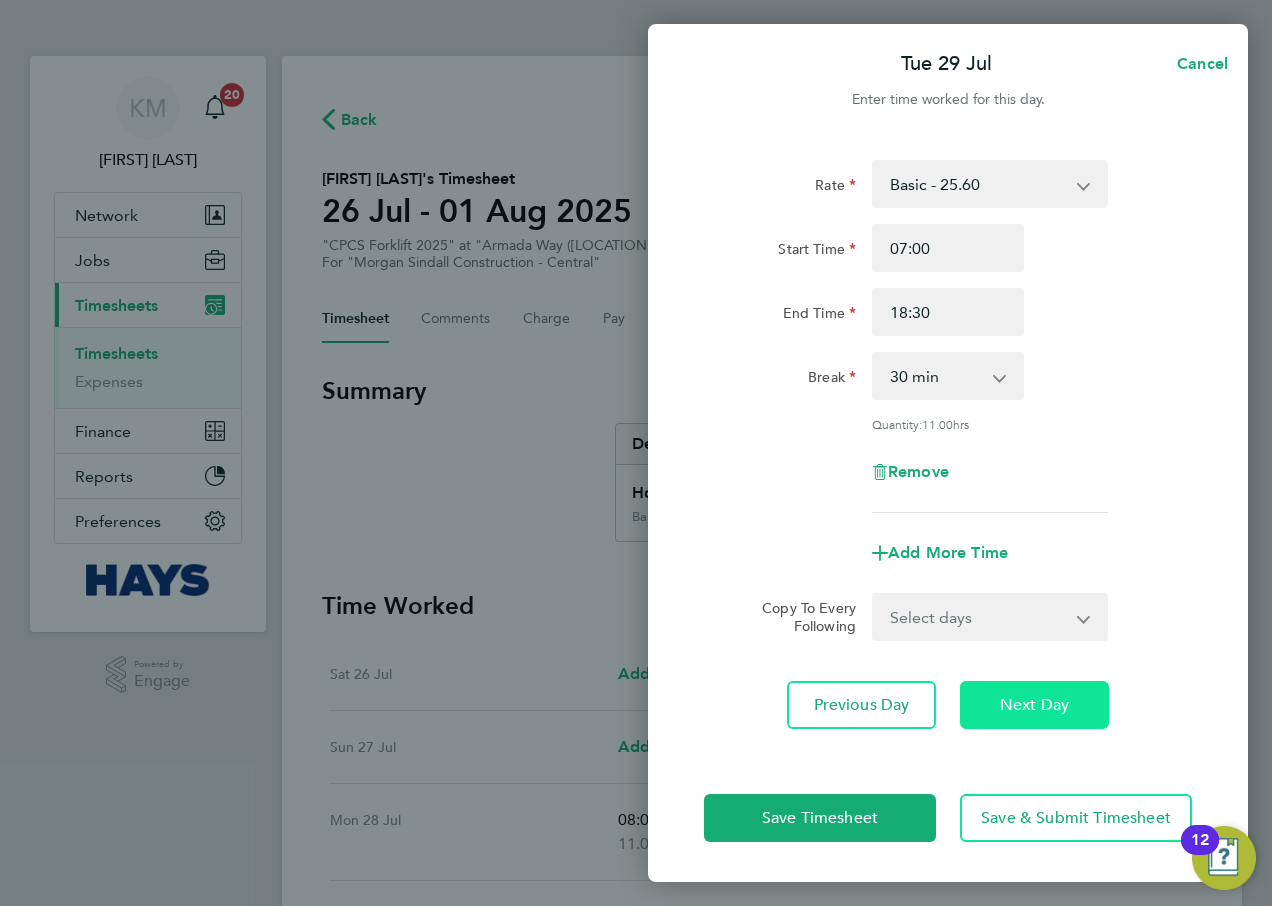 click on "Next Day" 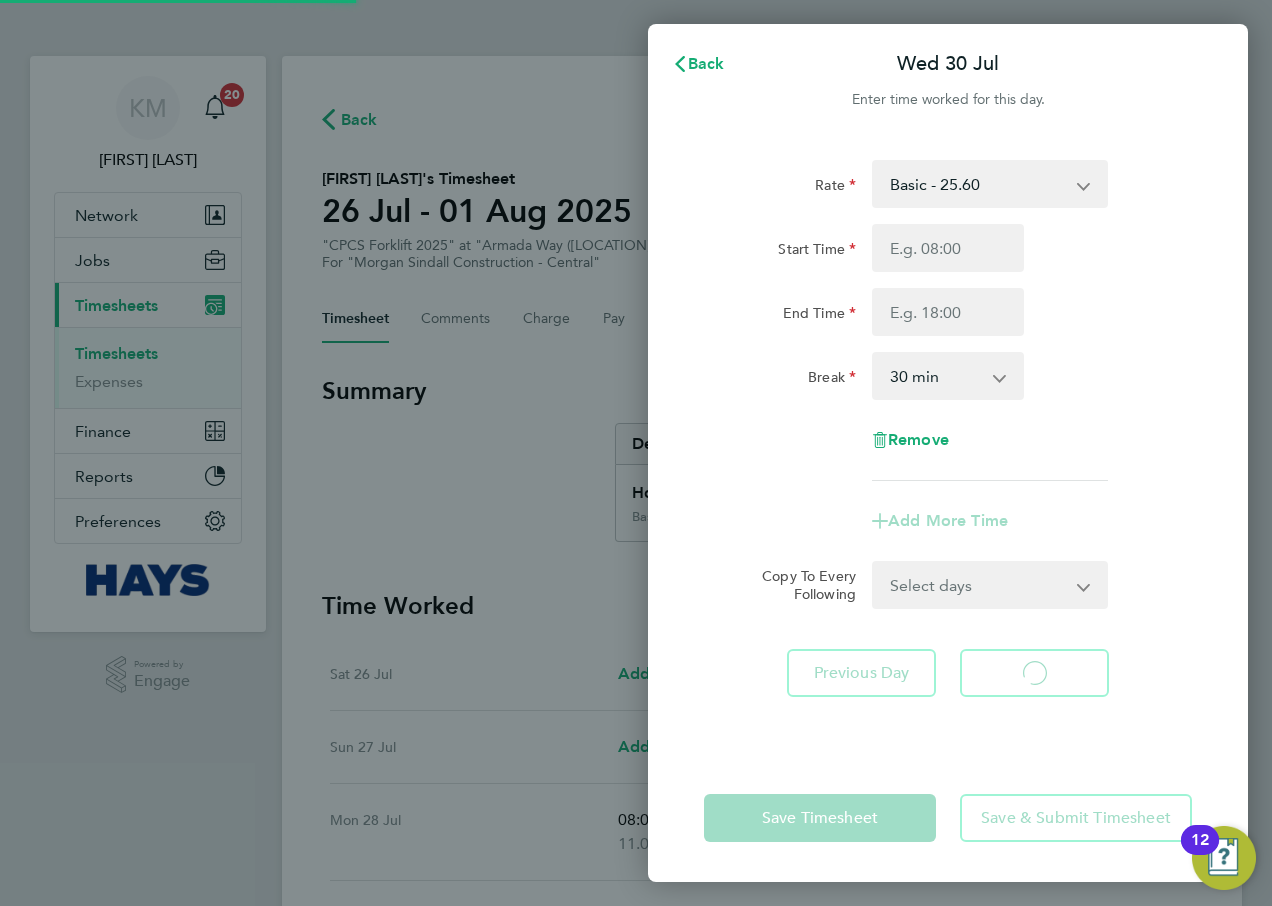 select on "30" 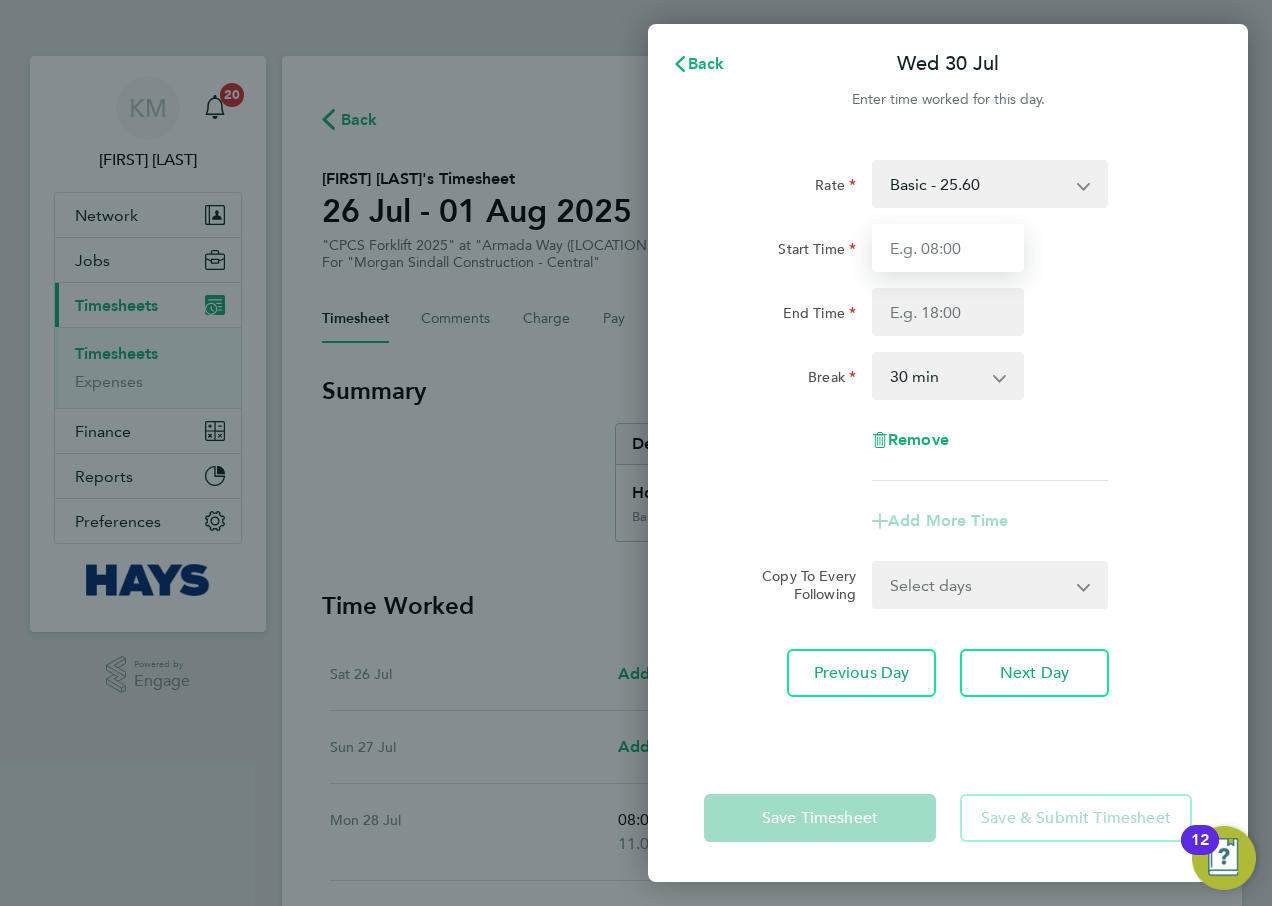 click on "Start Time" at bounding box center [948, 248] 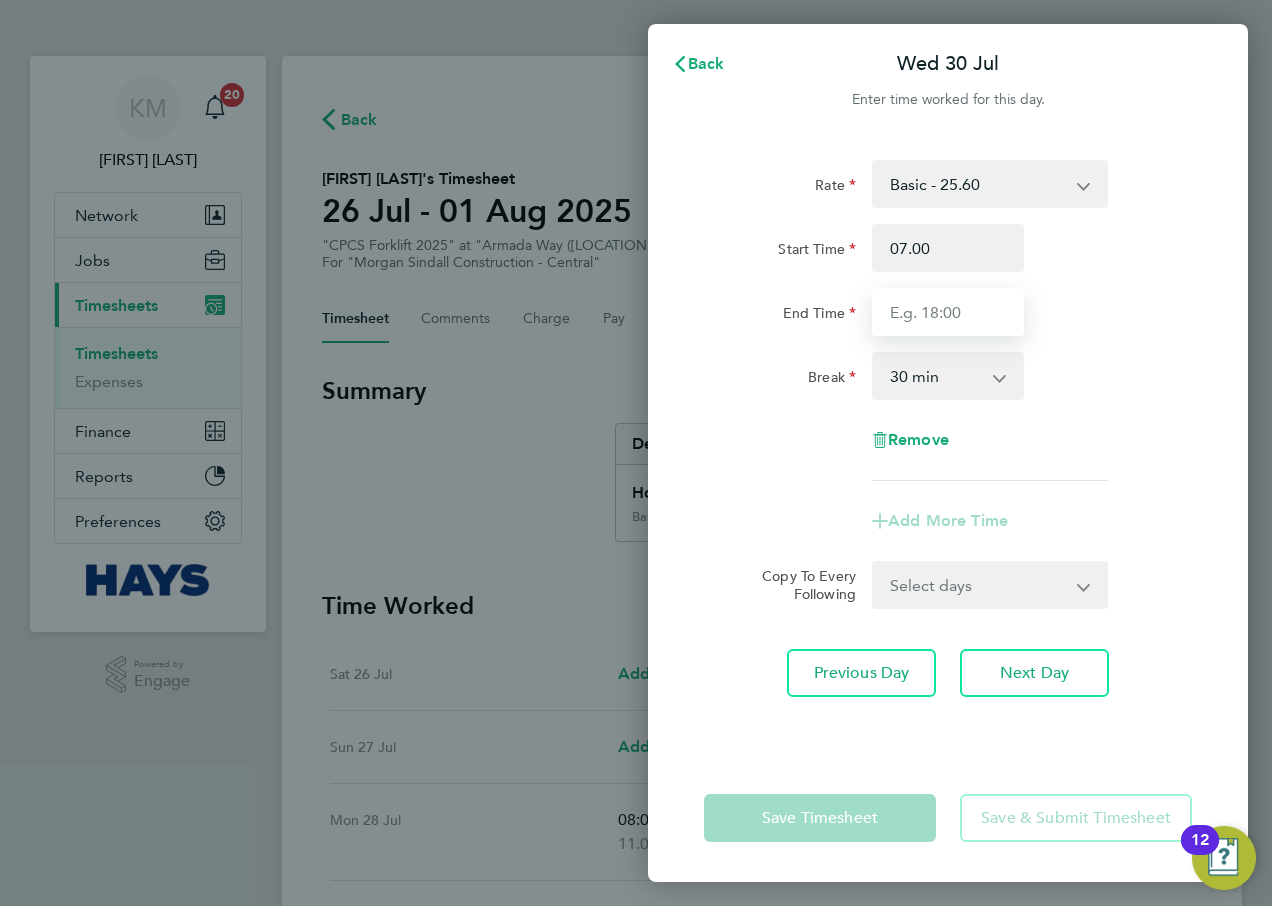 type on "07:00" 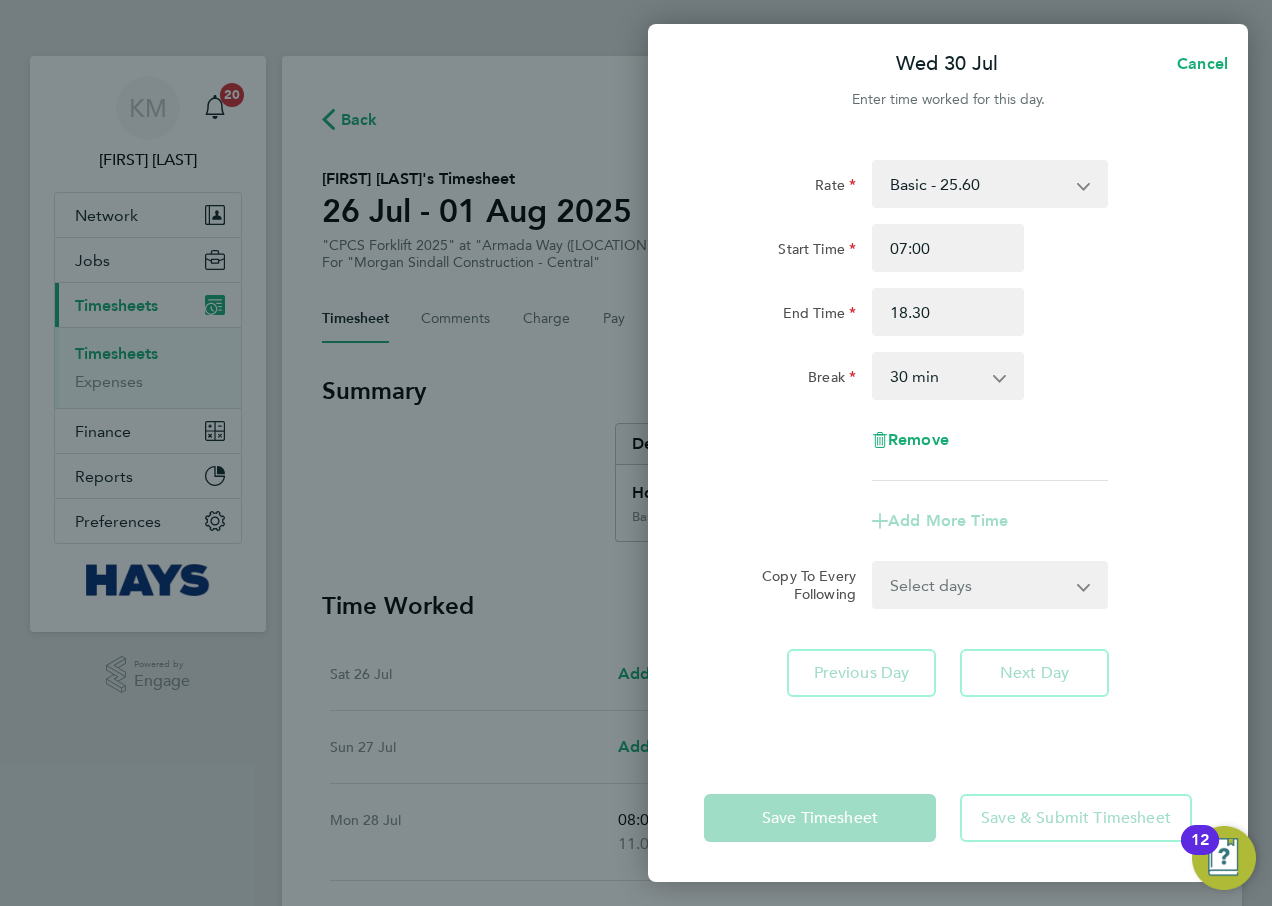 type on "18:30" 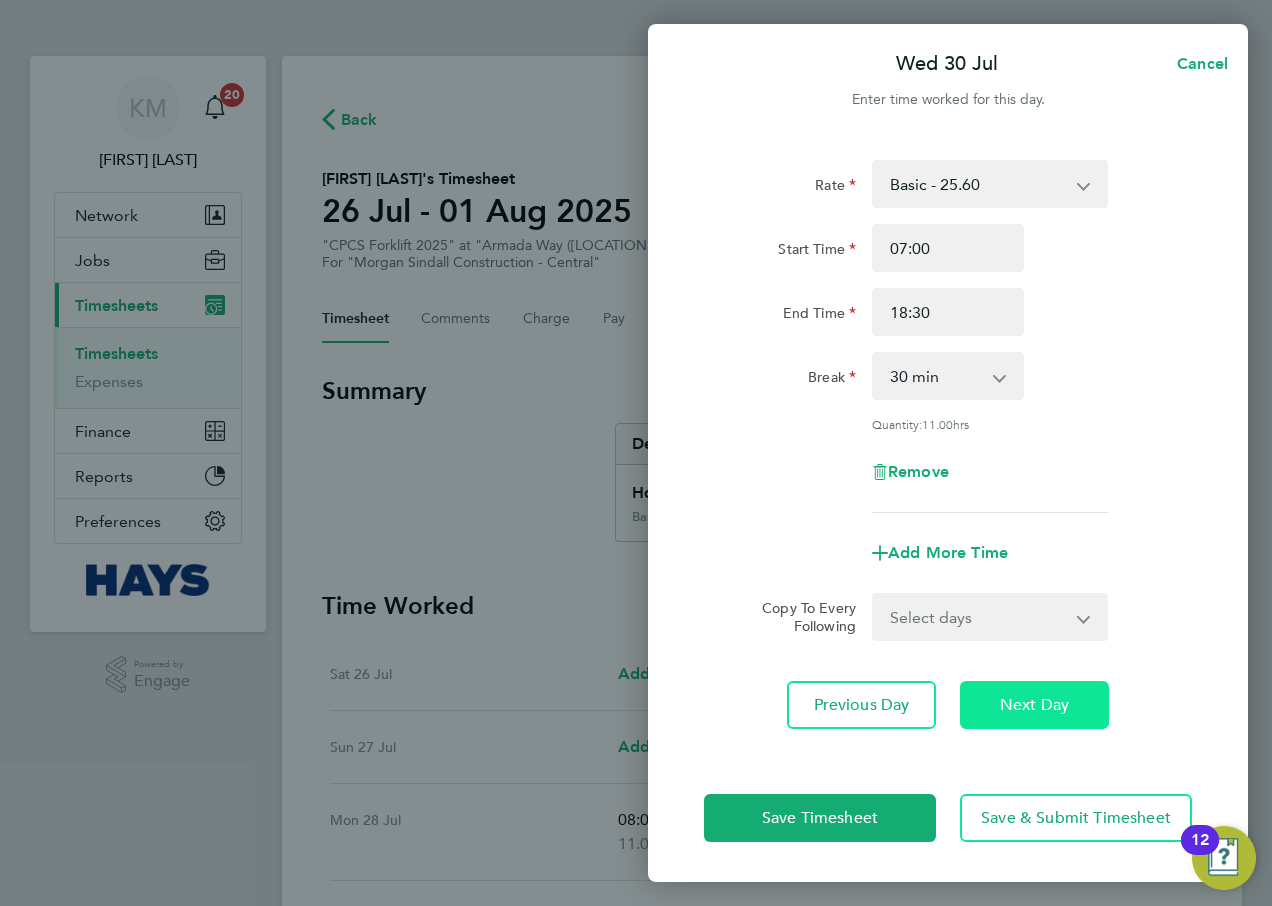 click on "Next Day" 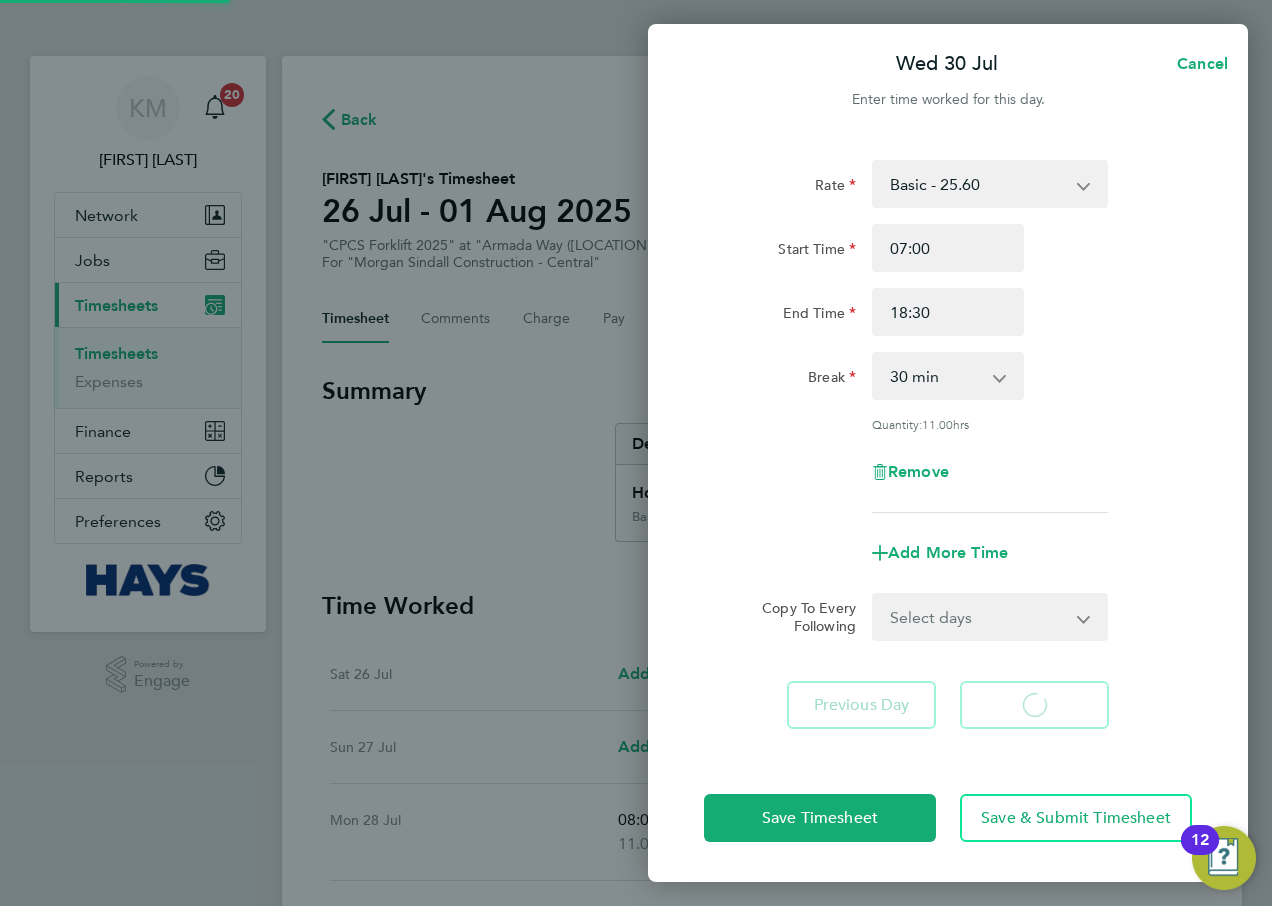 select on "30" 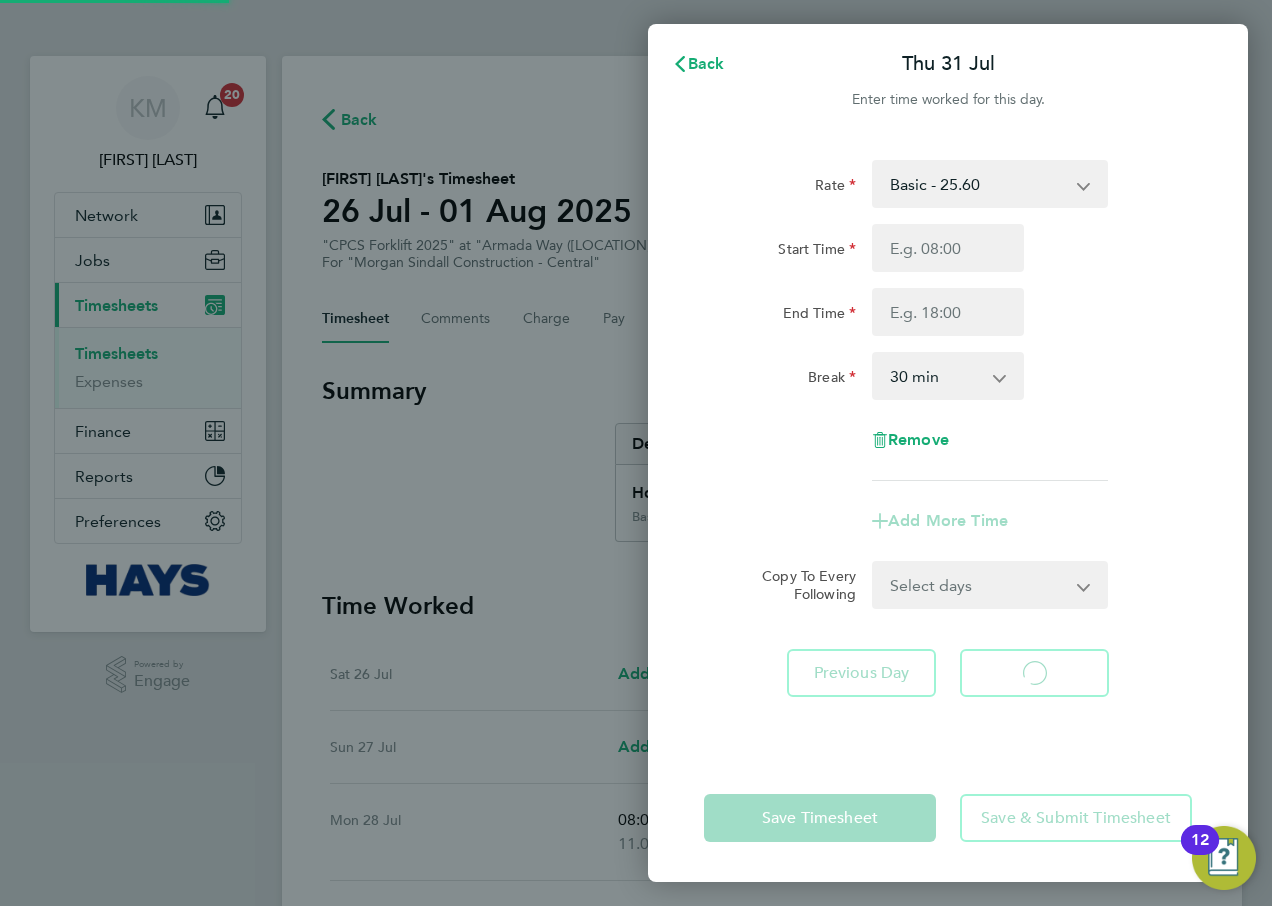 select on "30" 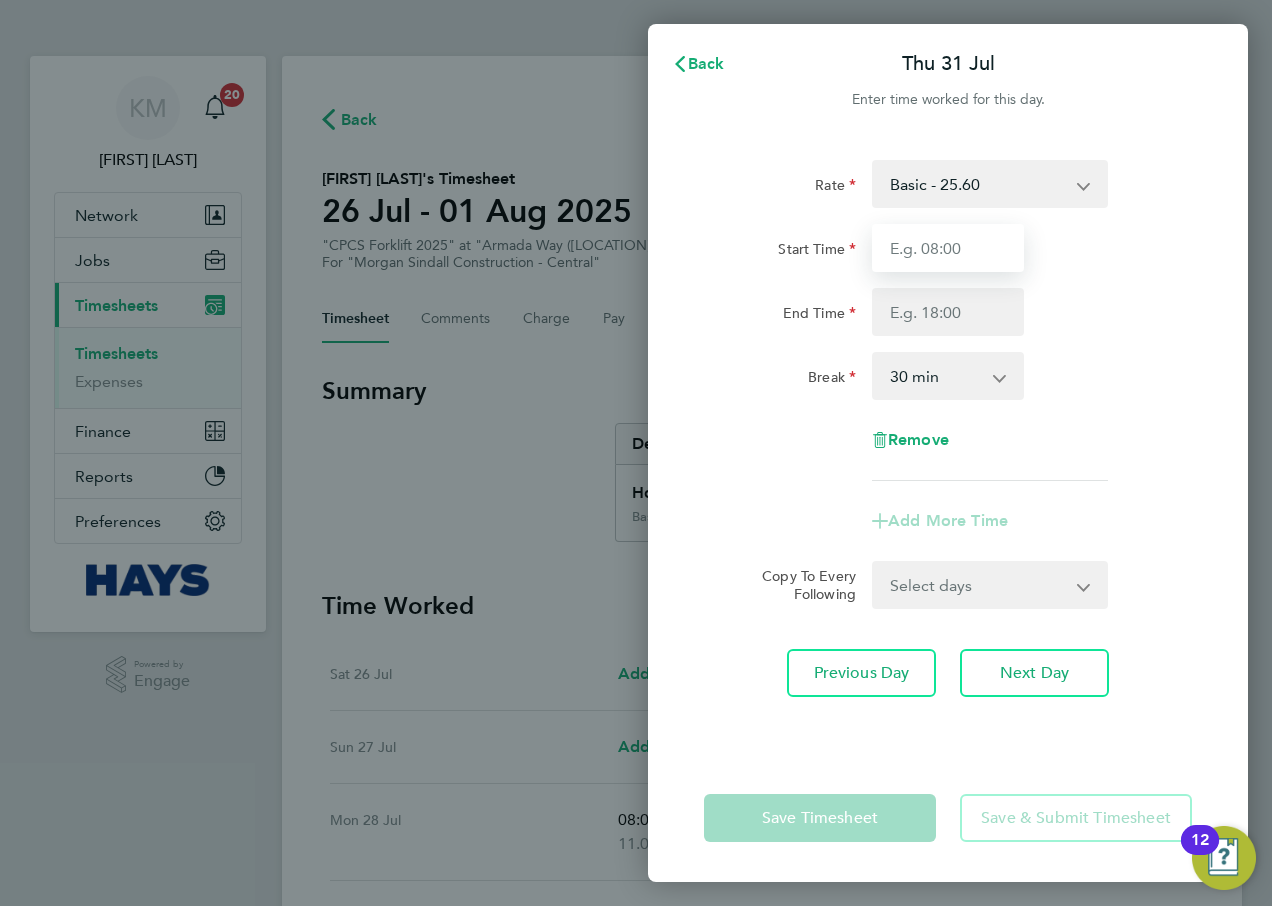 click on "Start Time" at bounding box center [948, 248] 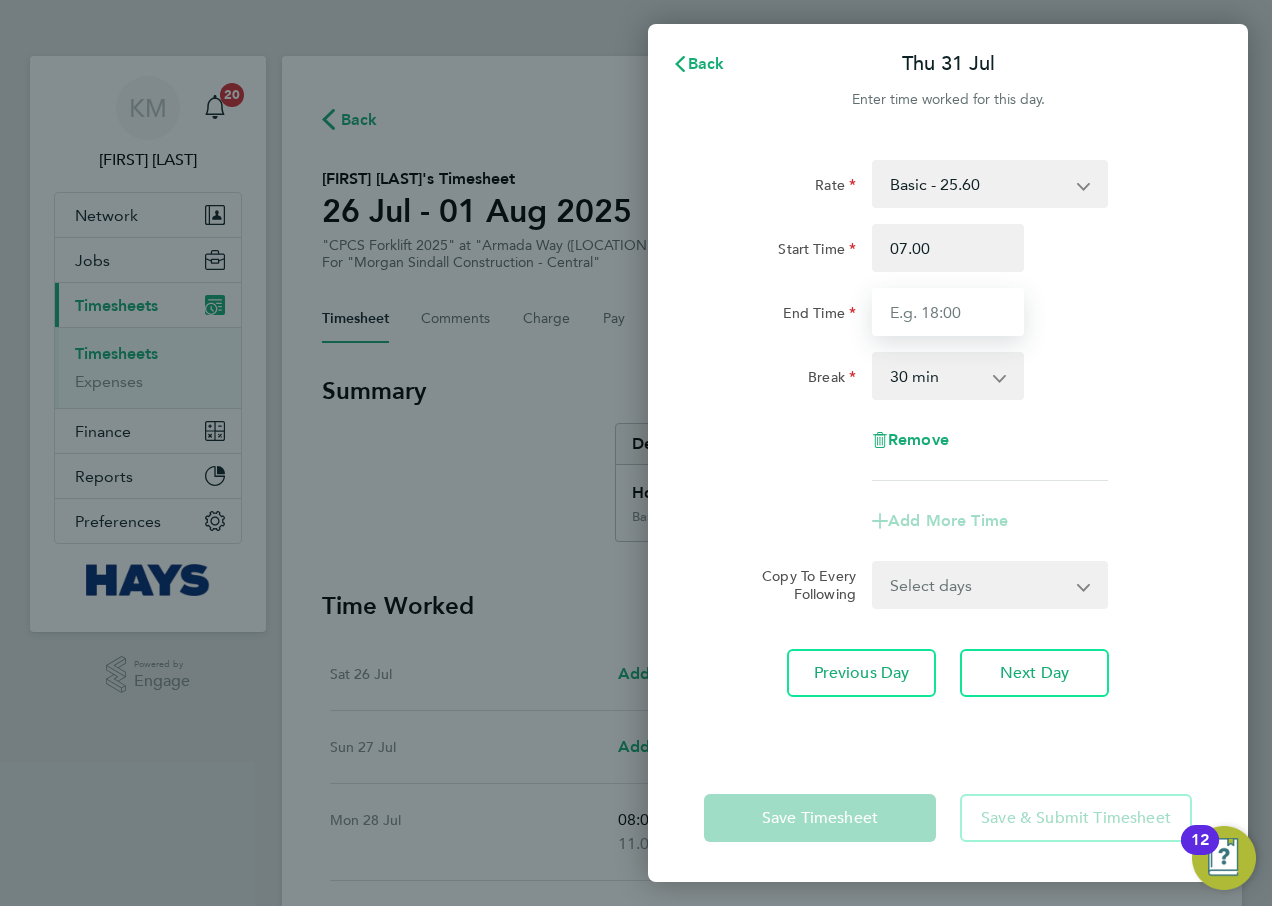 type on "07:00" 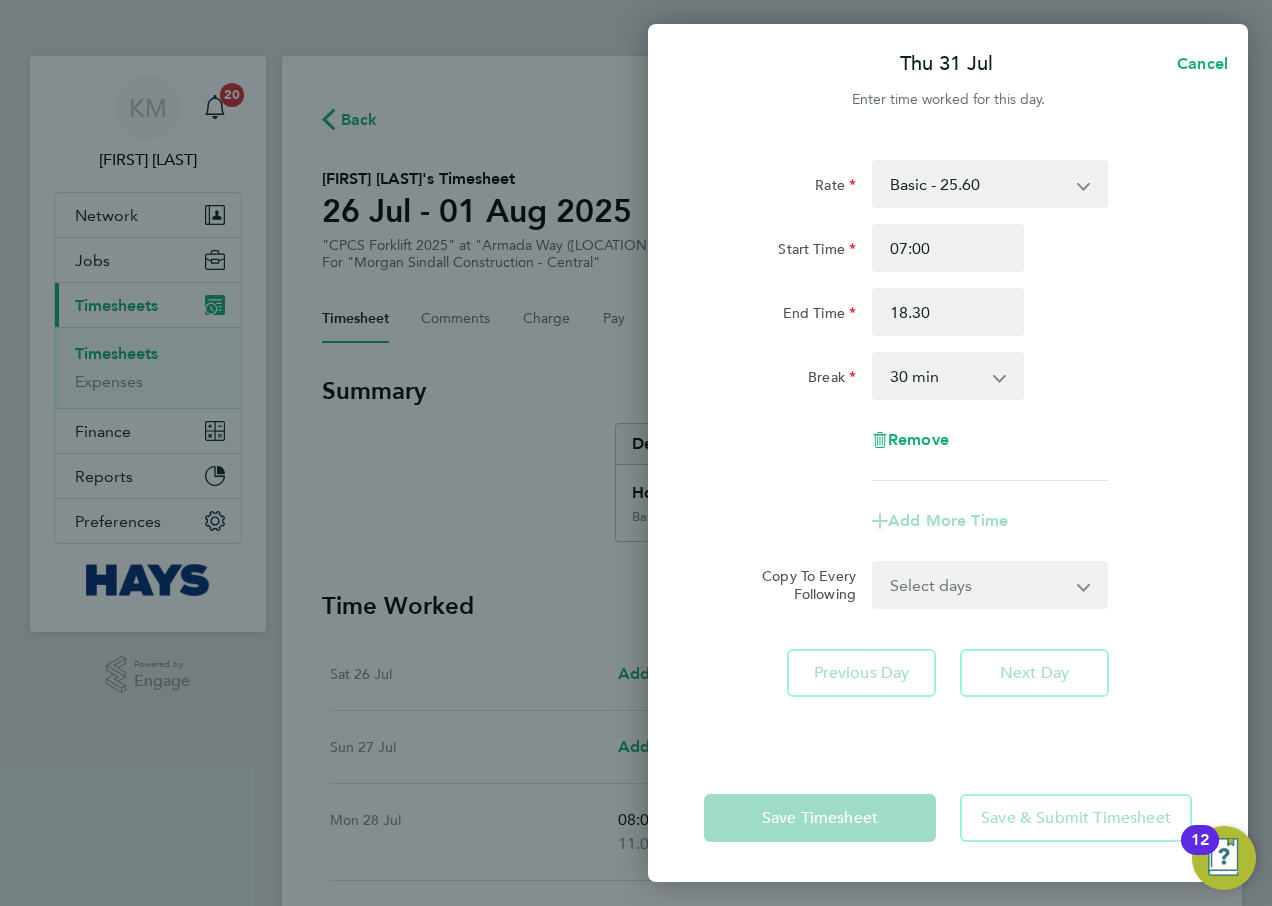 type on "18:30" 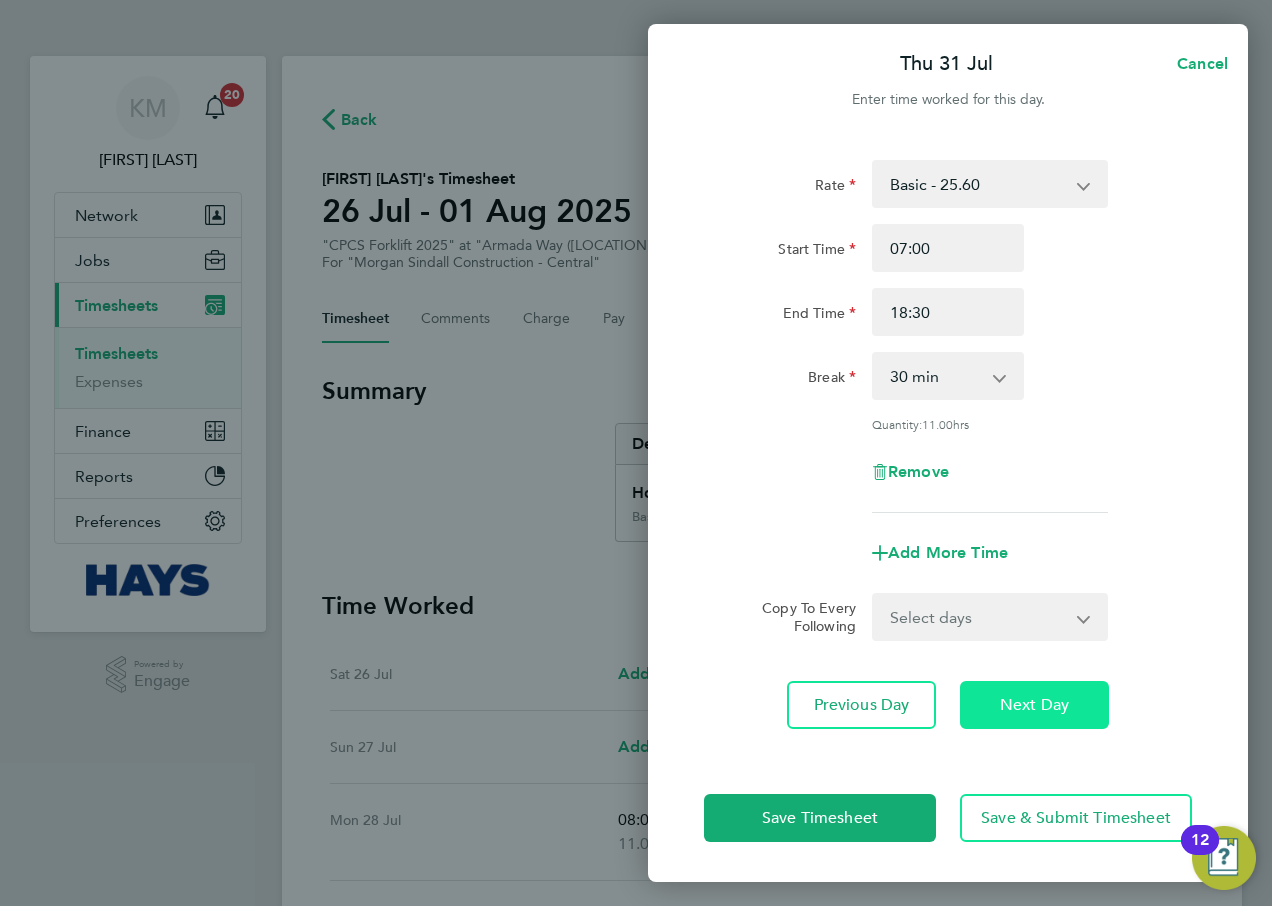 click on "Next Day" 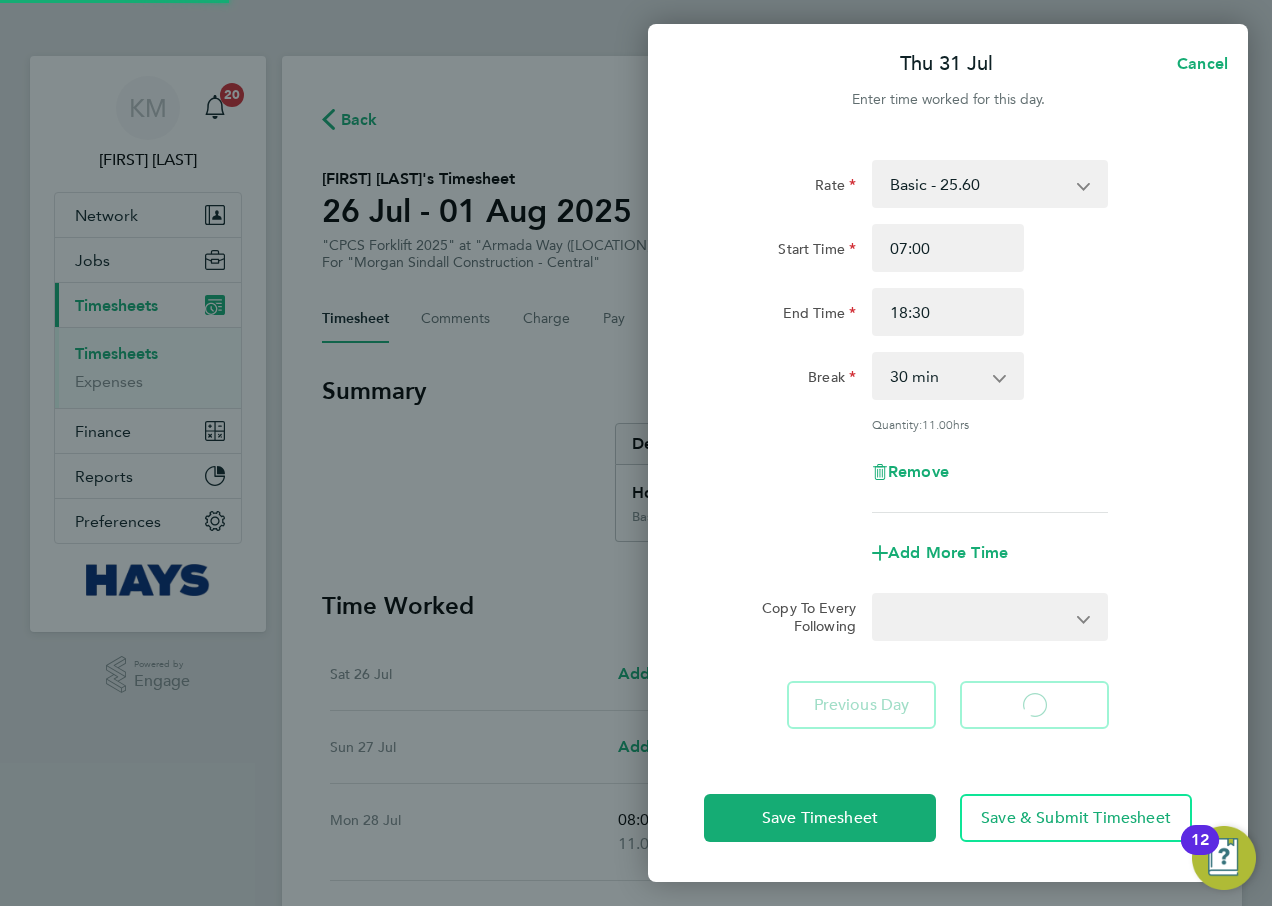 select on "30" 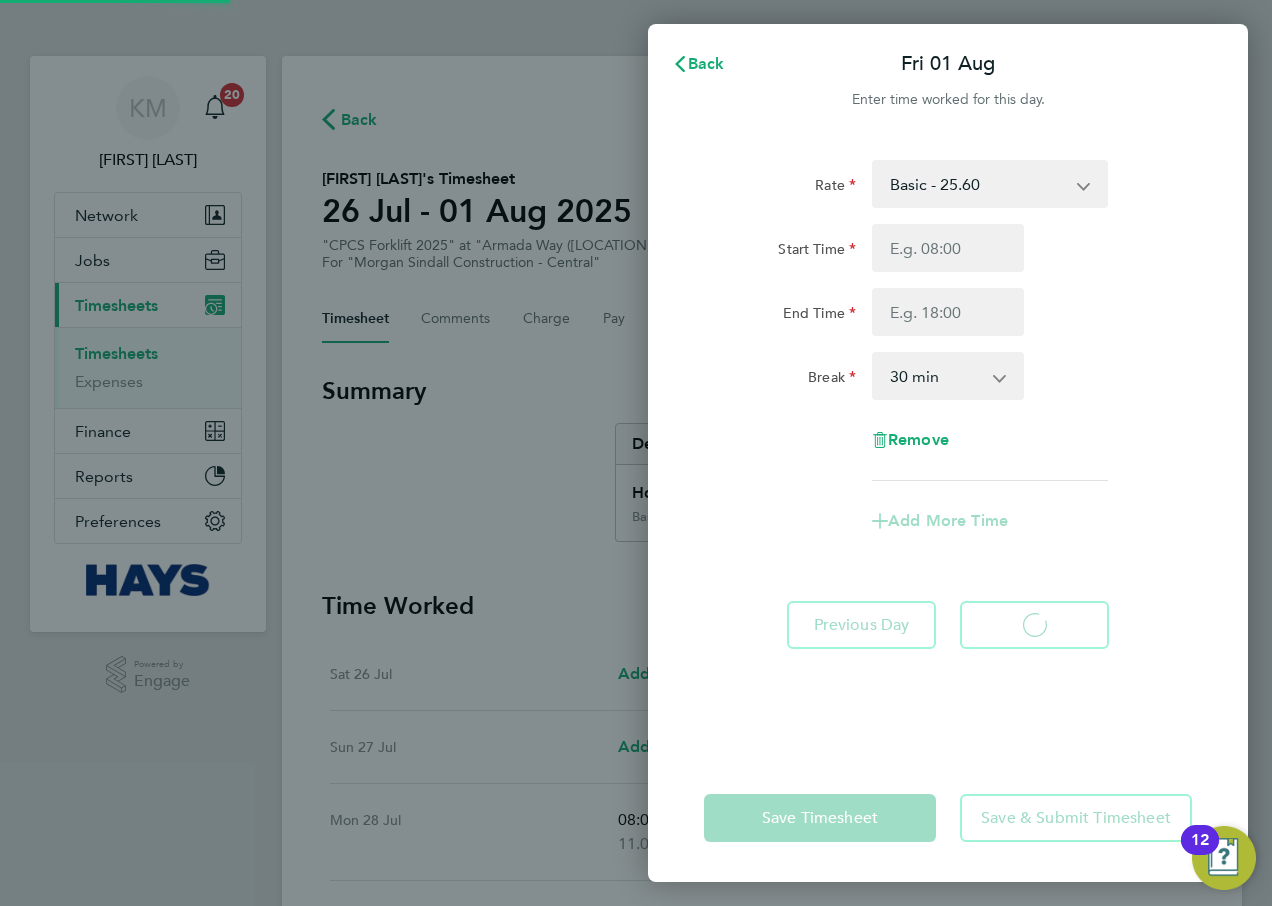 select on "30" 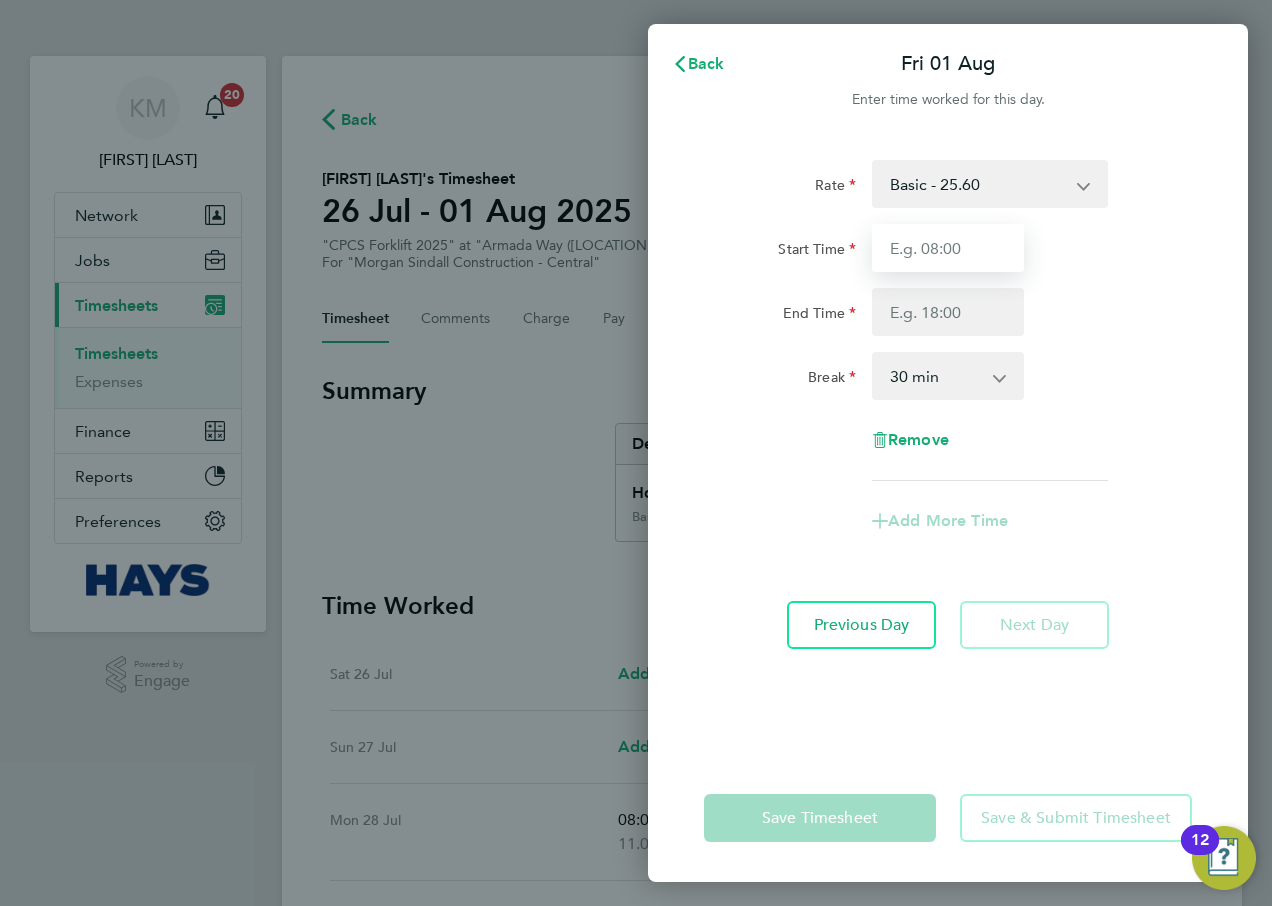 click on "Start Time" at bounding box center (948, 248) 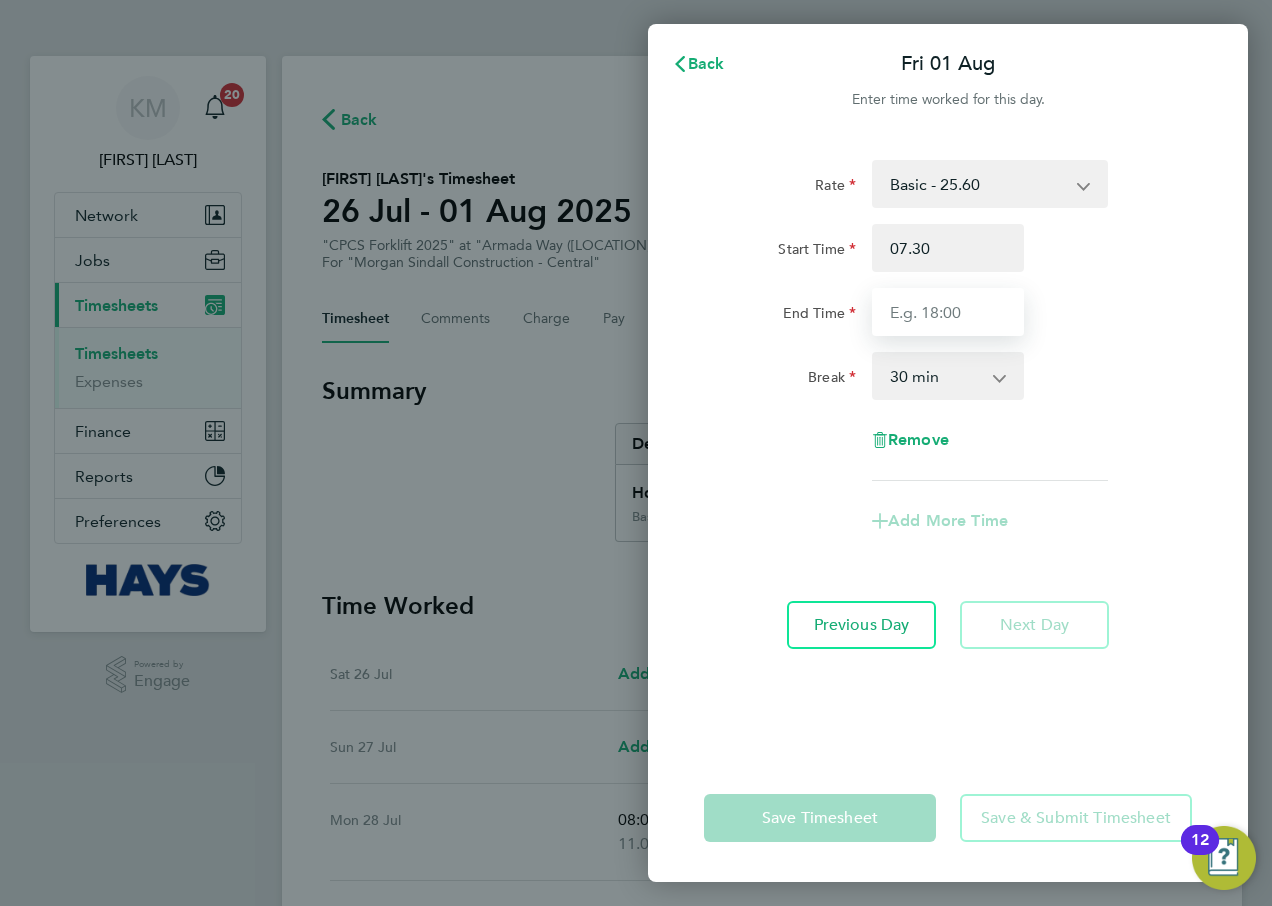 type on "07:30" 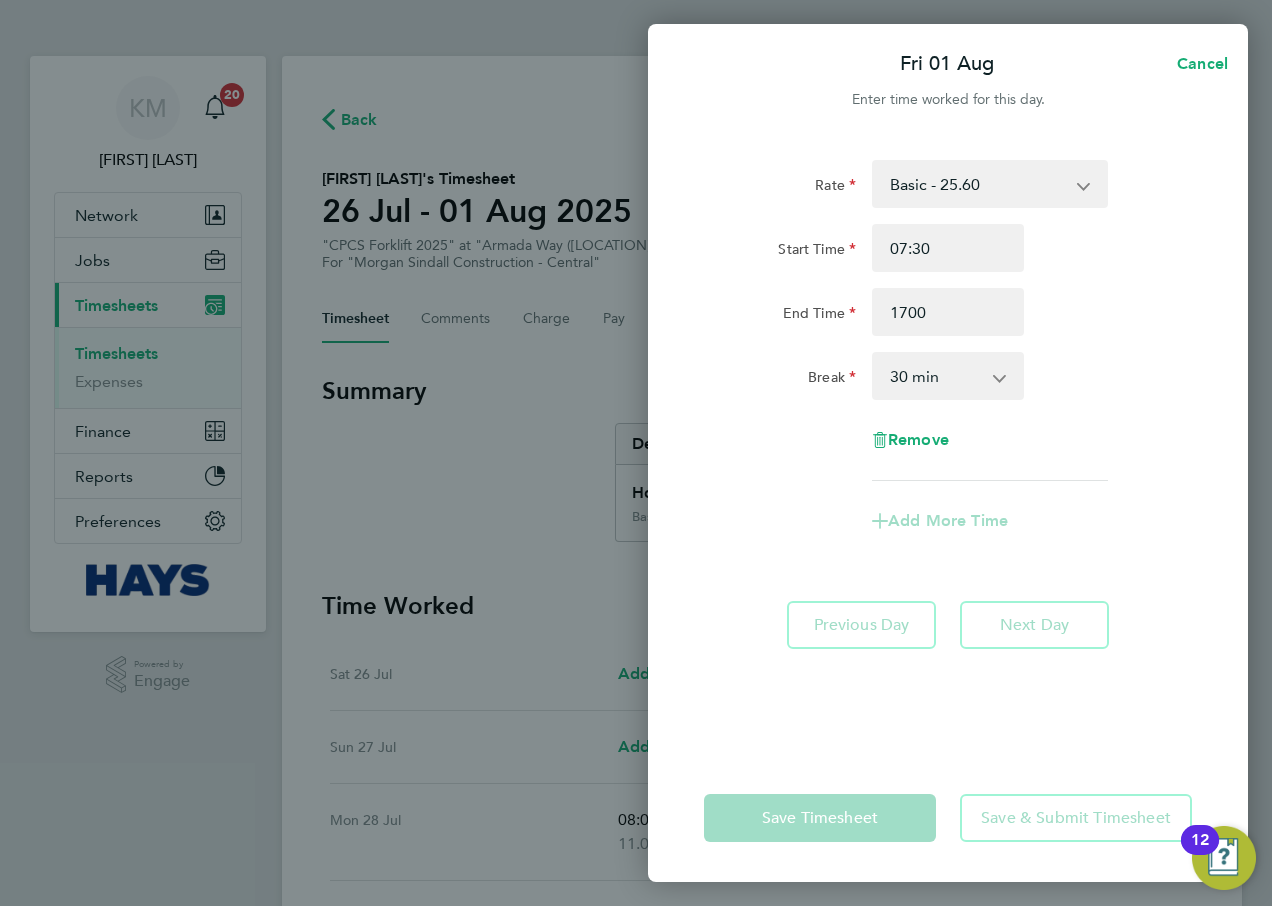type on "17:00" 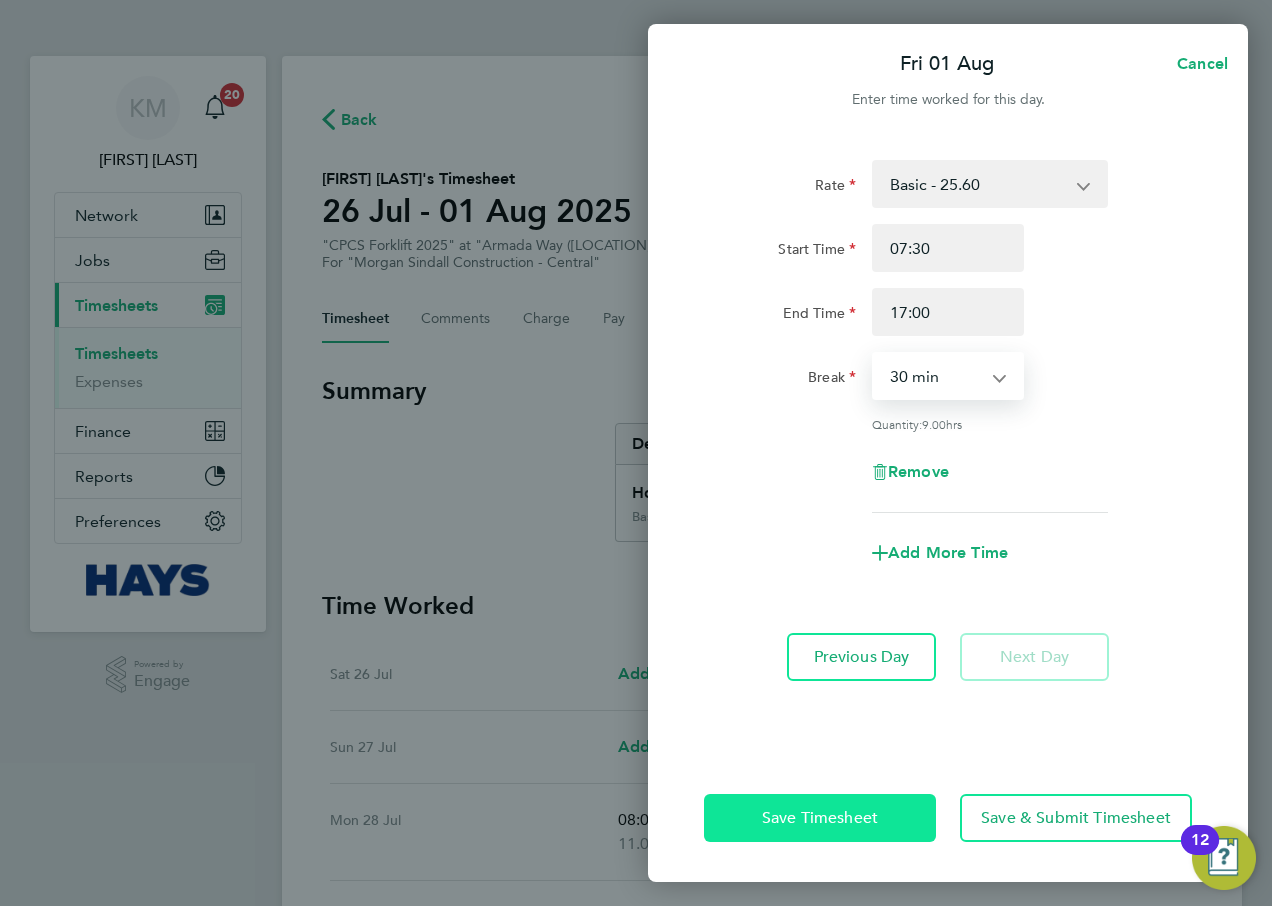 click on "Save Timesheet" 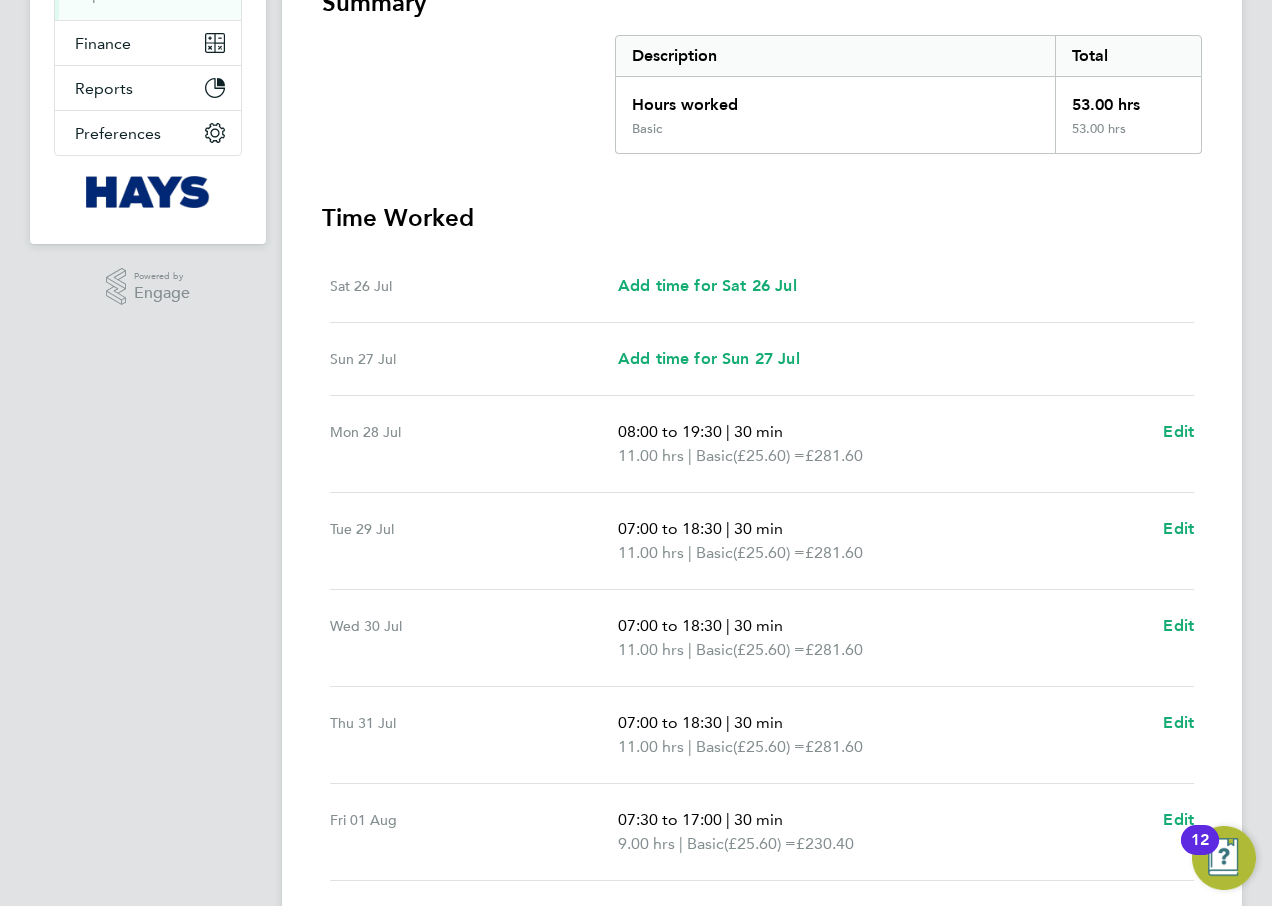 scroll, scrollTop: 539, scrollLeft: 0, axis: vertical 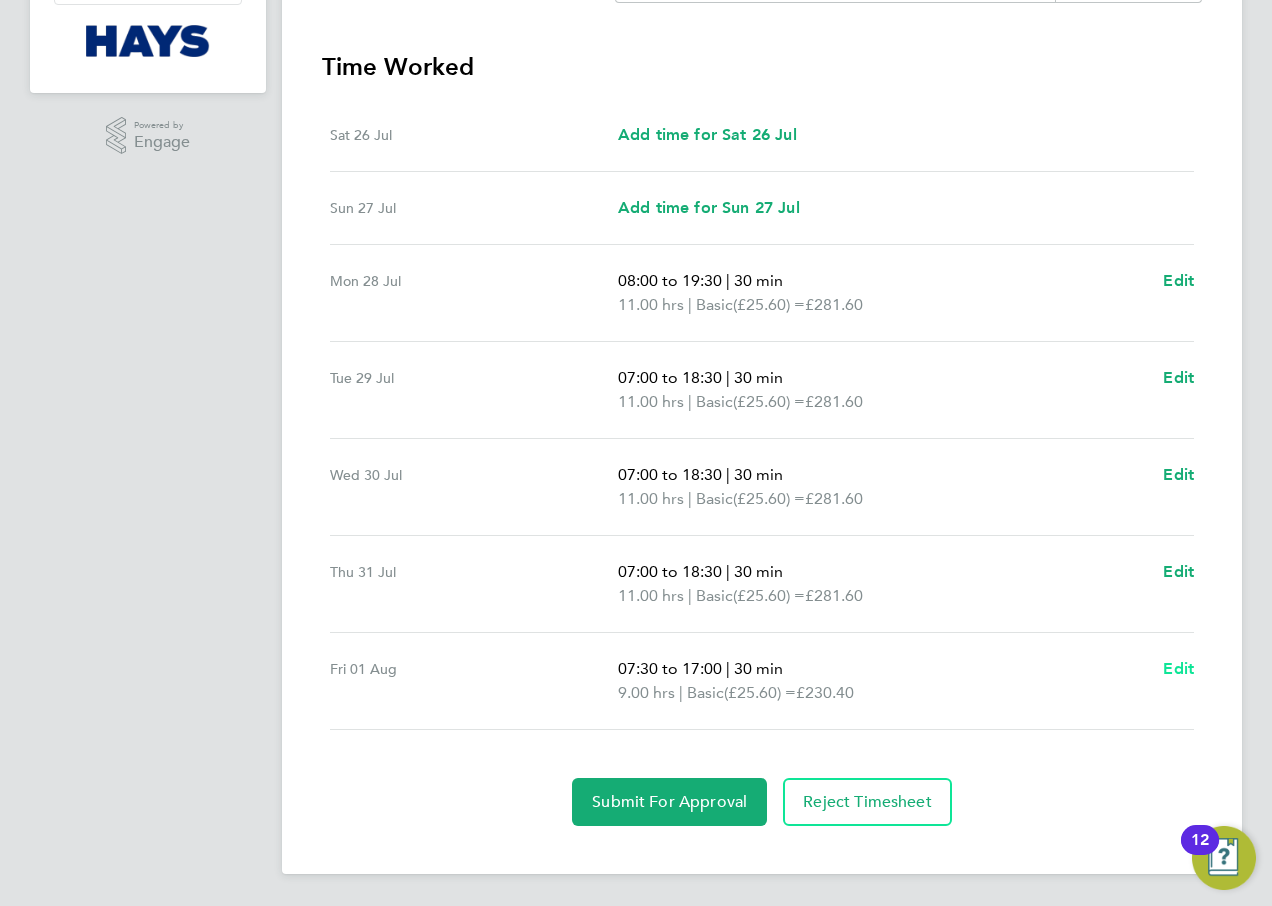 click on "Edit" at bounding box center [1178, 668] 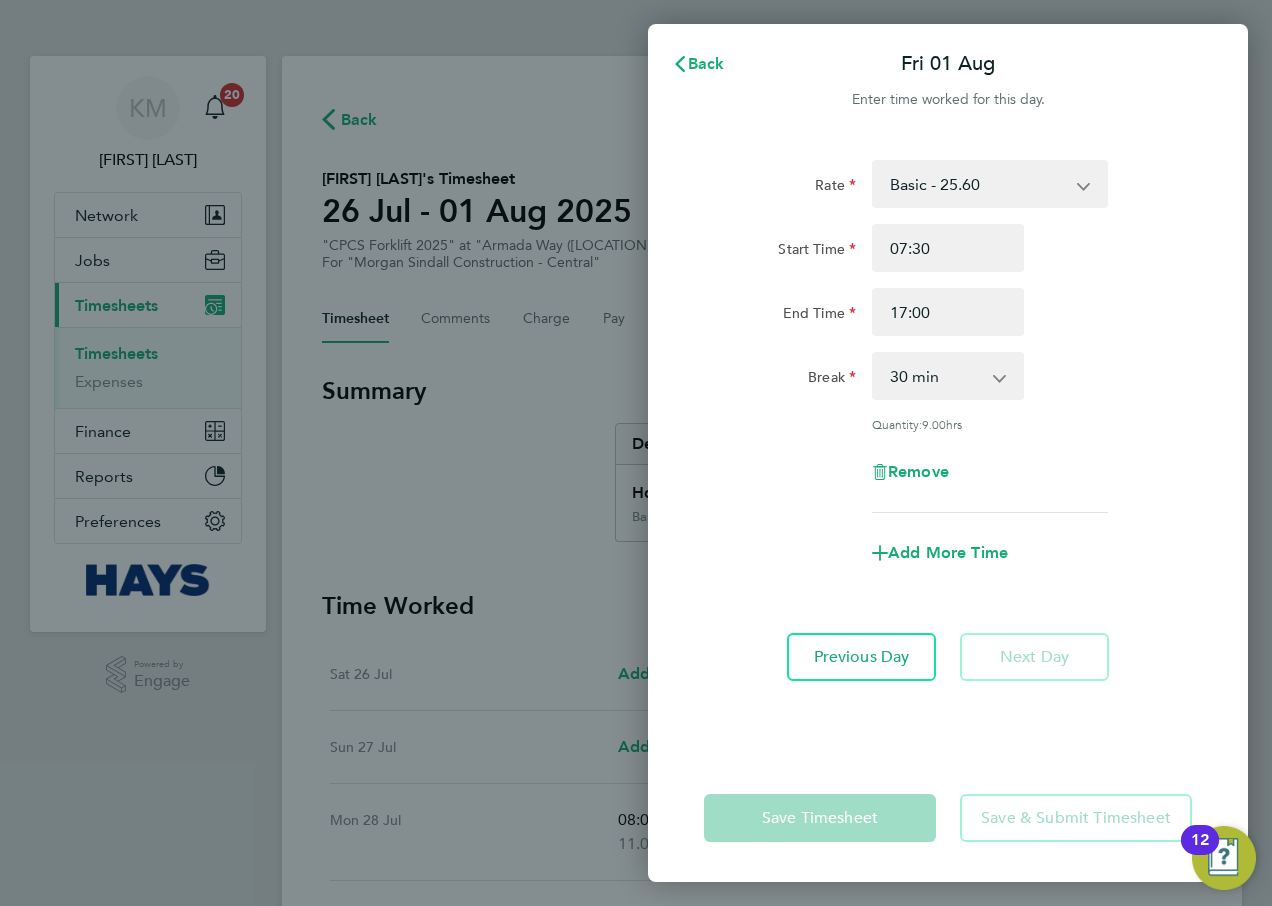 scroll, scrollTop: 0, scrollLeft: 0, axis: both 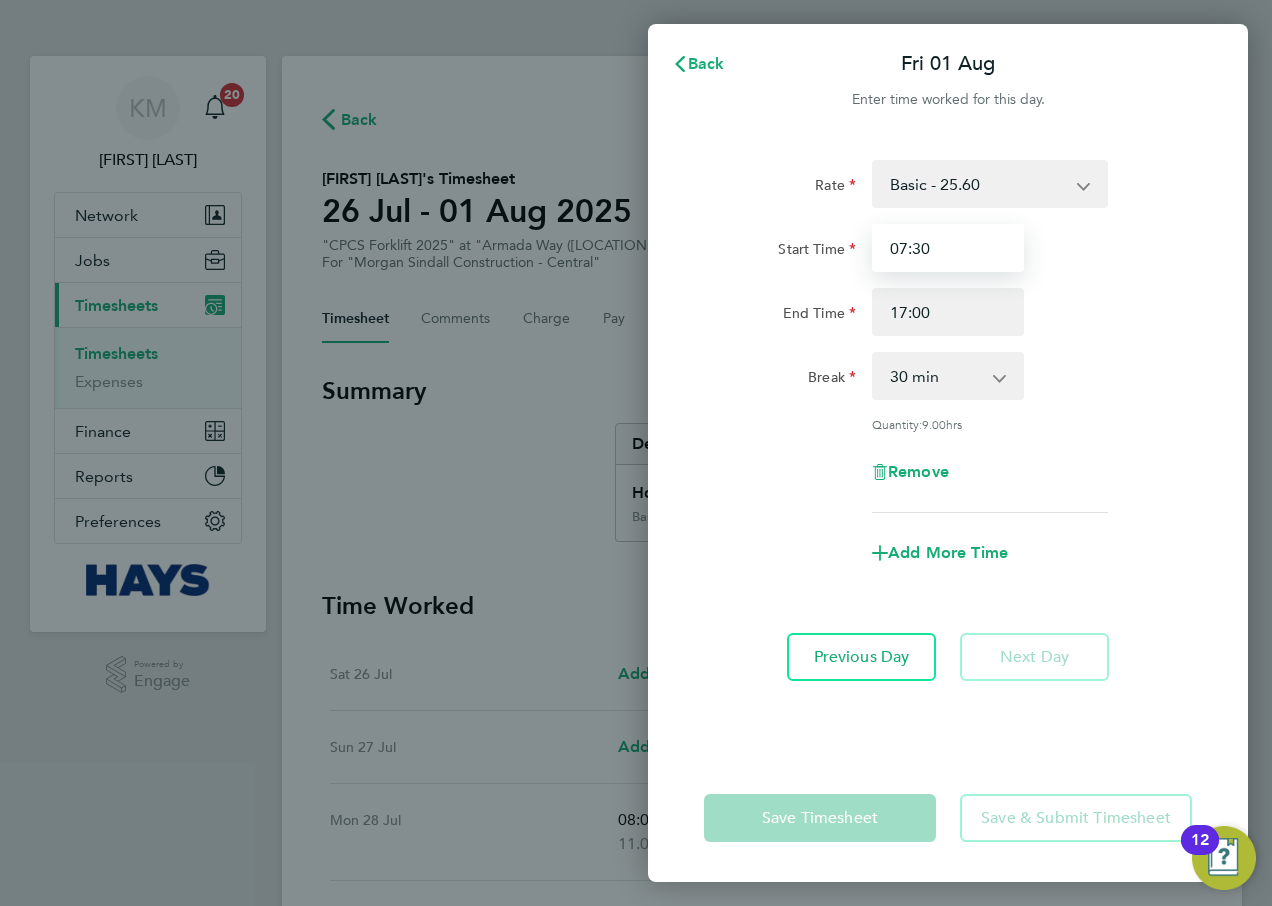 drag, startPoint x: 946, startPoint y: 251, endPoint x: 846, endPoint y: 241, distance: 100.49876 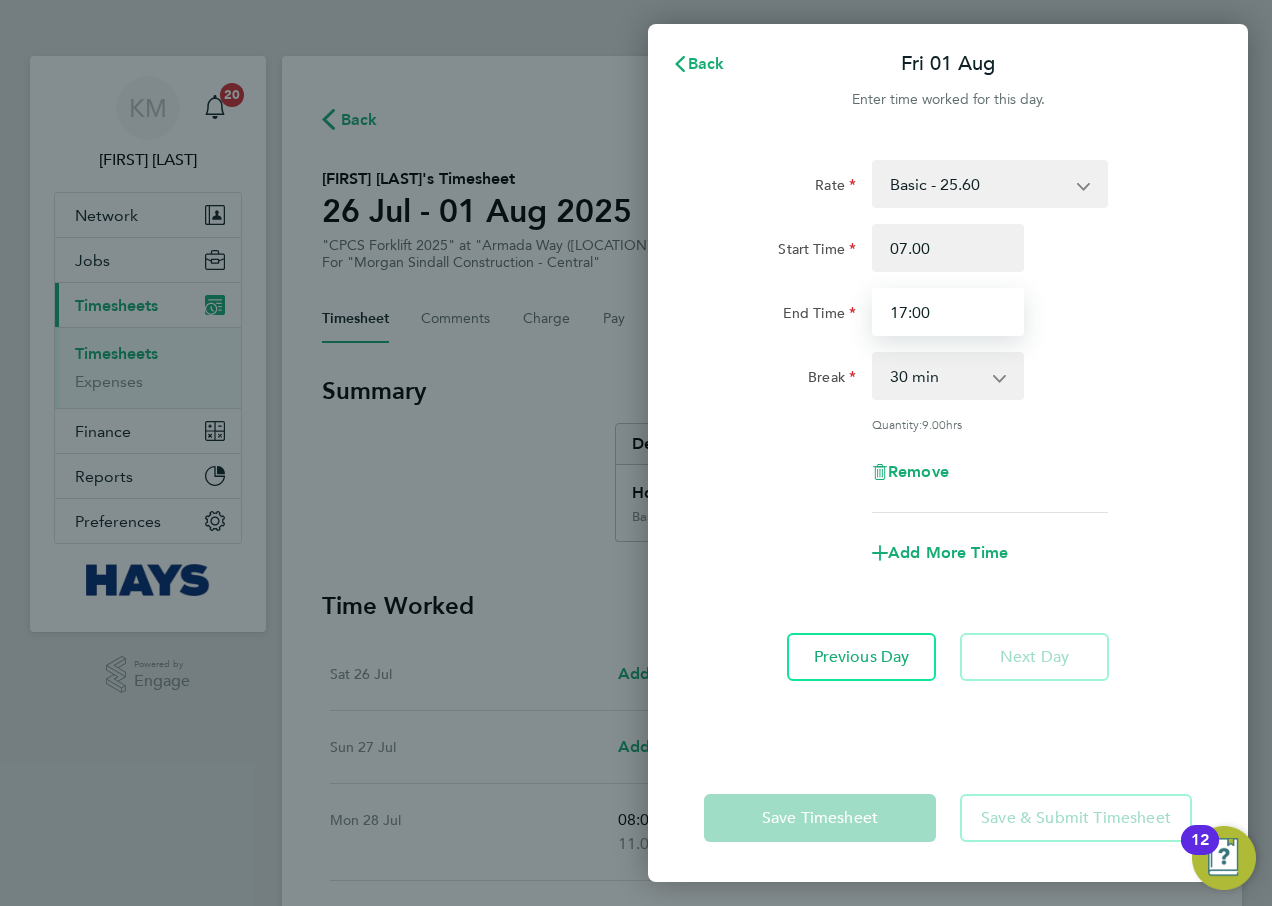 type on "07:00" 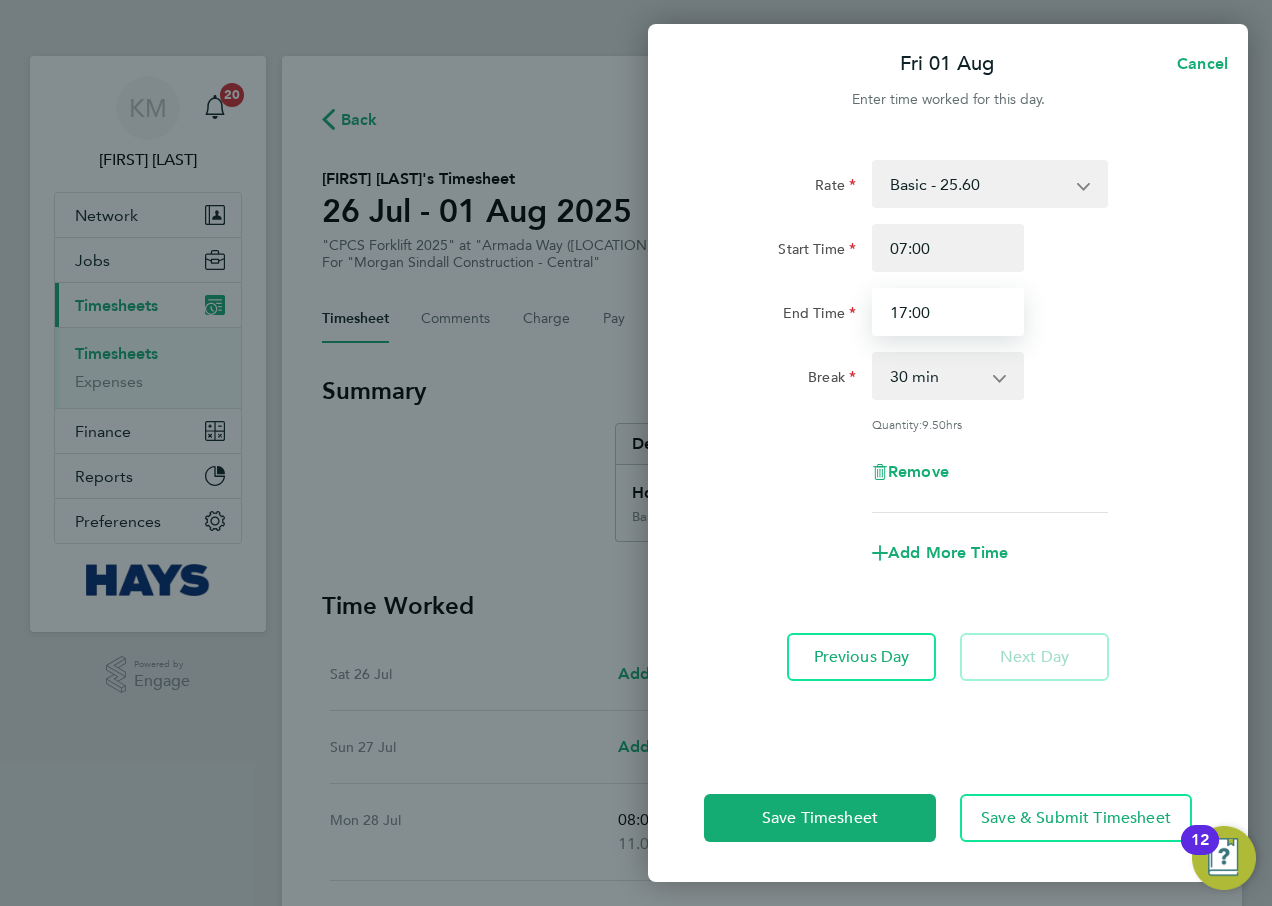 drag, startPoint x: 967, startPoint y: 306, endPoint x: 615, endPoint y: 315, distance: 352.11505 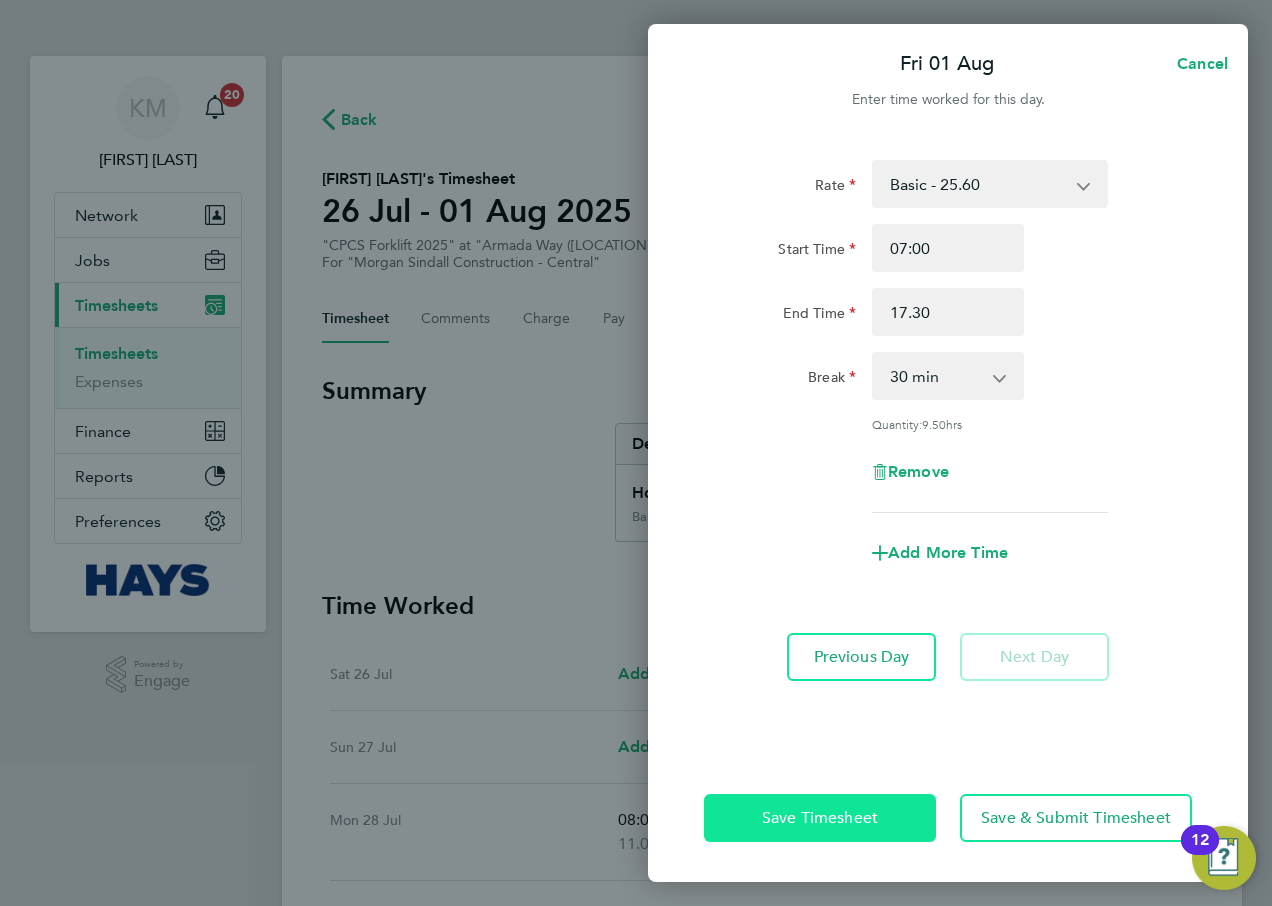type on "17:30" 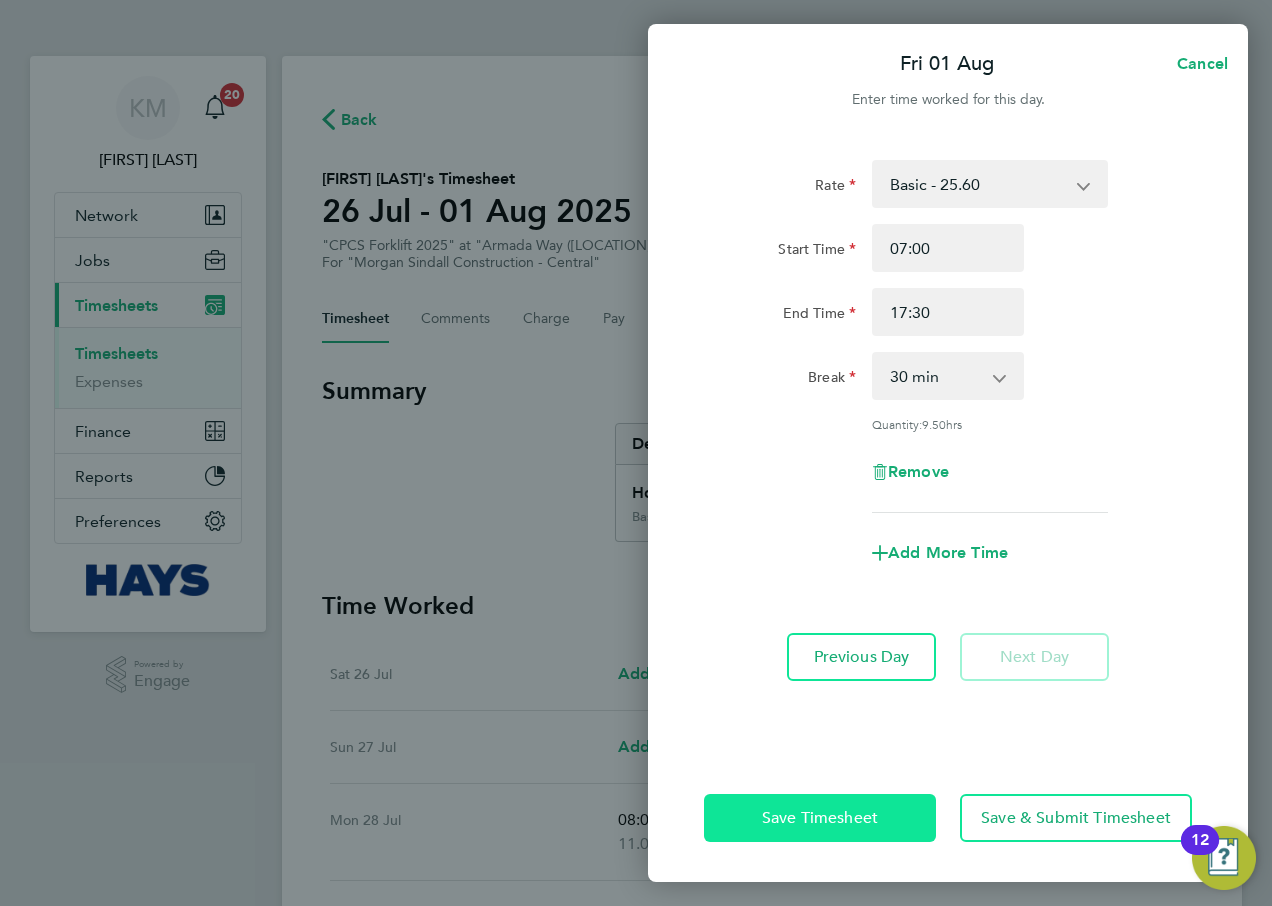 click on "Save Timesheet" 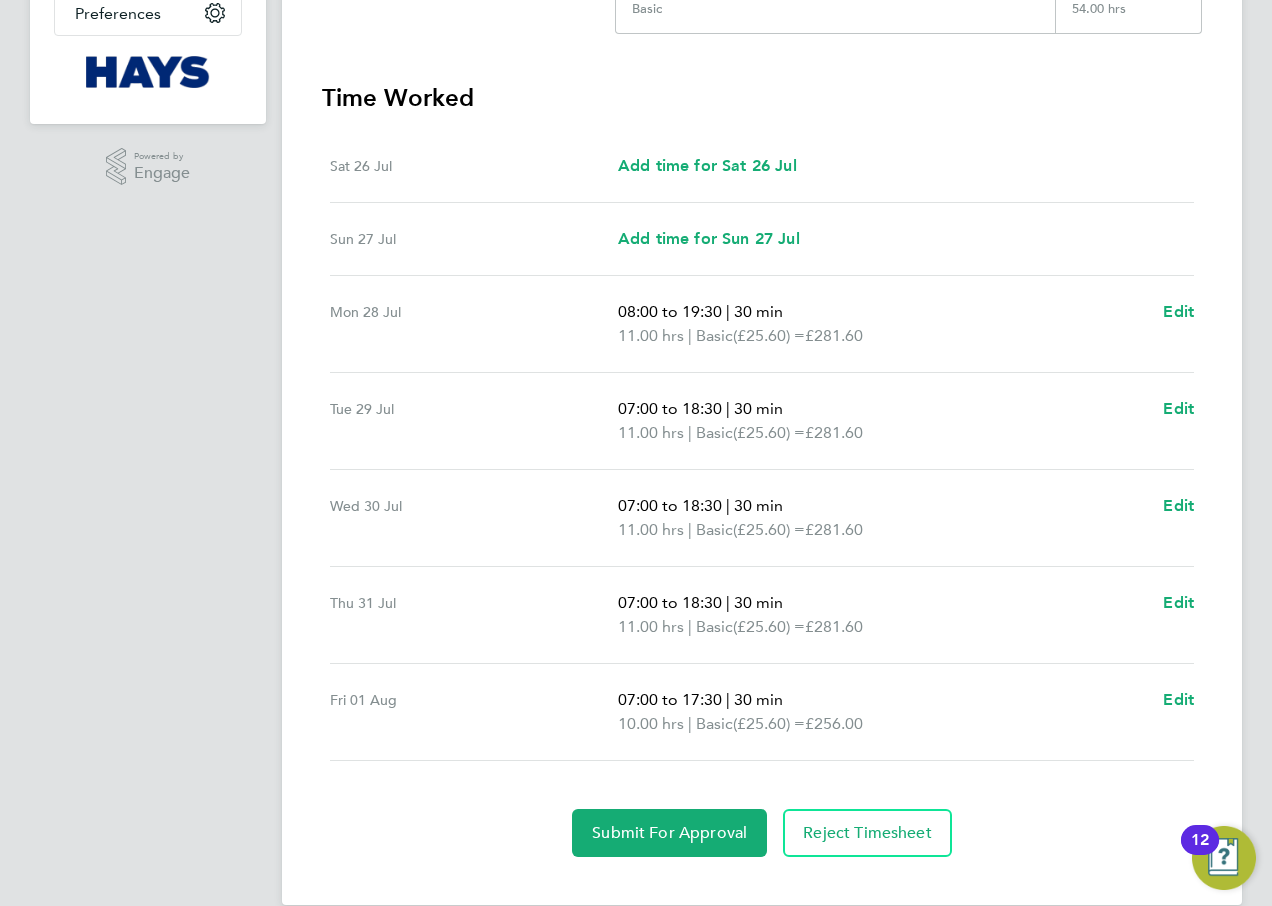 scroll, scrollTop: 539, scrollLeft: 0, axis: vertical 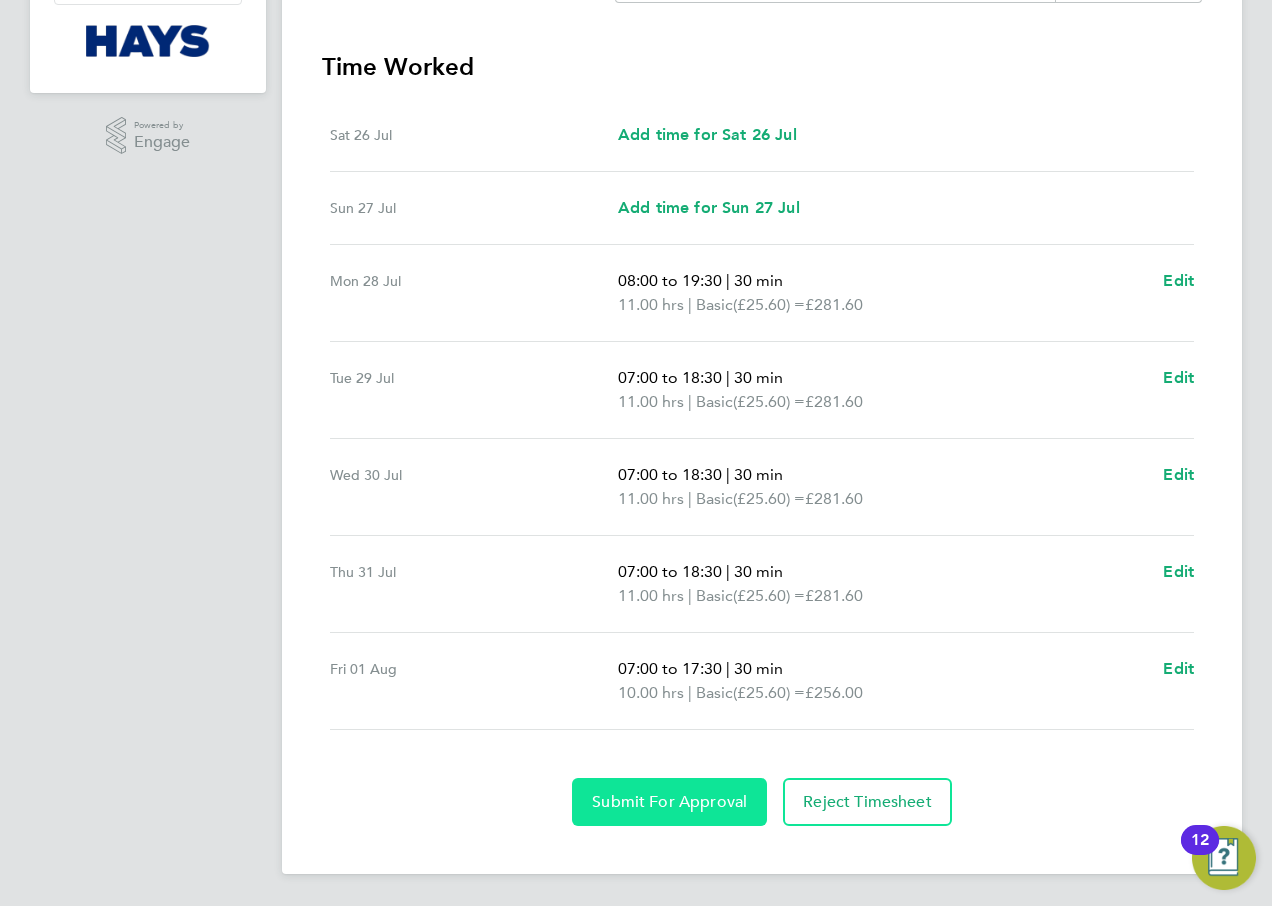 click on "Submit For Approval" 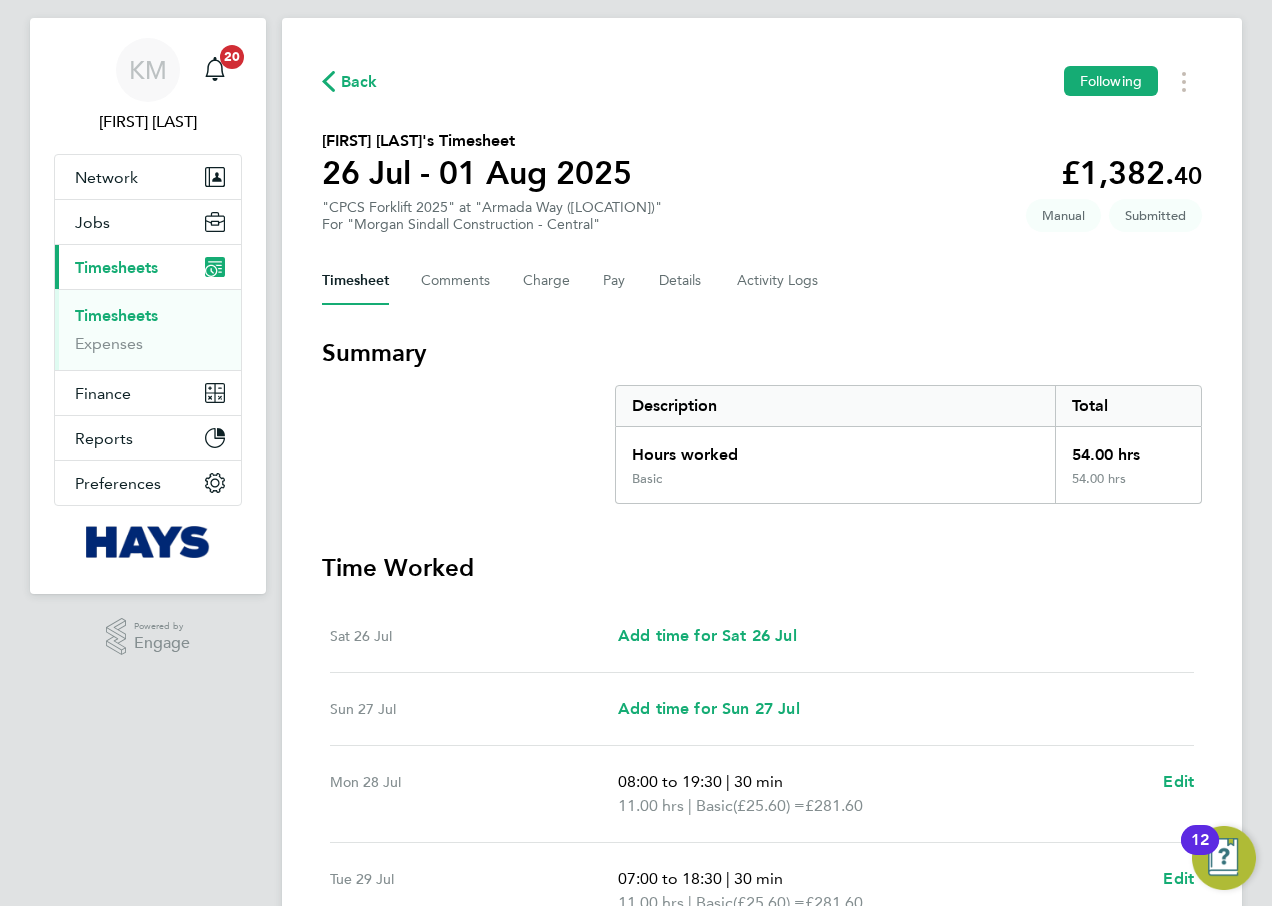 scroll, scrollTop: 0, scrollLeft: 0, axis: both 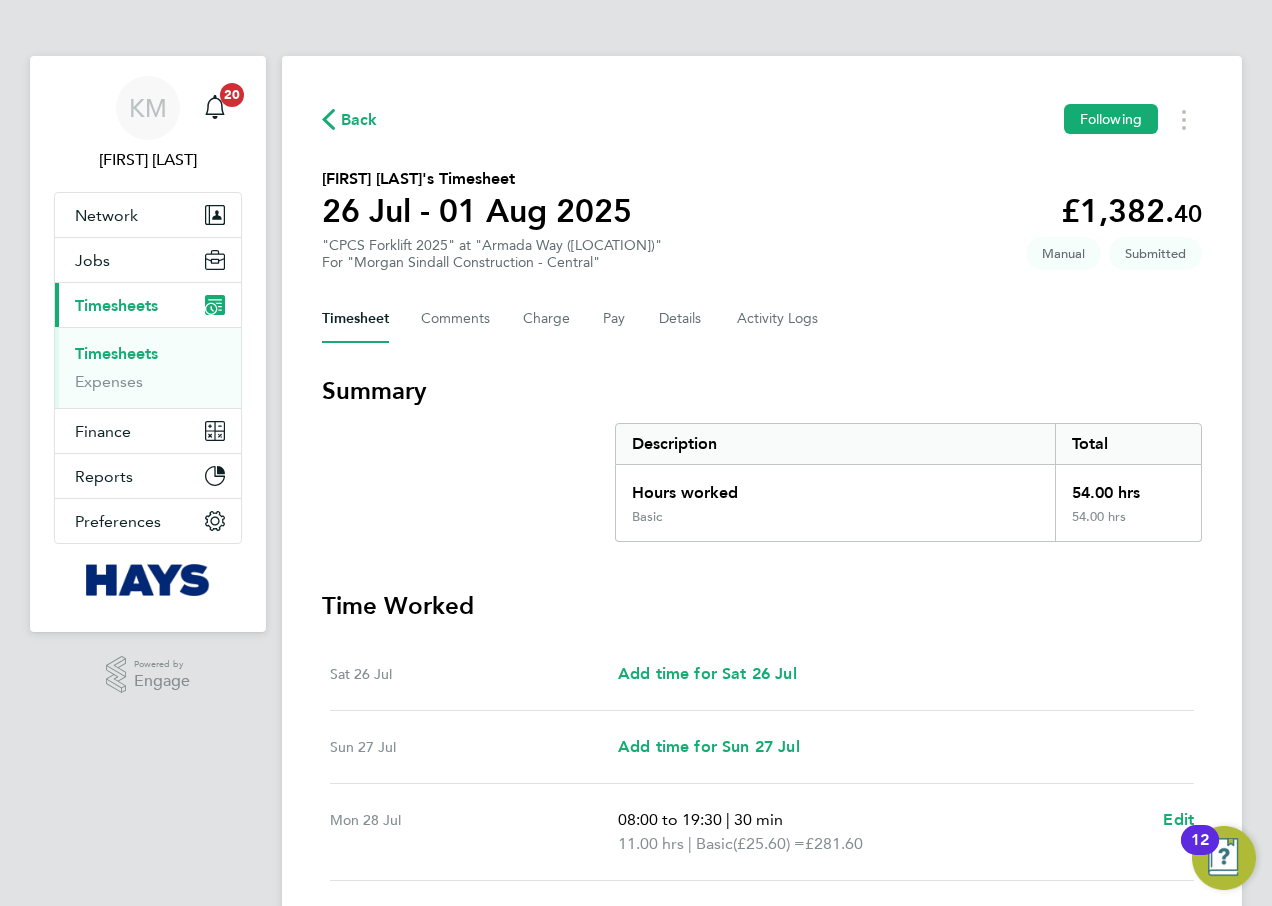 click on "Timesheets" at bounding box center [116, 353] 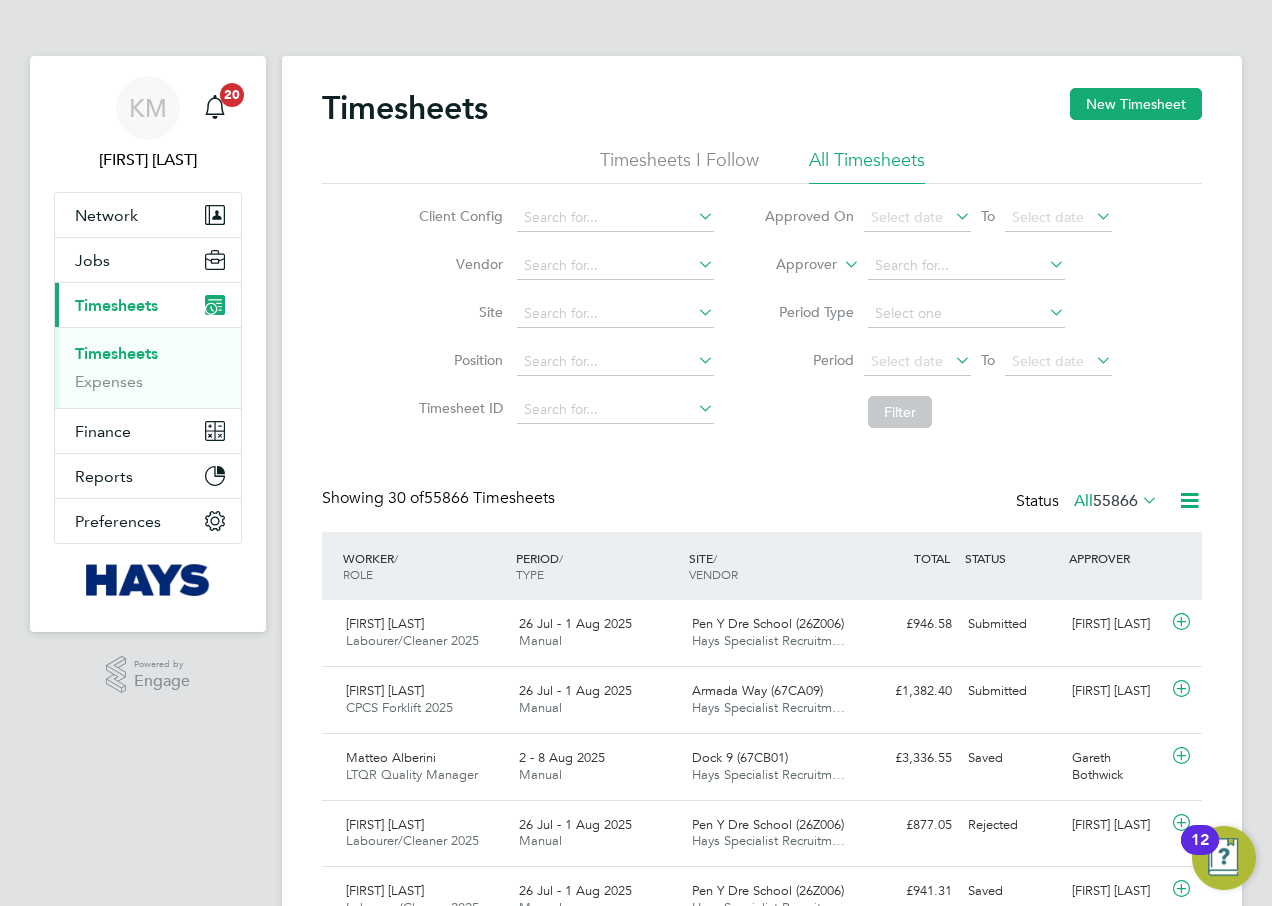 scroll, scrollTop: 10, scrollLeft: 10, axis: both 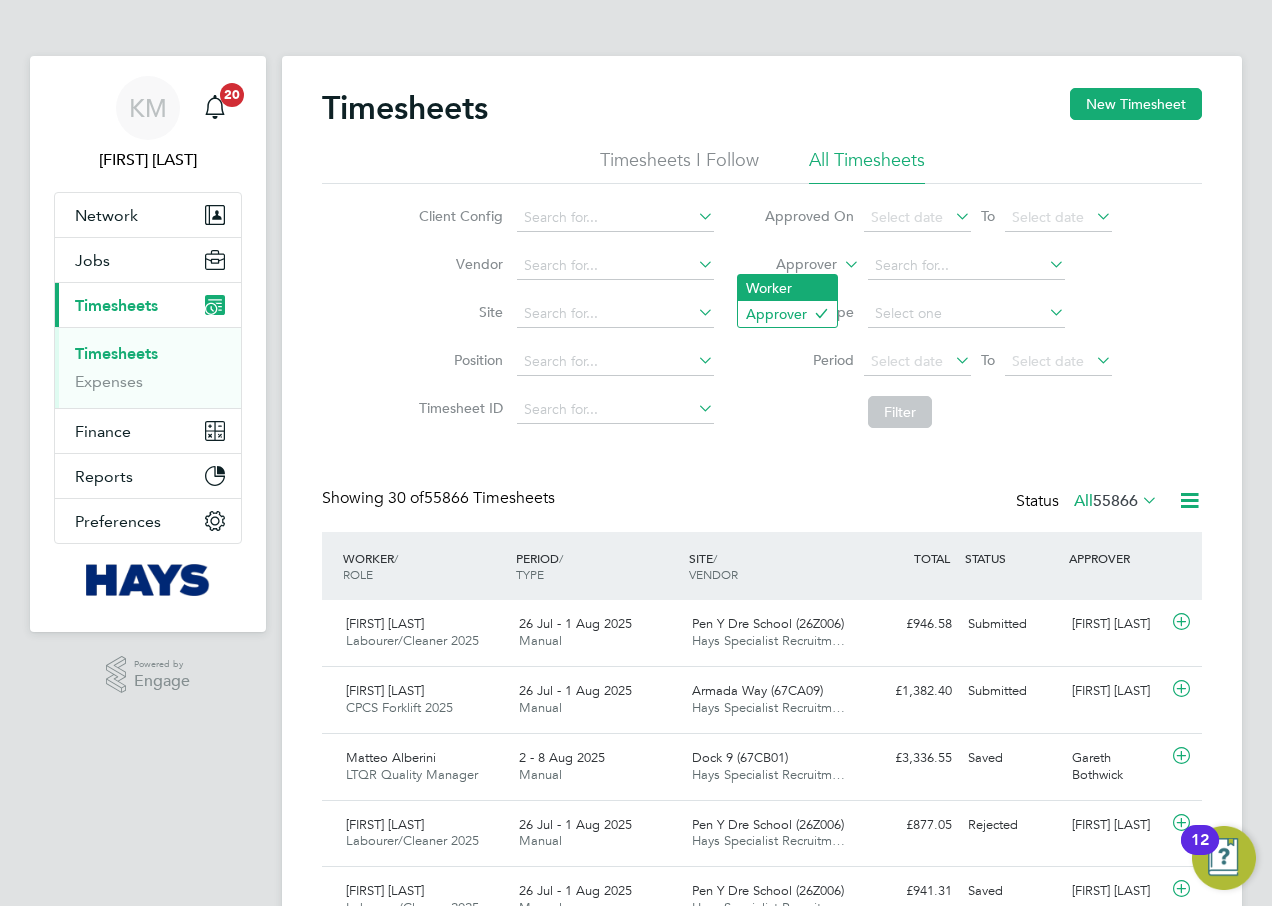 drag, startPoint x: 825, startPoint y: 291, endPoint x: 866, endPoint y: 267, distance: 47.507893 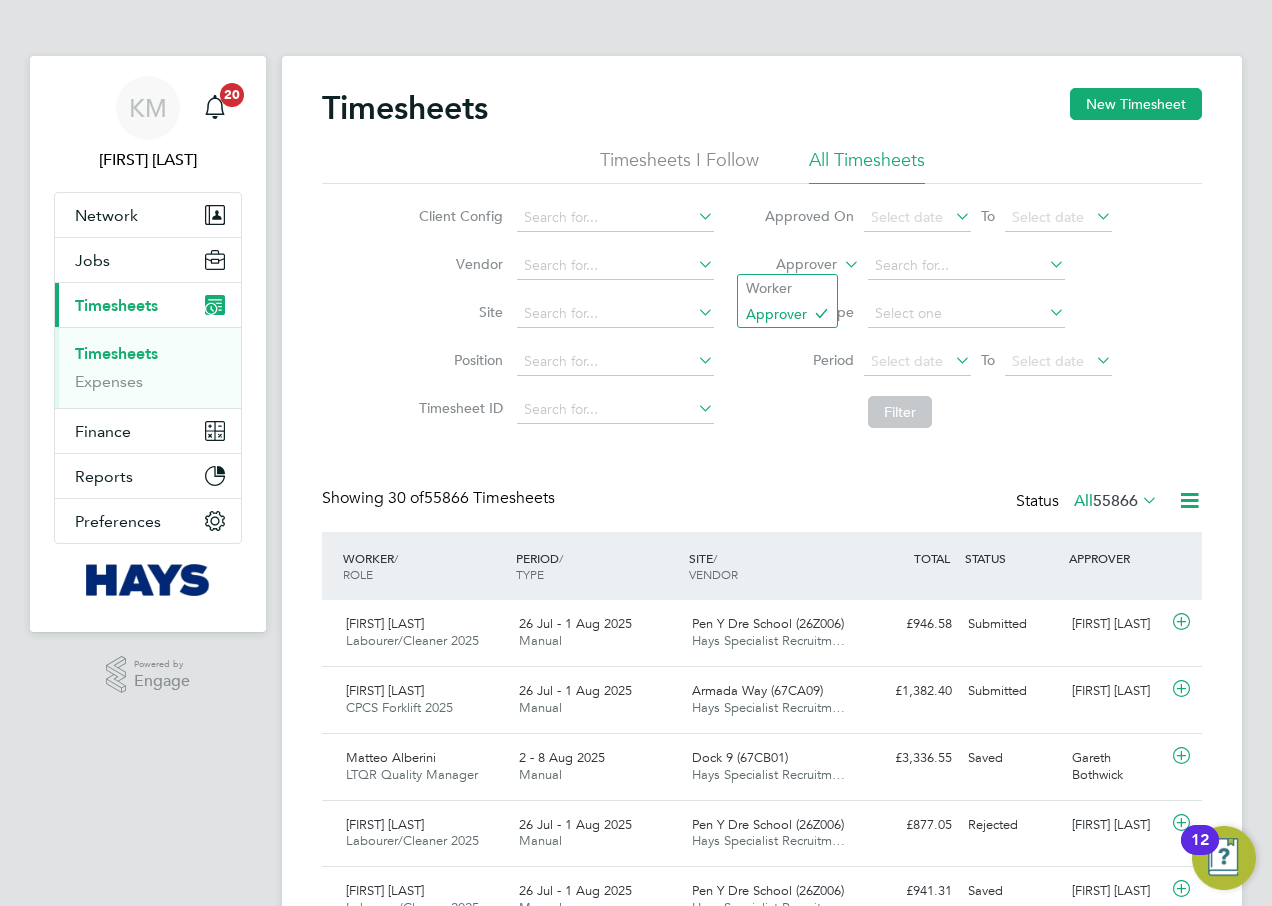 click on "Worker" 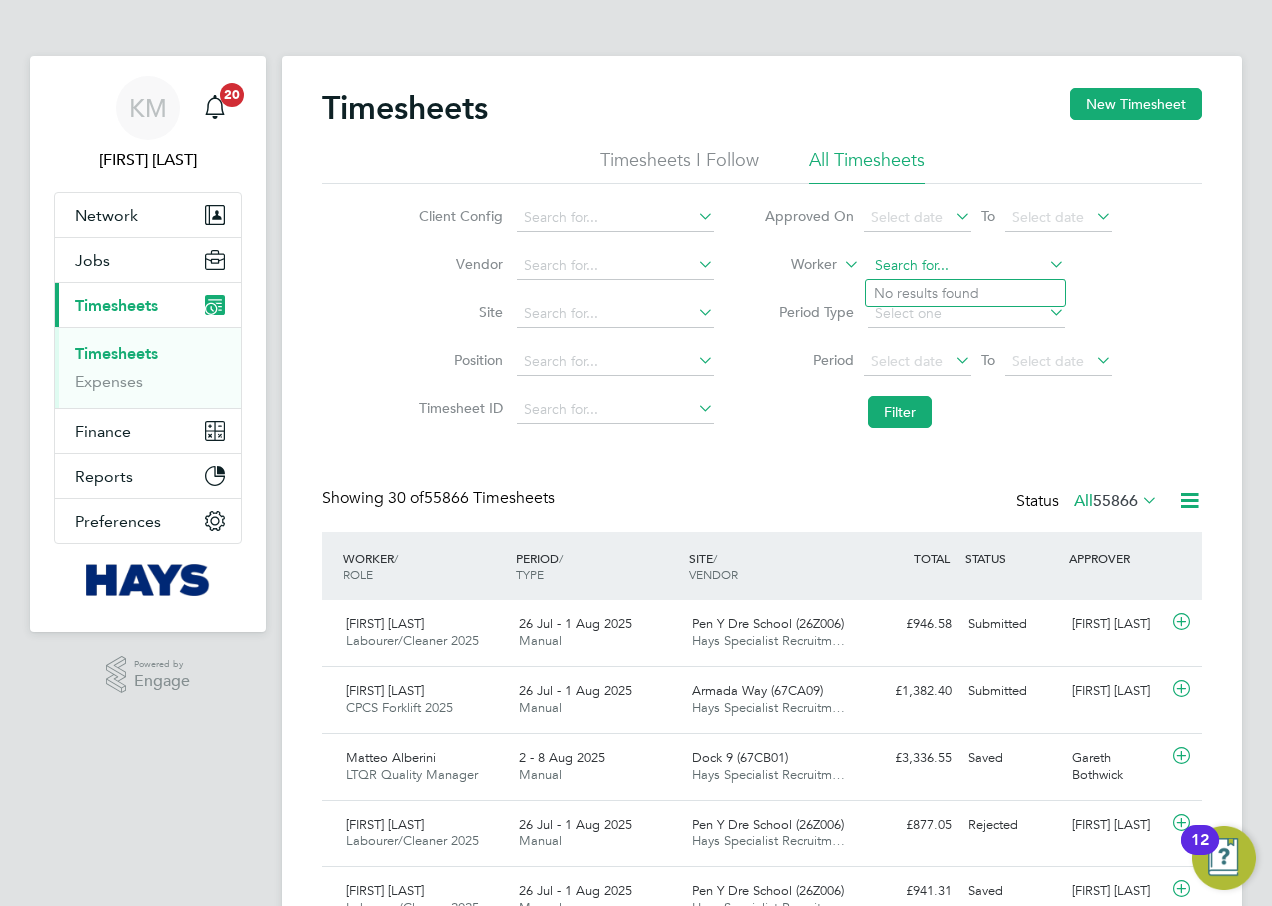 click 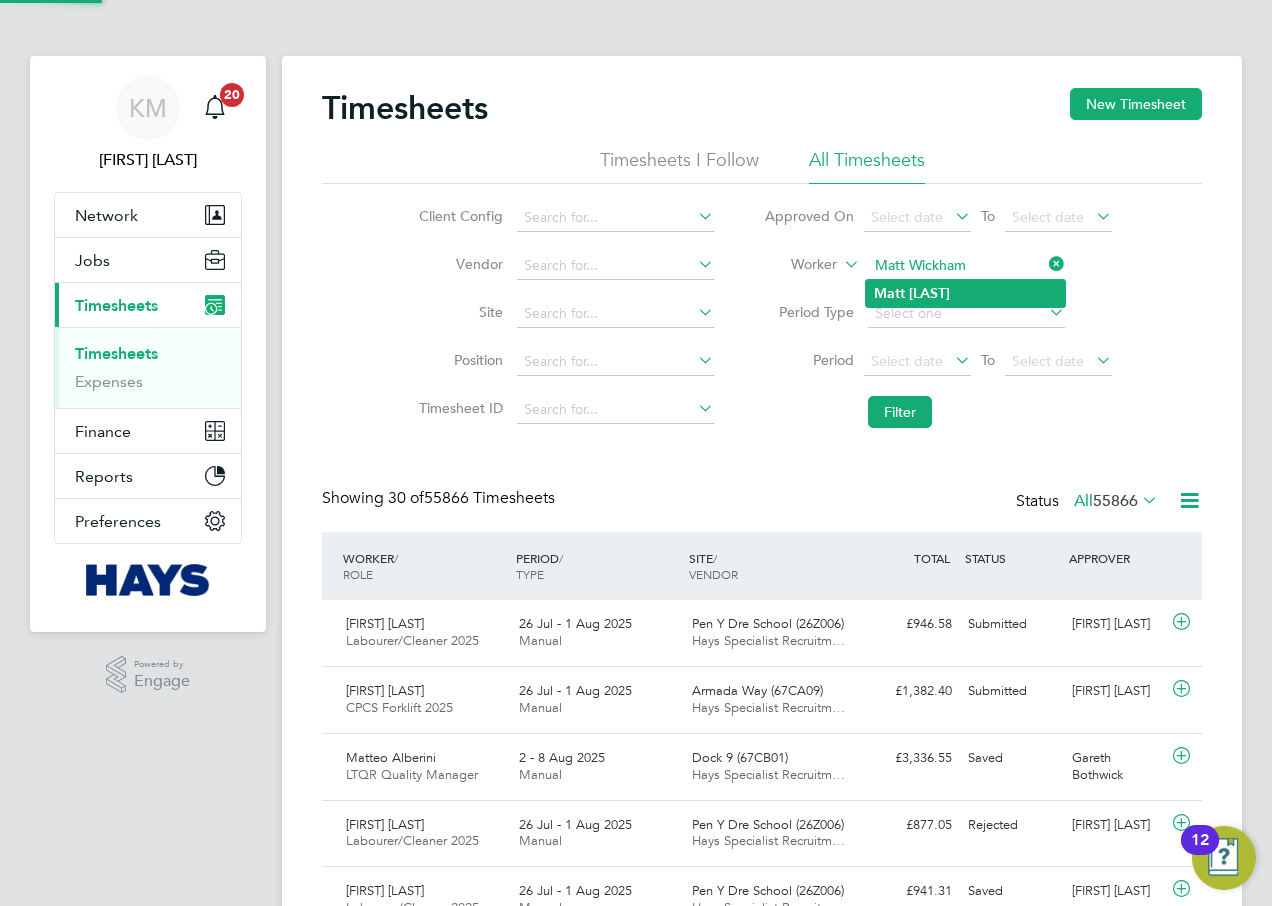 type on "Matt Wickham" 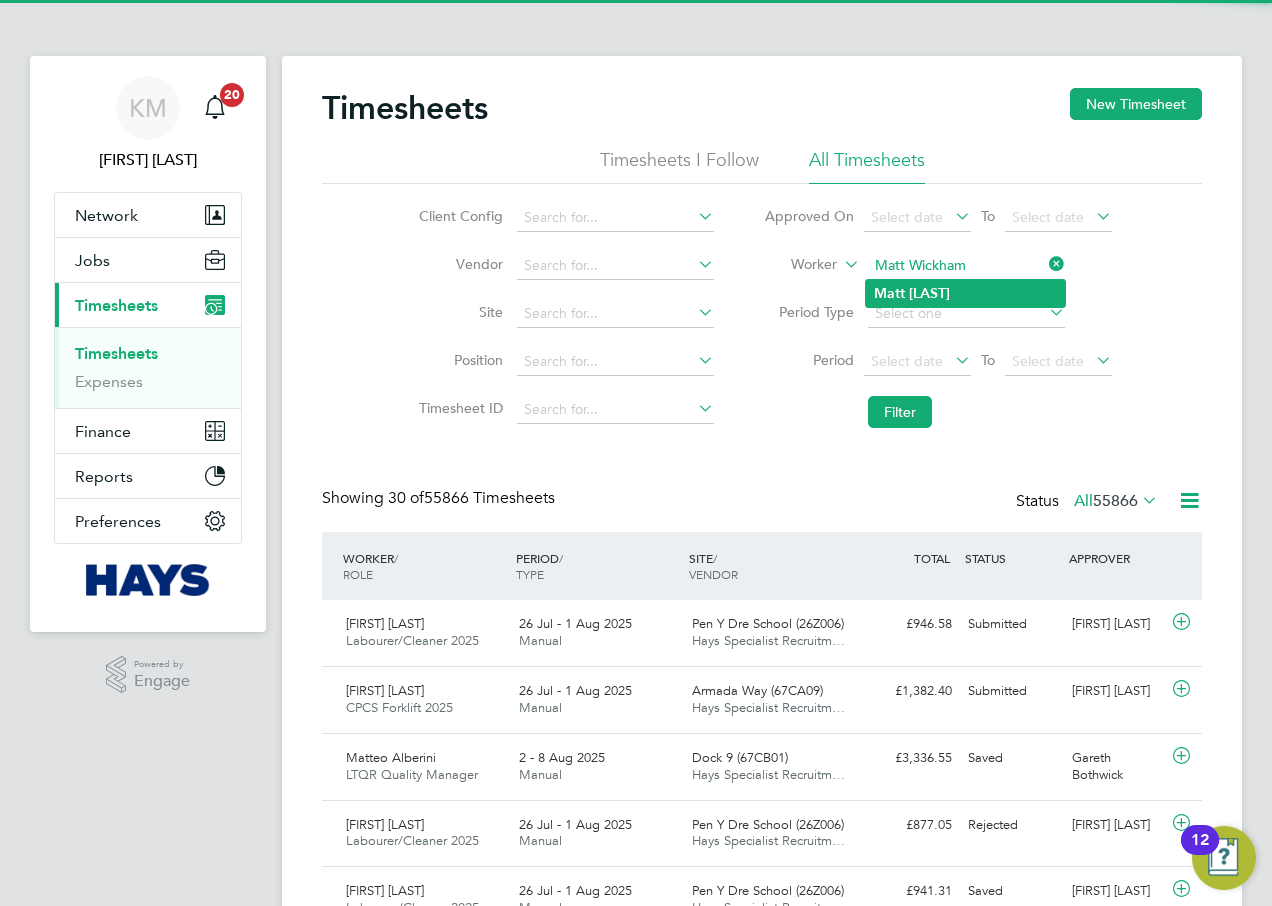 click on "Wickham" 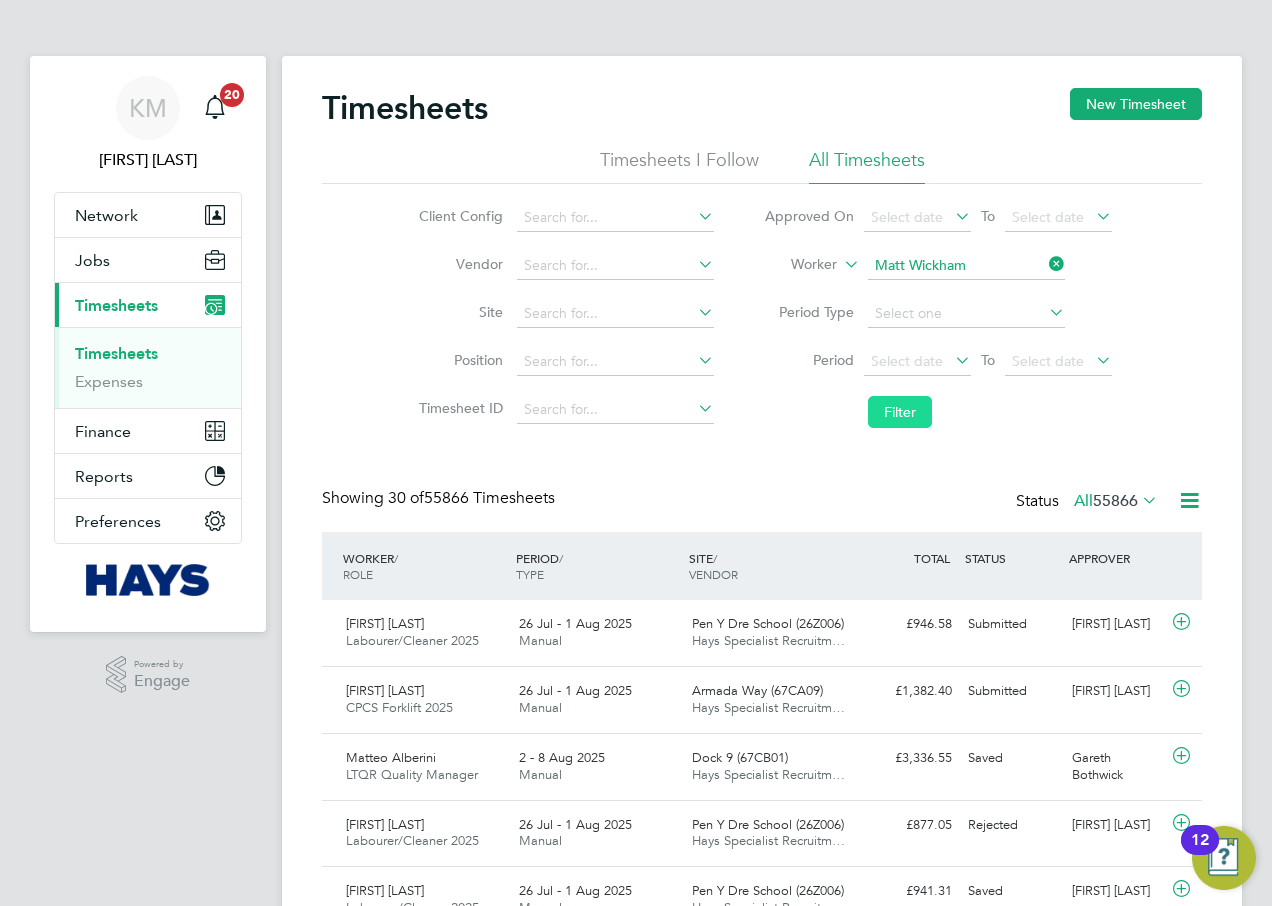 click on "Filter" 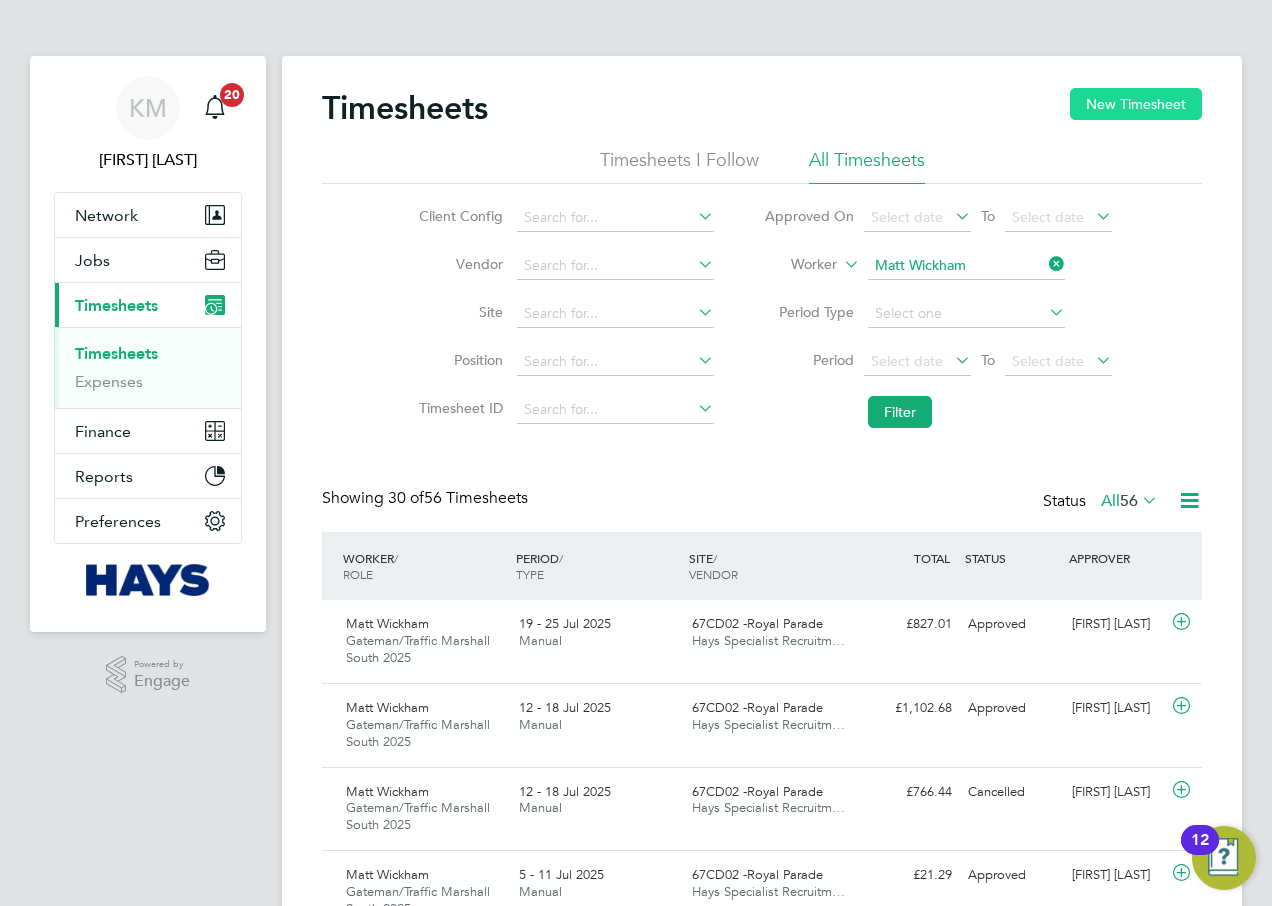 click on "New Timesheet" 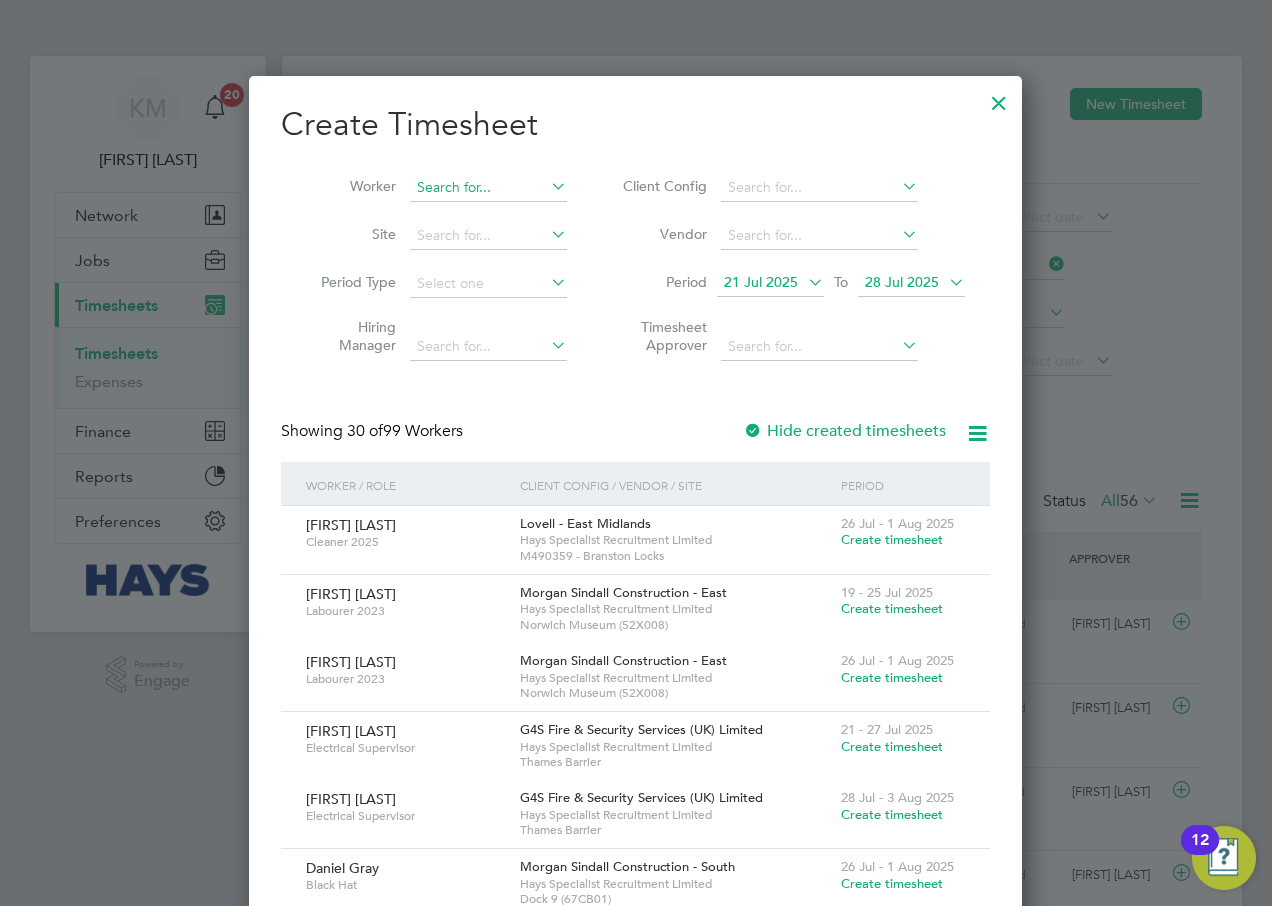 click at bounding box center (488, 188) 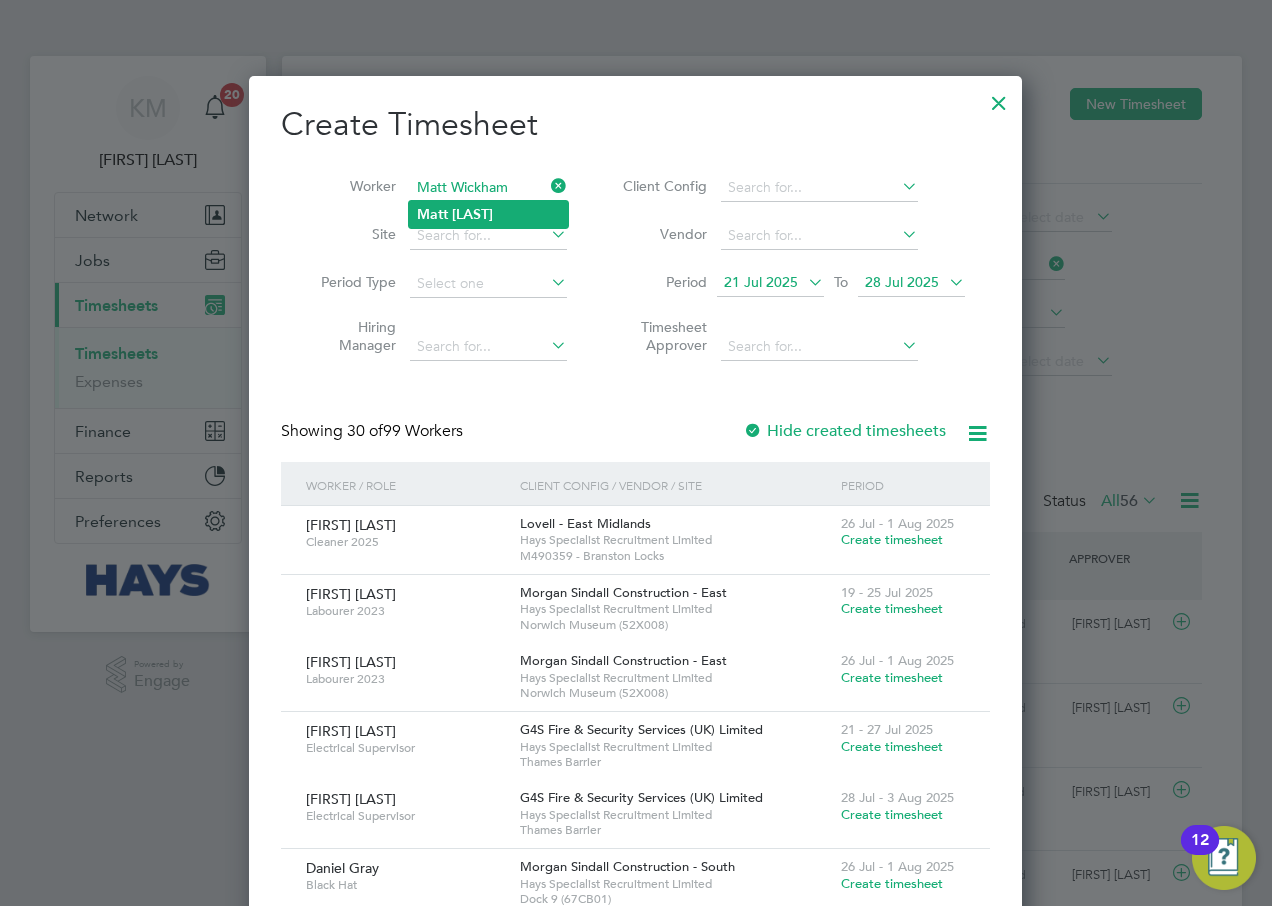type on "Matt Wickham" 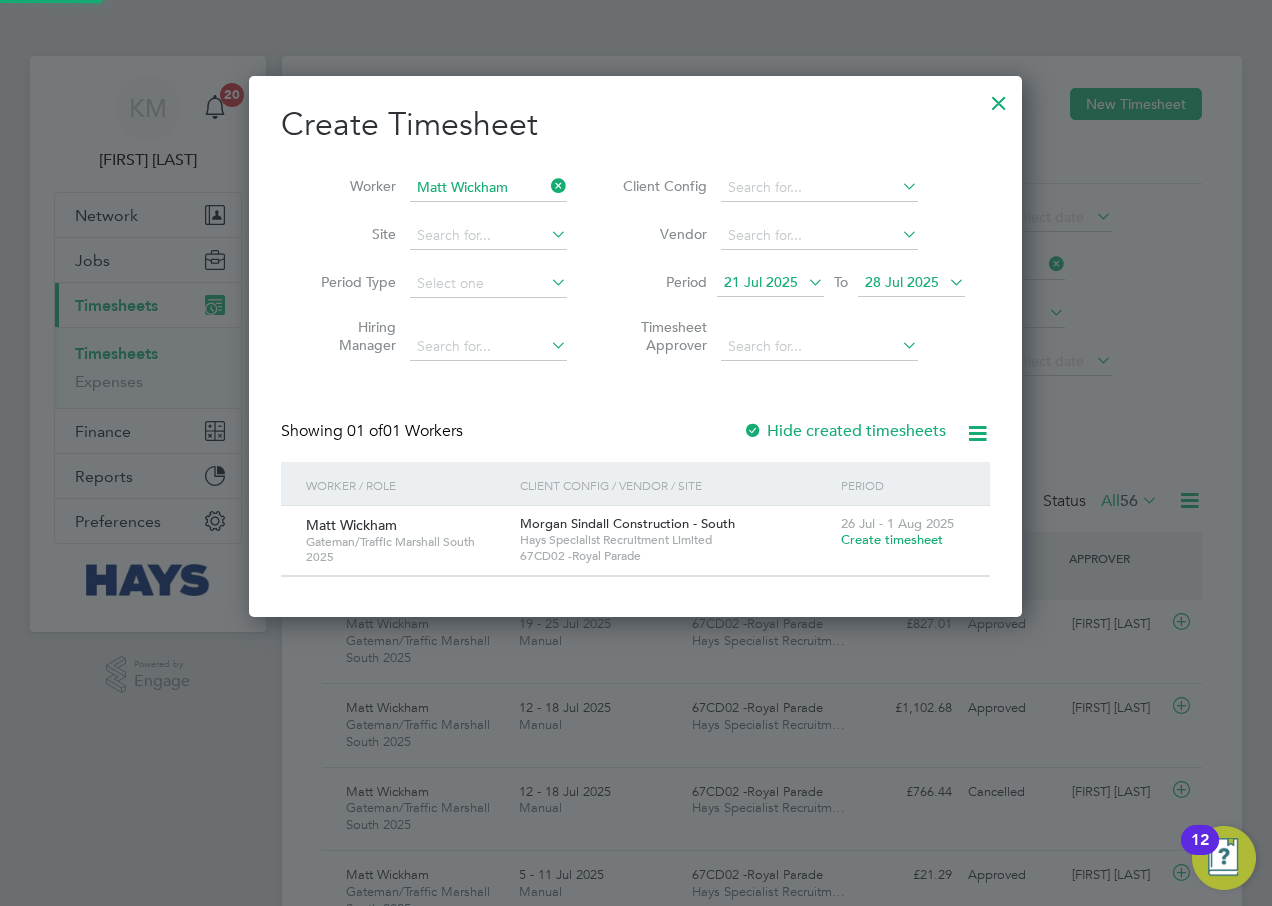 click on "28 Jul 2025" at bounding box center [911, 283] 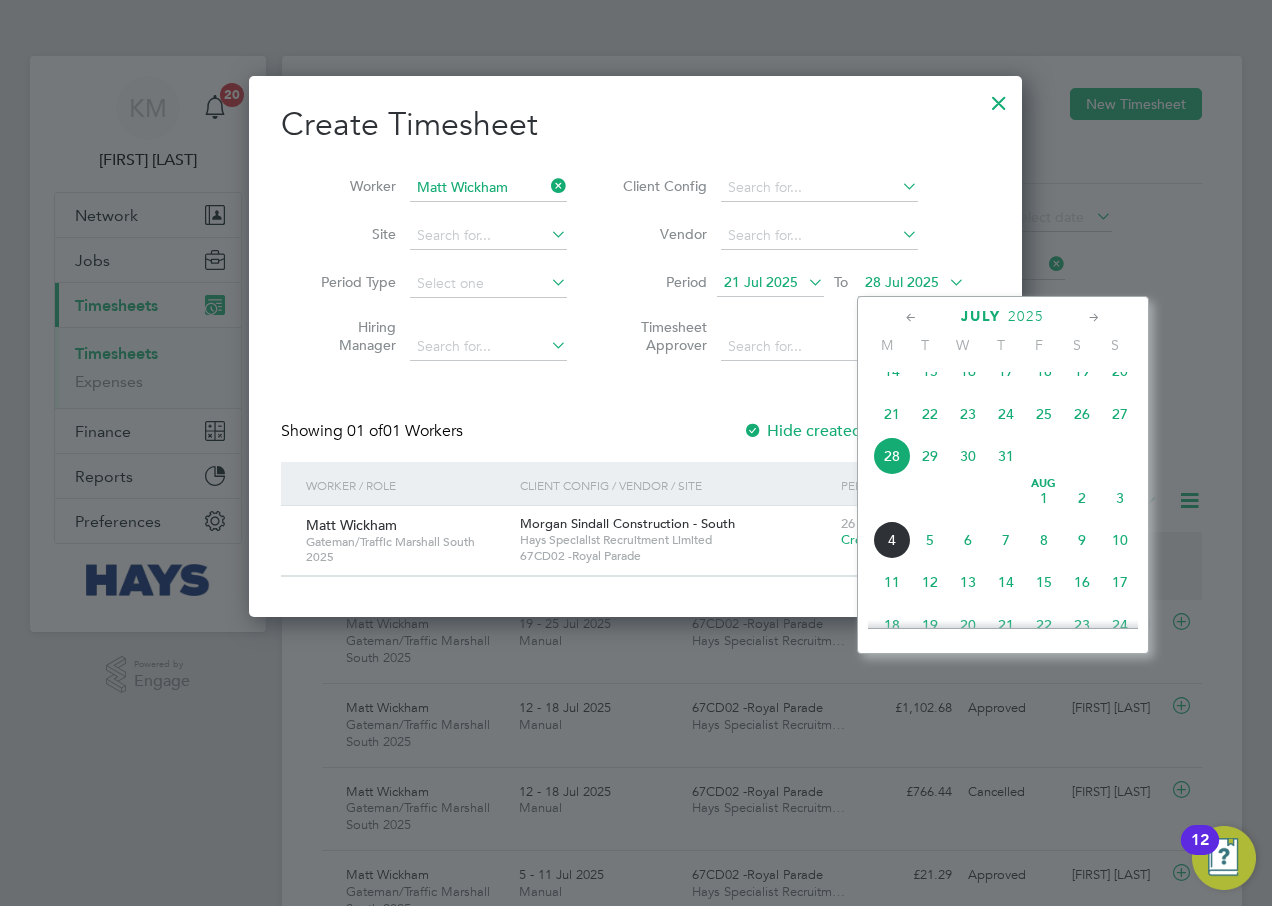 click on "Aug 1" 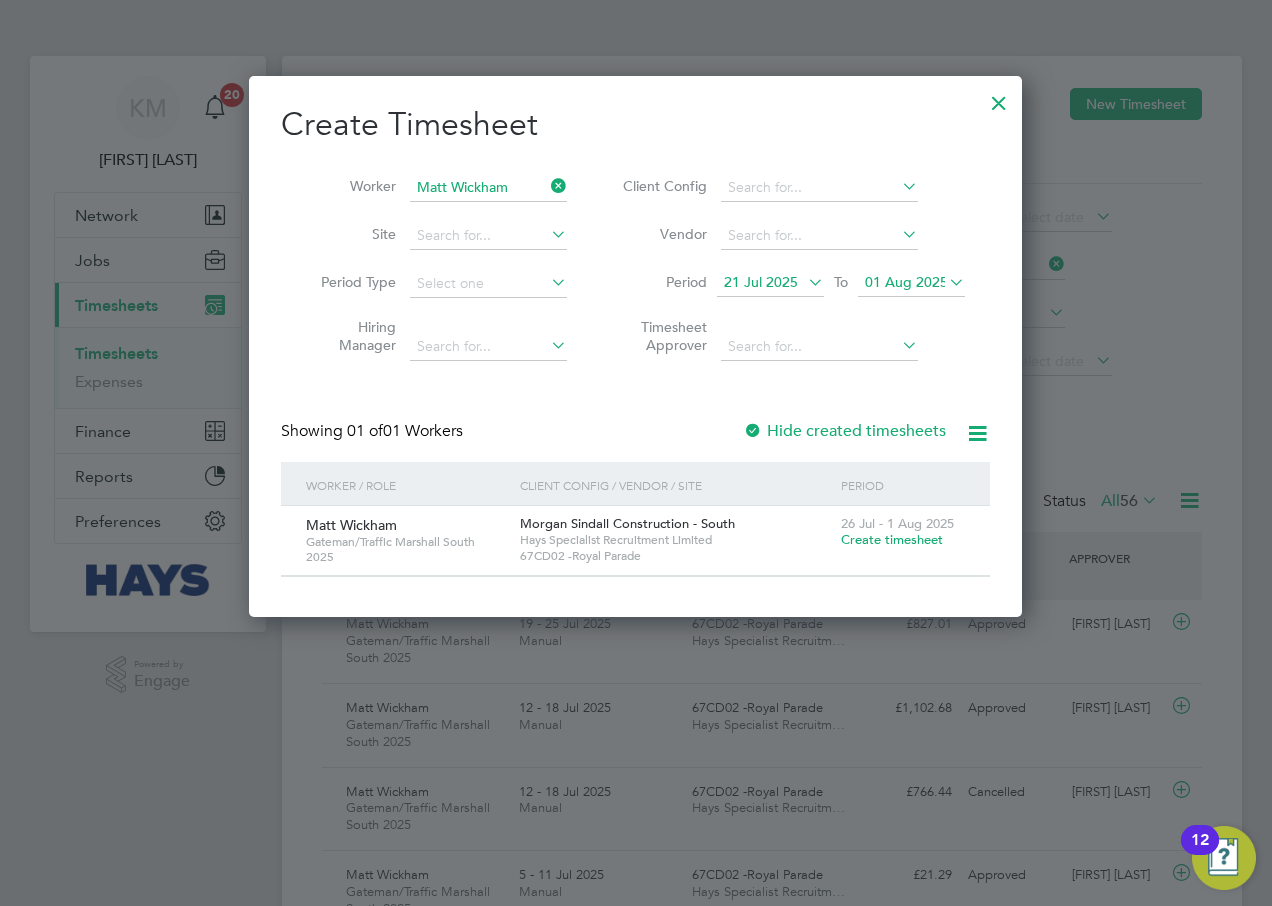 click on "Create timesheet" at bounding box center [892, 539] 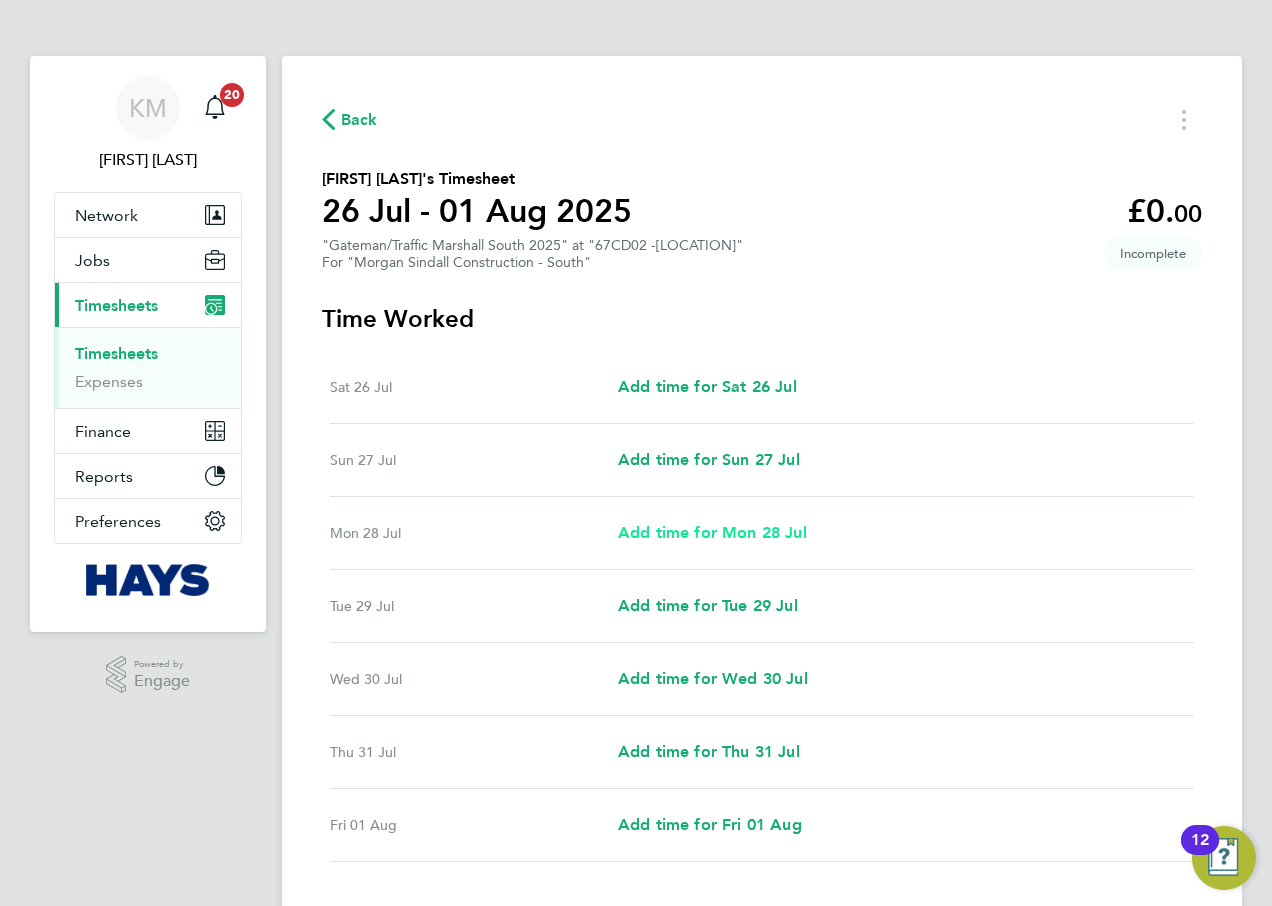 click on "Add time for Mon 28 Jul" at bounding box center (712, 532) 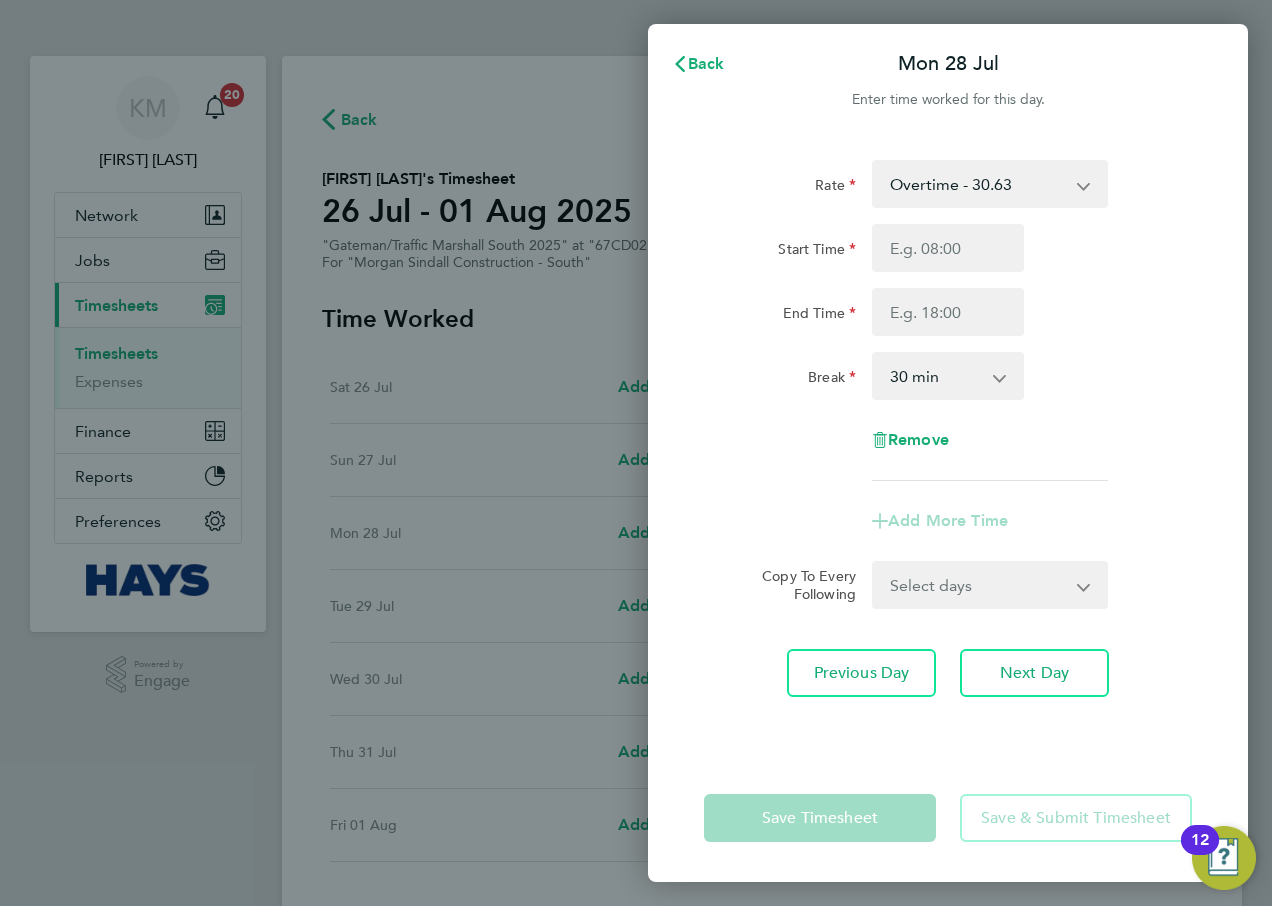 click on "Overtime - 30.63   Basic - 21.29" at bounding box center [978, 184] 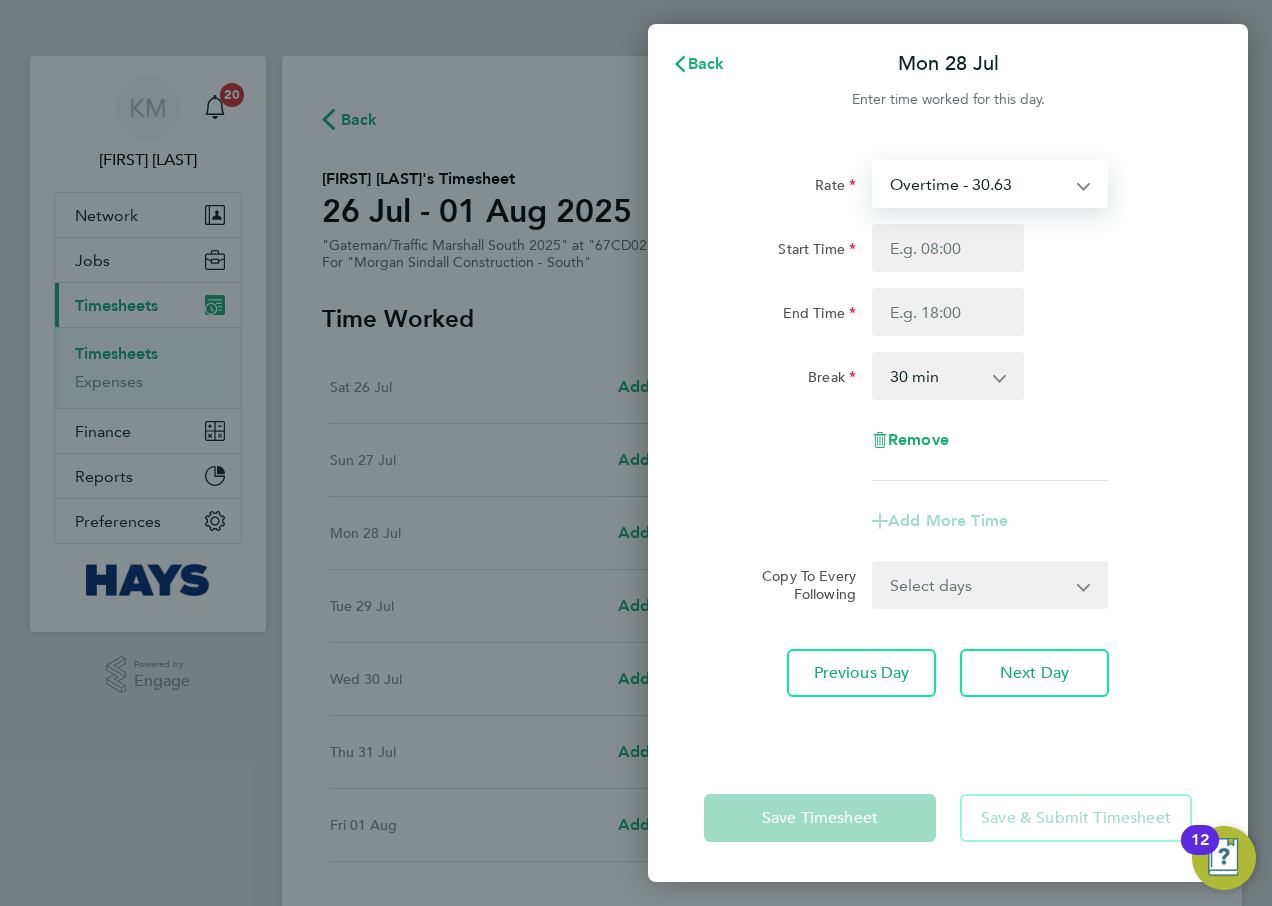 click on "Overtime - 30.63   Basic - 21.29" at bounding box center (978, 184) 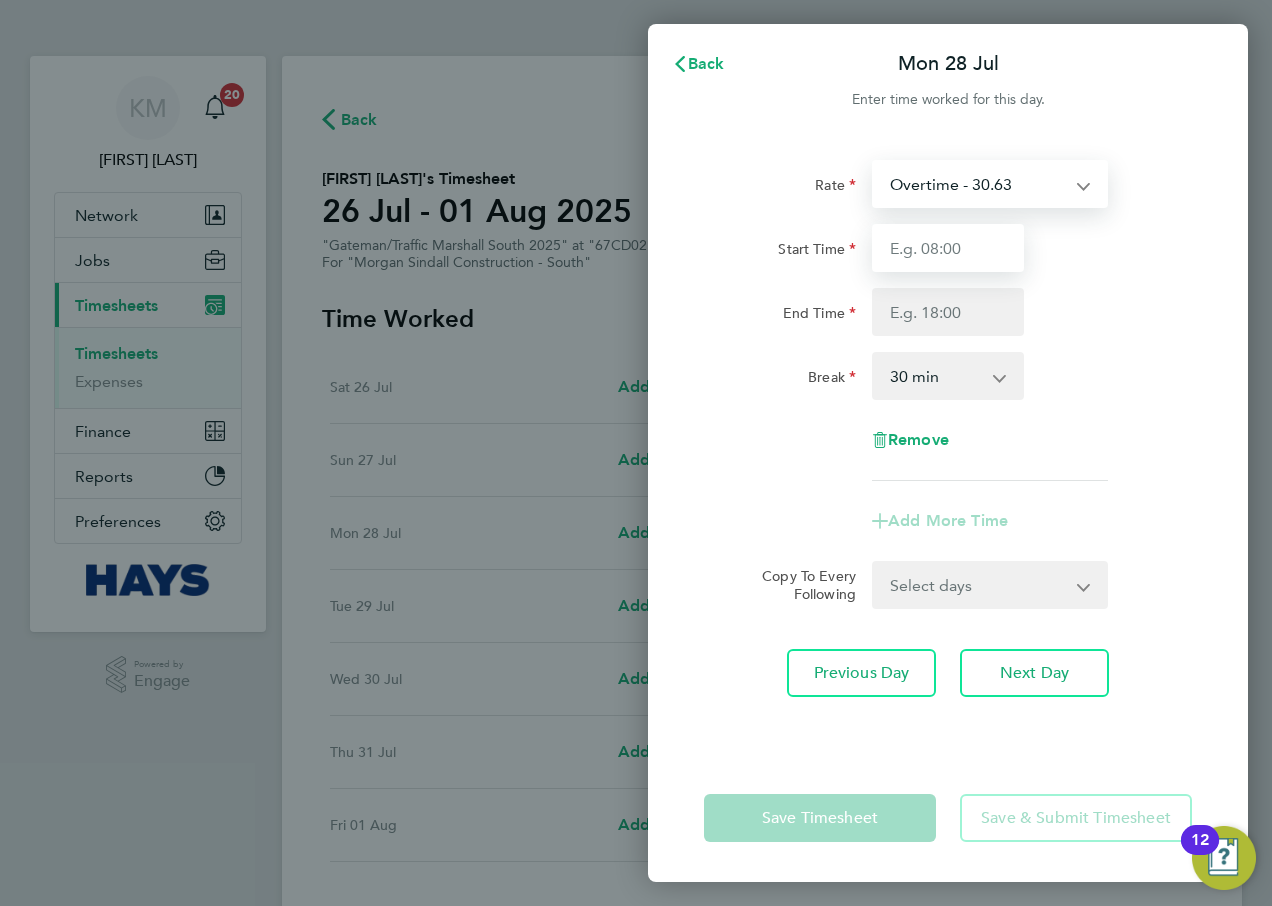 click on "Start Time" at bounding box center [948, 248] 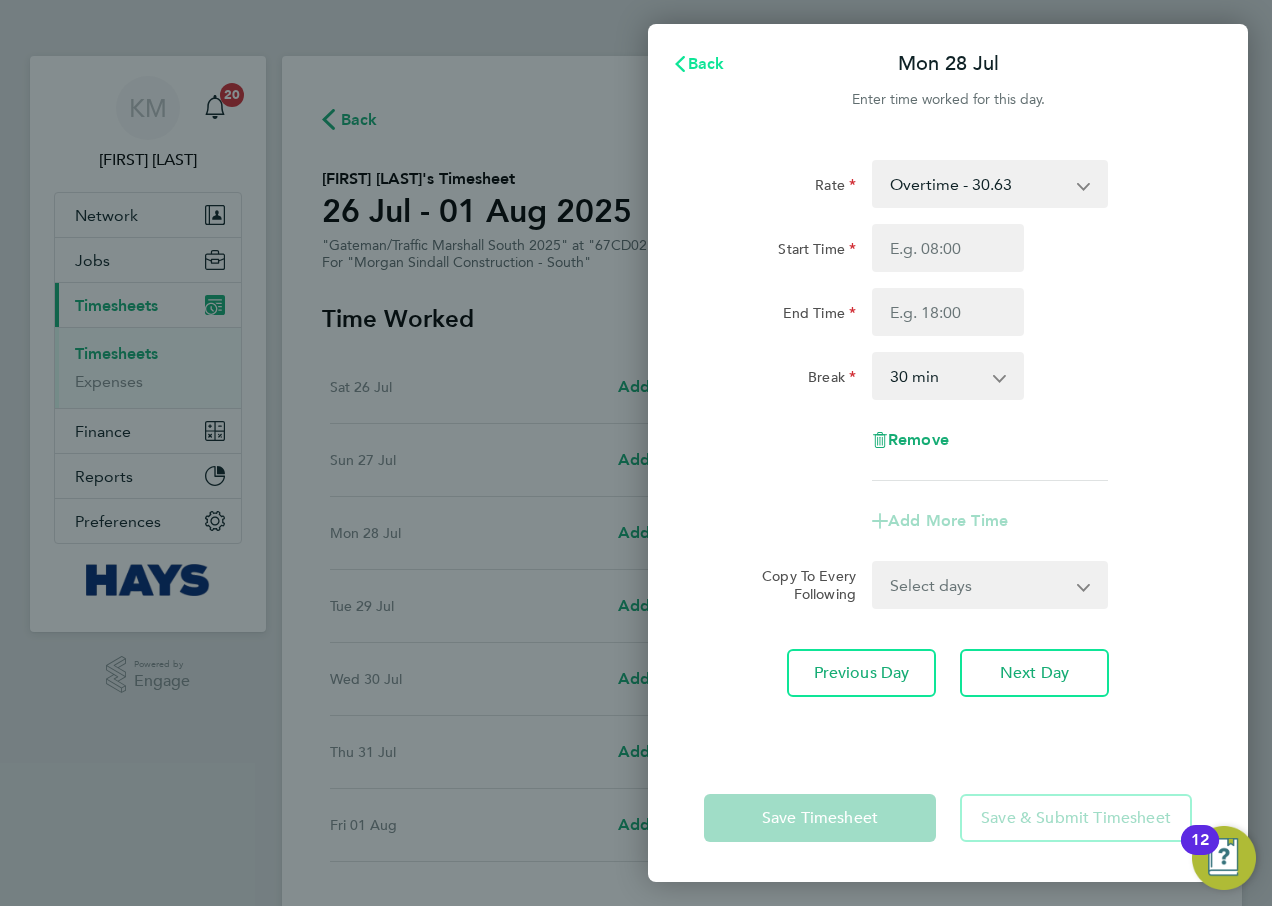 click on "Back" 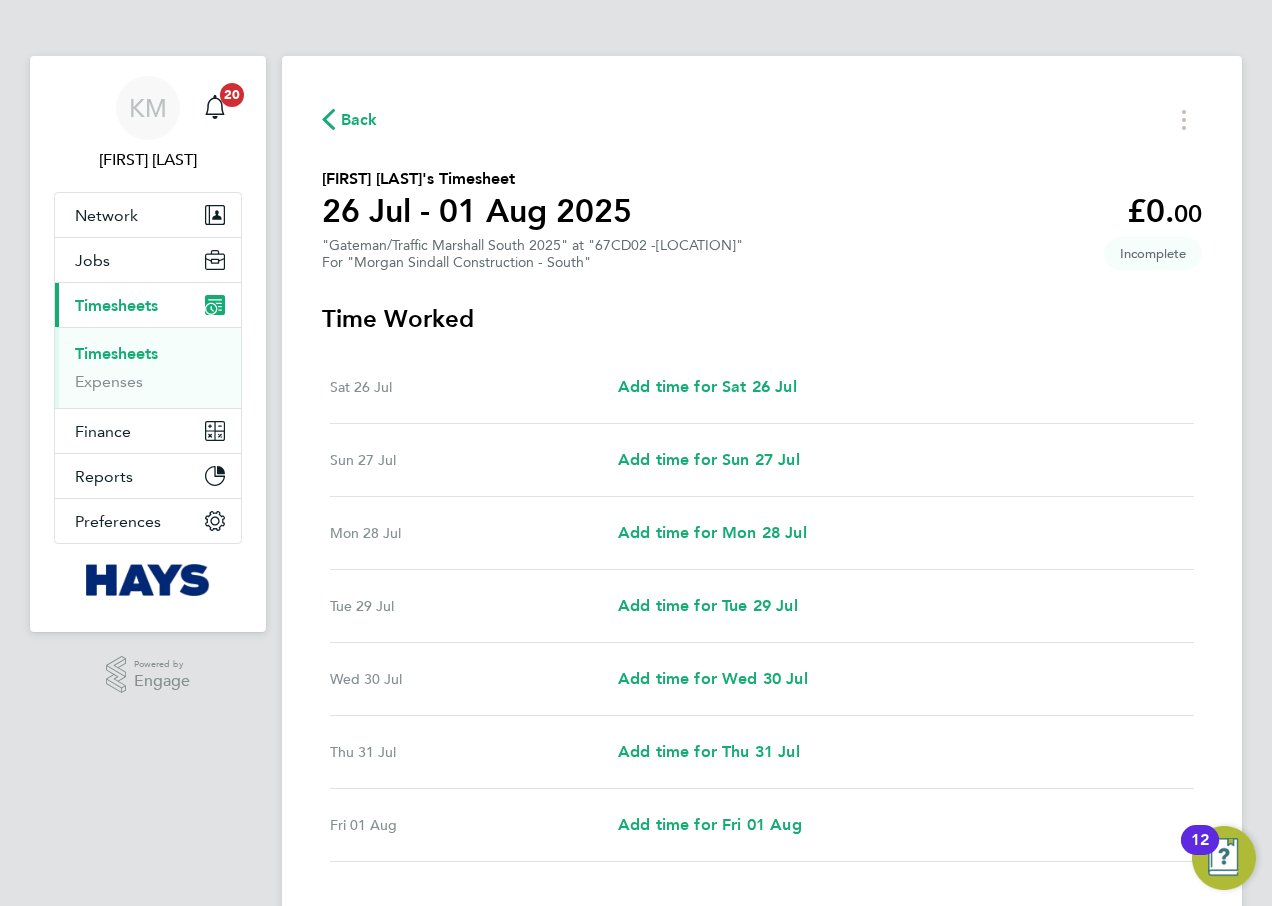 click on "Timesheets" at bounding box center (116, 353) 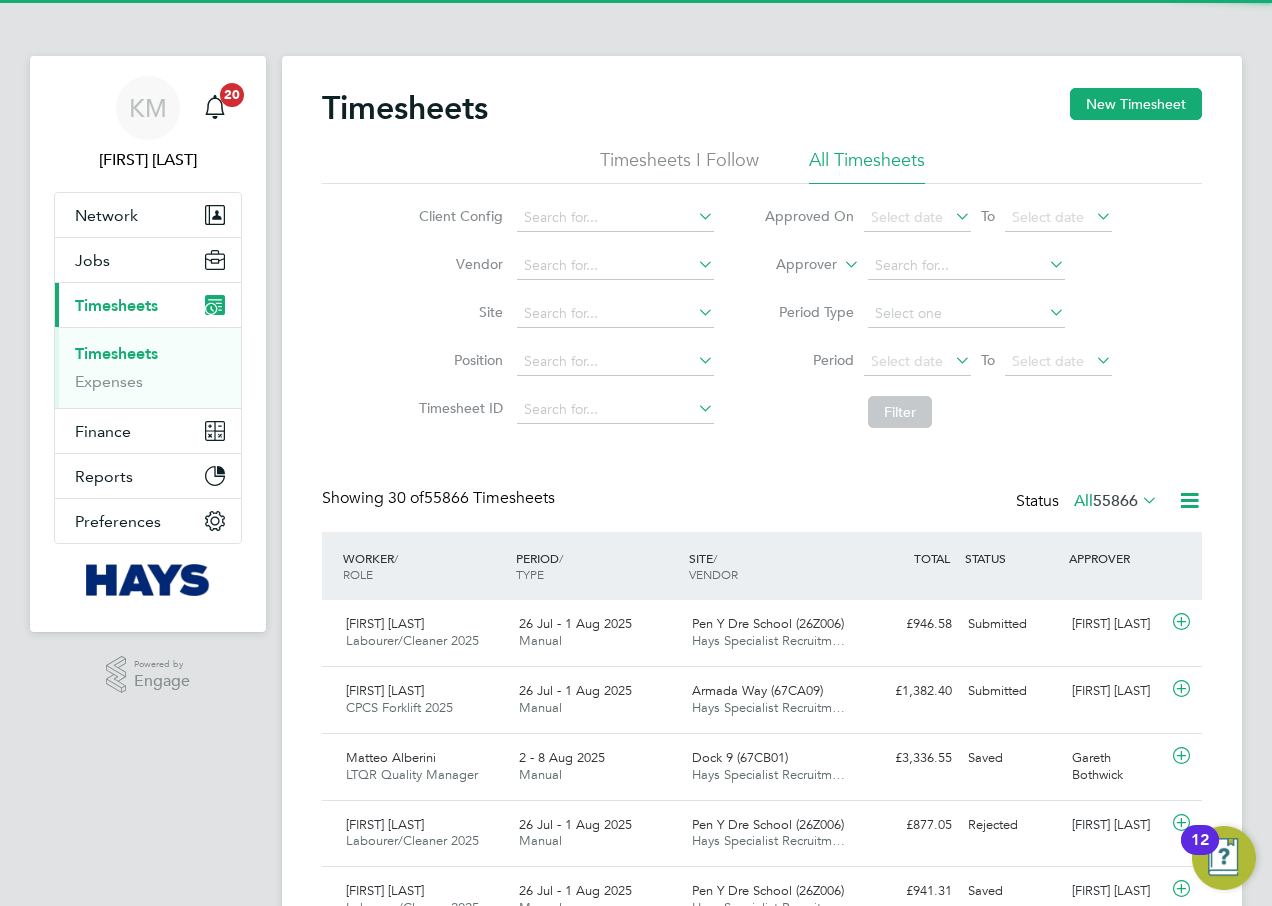 scroll, scrollTop: 10, scrollLeft: 10, axis: both 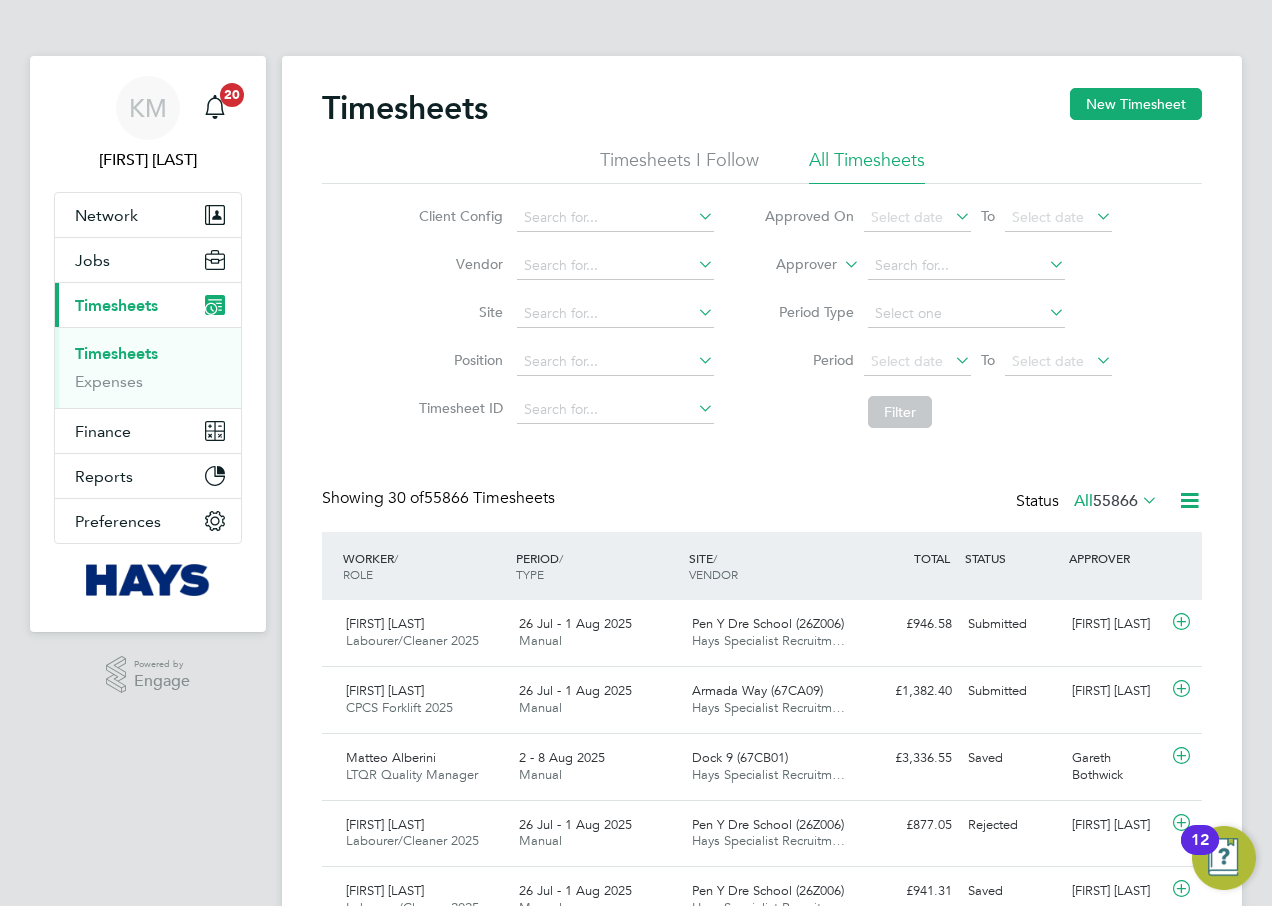 click 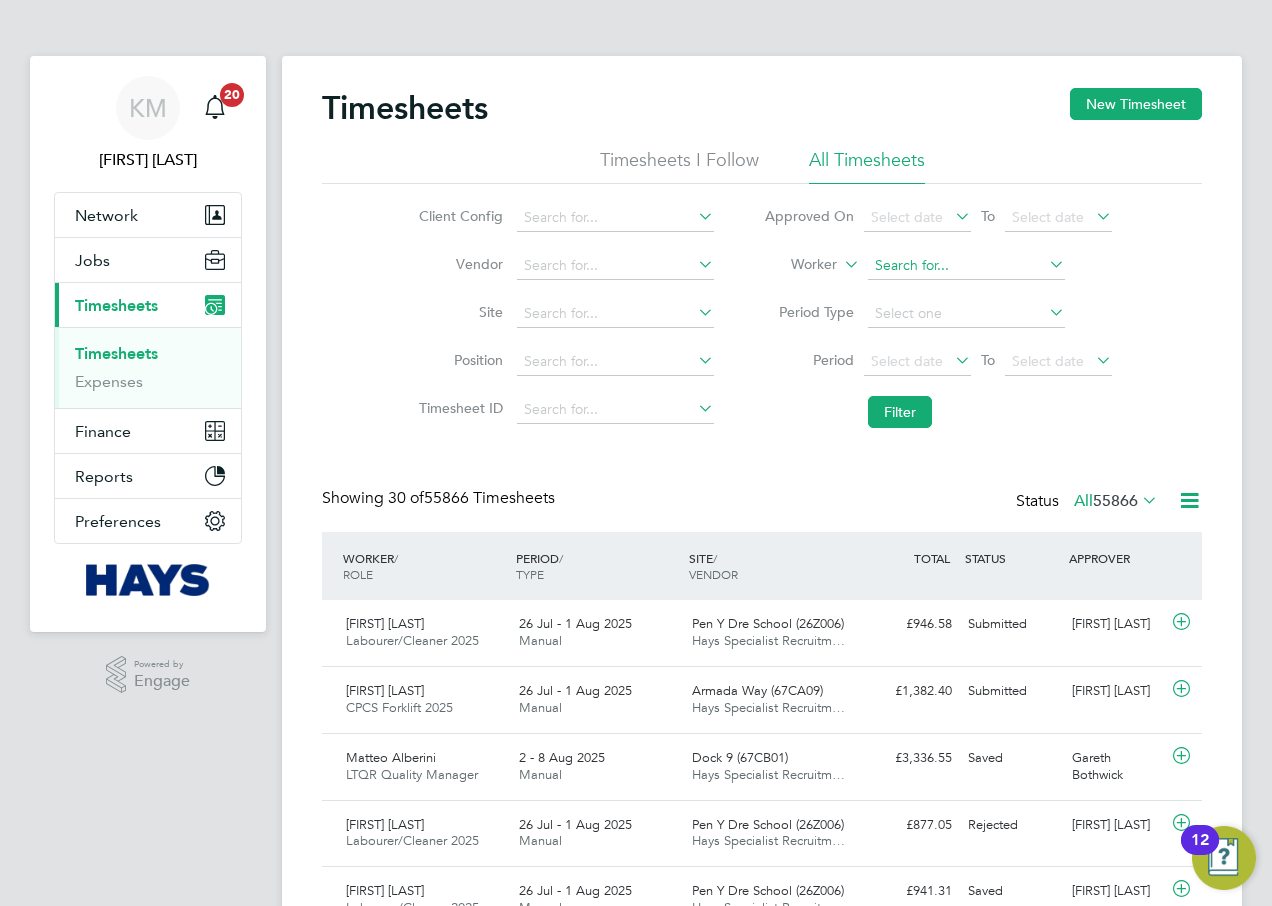 click 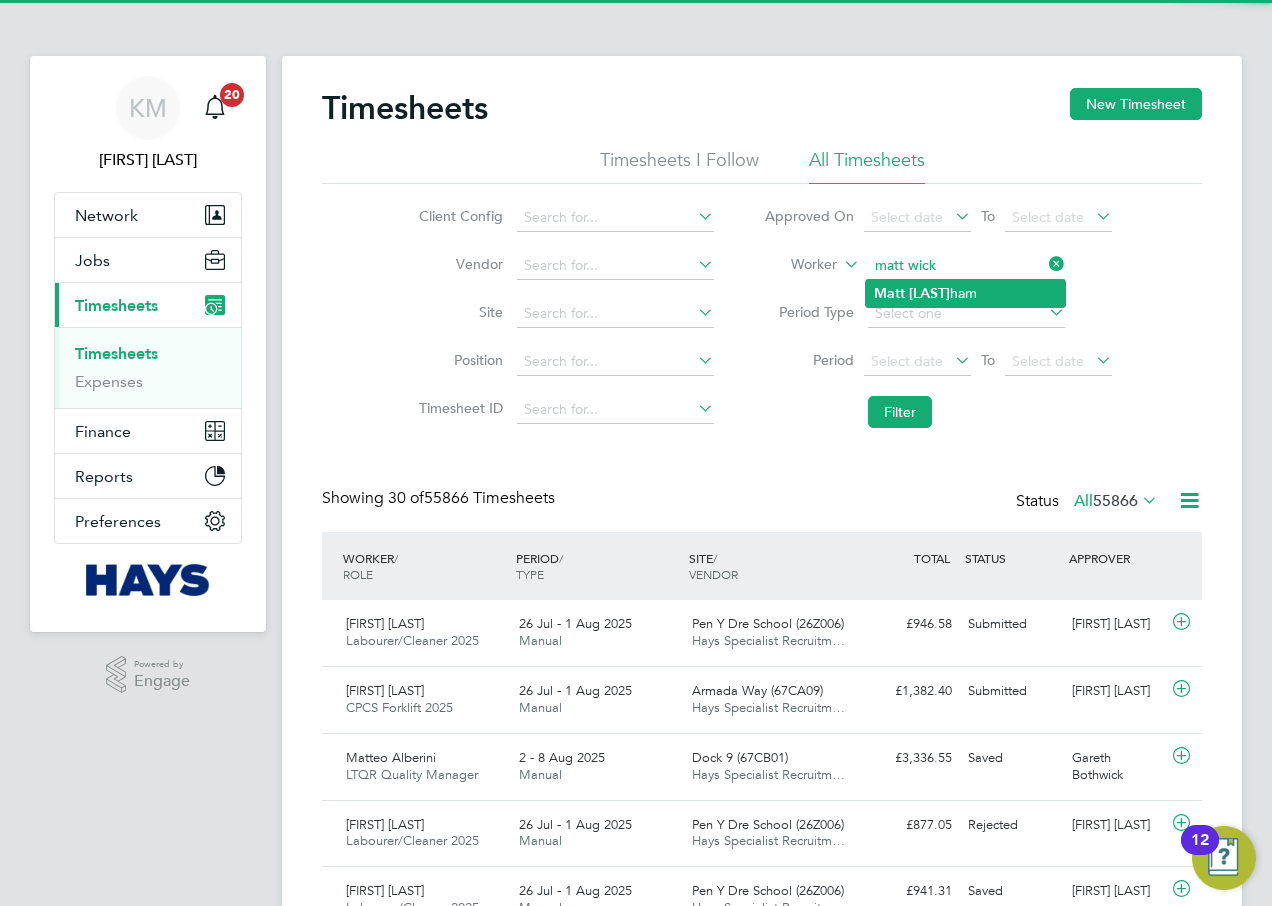 click on "Matt   Wick ham" 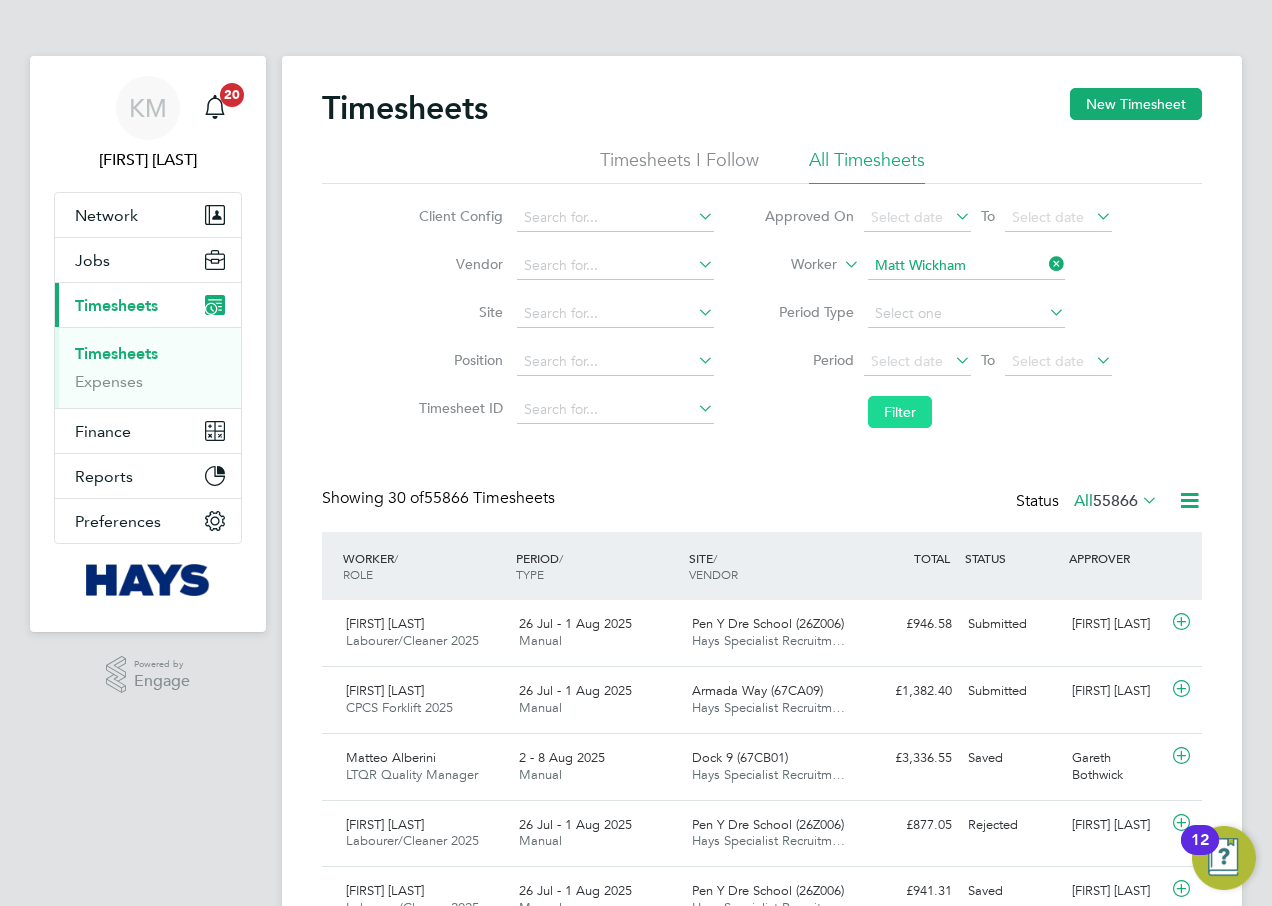 click on "Filter" 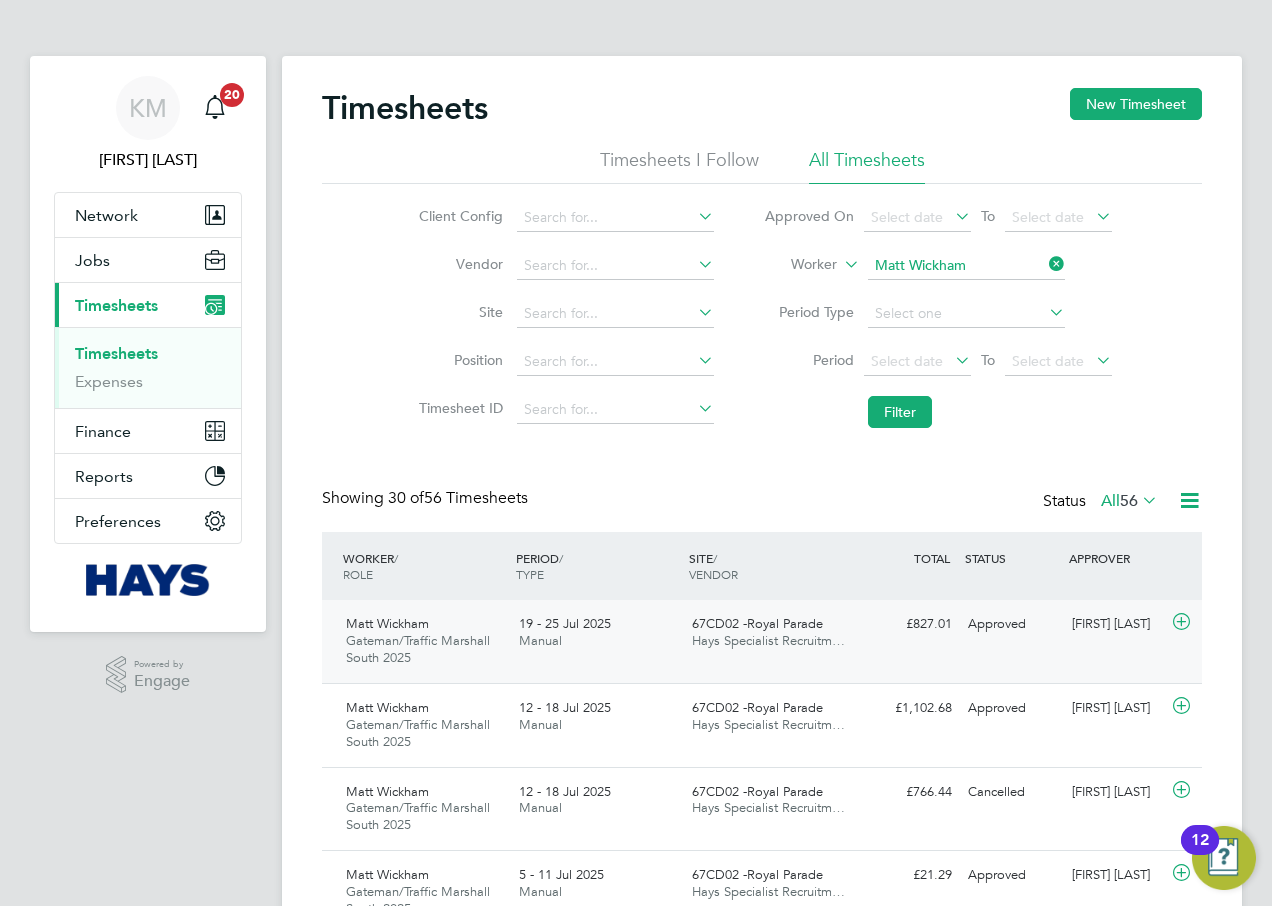 click on "19 - 25 Jul 2025" 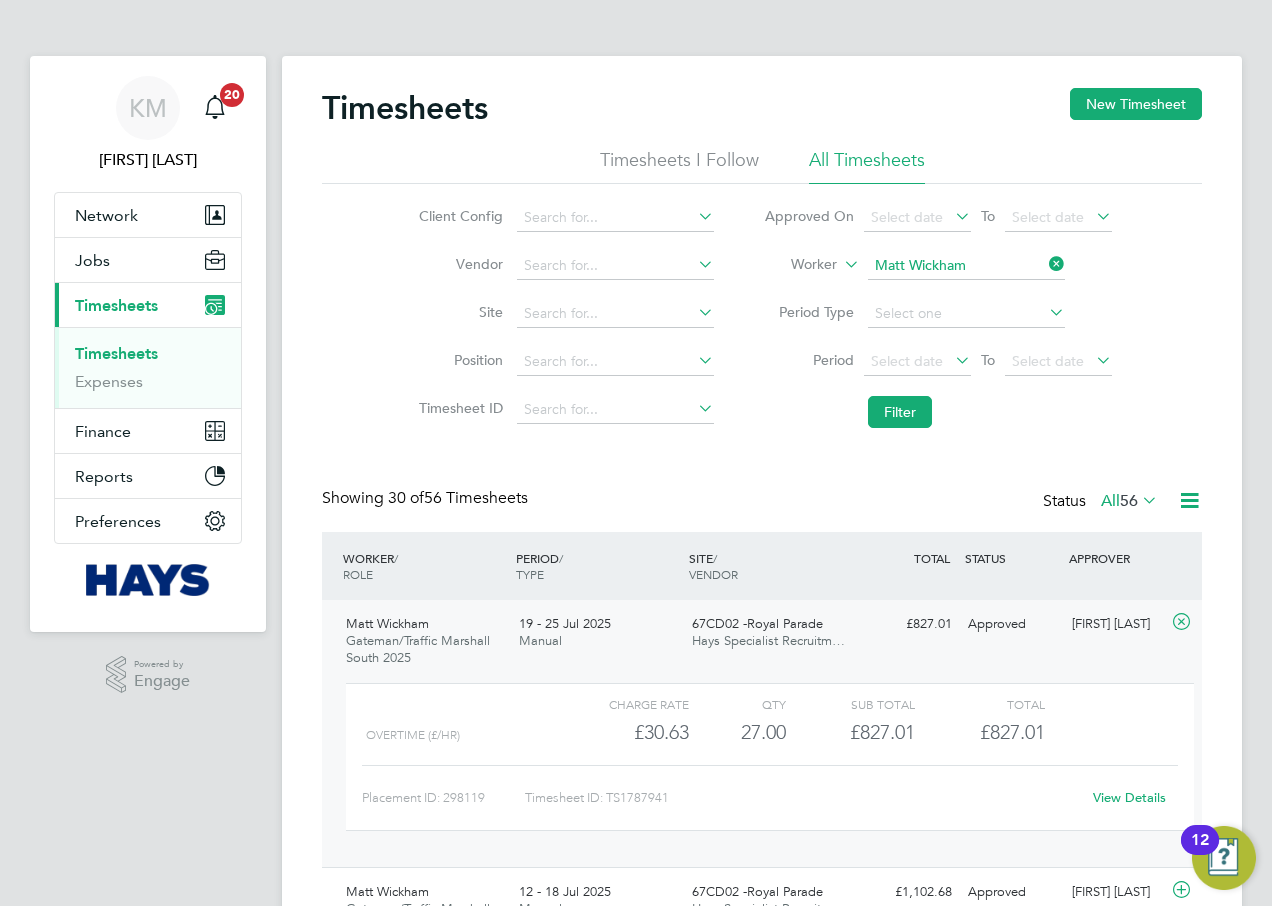 click on "View Details" 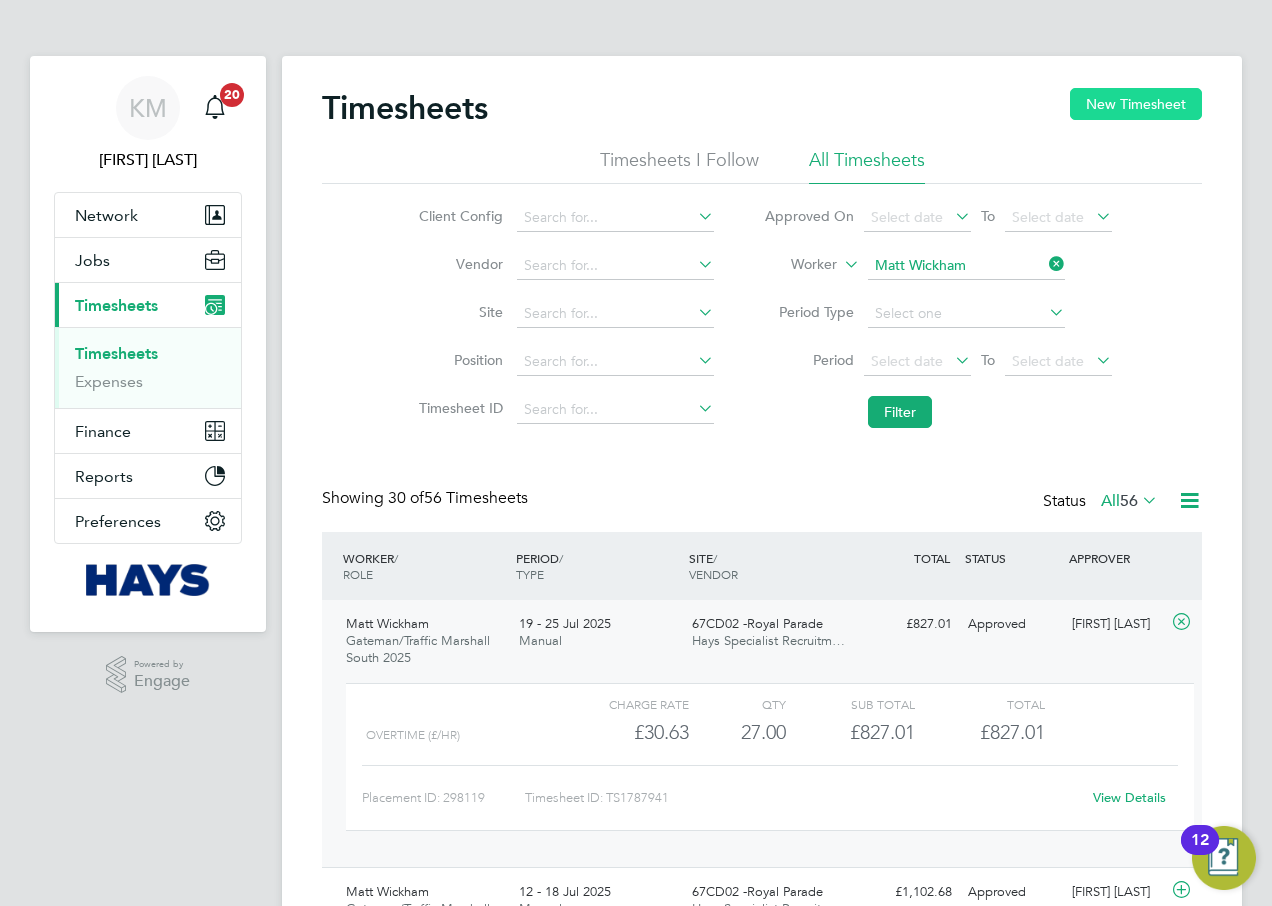 click on "New Timesheet" 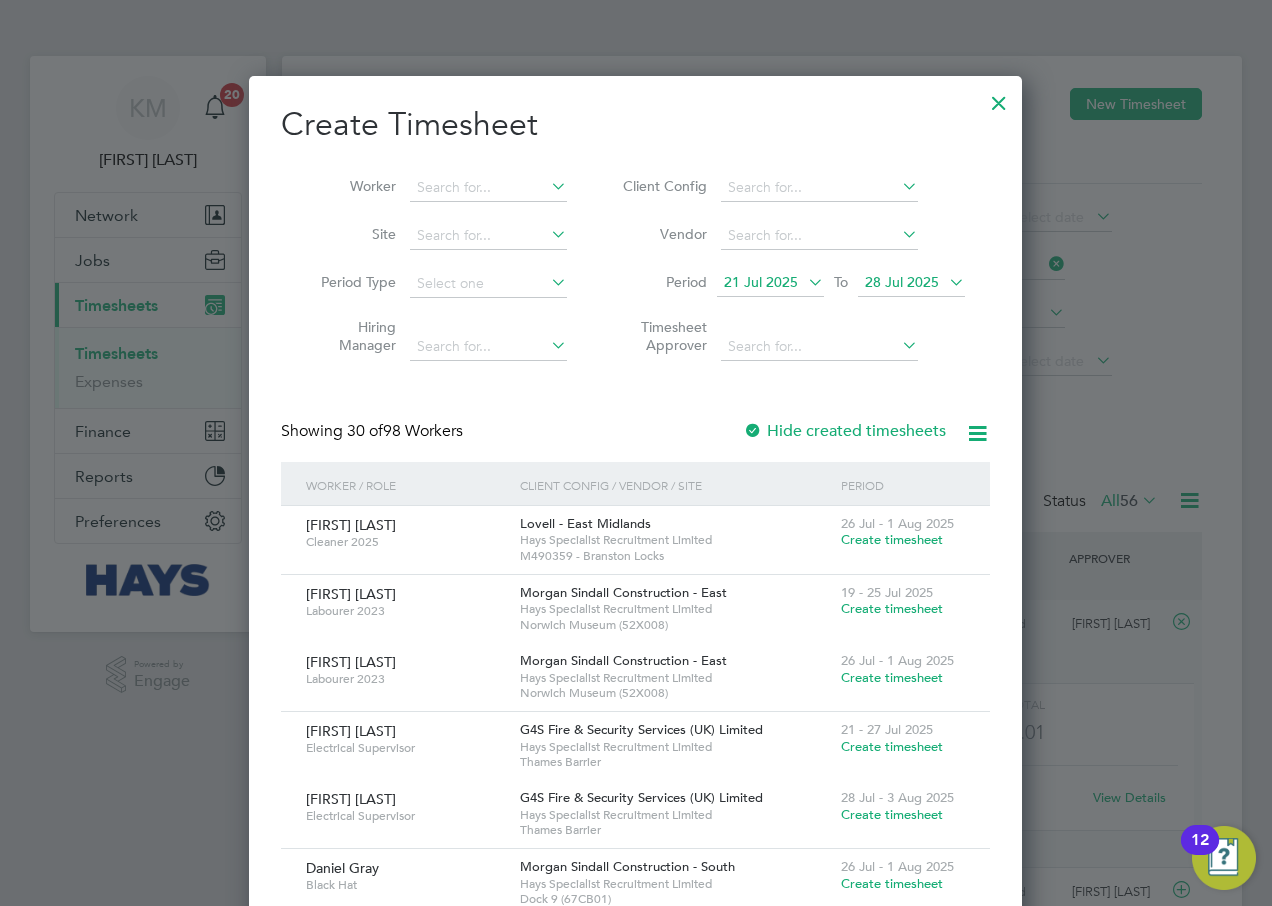 click at bounding box center (945, 282) 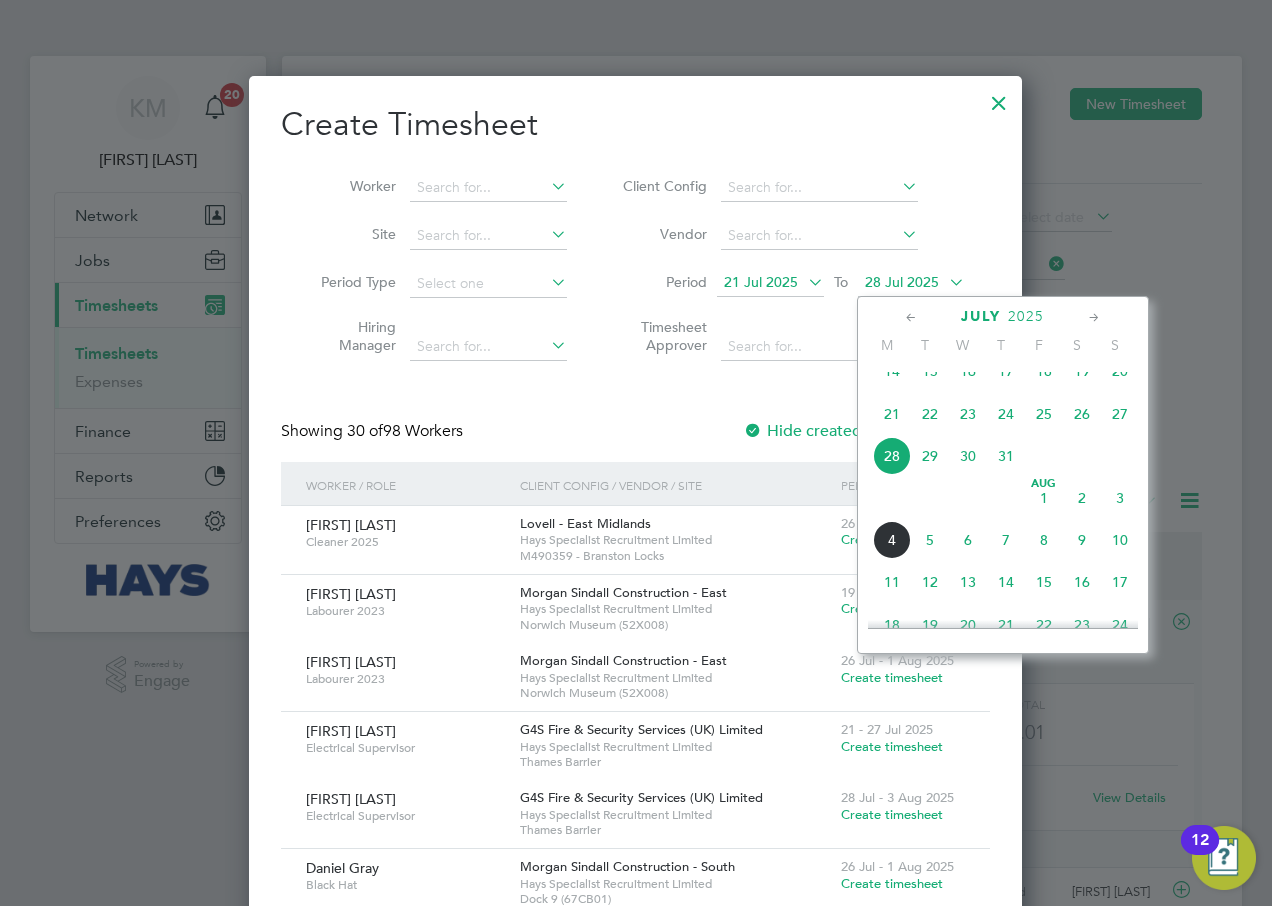 click on "Aug 1" 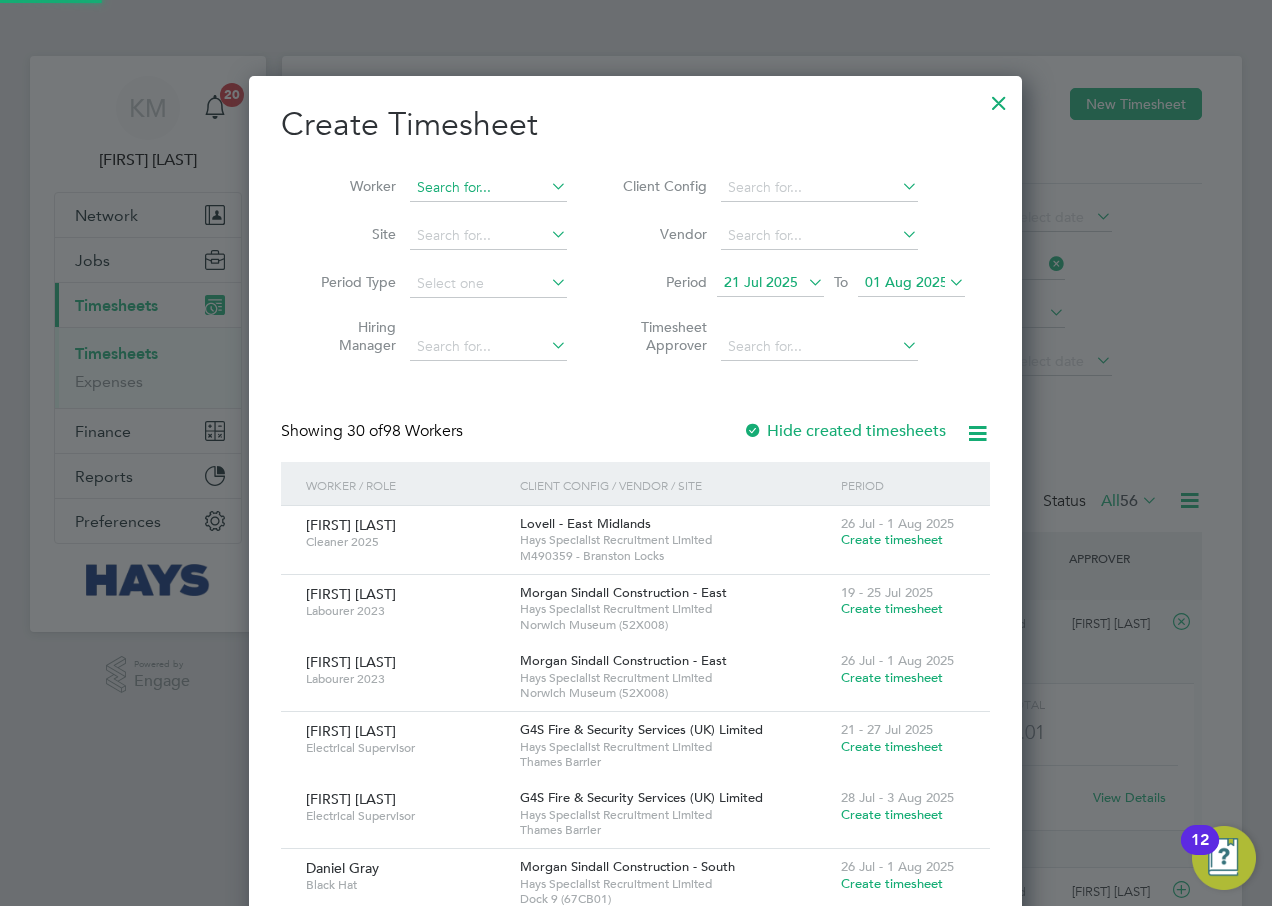 click at bounding box center [488, 188] 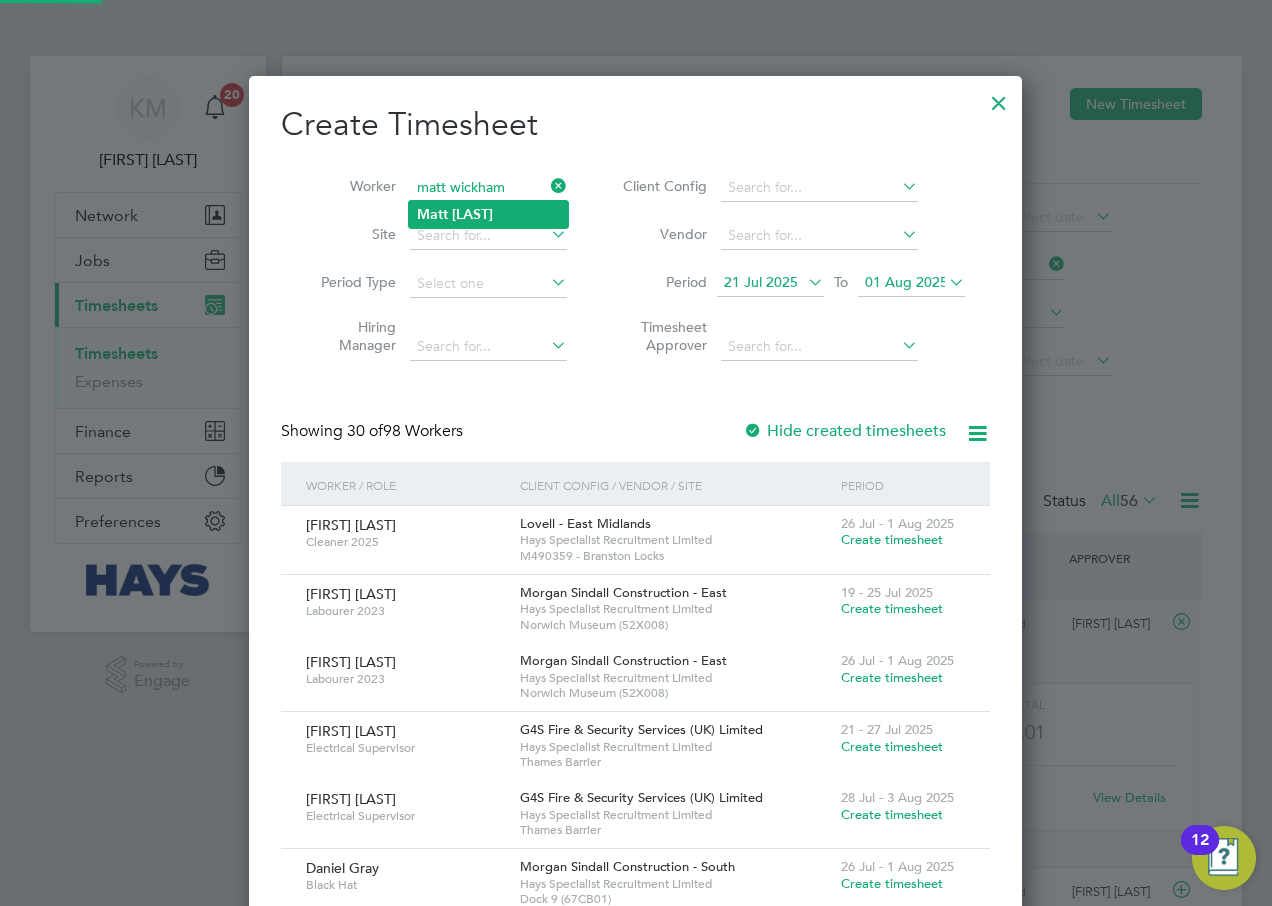 click on "Matt" 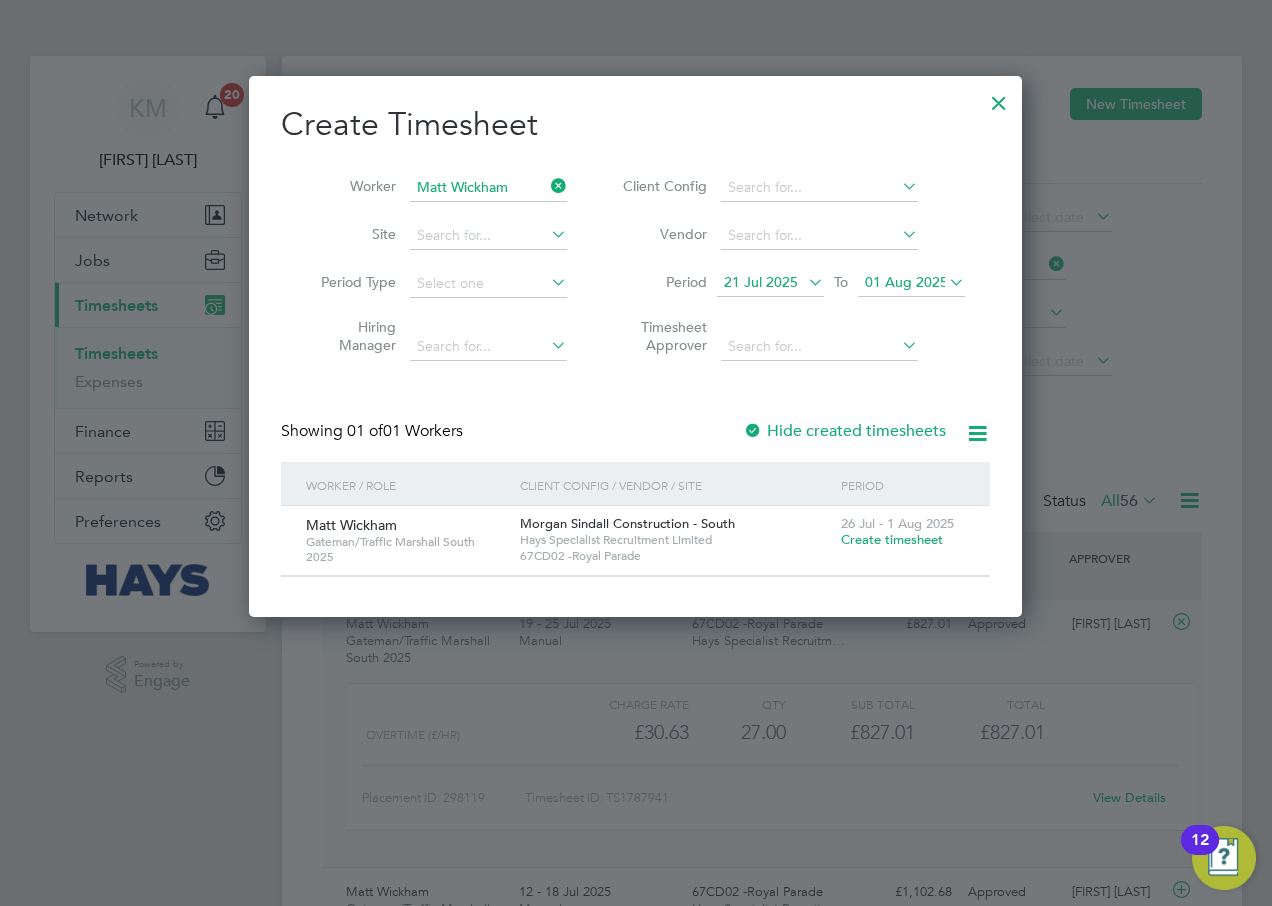 click on "Create timesheet" at bounding box center (892, 539) 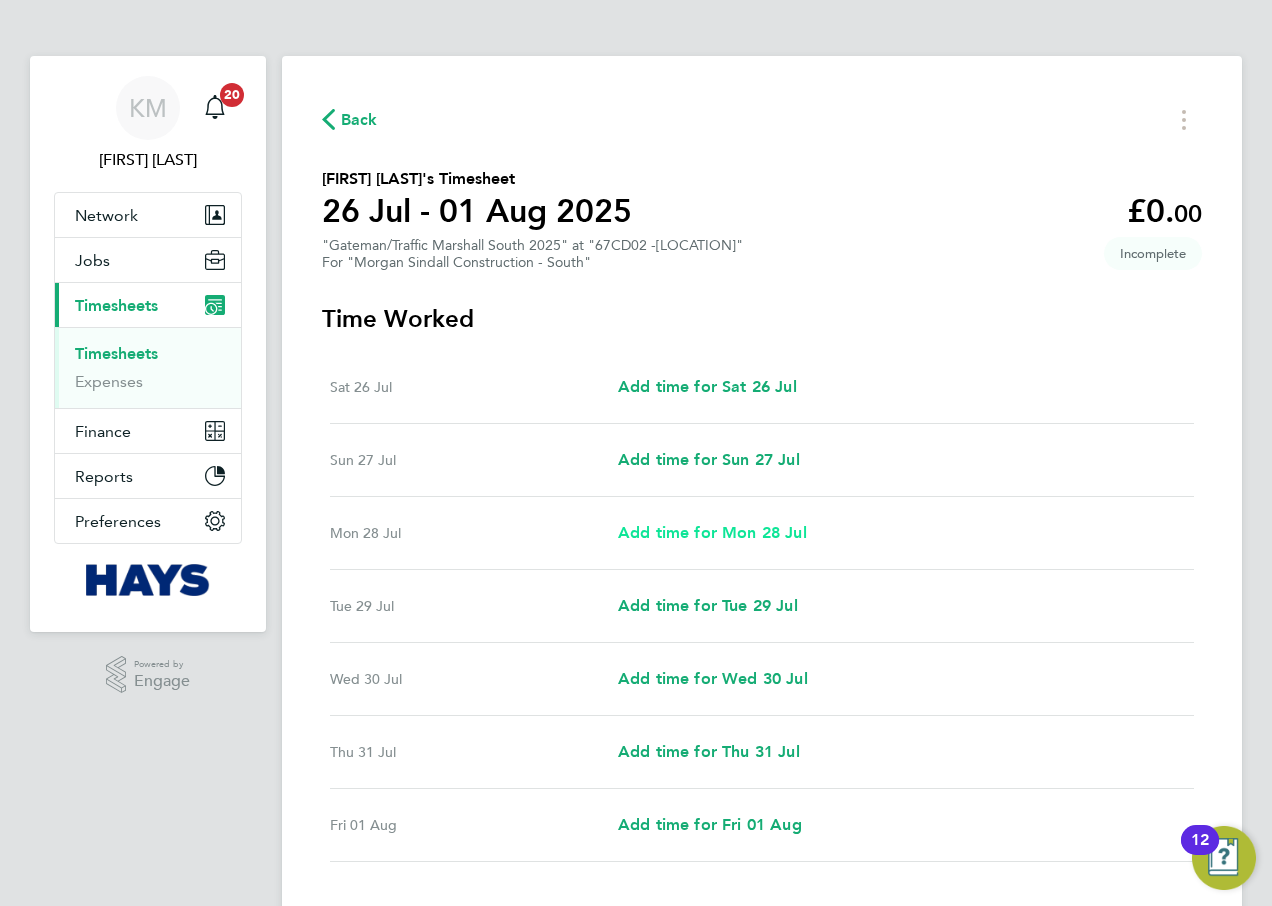 click on "Add time for Mon 28 Jul" at bounding box center (712, 532) 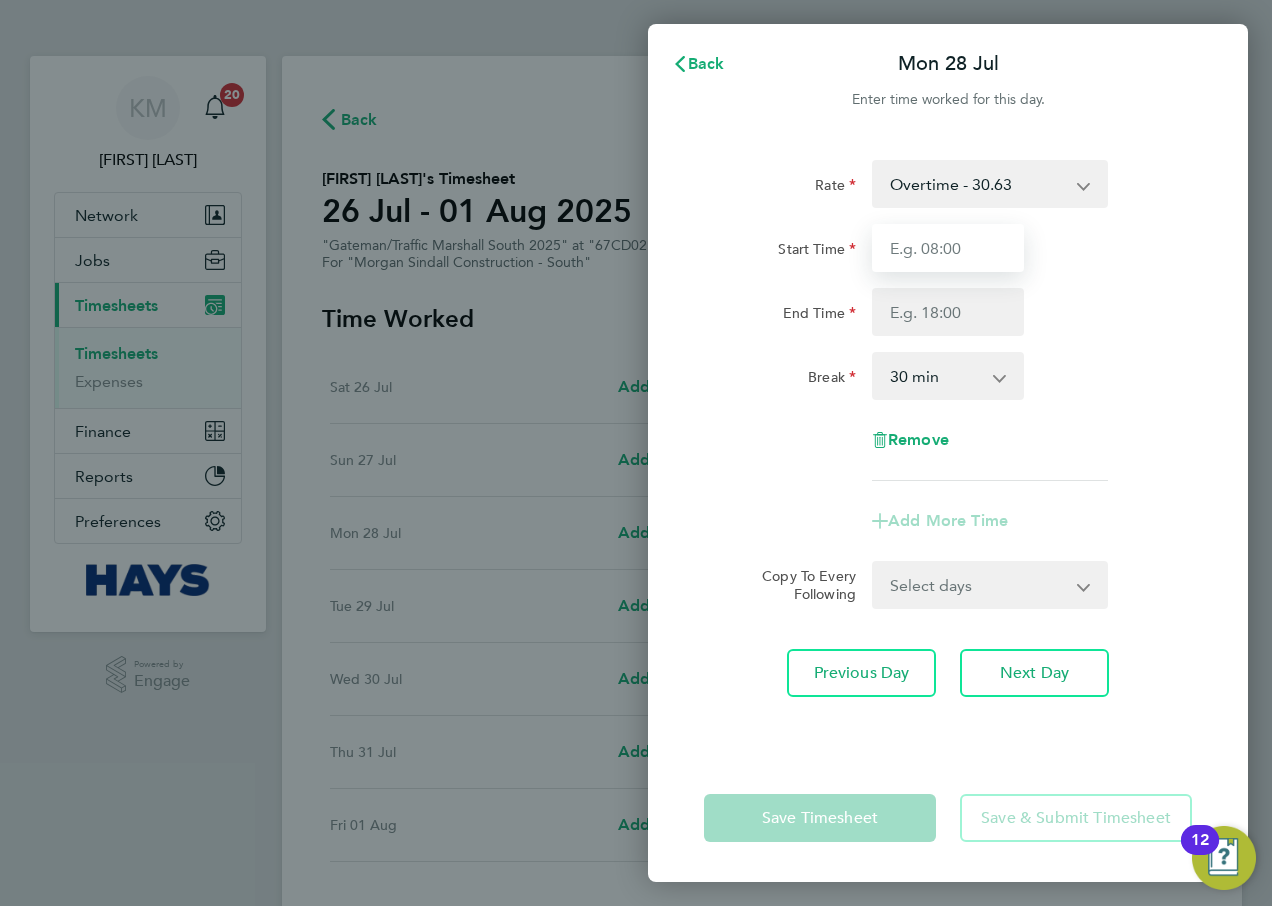 click on "Start Time" at bounding box center (948, 248) 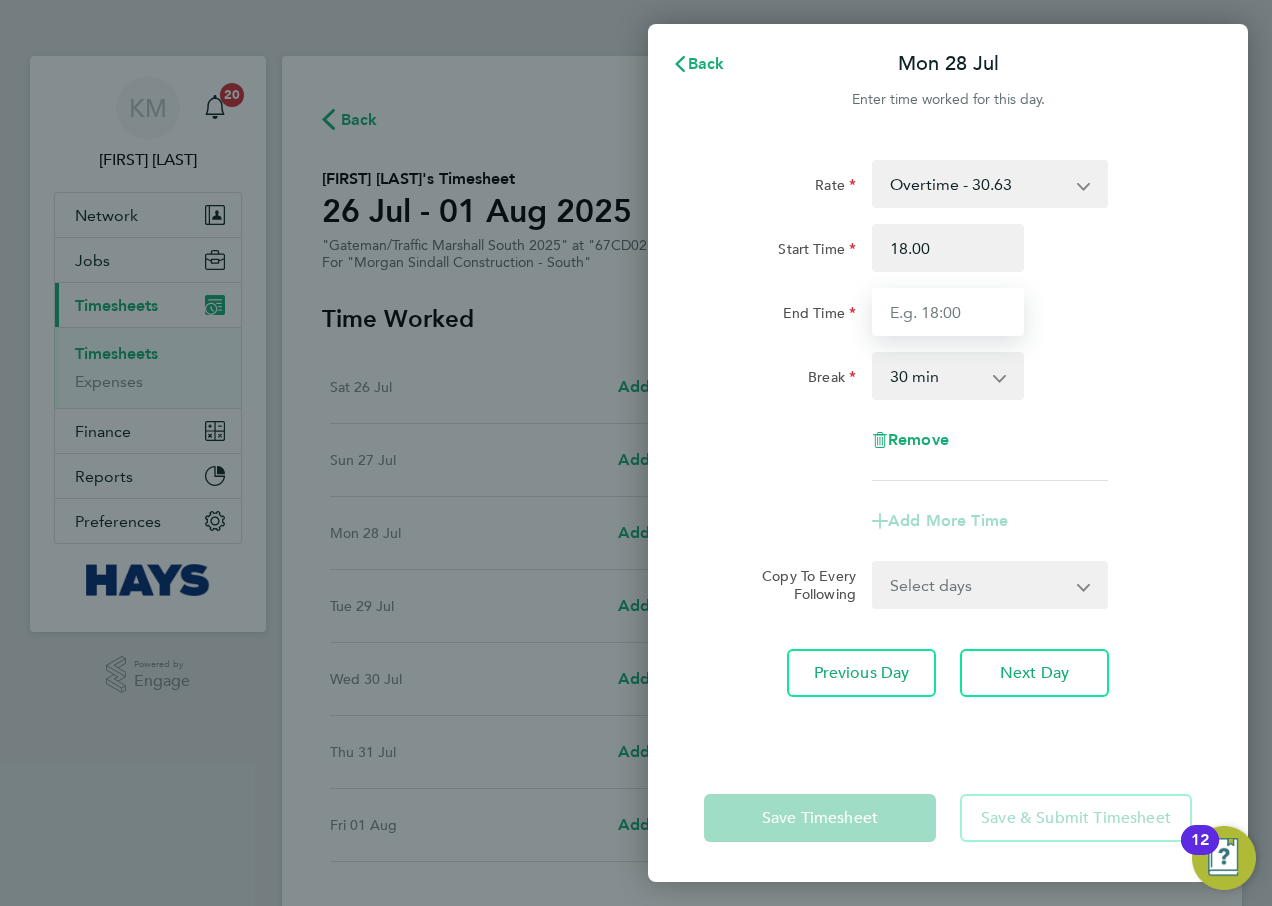 type on "18:00" 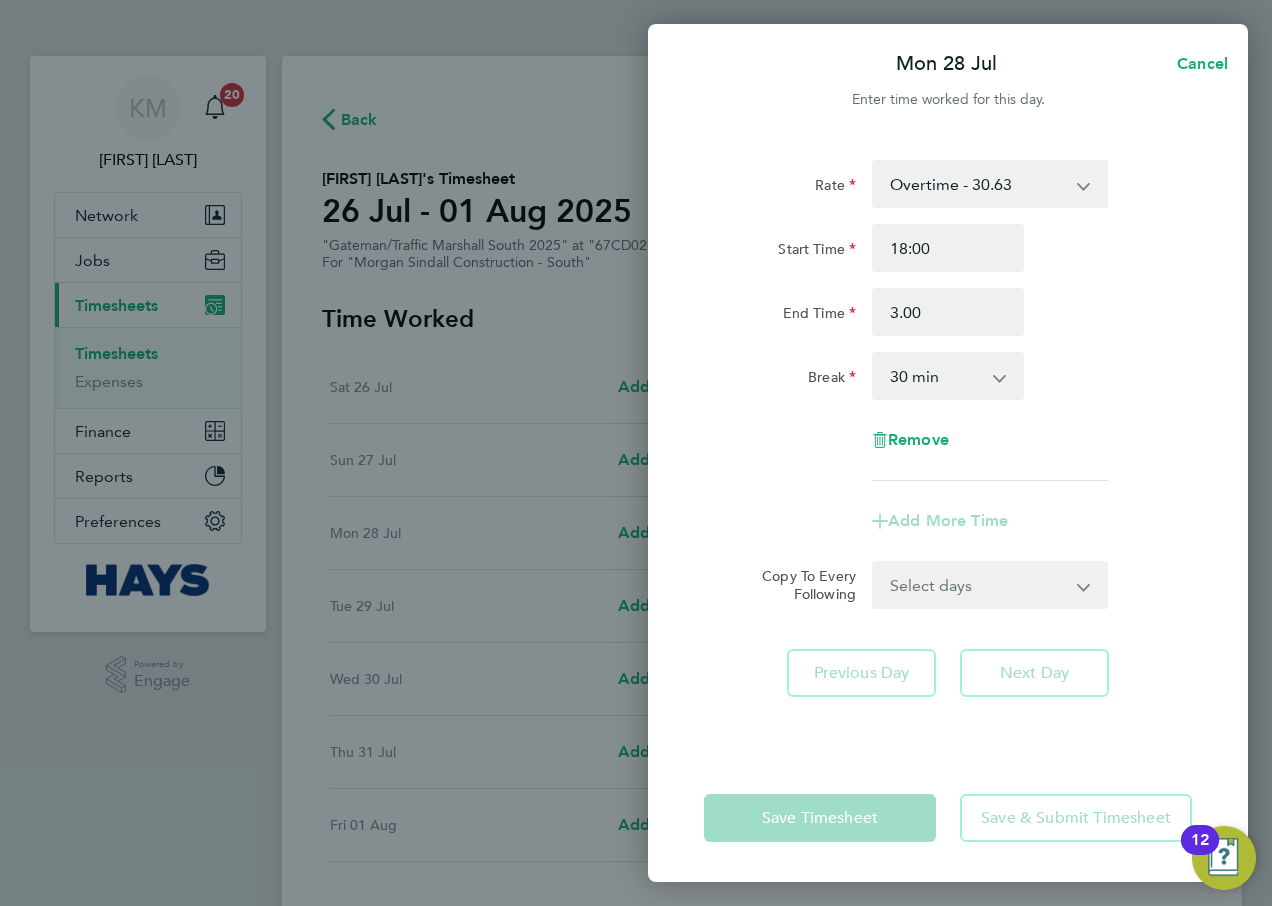 type on "03:00" 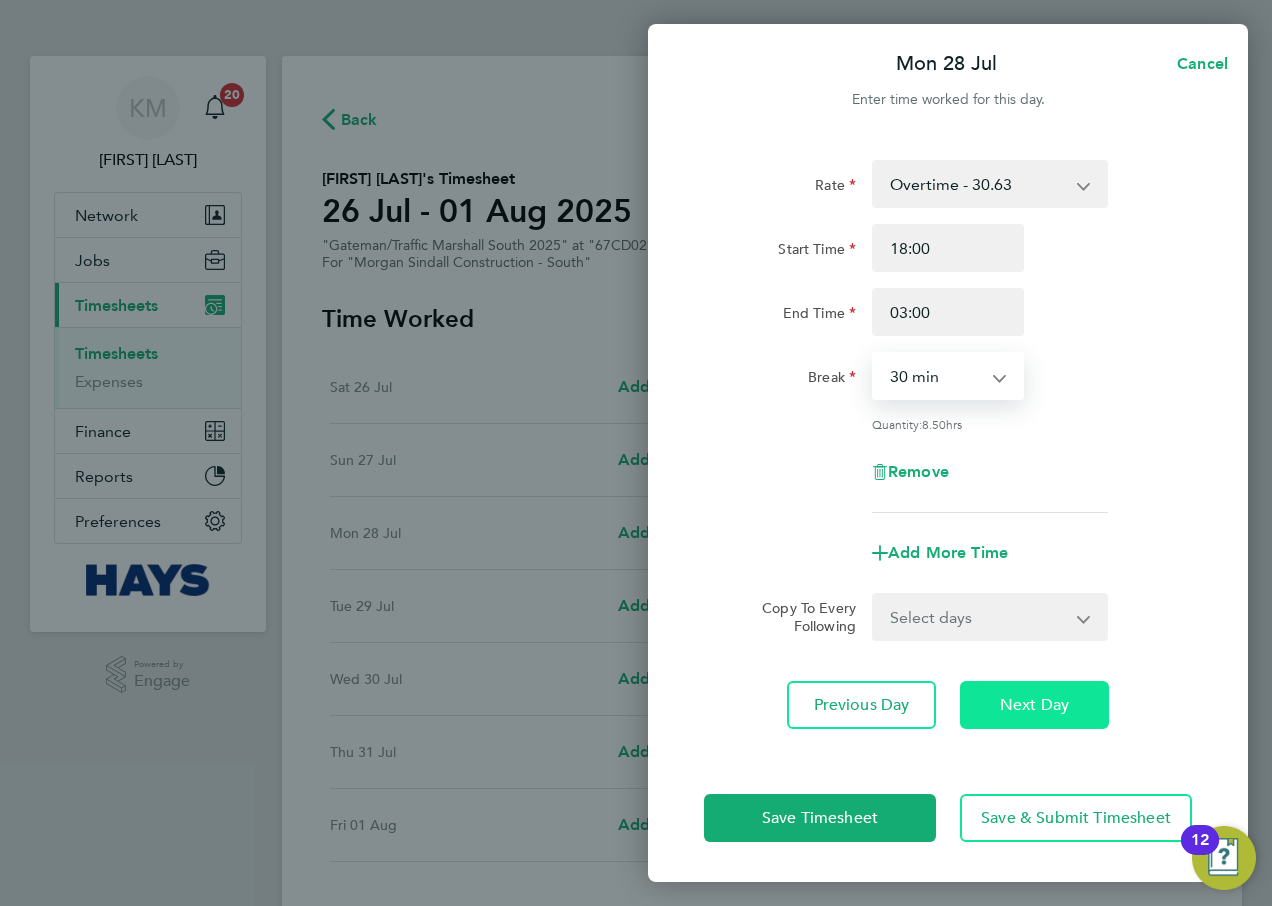 click on "Next Day" 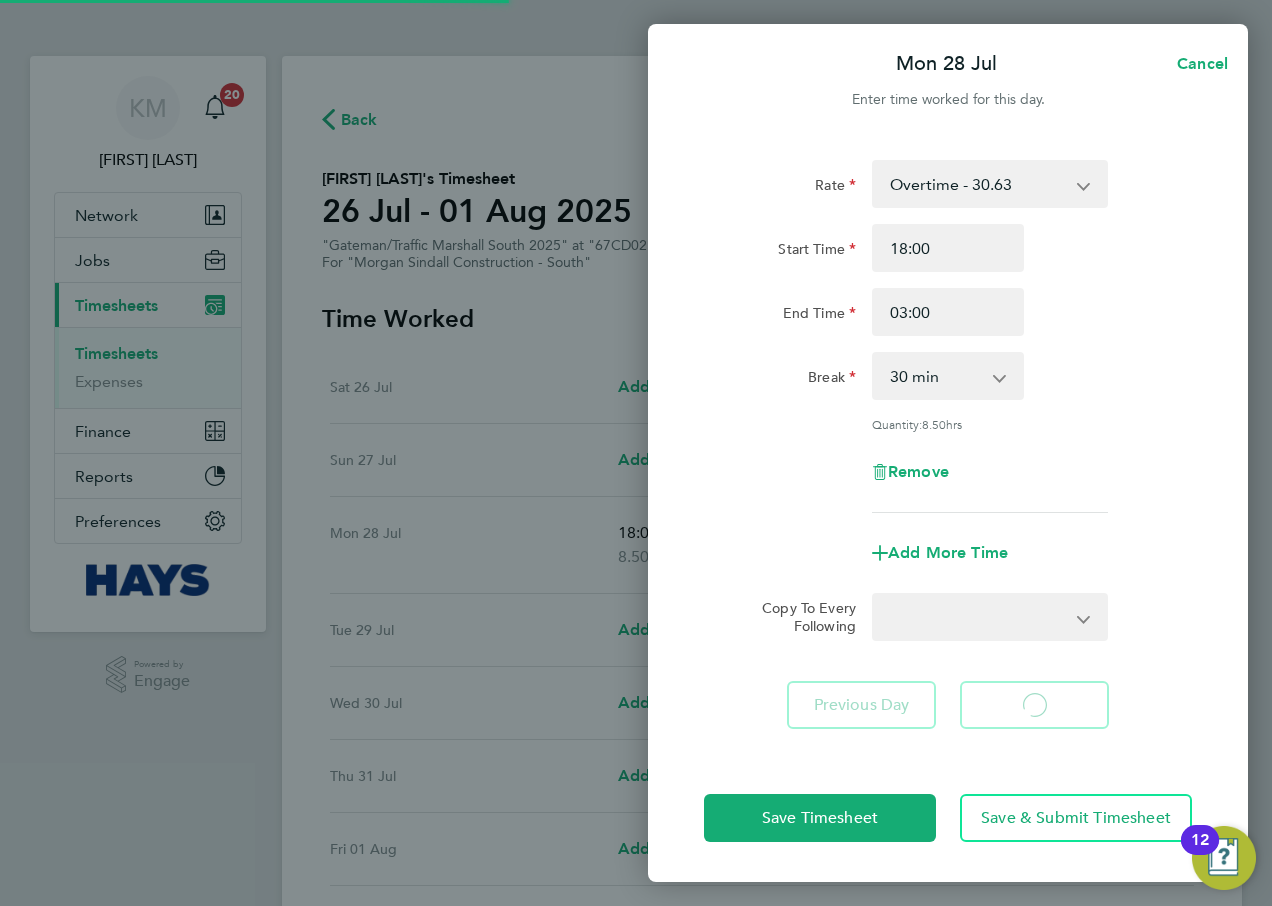select on "30" 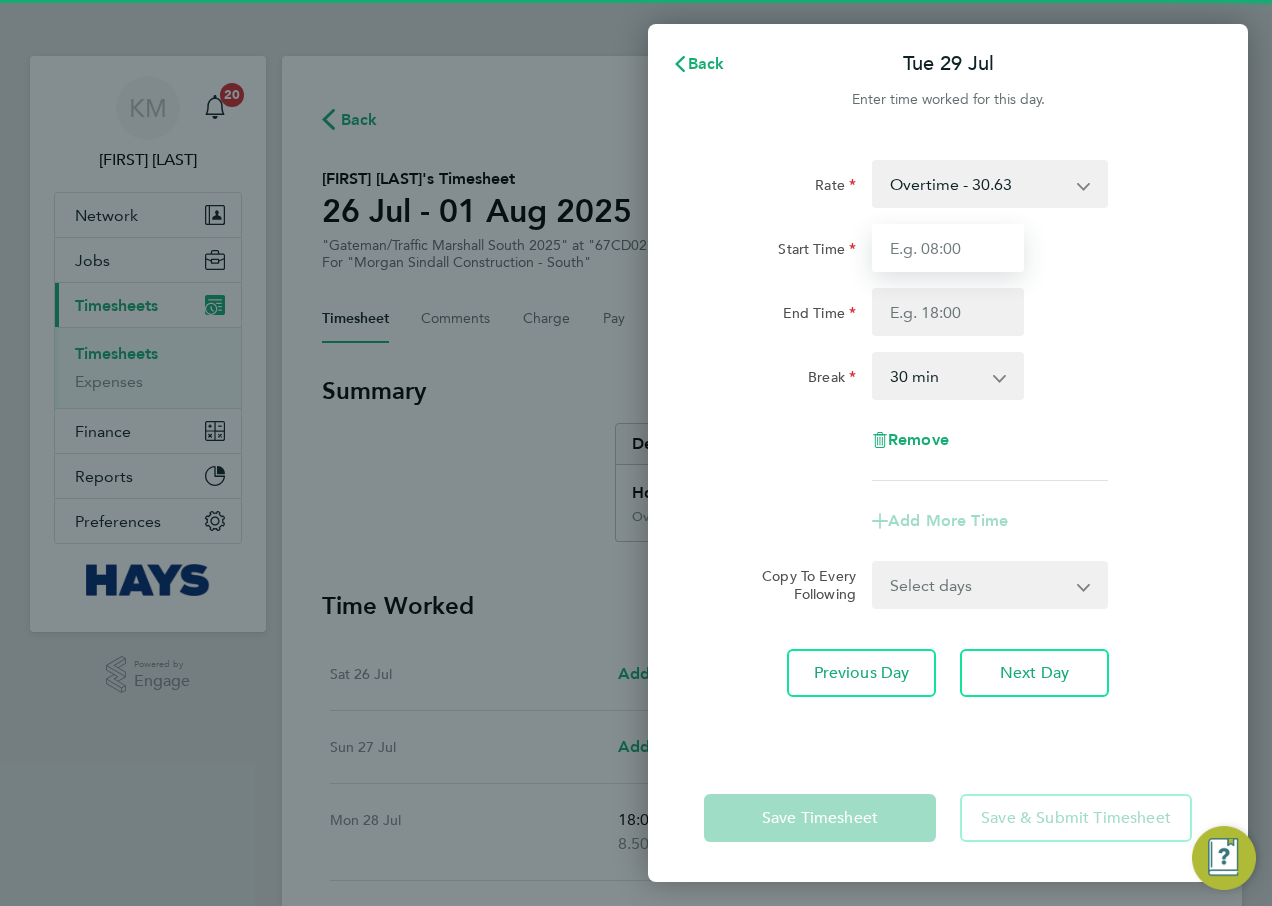 click on "Start Time" at bounding box center (948, 248) 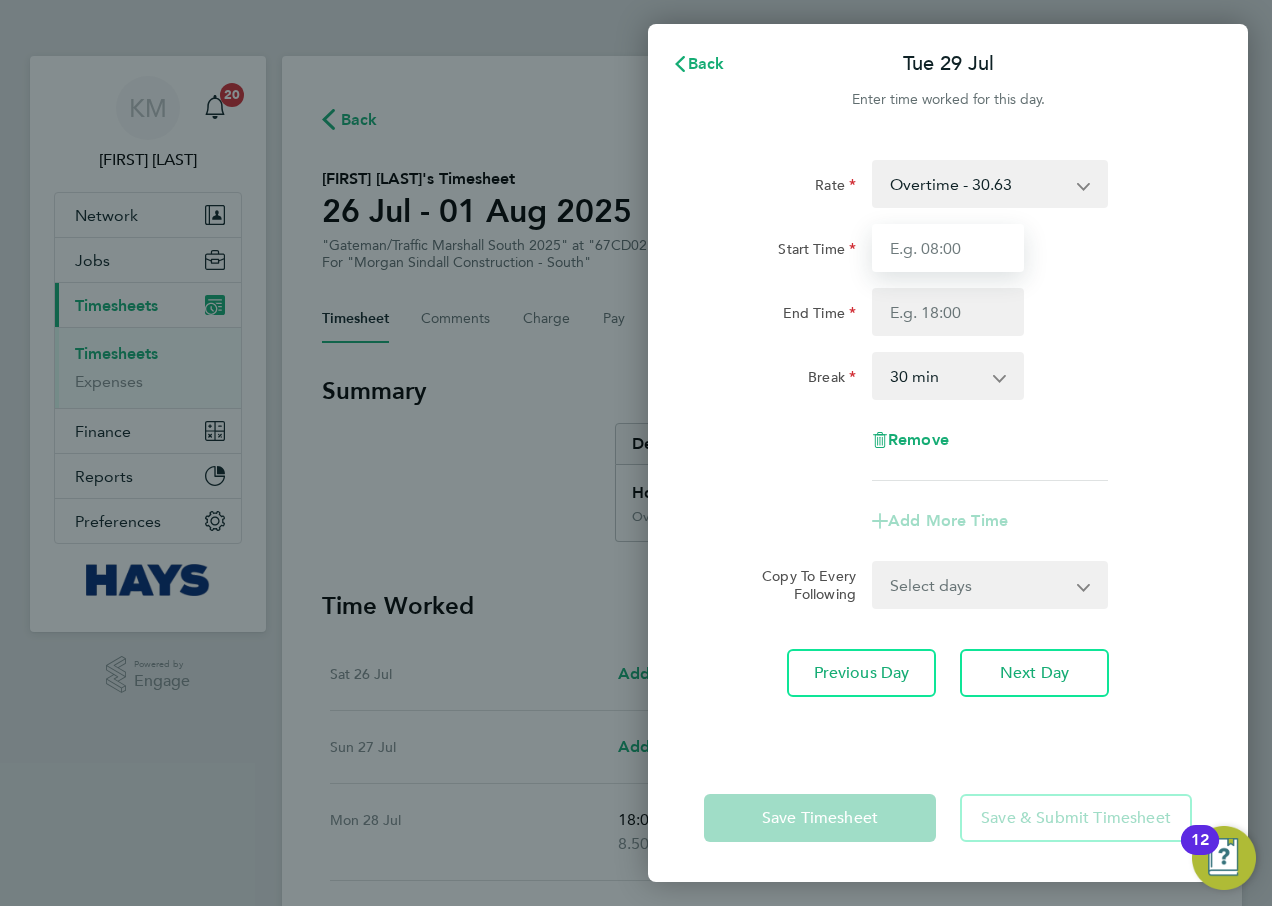 type on "0" 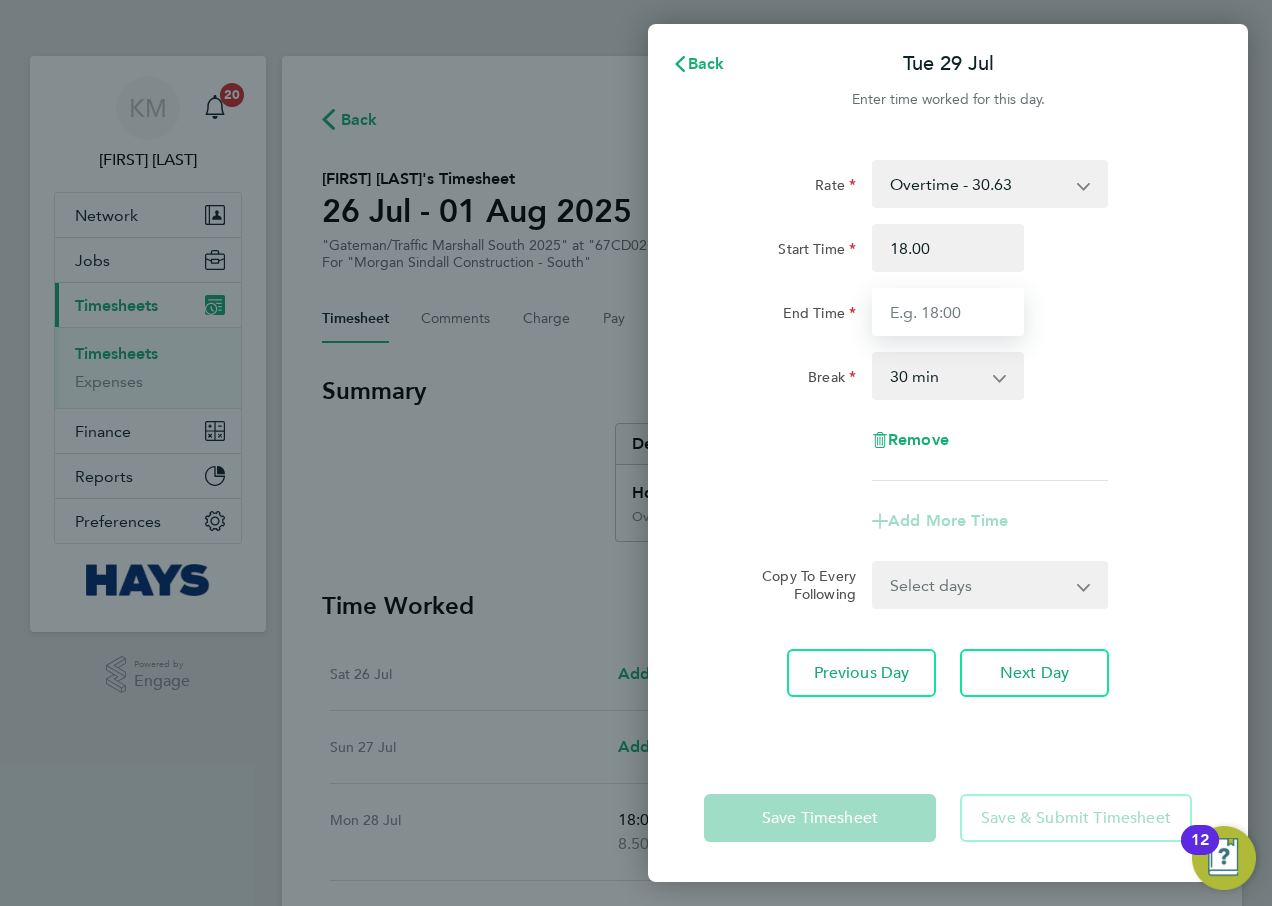 type on "18:00" 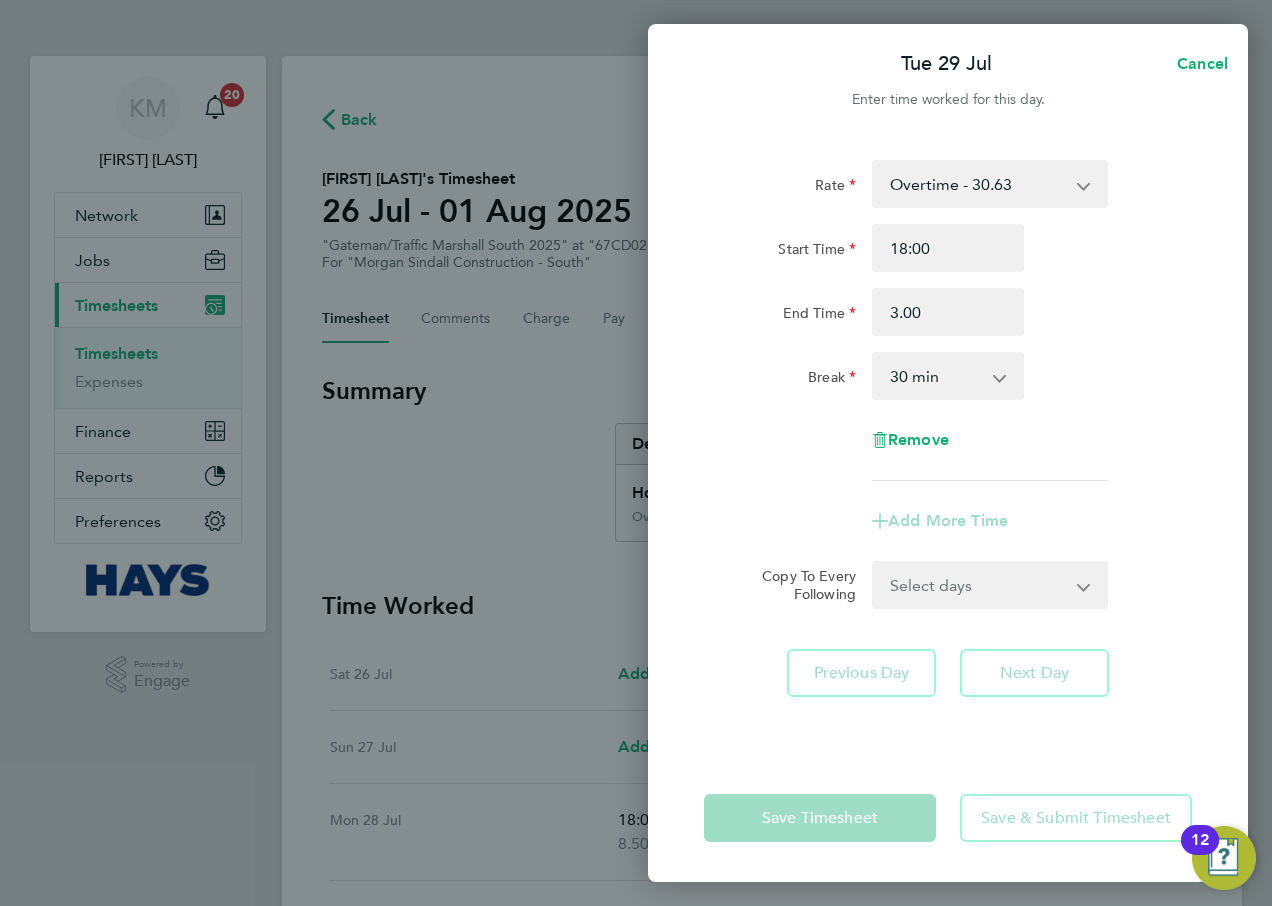type on "03:00" 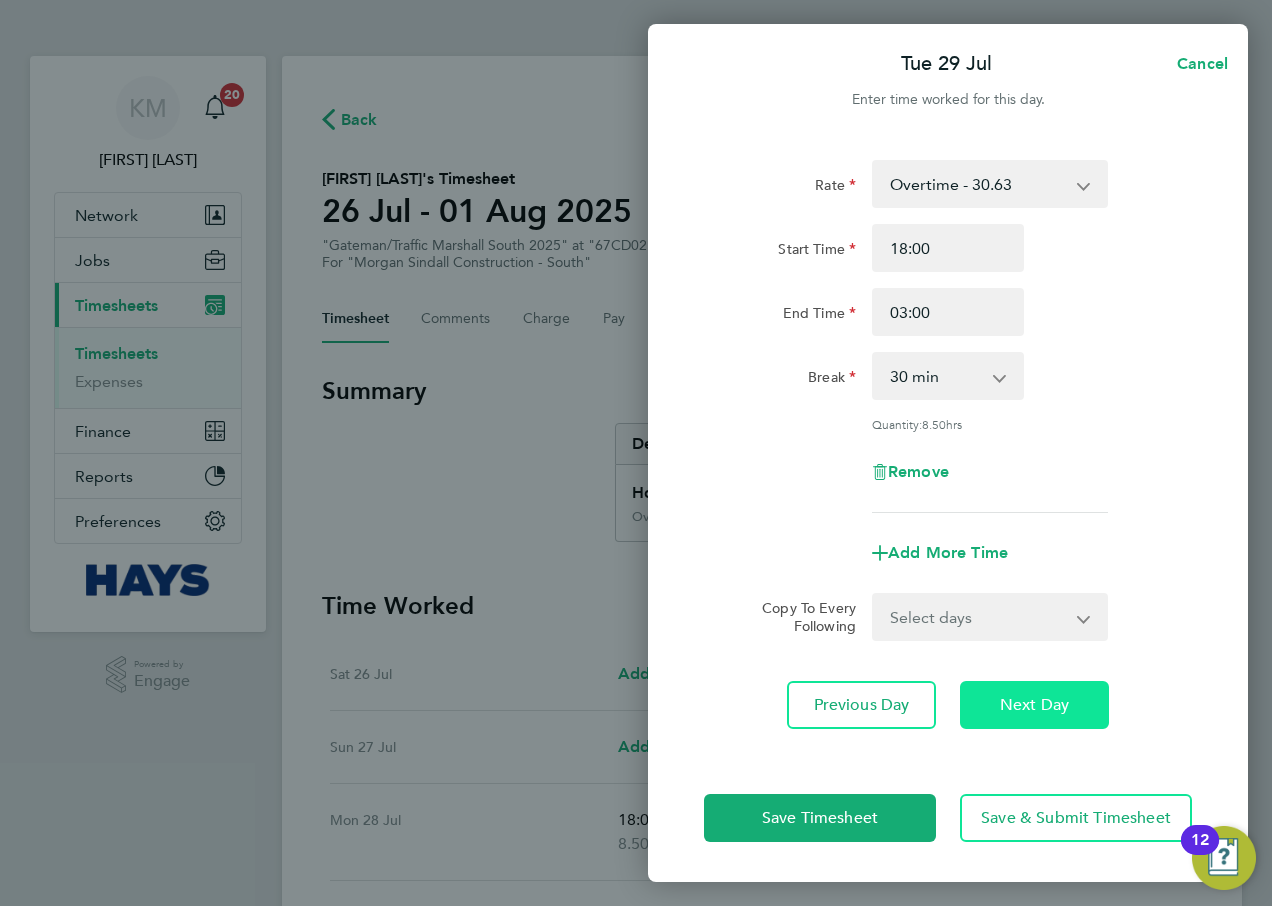 click on "Next Day" 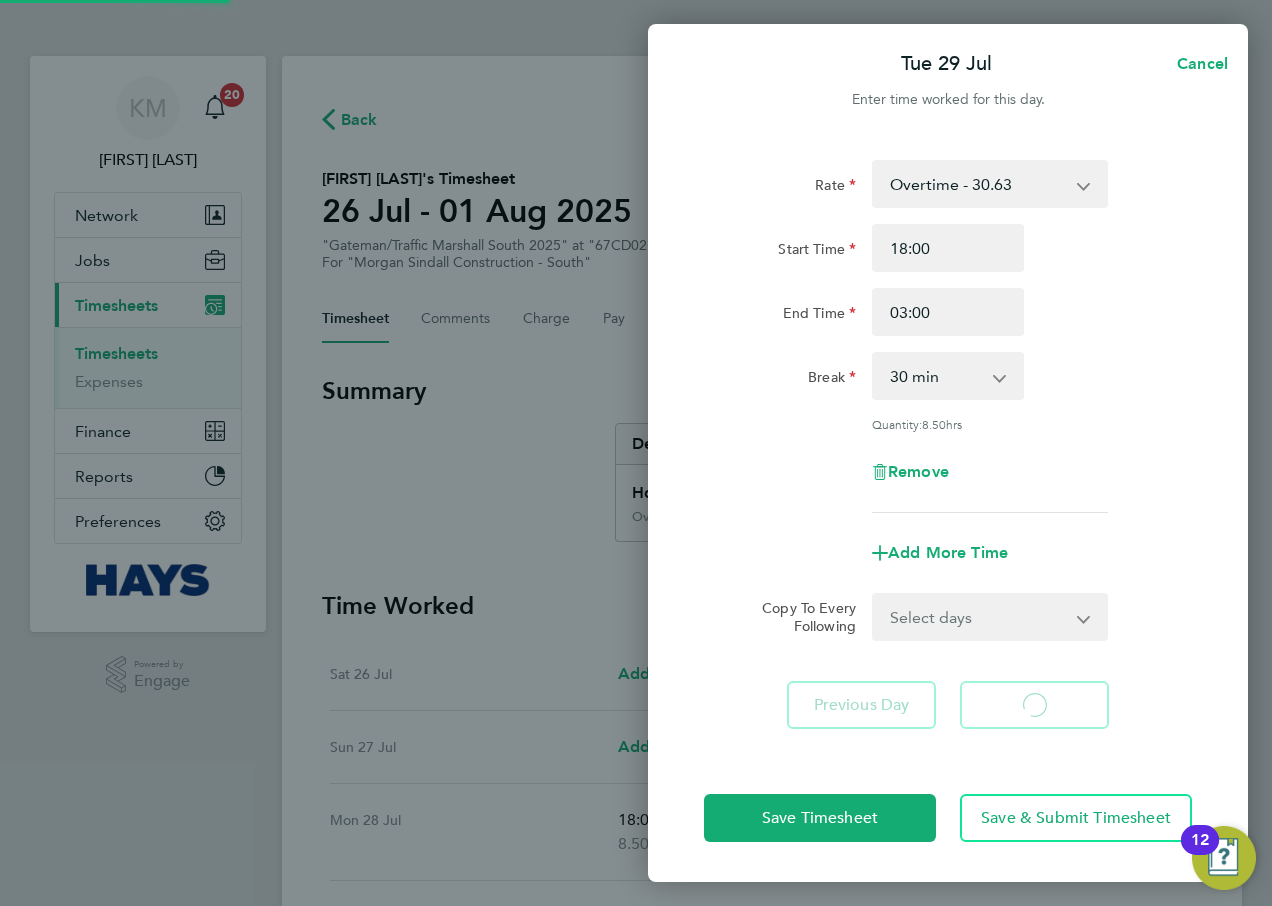select on "30" 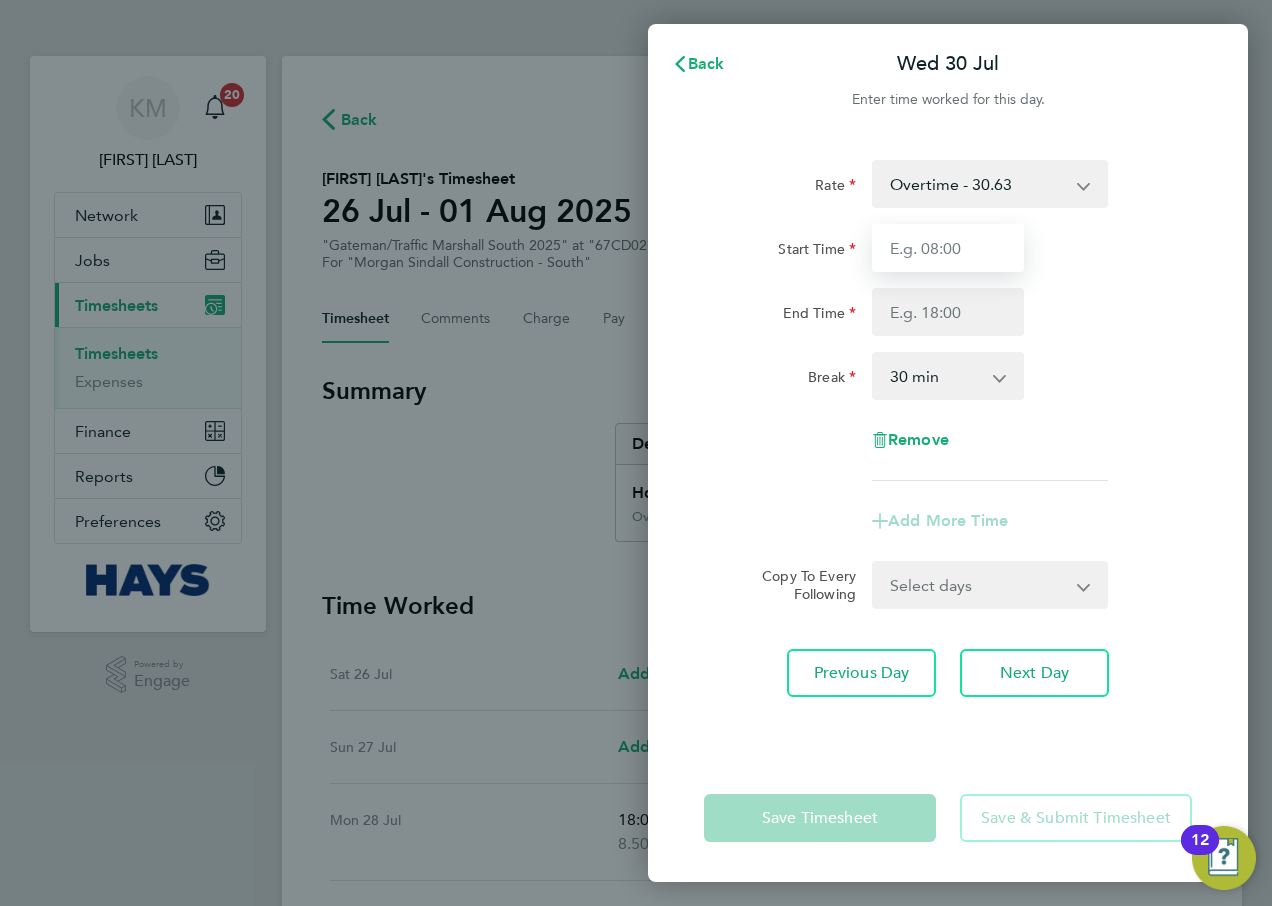 click on "Start Time" at bounding box center (948, 248) 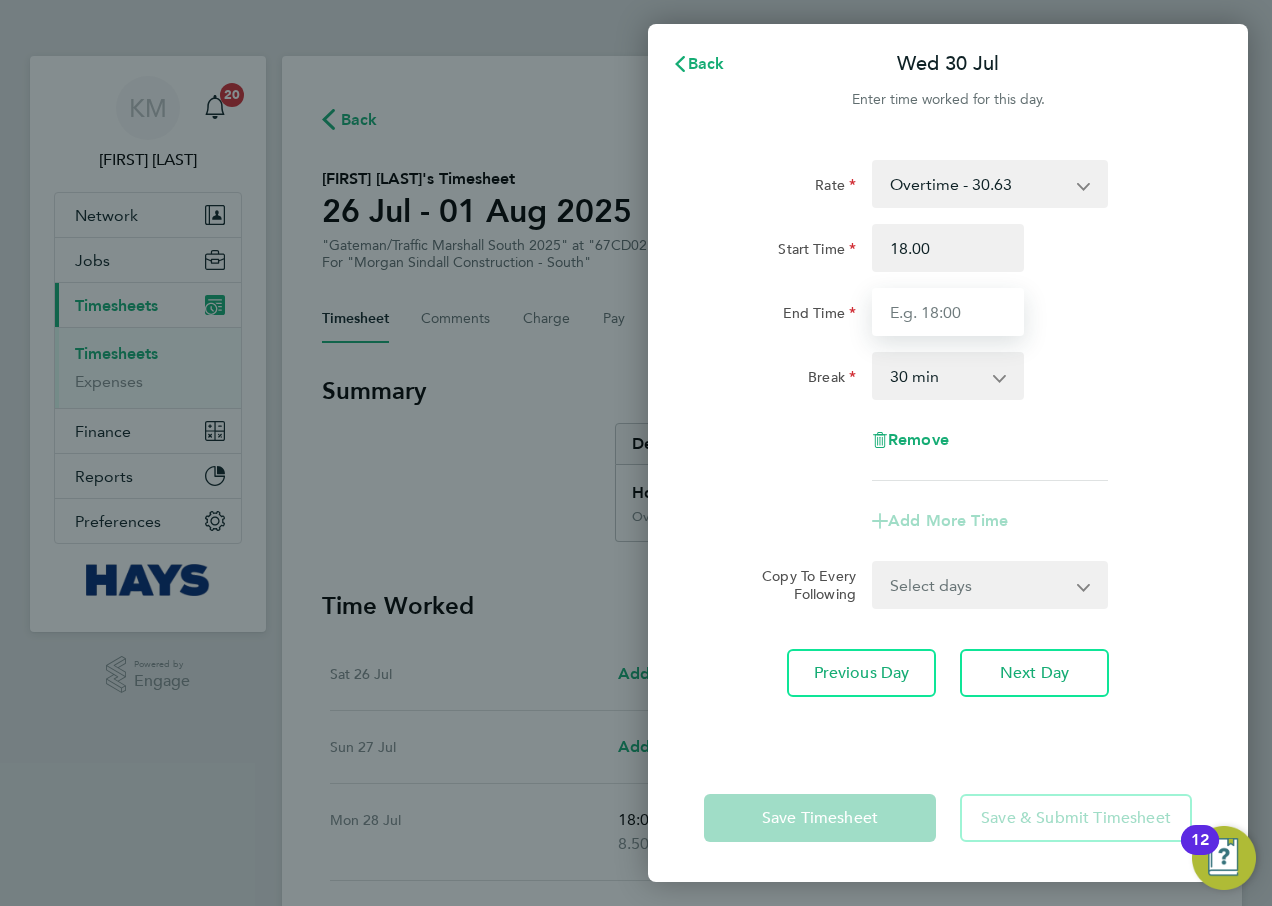type on "18:00" 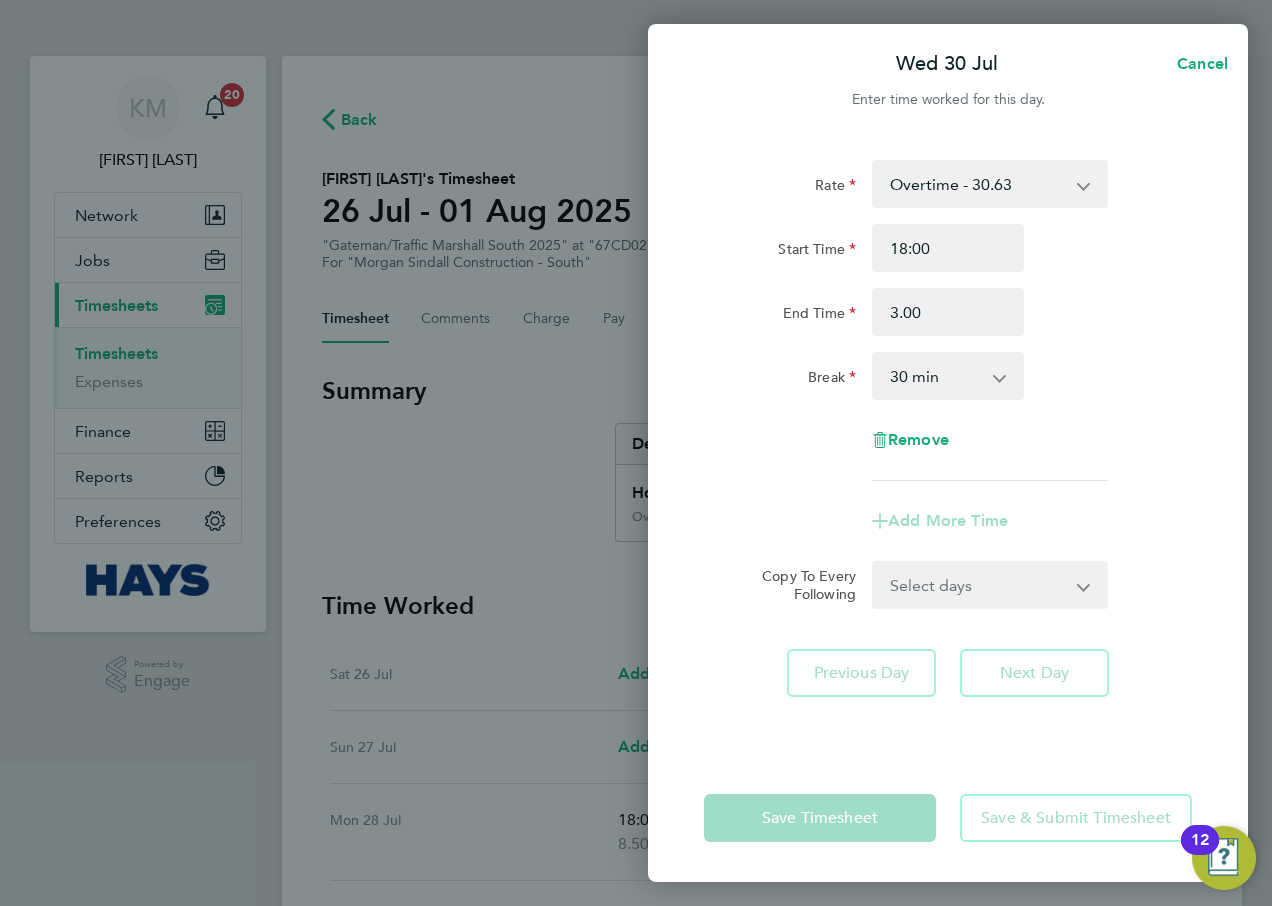 type on "03:00" 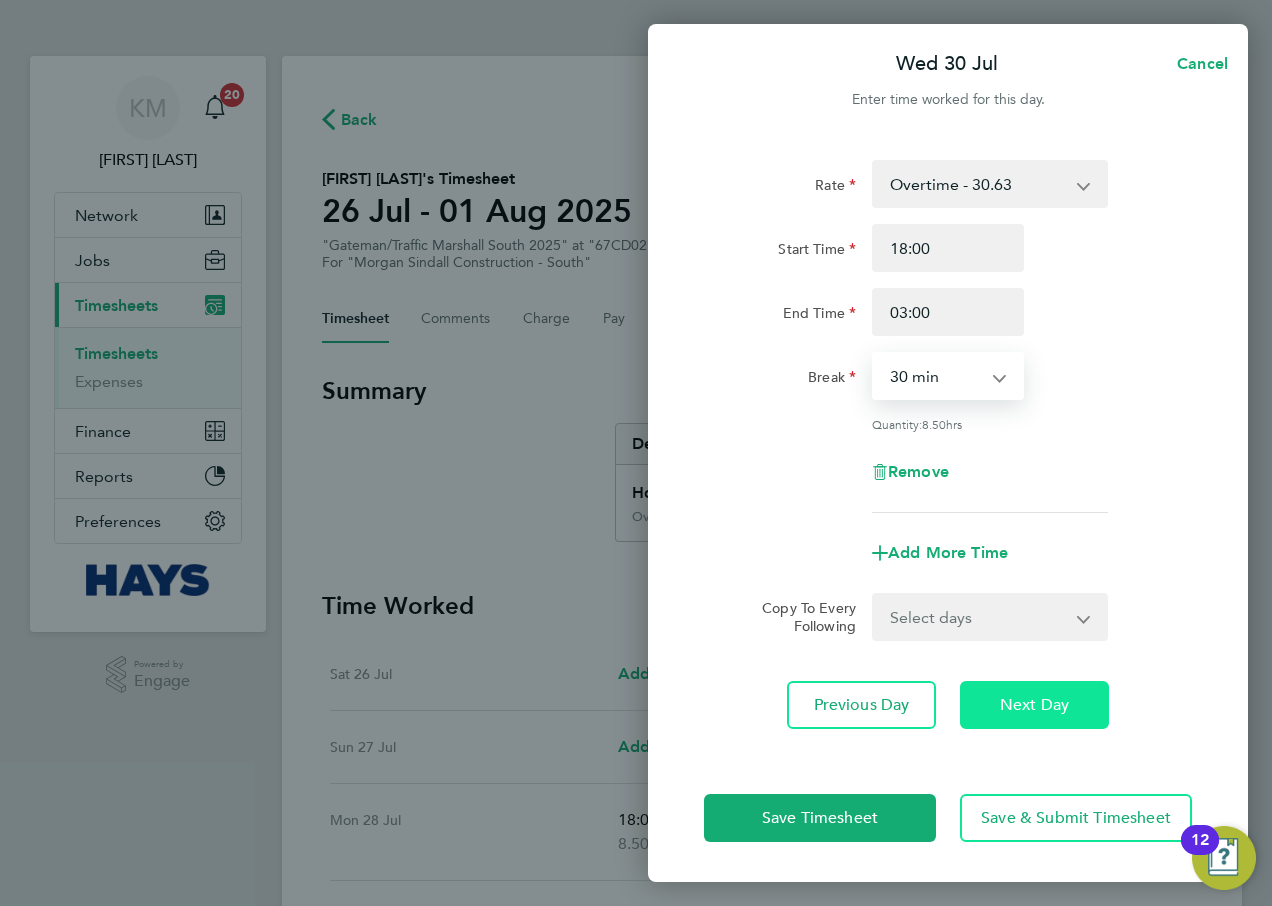 click on "Next Day" 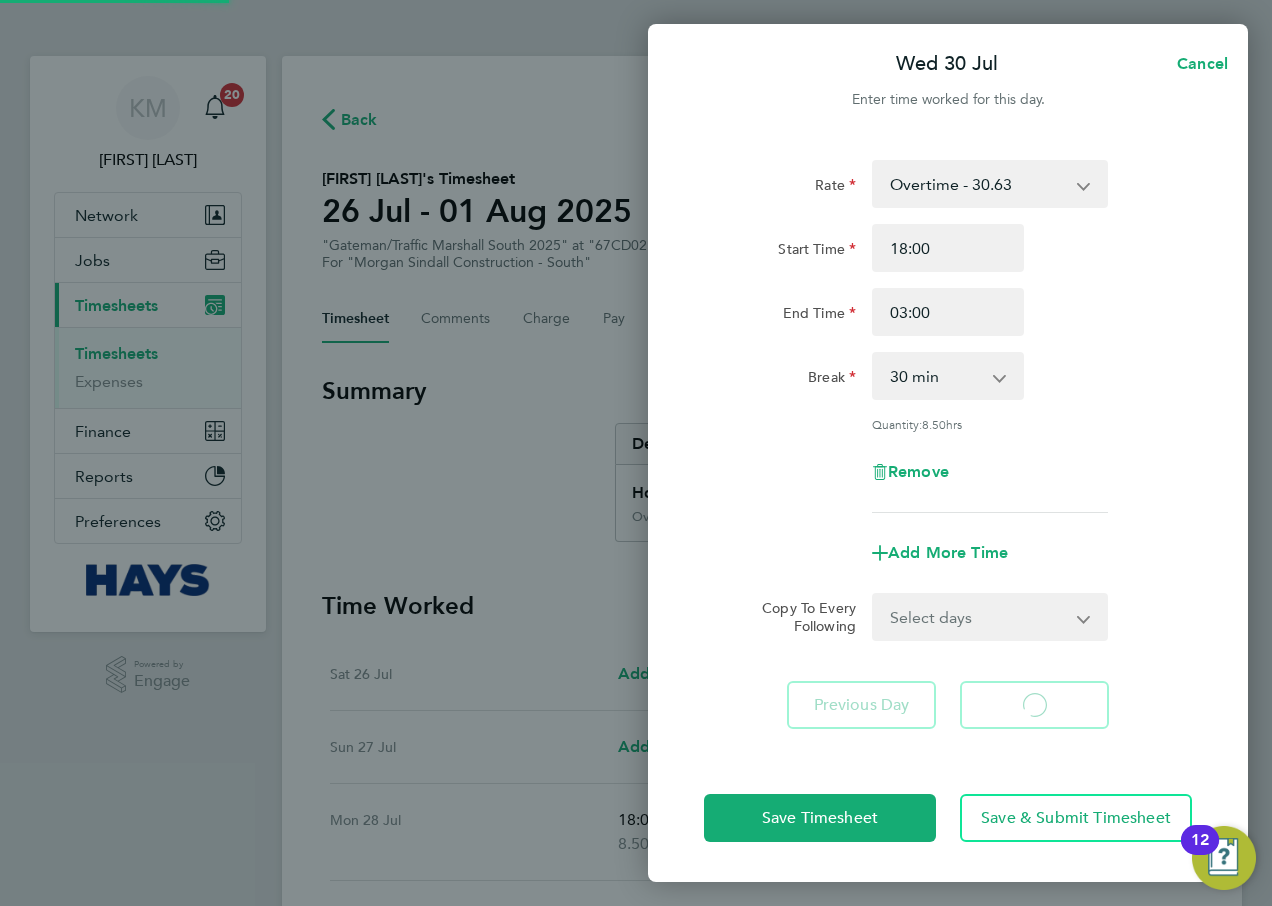 select on "30" 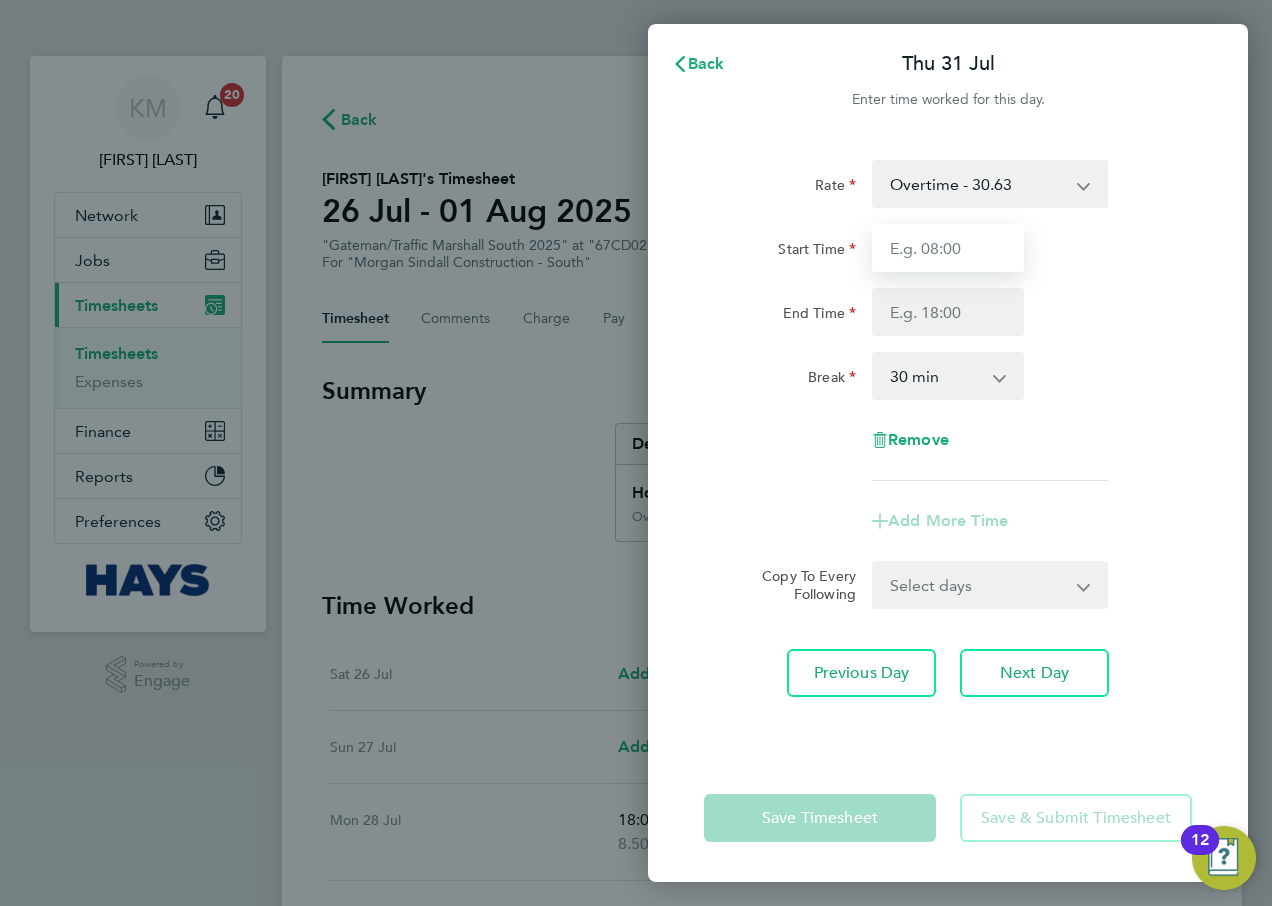 click on "Start Time" at bounding box center (948, 248) 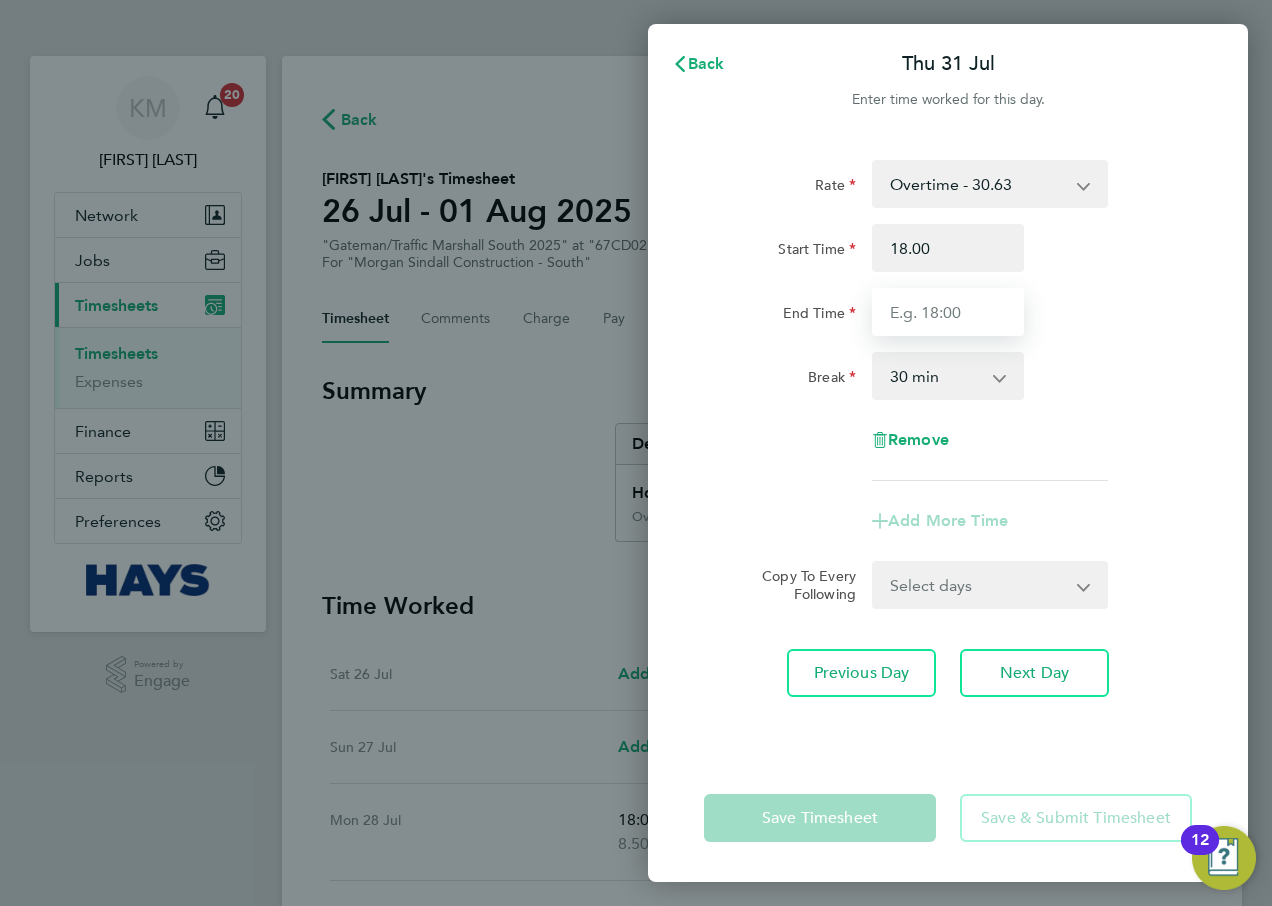 type on "18:00" 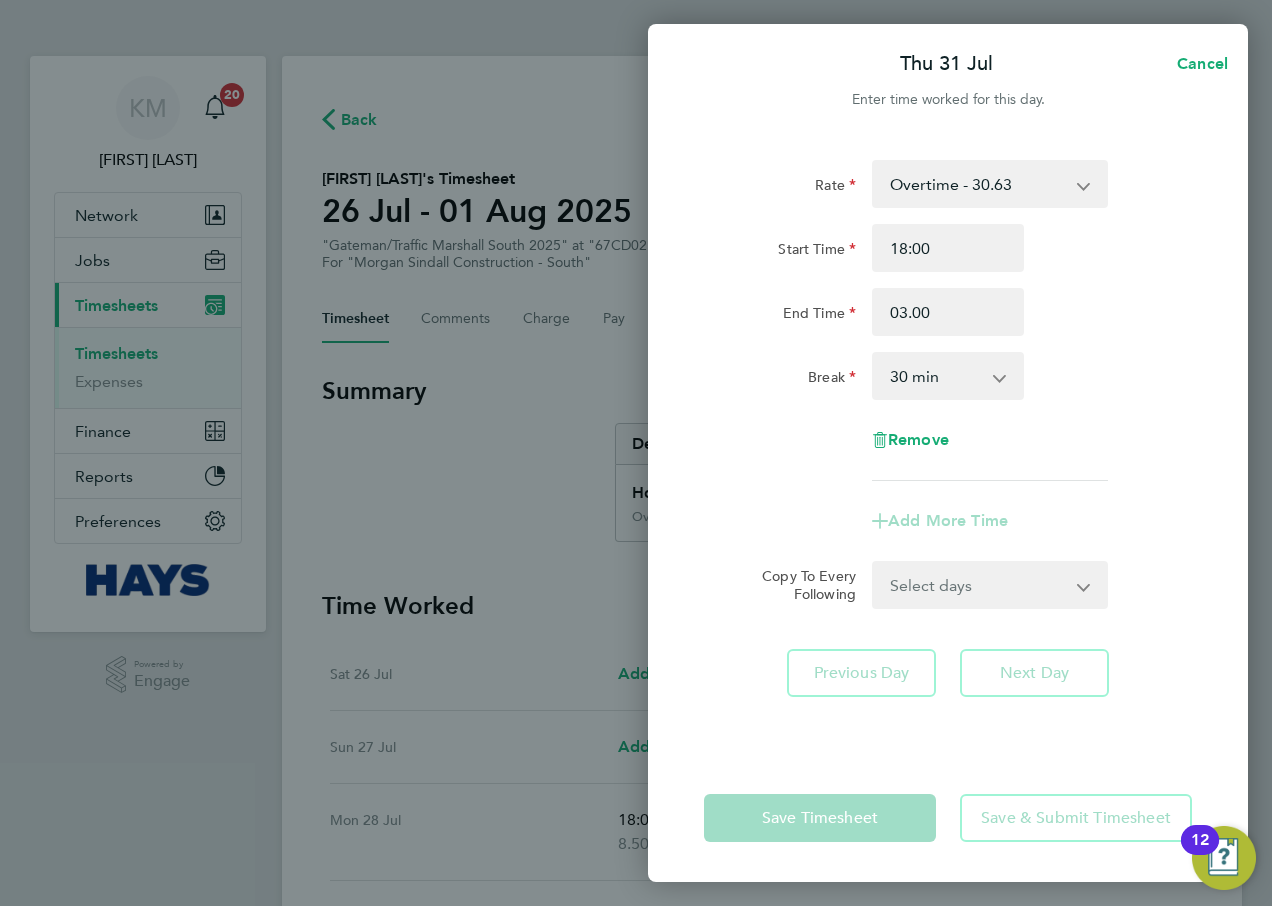 type on "03:00" 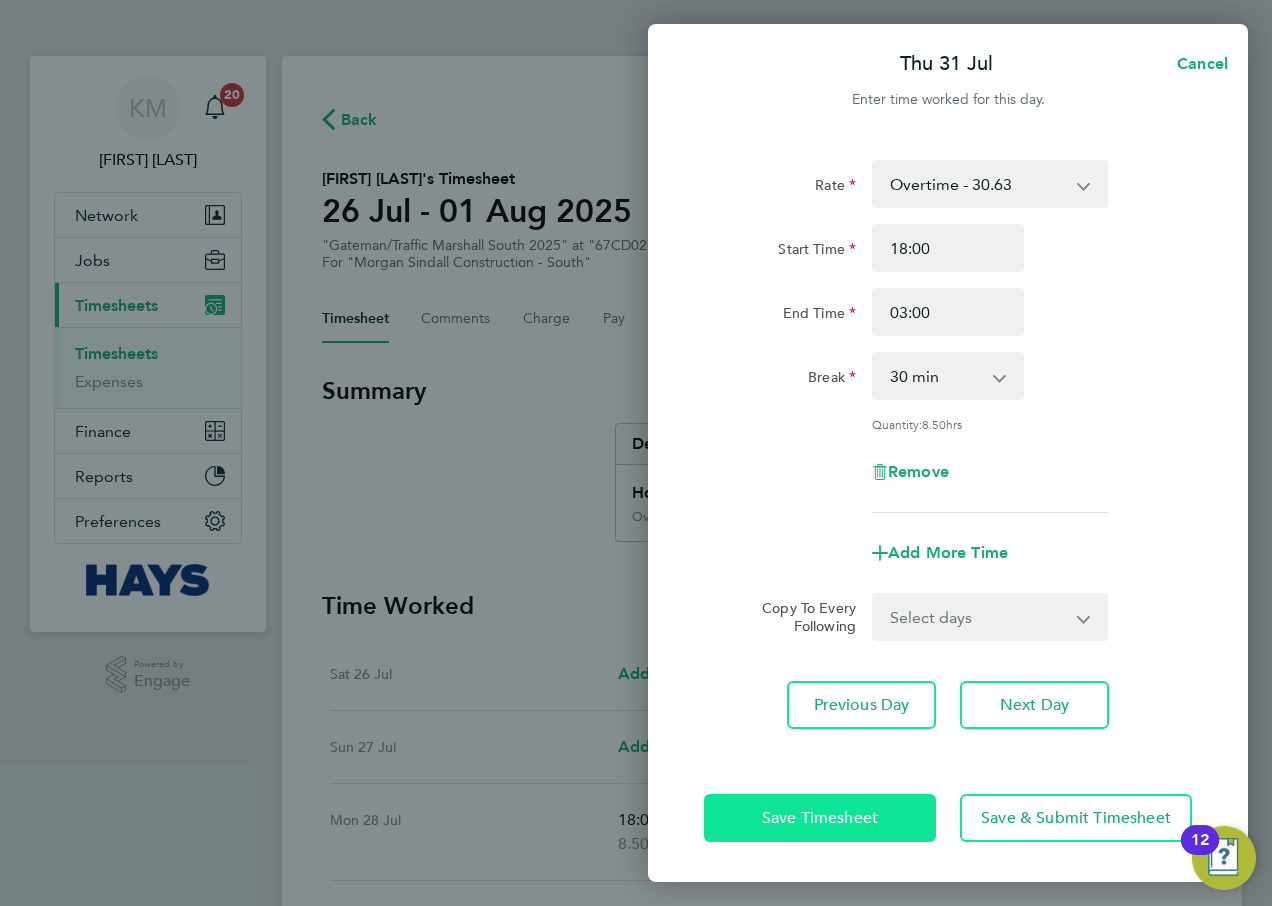 click on "Save Timesheet" 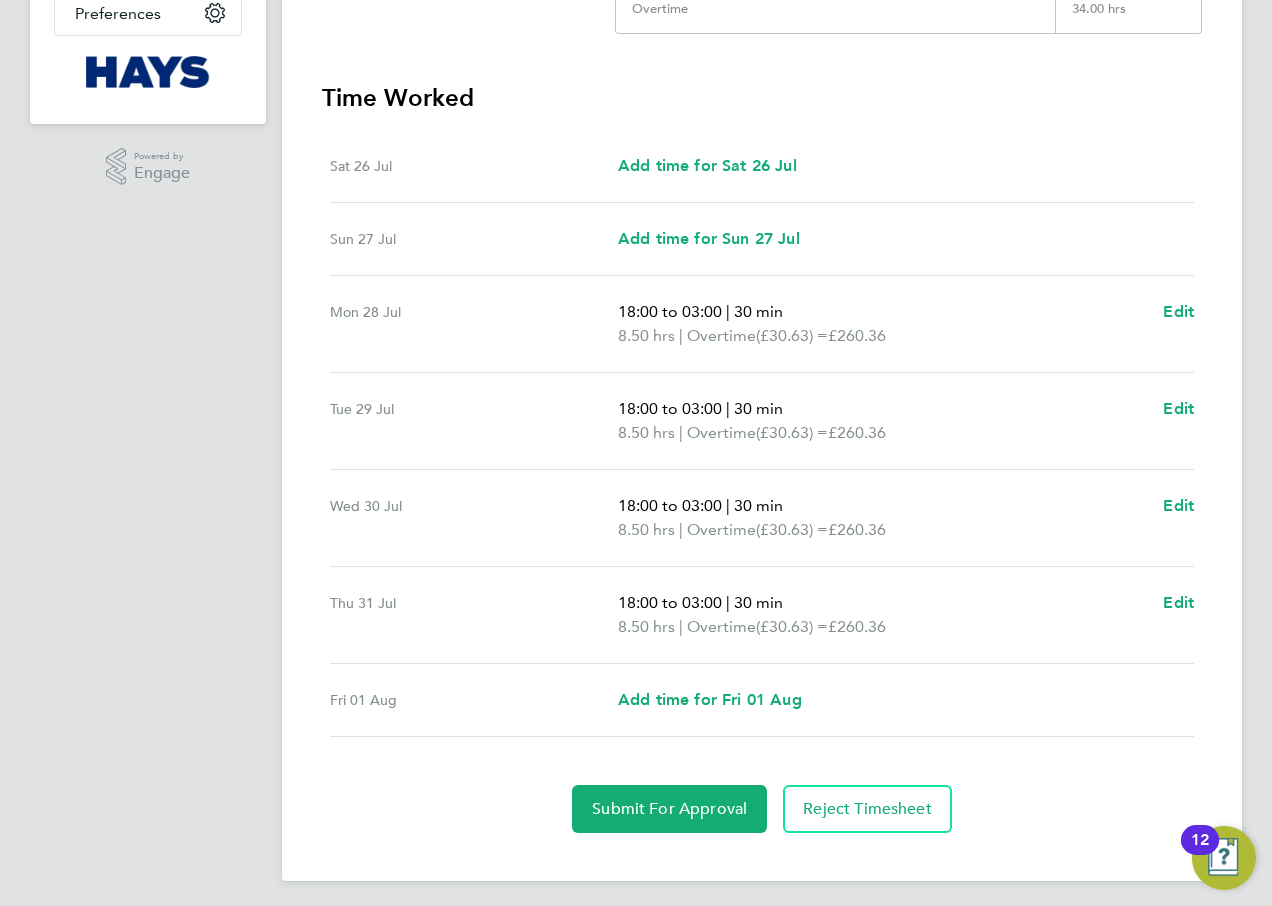 scroll, scrollTop: 515, scrollLeft: 0, axis: vertical 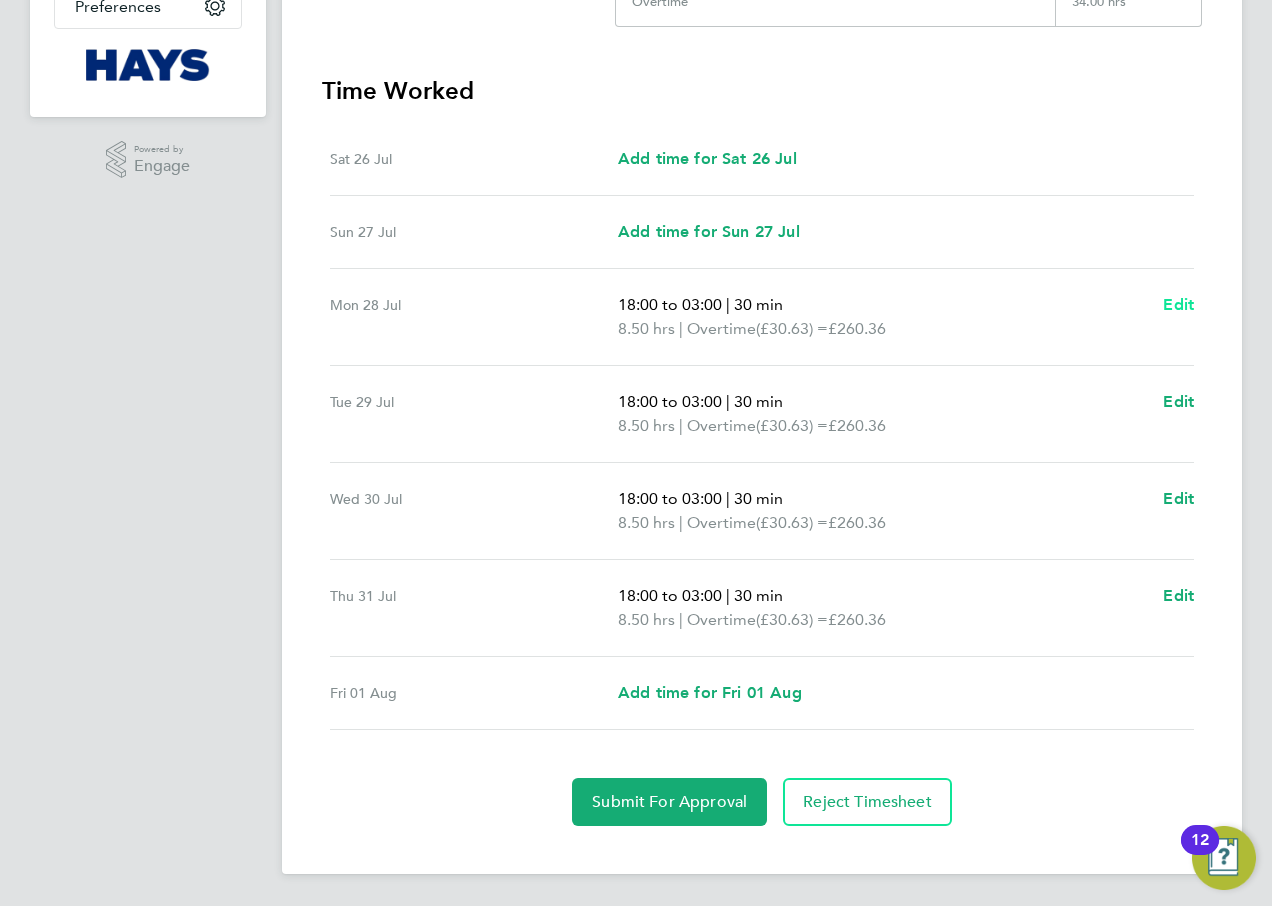 click on "Edit" at bounding box center [1178, 304] 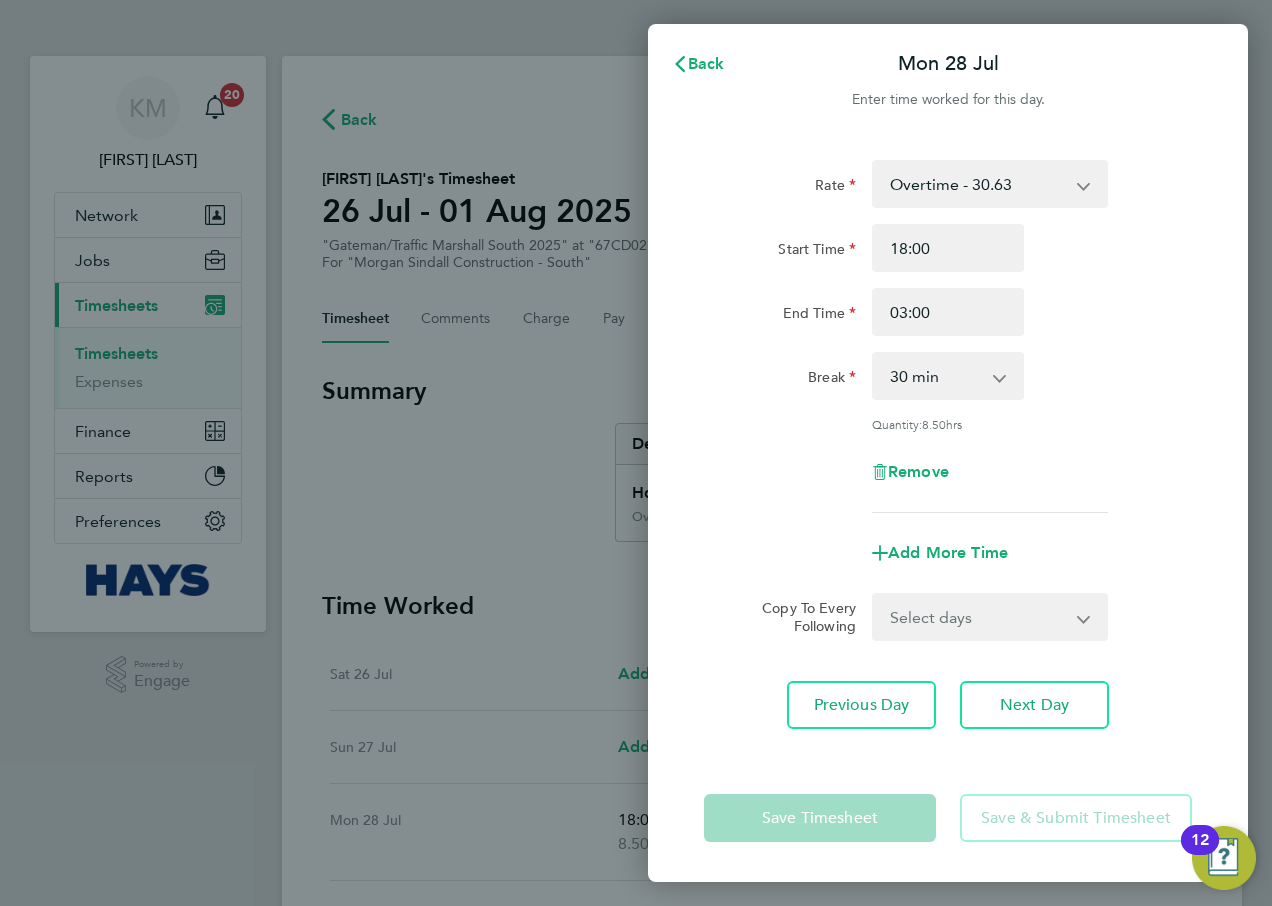 scroll, scrollTop: 0, scrollLeft: 0, axis: both 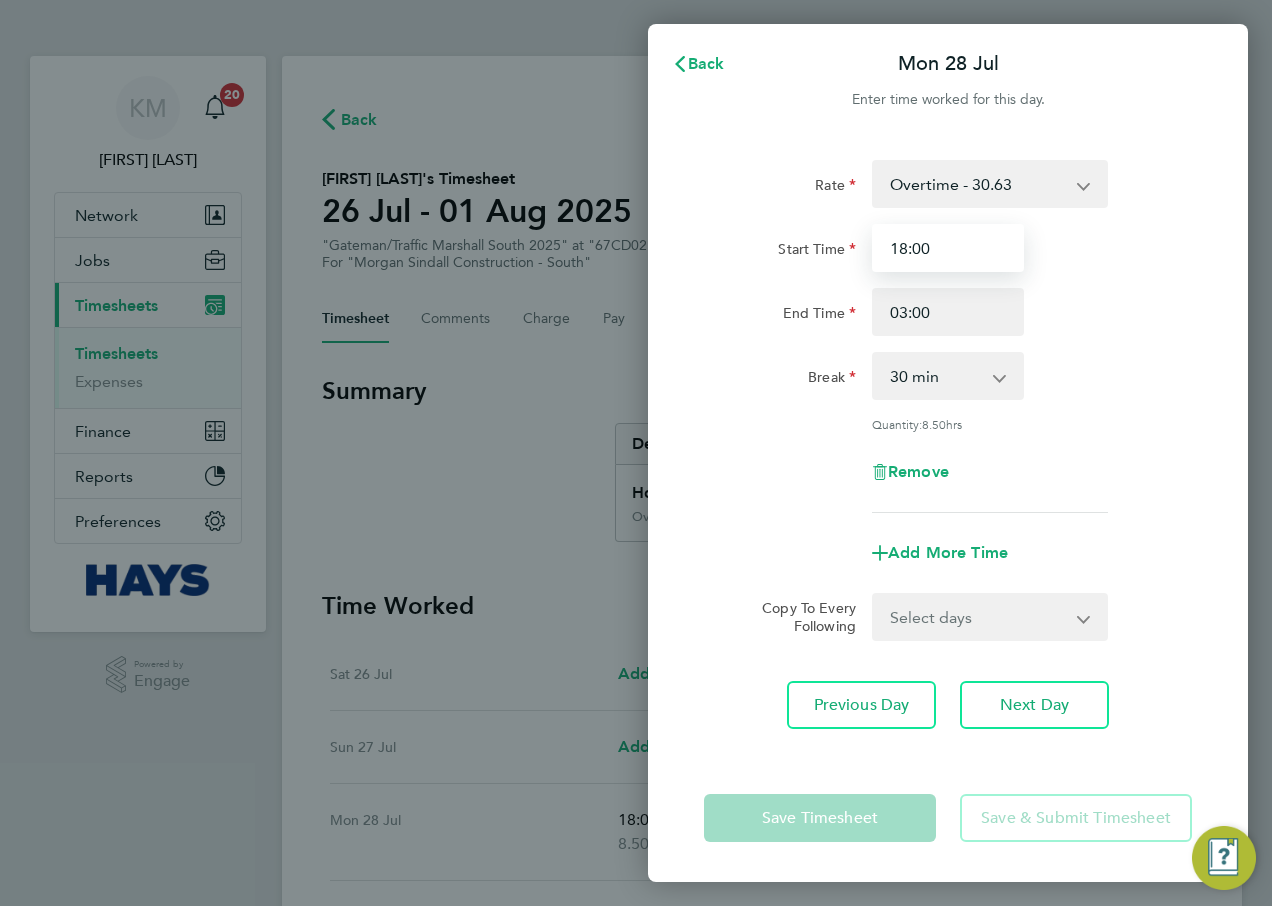 click on "18:00" at bounding box center (948, 248) 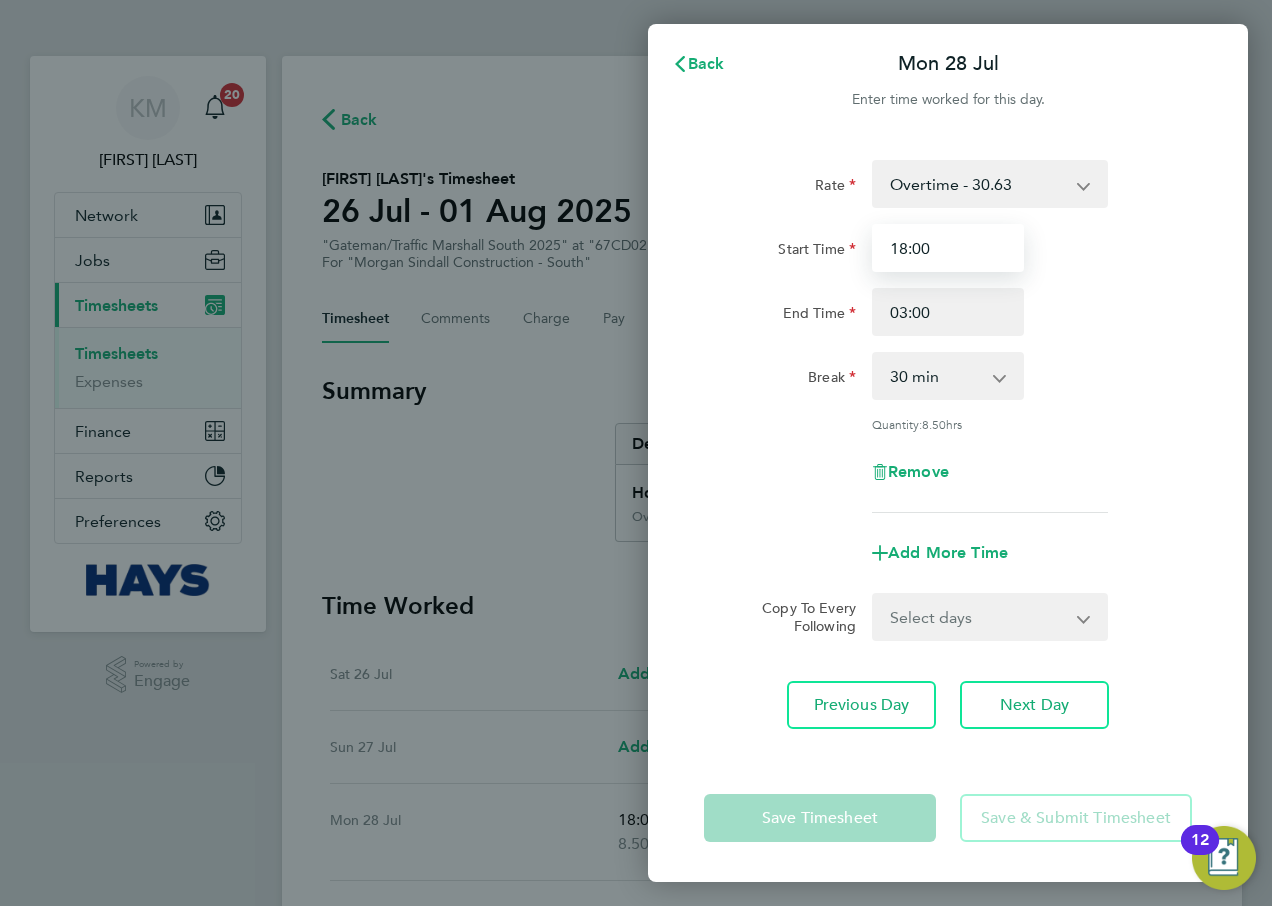 drag, startPoint x: 978, startPoint y: 248, endPoint x: 704, endPoint y: 240, distance: 274.11676 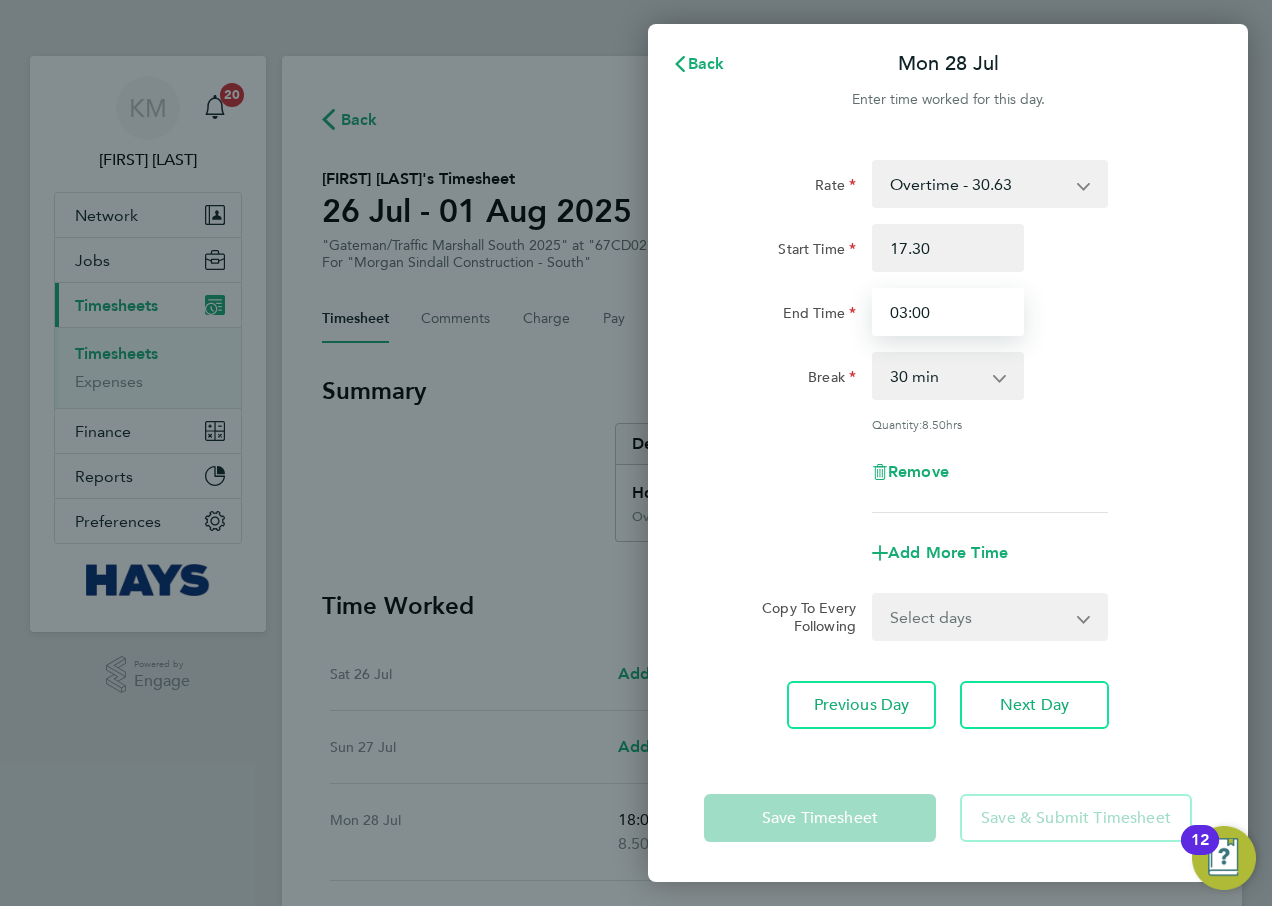 type on "17:30" 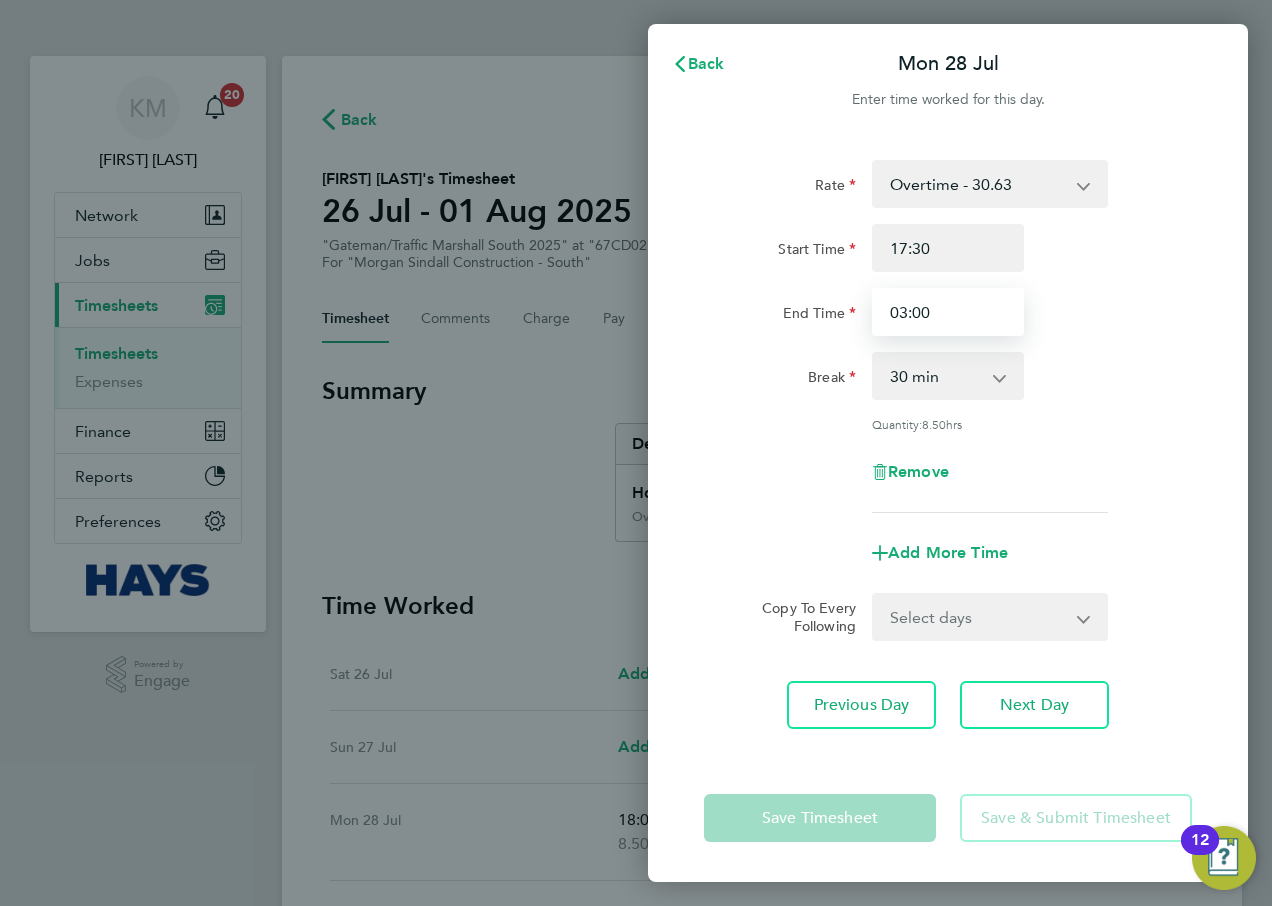 click on "03:00" at bounding box center (948, 312) 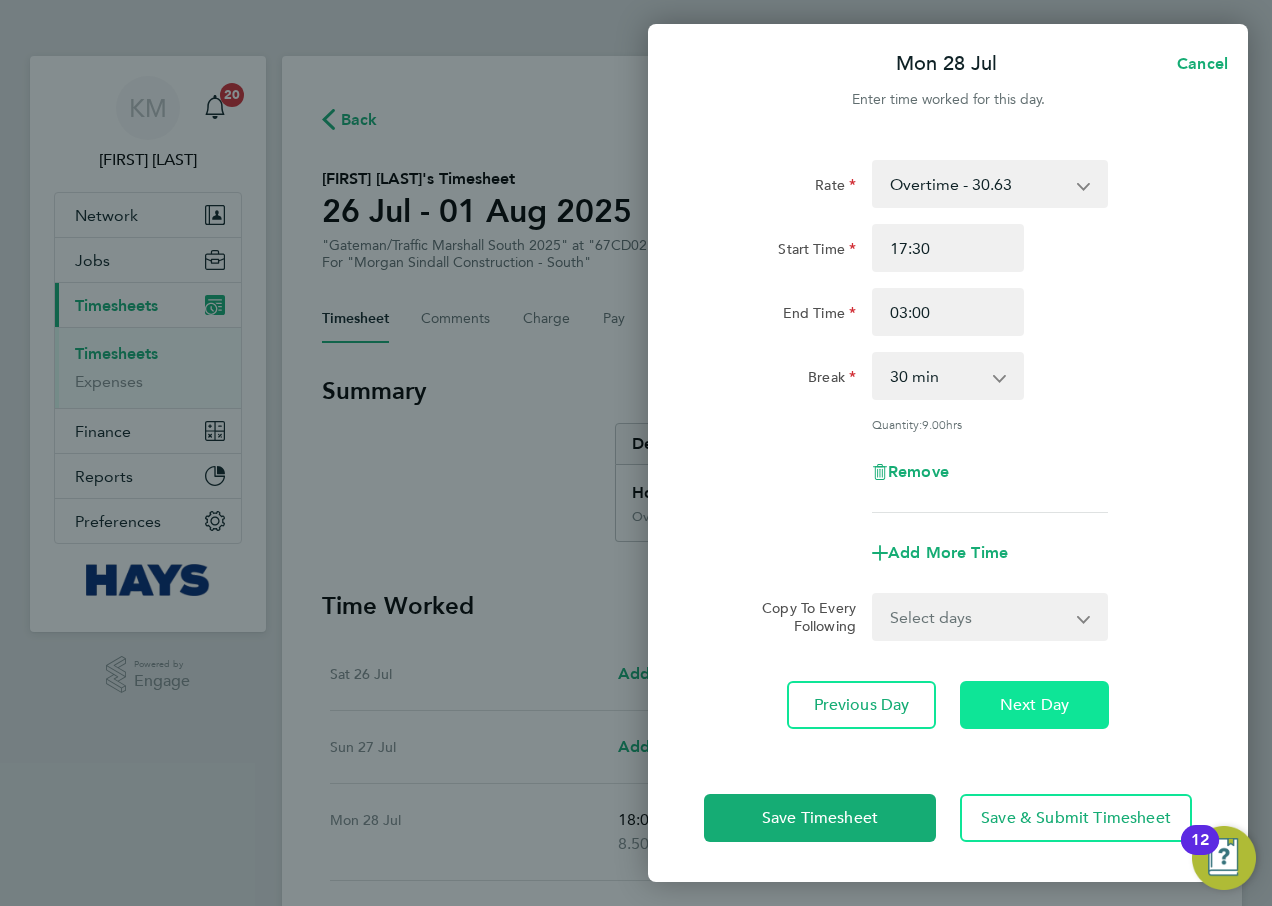 click on "Next Day" 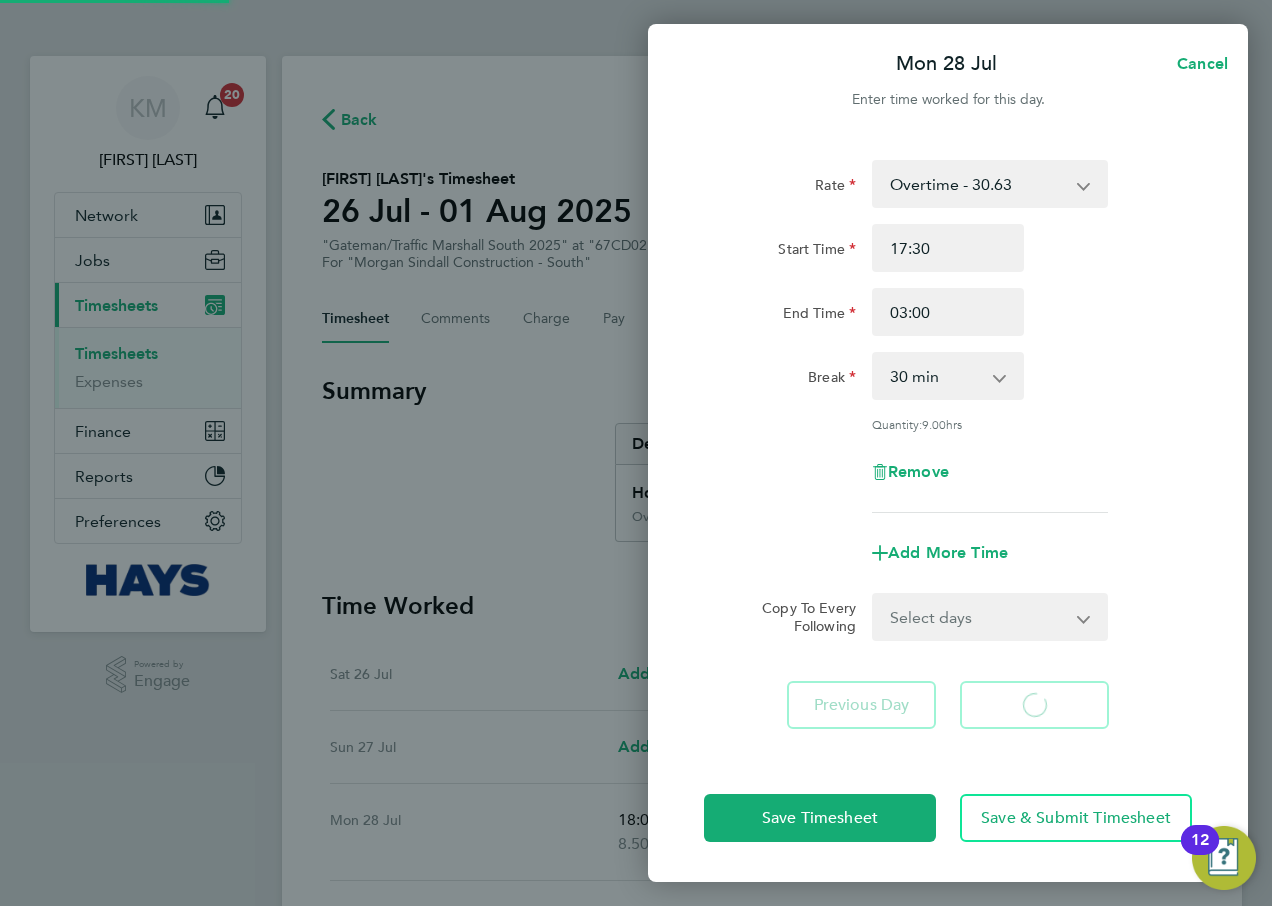 select on "30" 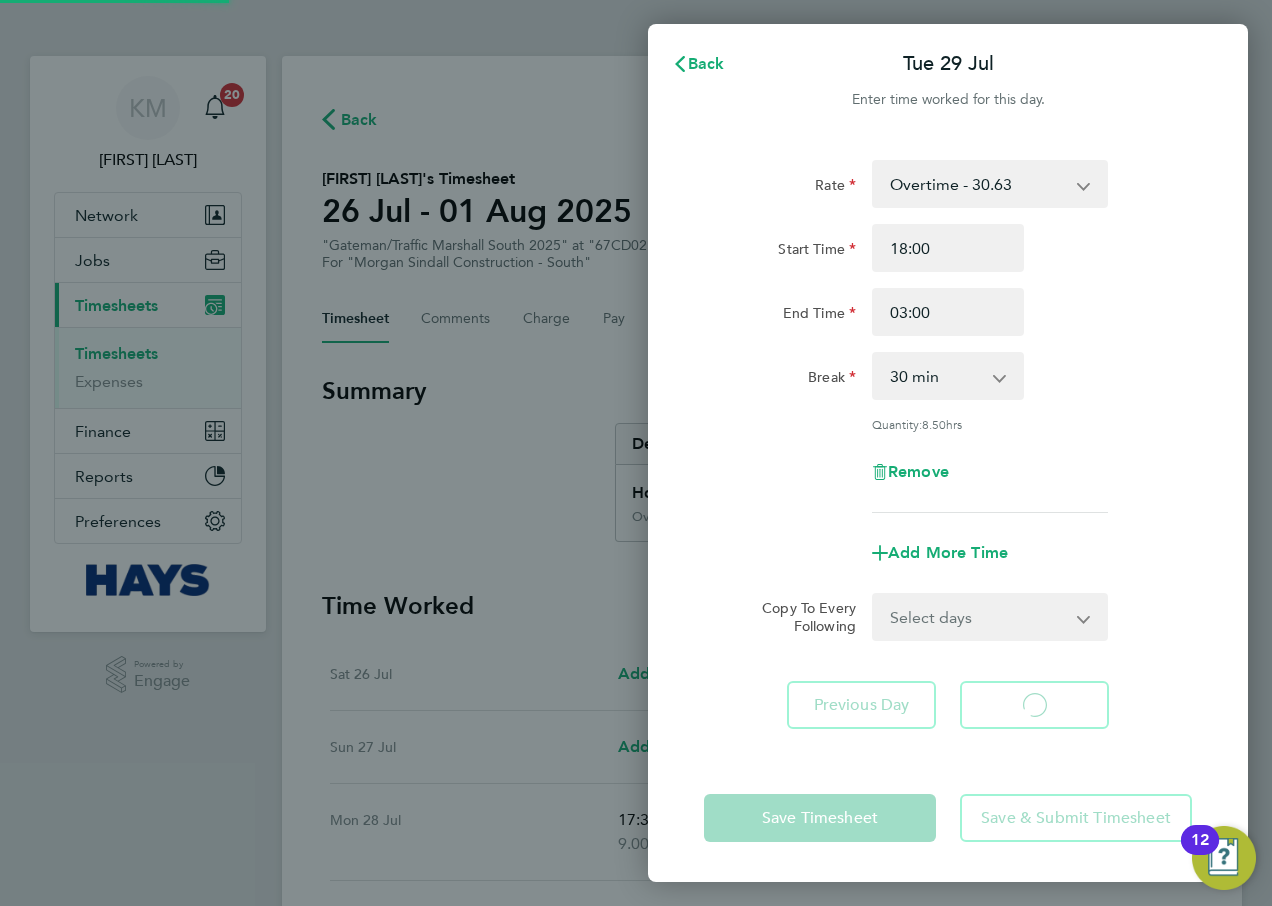 select on "30" 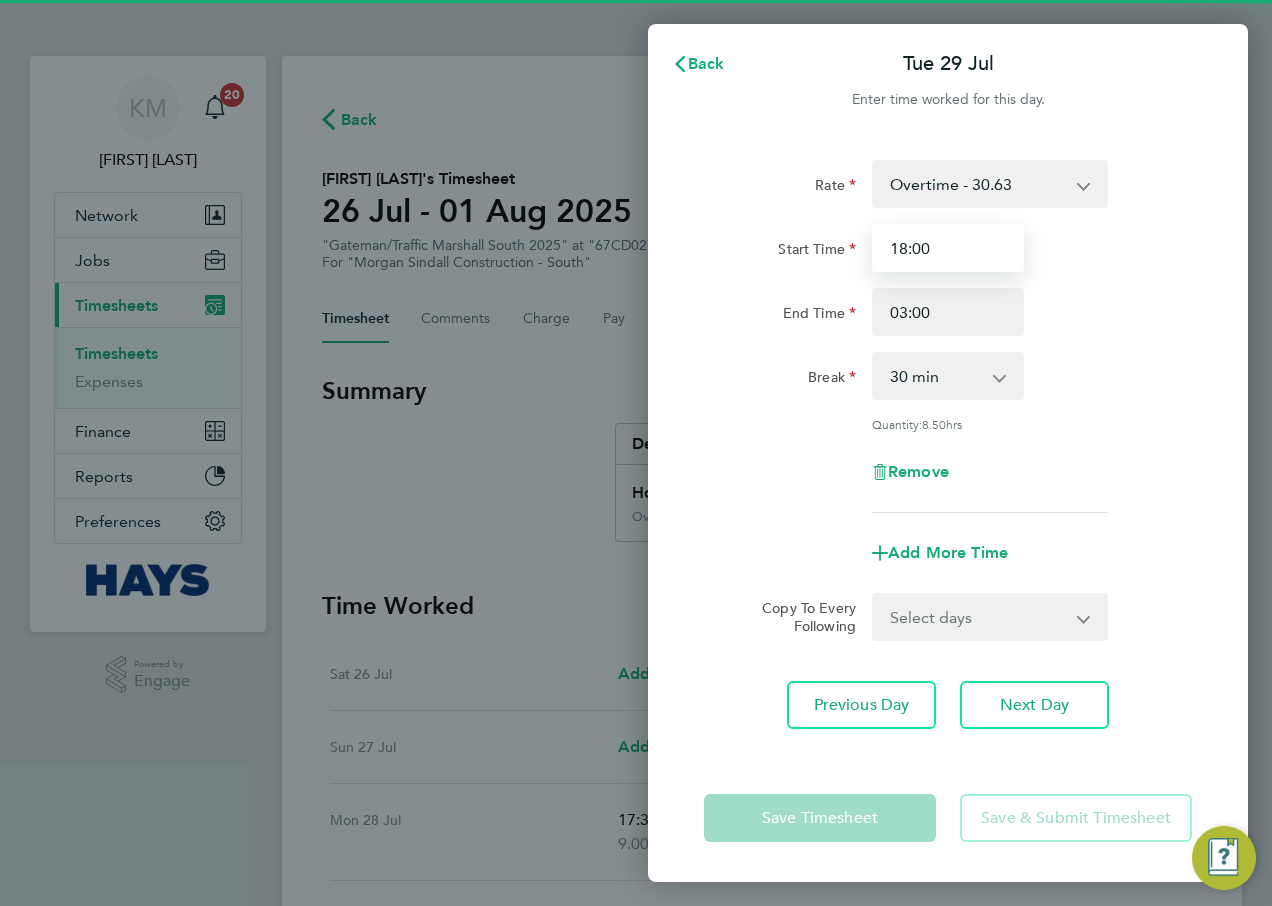 drag, startPoint x: 945, startPoint y: 244, endPoint x: 680, endPoint y: 254, distance: 265.1886 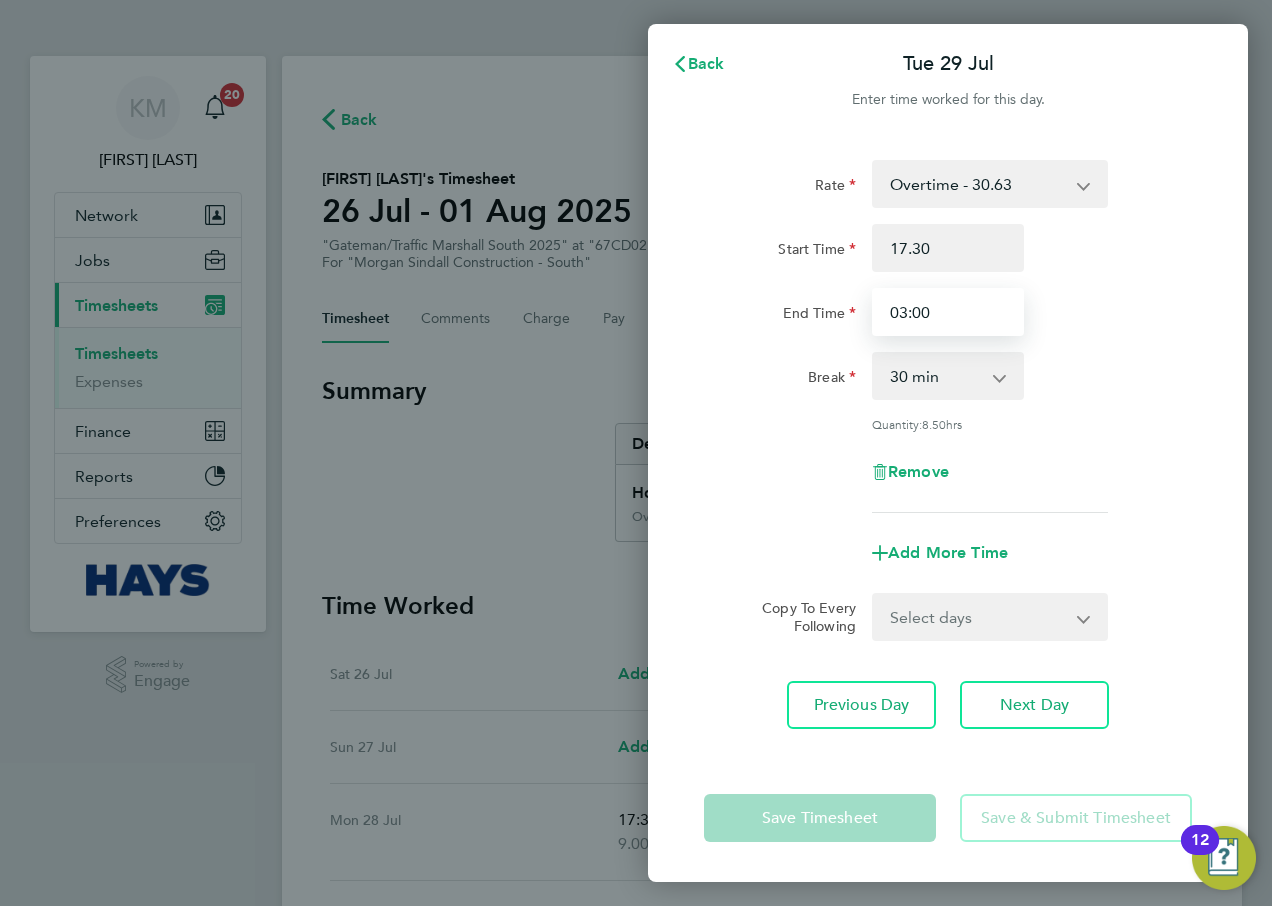 type on "17:30" 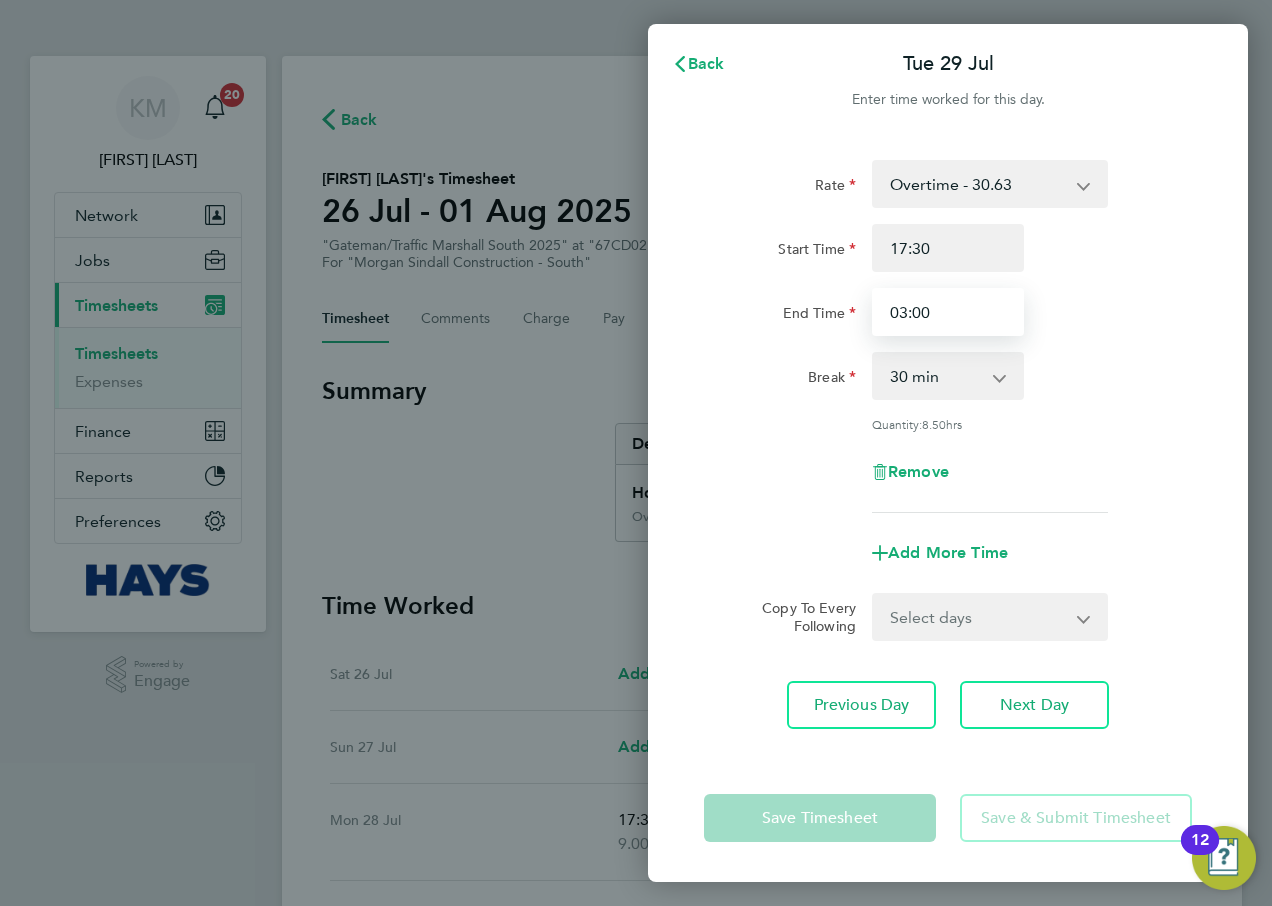 click on "03:00" at bounding box center [948, 312] 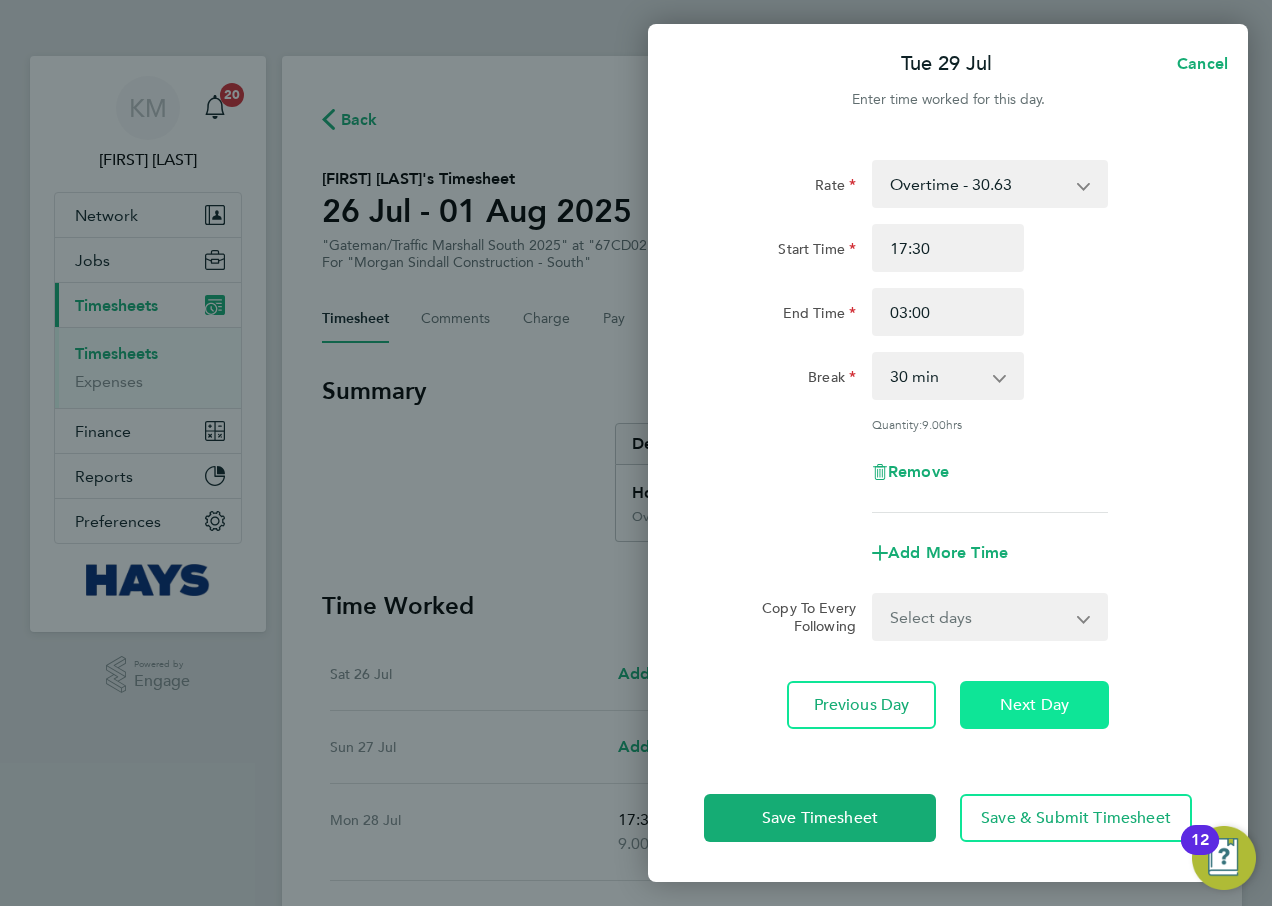 click on "Next Day" 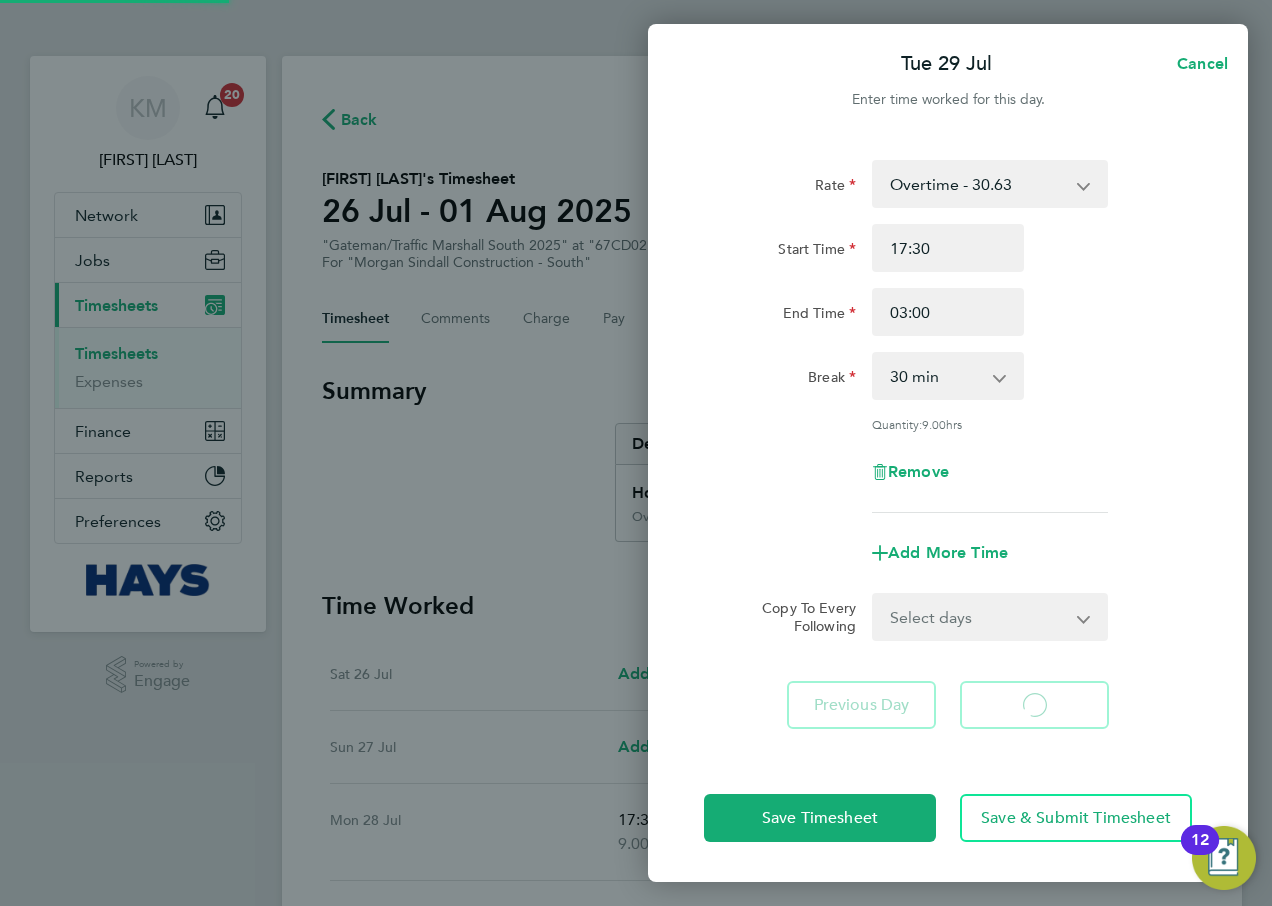 select on "30" 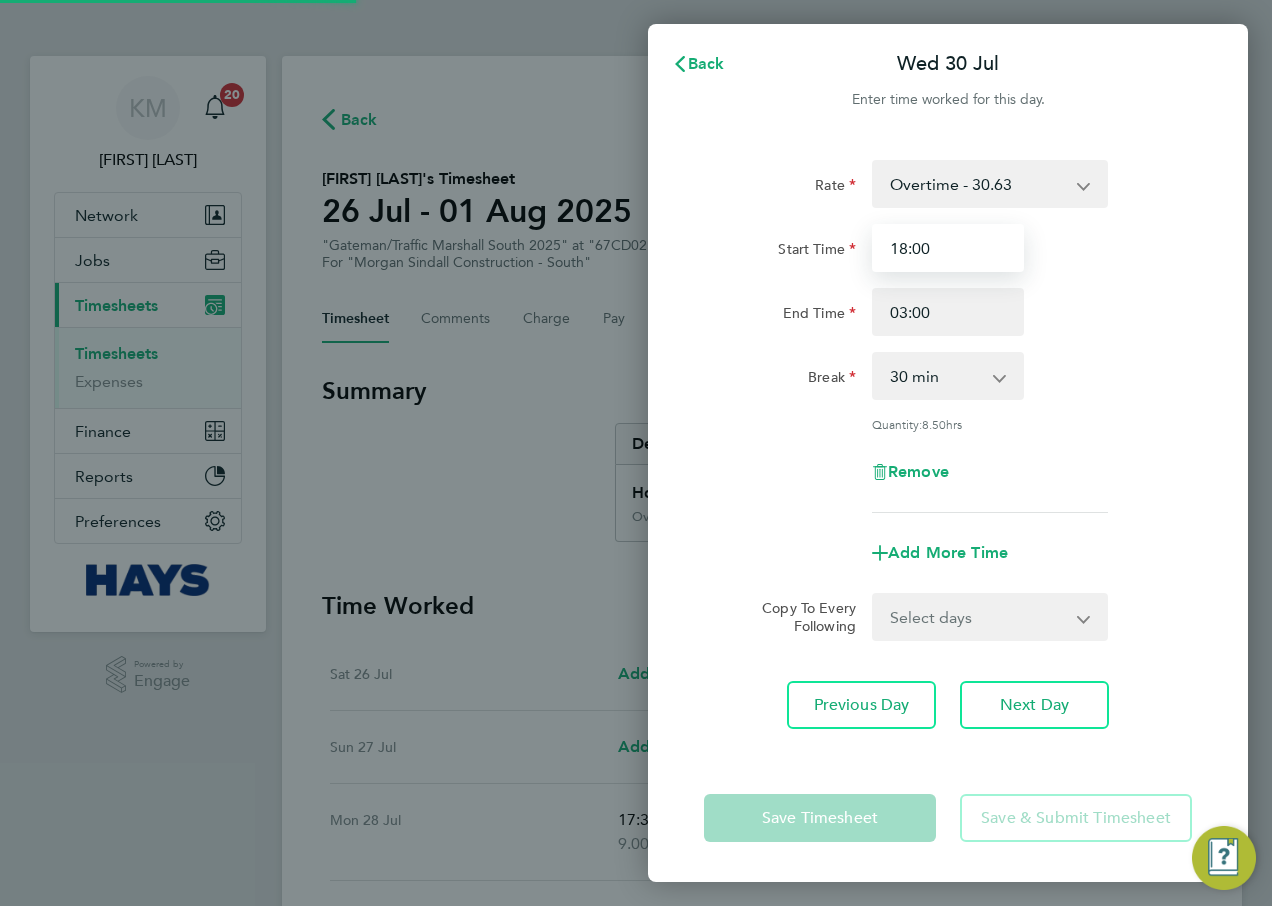 drag, startPoint x: 961, startPoint y: 245, endPoint x: 687, endPoint y: 239, distance: 274.06567 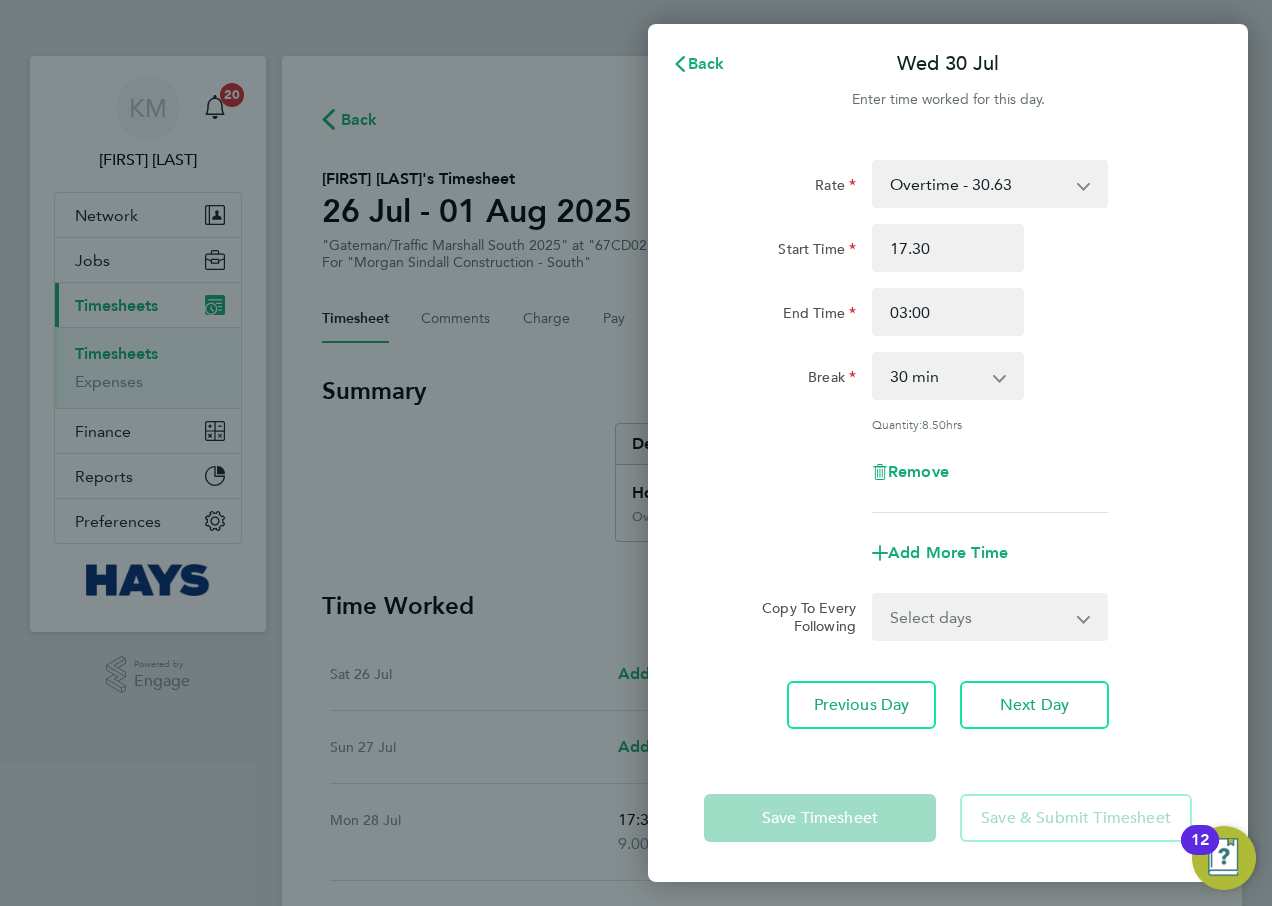 type on "17:30" 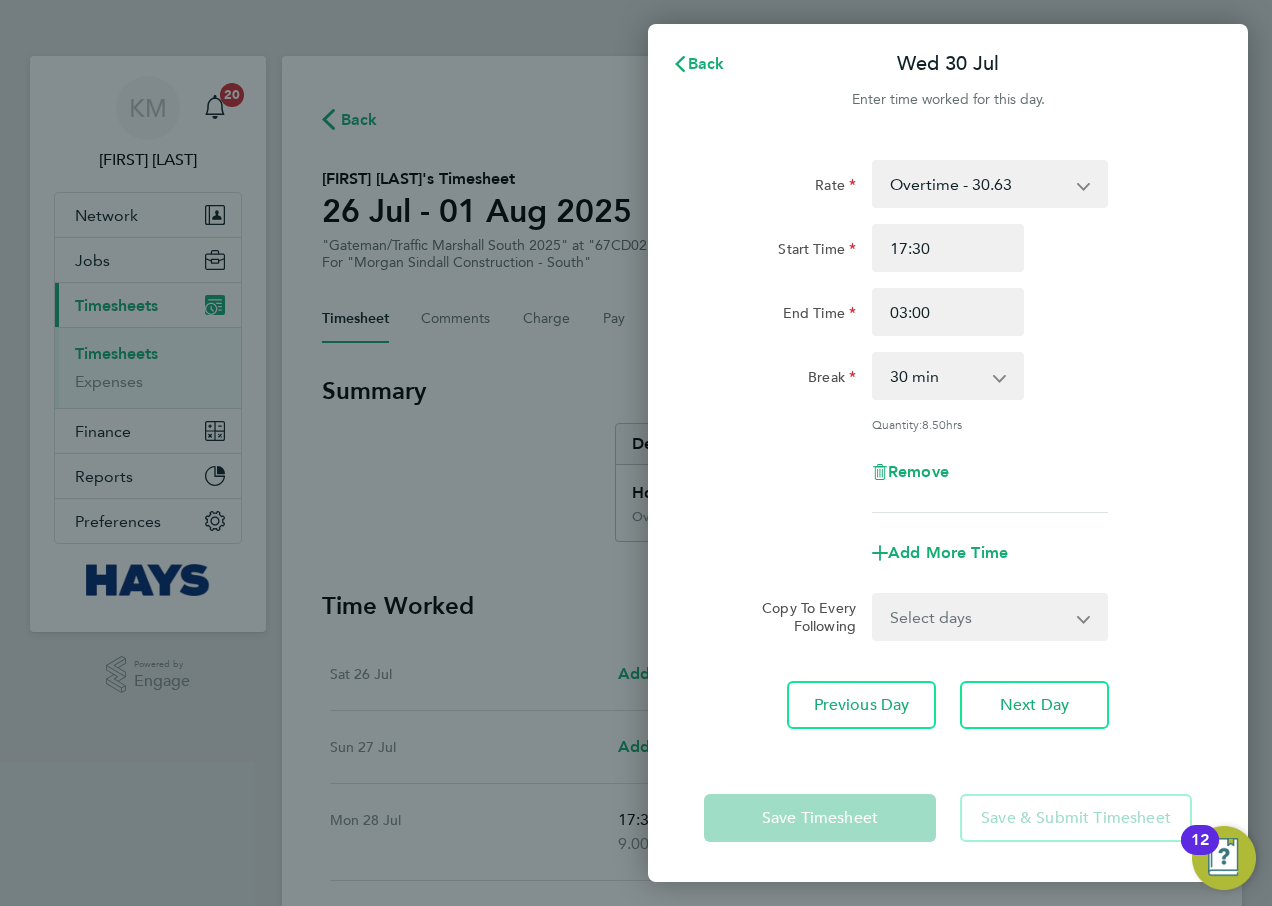 click on "0 min   15 min   30 min   45 min   60 min   75 min   90 min" at bounding box center (936, 376) 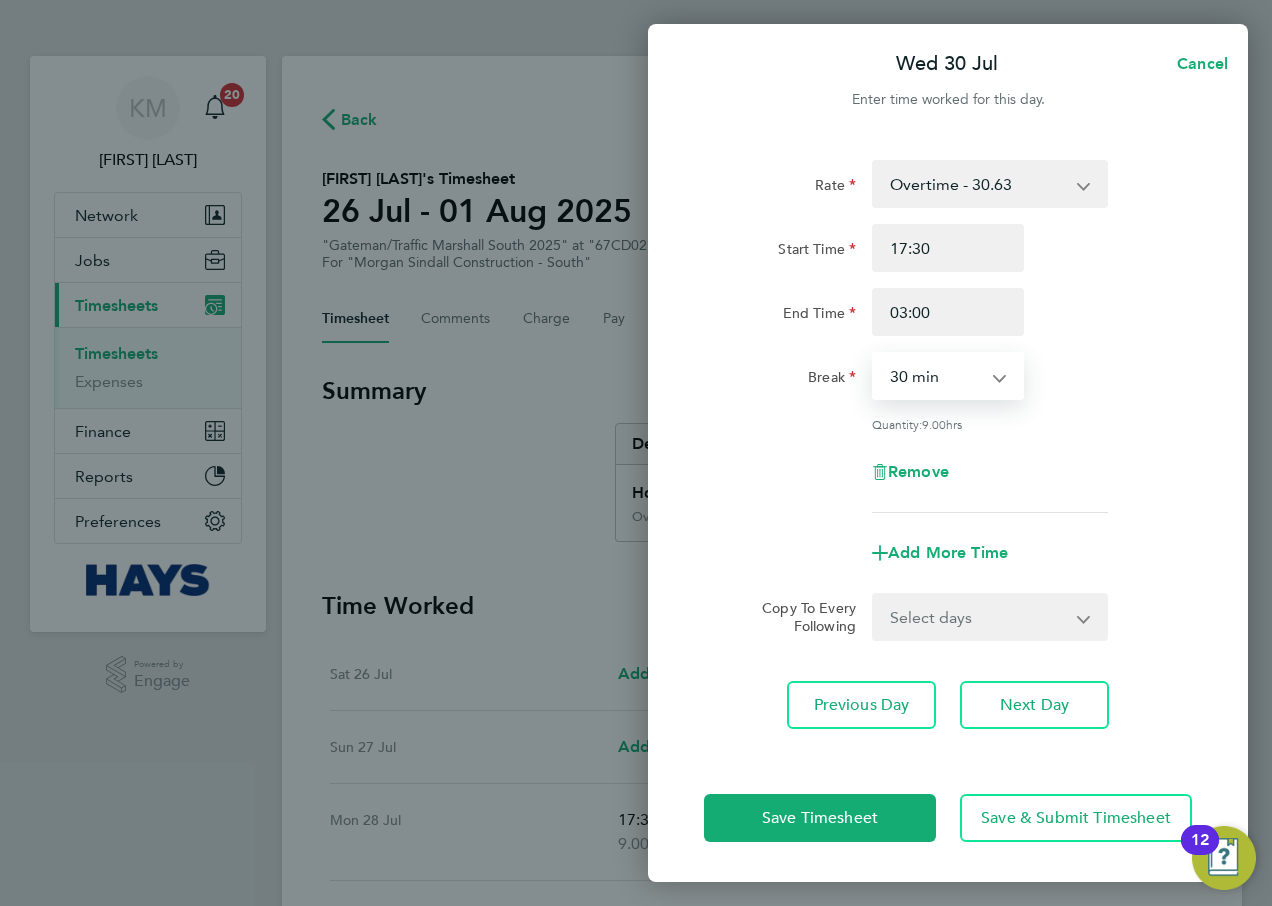 click on "0 min   15 min   30 min   45 min   60 min   75 min   90 min" at bounding box center (936, 376) 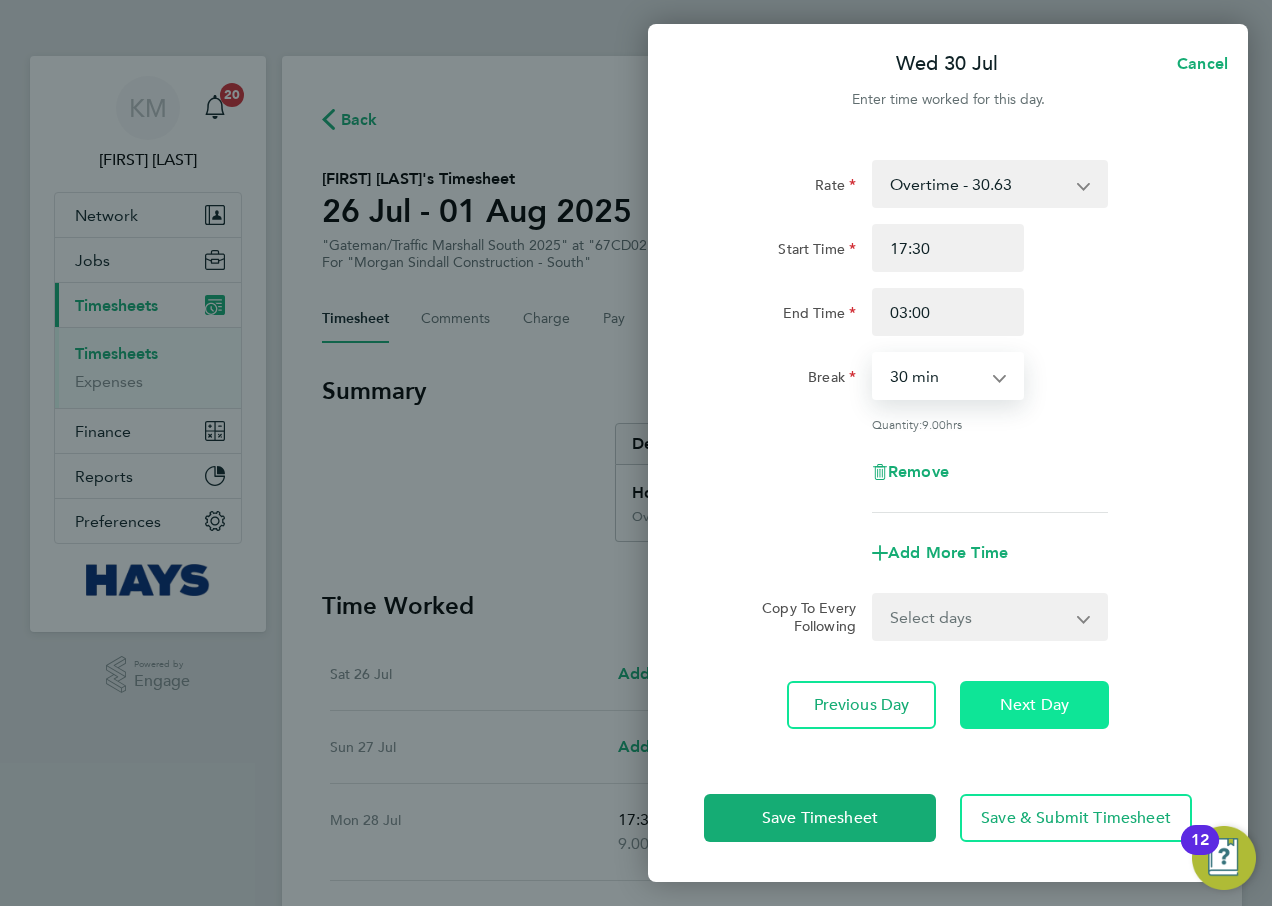 click on "Next Day" 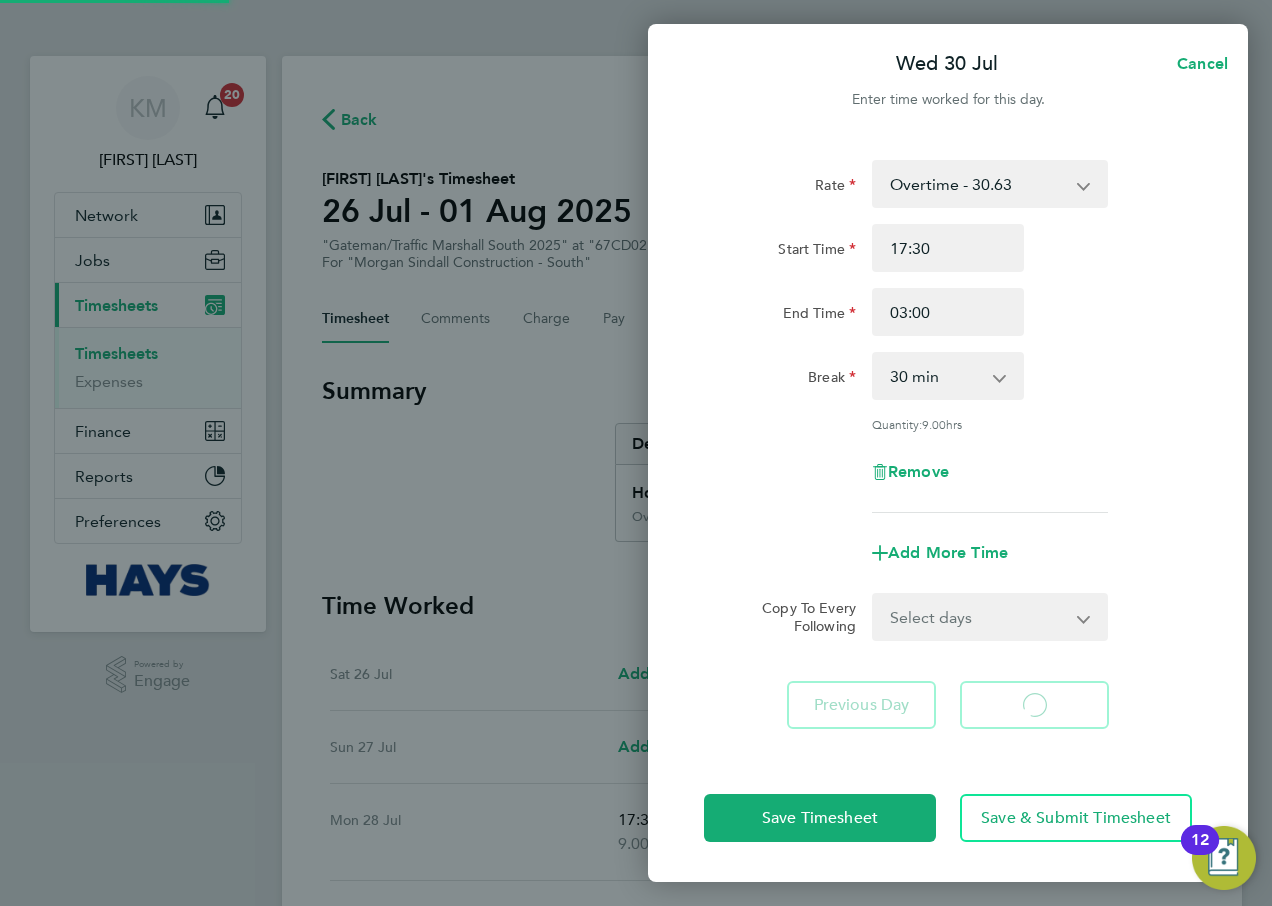 select on "30" 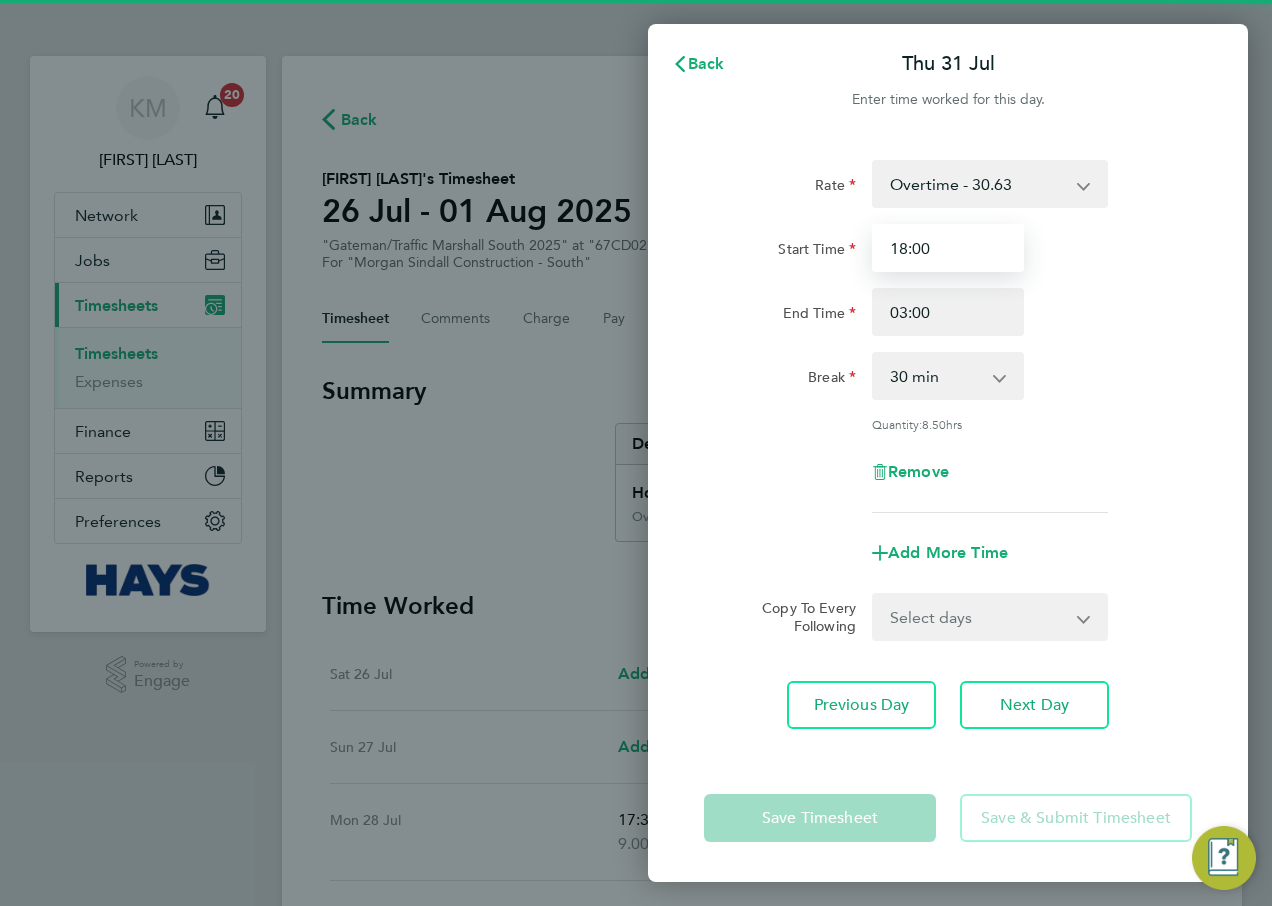 drag, startPoint x: 972, startPoint y: 250, endPoint x: 657, endPoint y: 240, distance: 315.1587 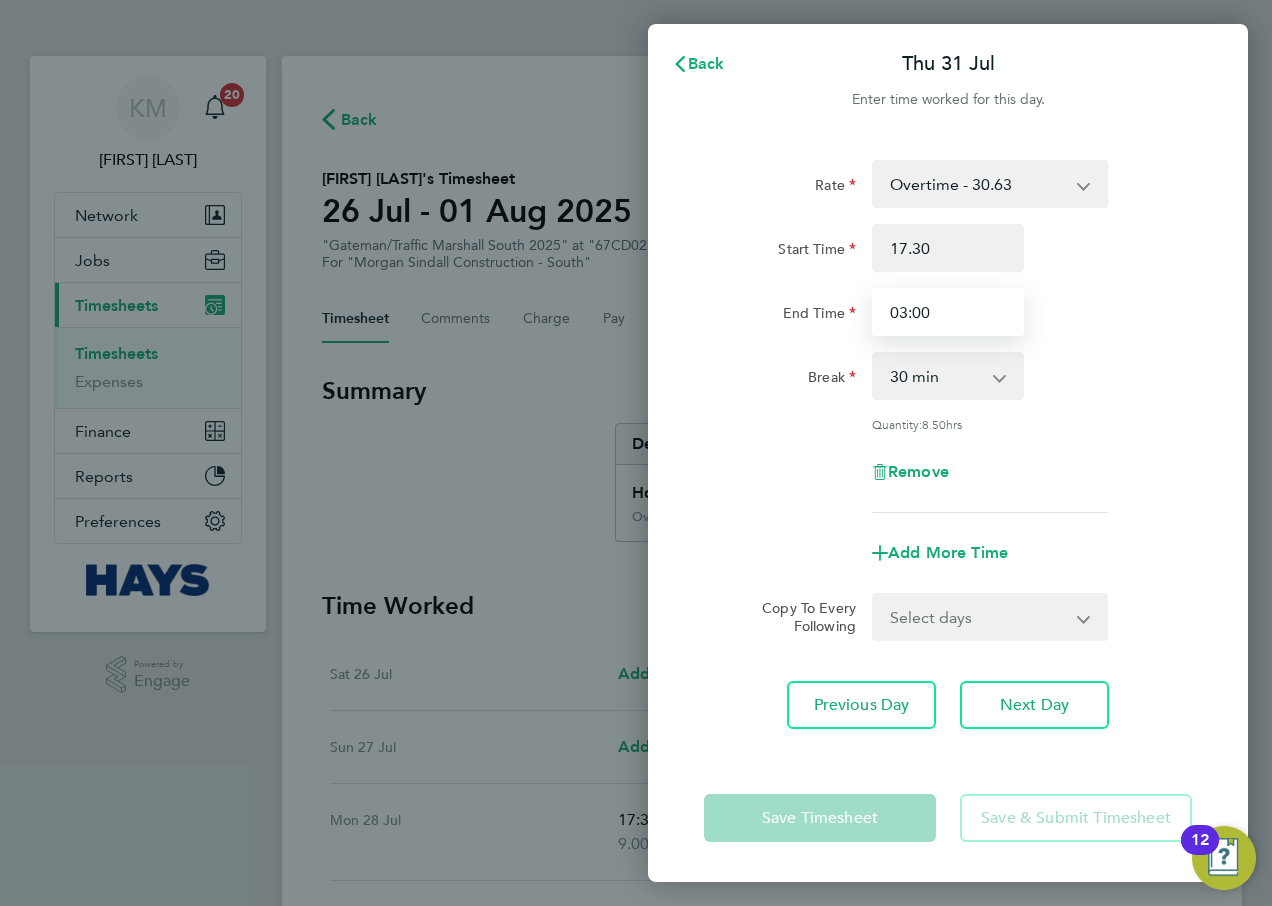 type on "17:30" 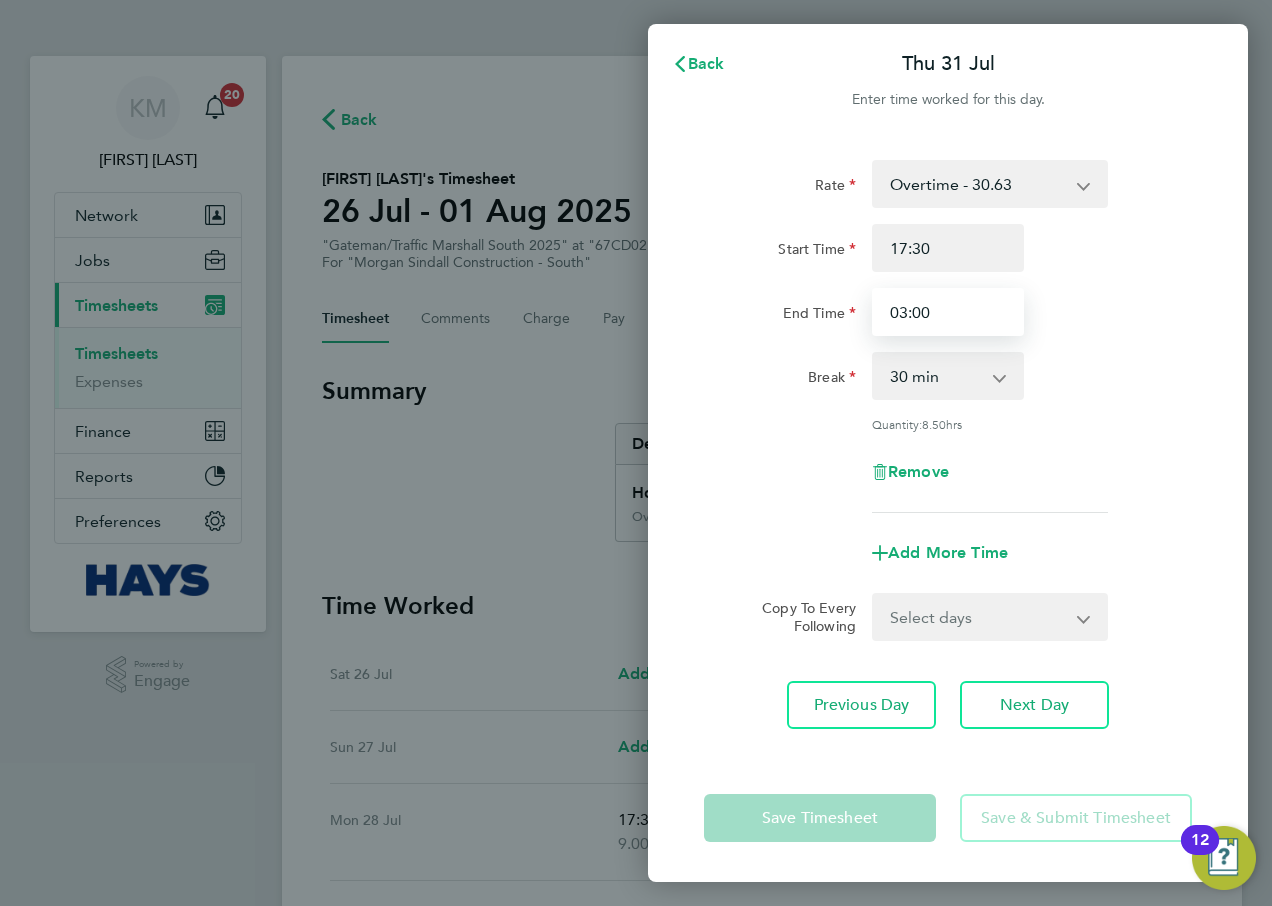 click on "03:00" at bounding box center (948, 312) 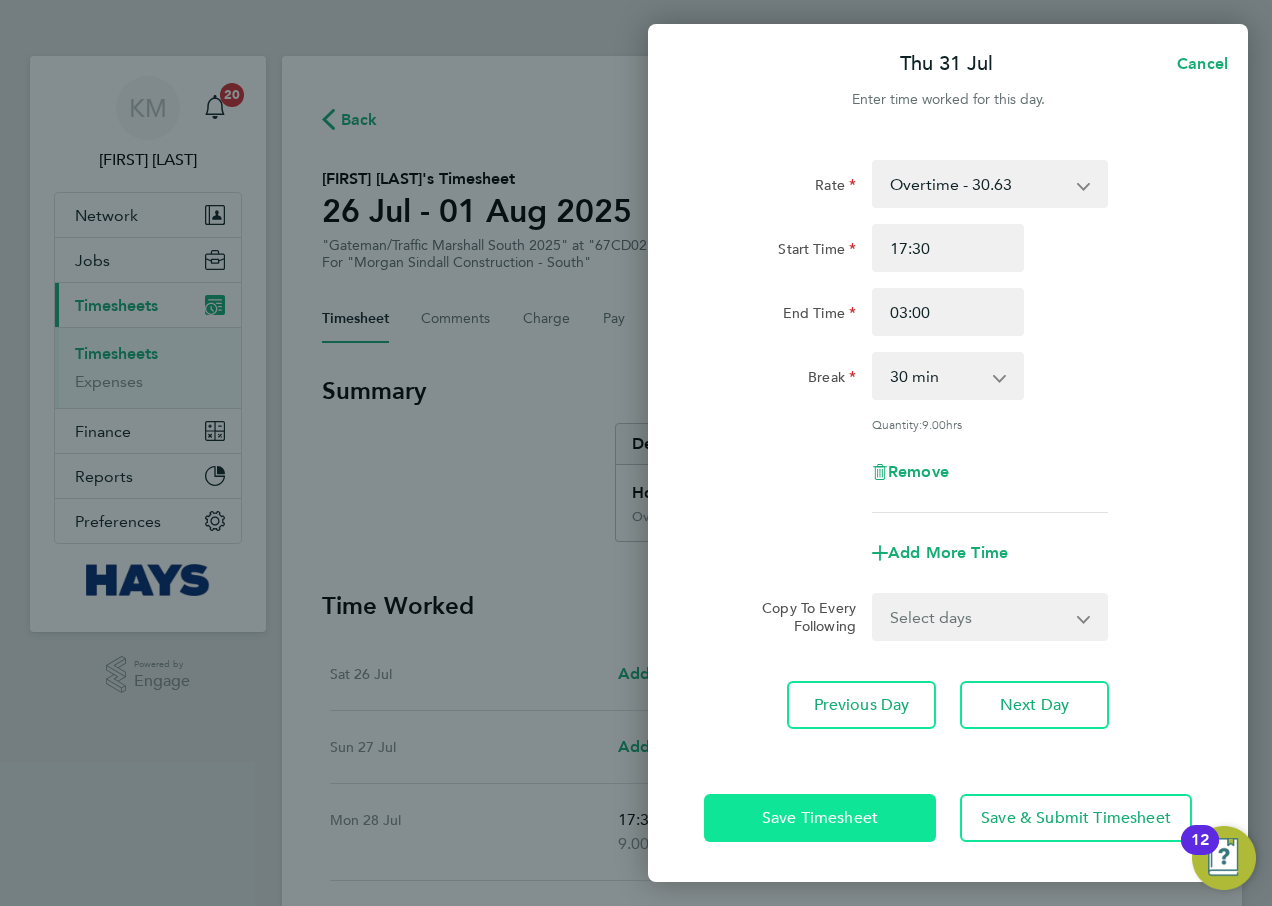 click on "Save Timesheet" 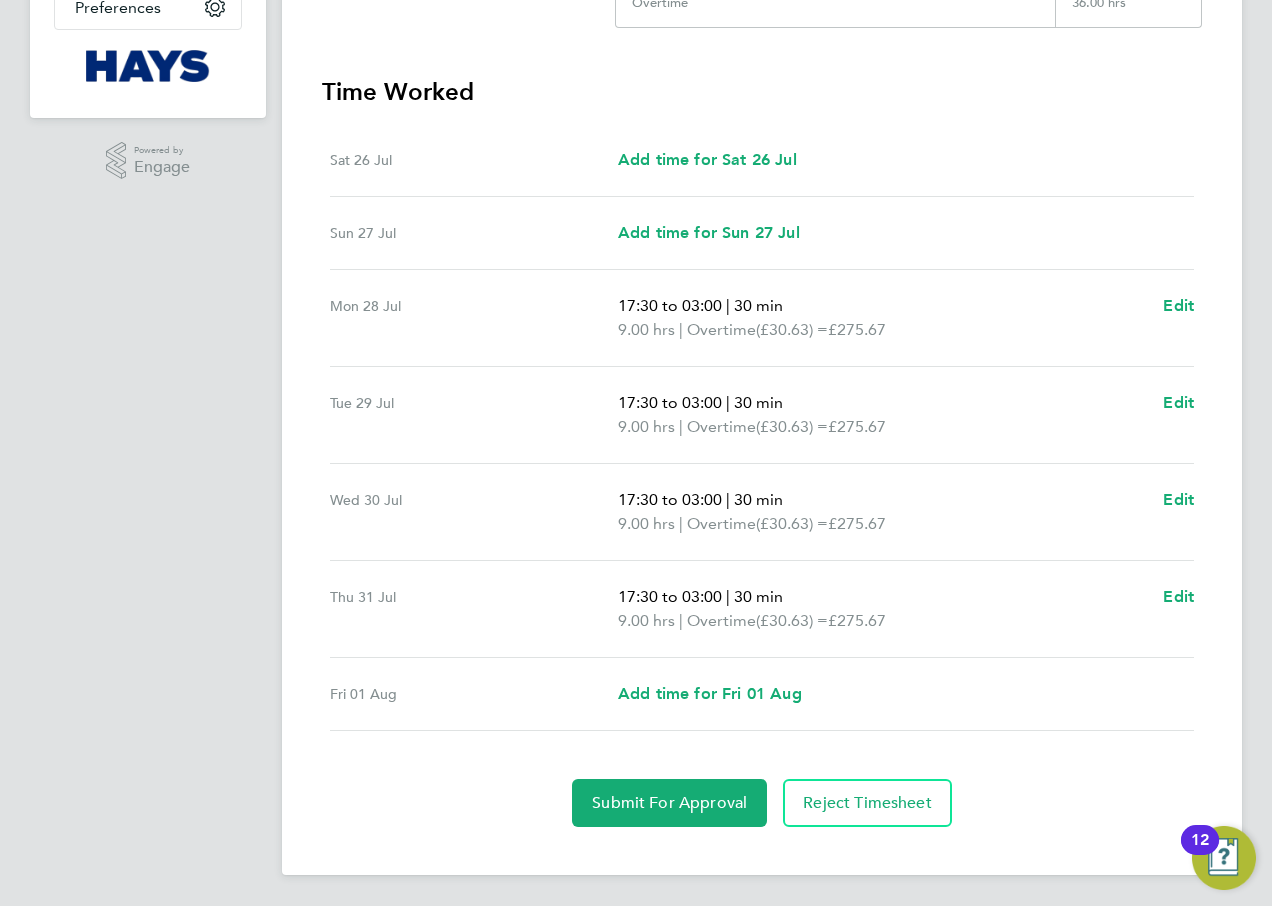 scroll, scrollTop: 515, scrollLeft: 0, axis: vertical 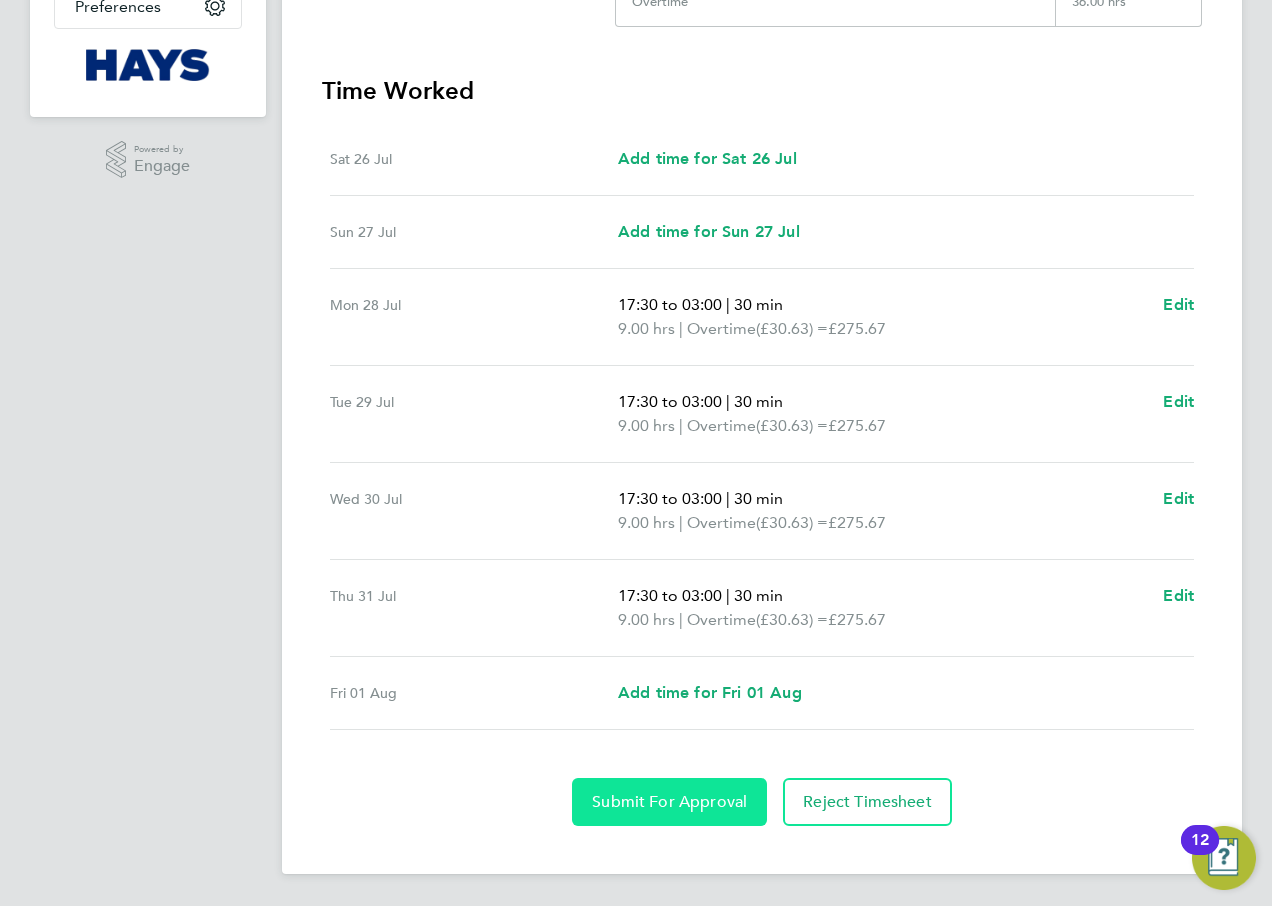 click on "Submit For Approval" 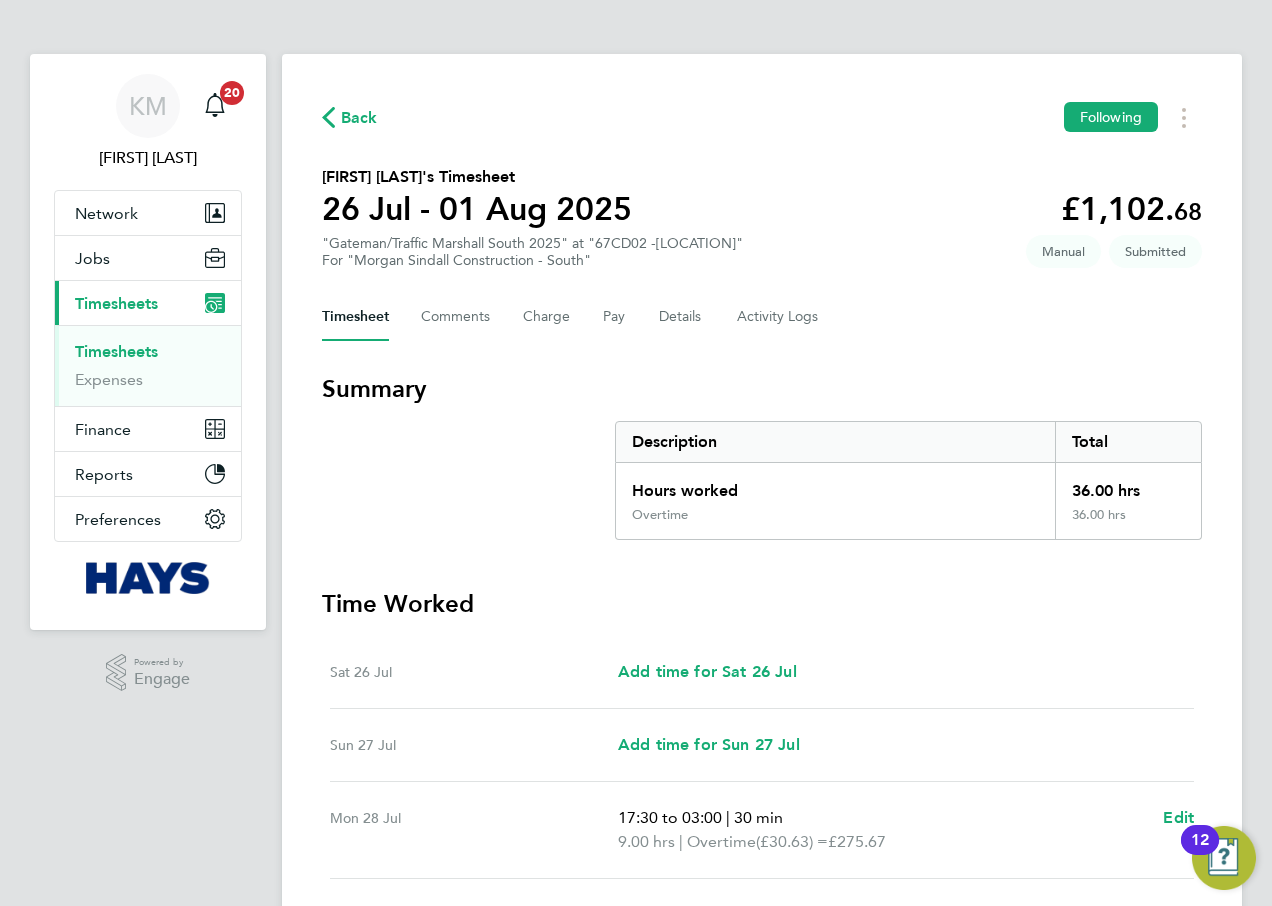 scroll, scrollTop: 0, scrollLeft: 0, axis: both 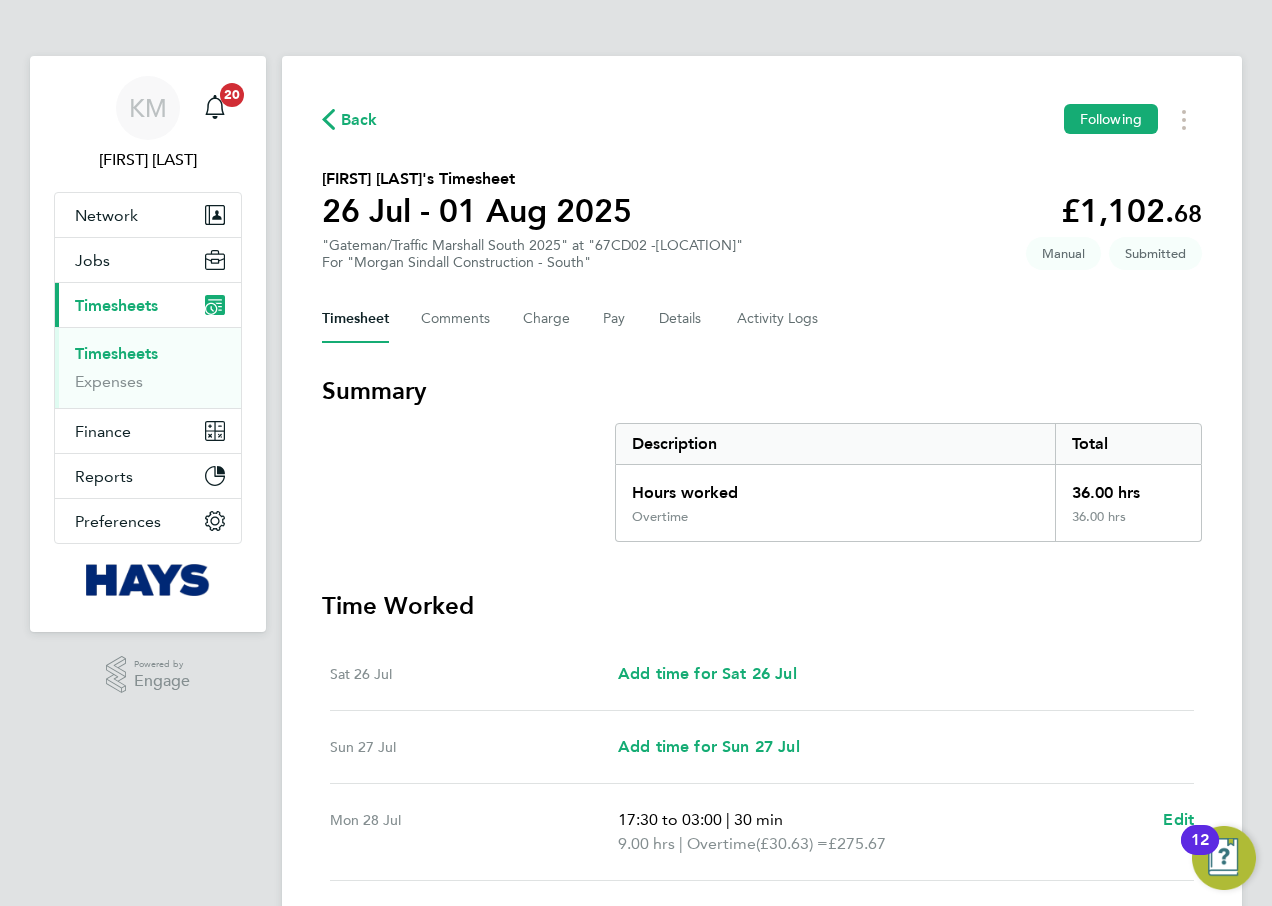 click on "Timesheets" at bounding box center [116, 353] 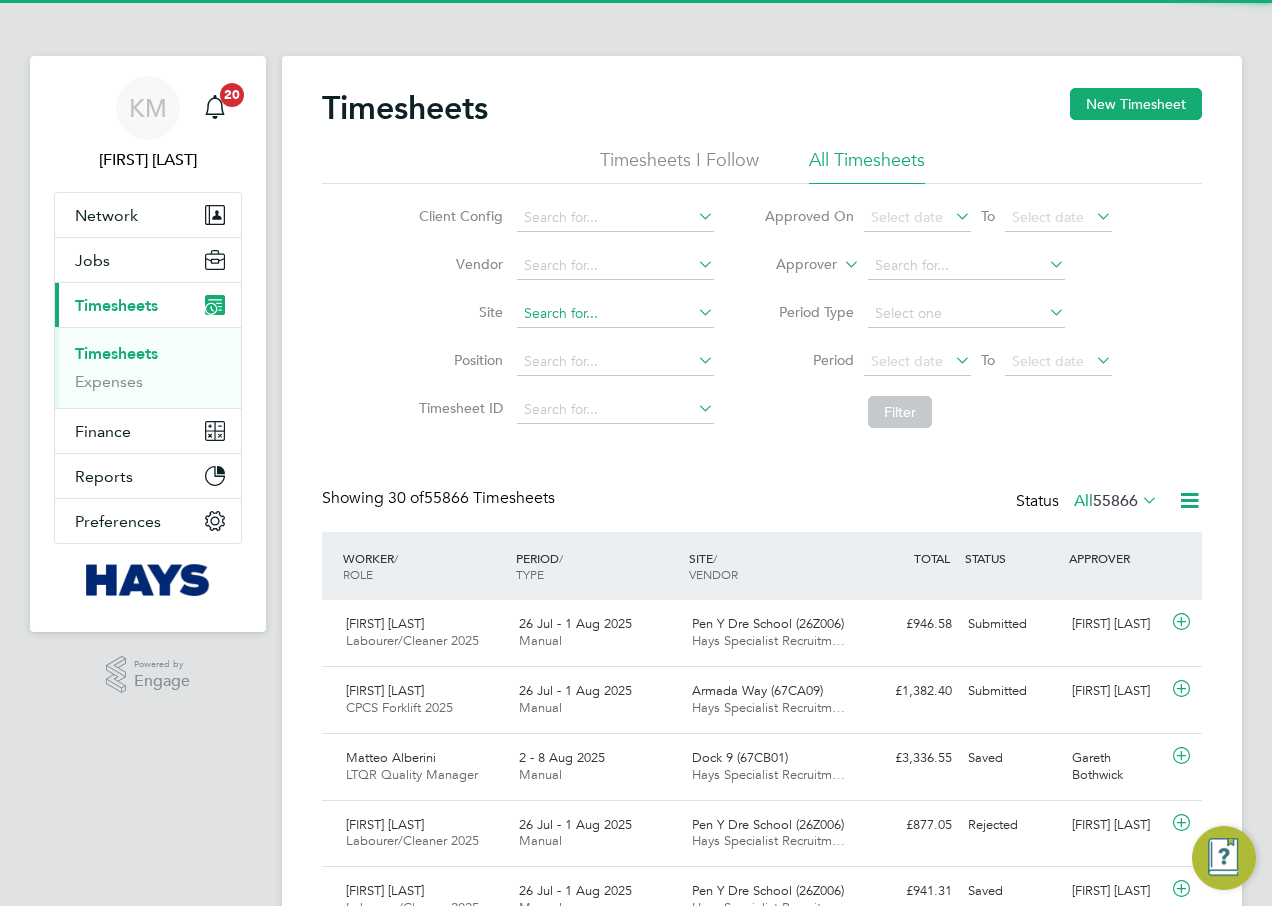 scroll, scrollTop: 10, scrollLeft: 10, axis: both 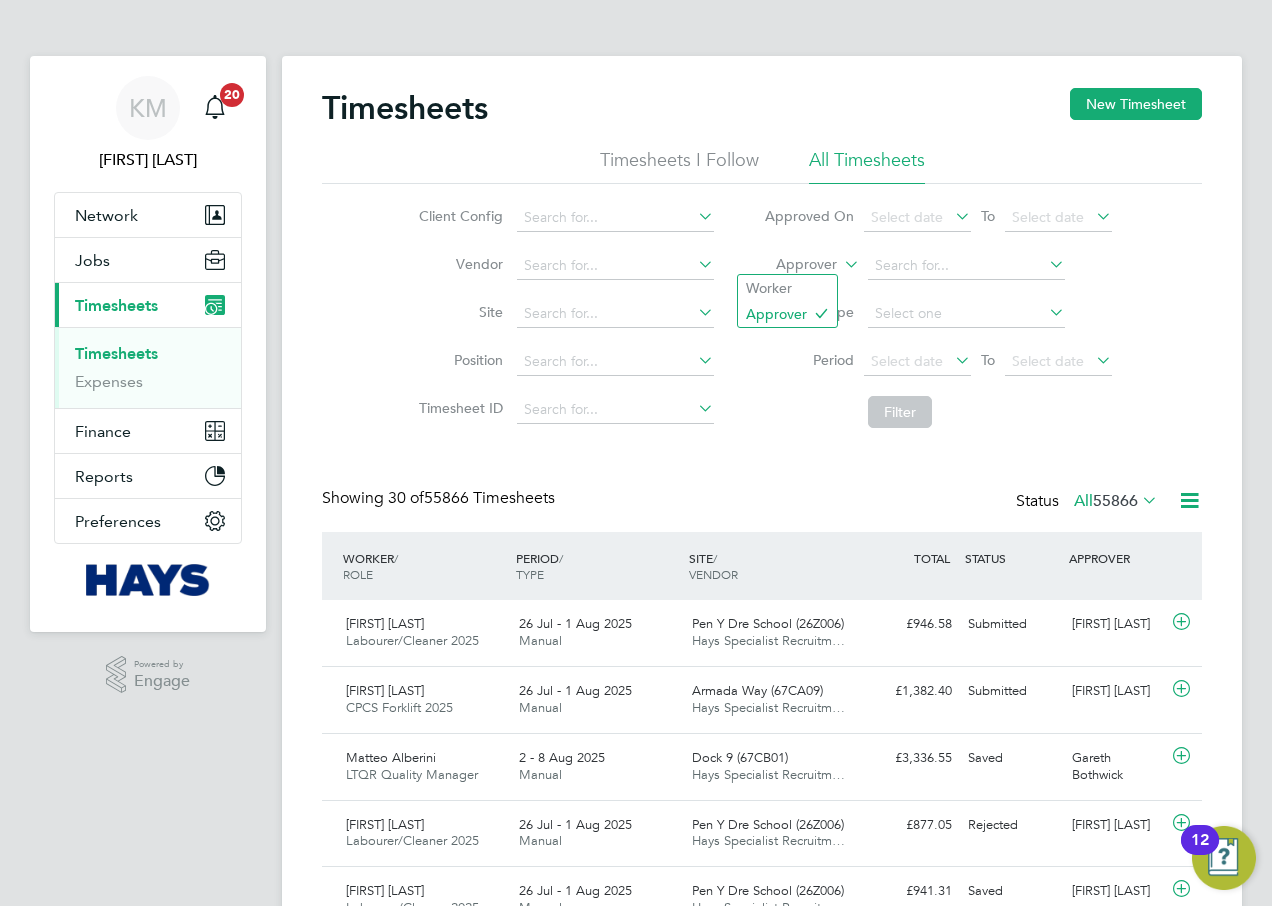 click 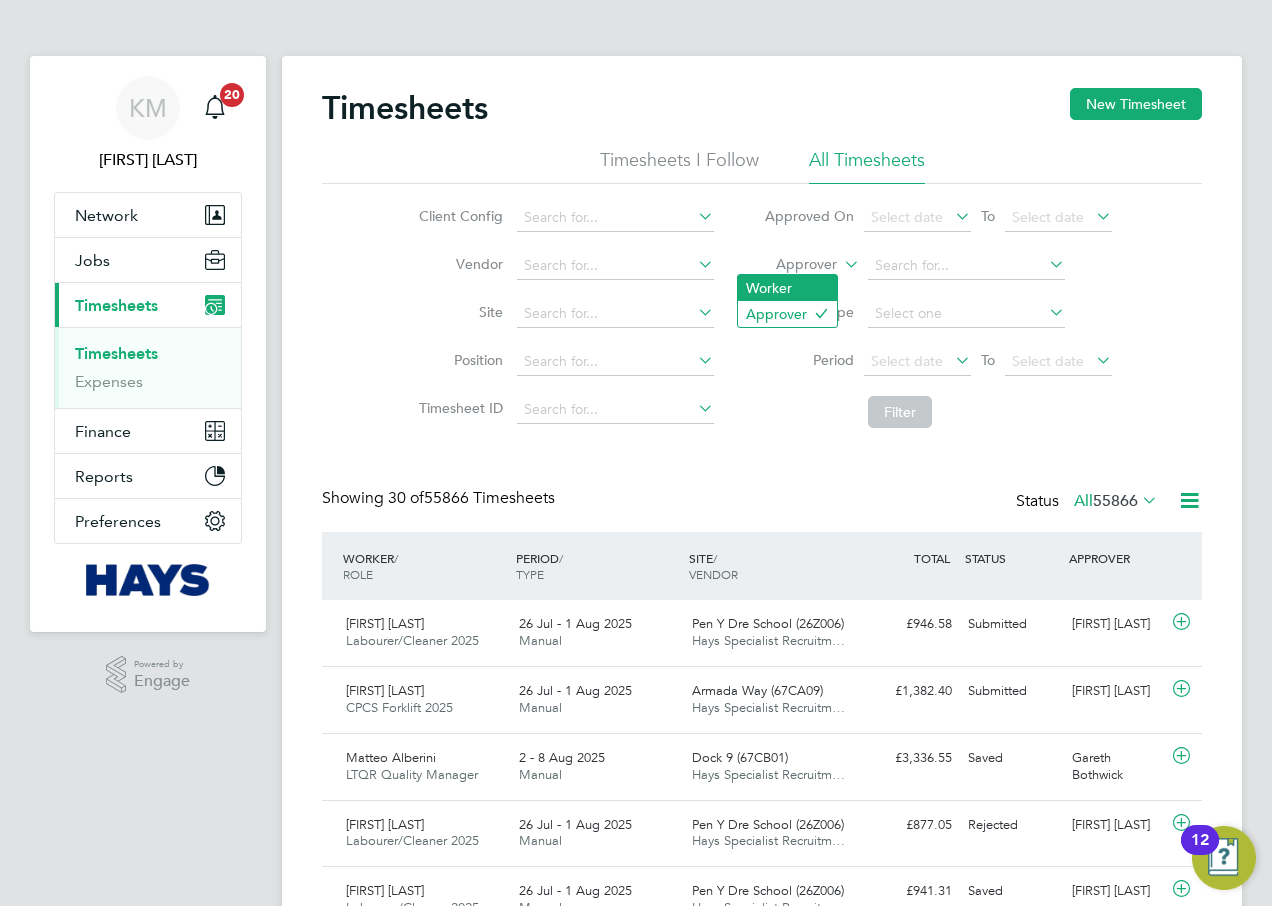 click on "Worker" 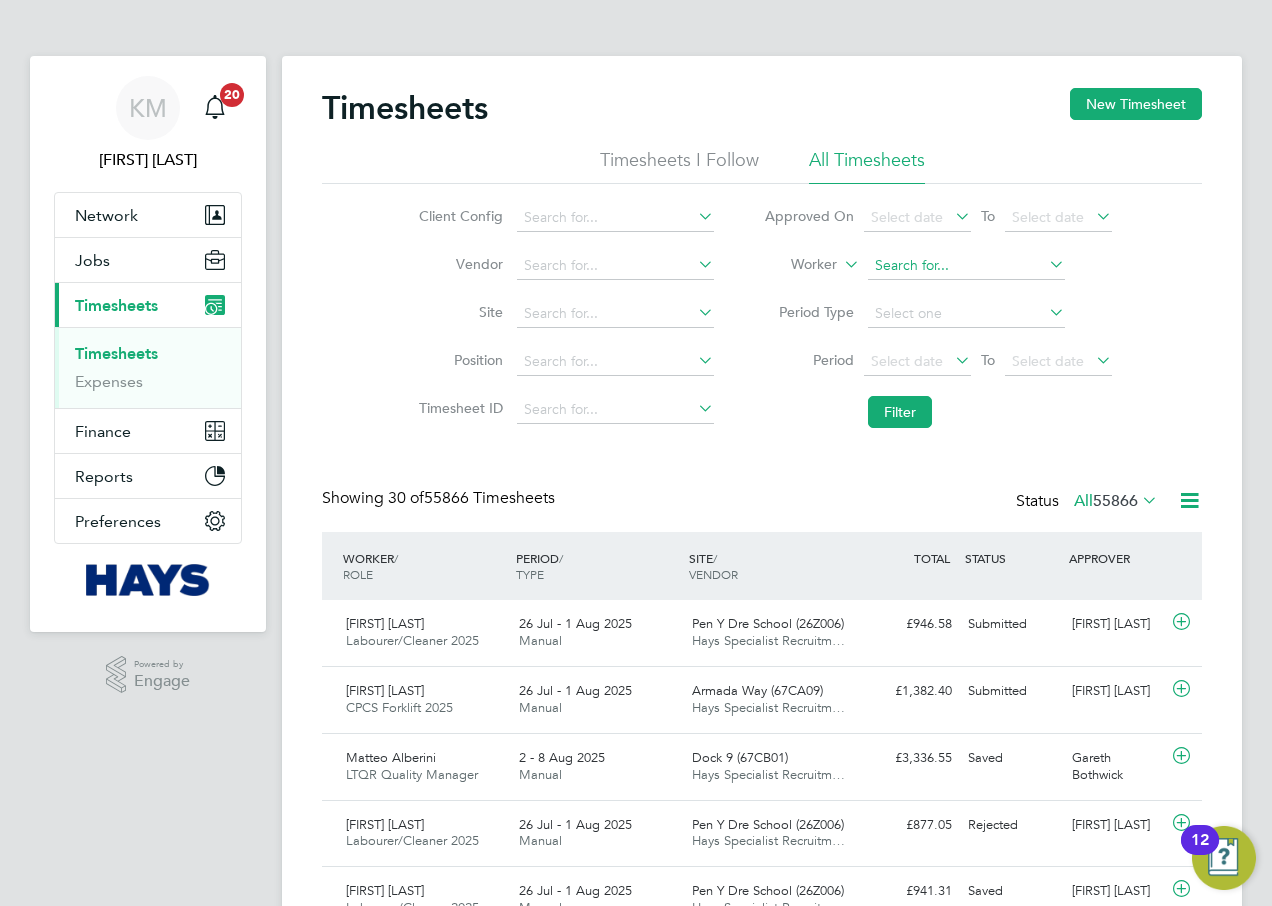 drag, startPoint x: 854, startPoint y: 272, endPoint x: 916, endPoint y: 264, distance: 62.514 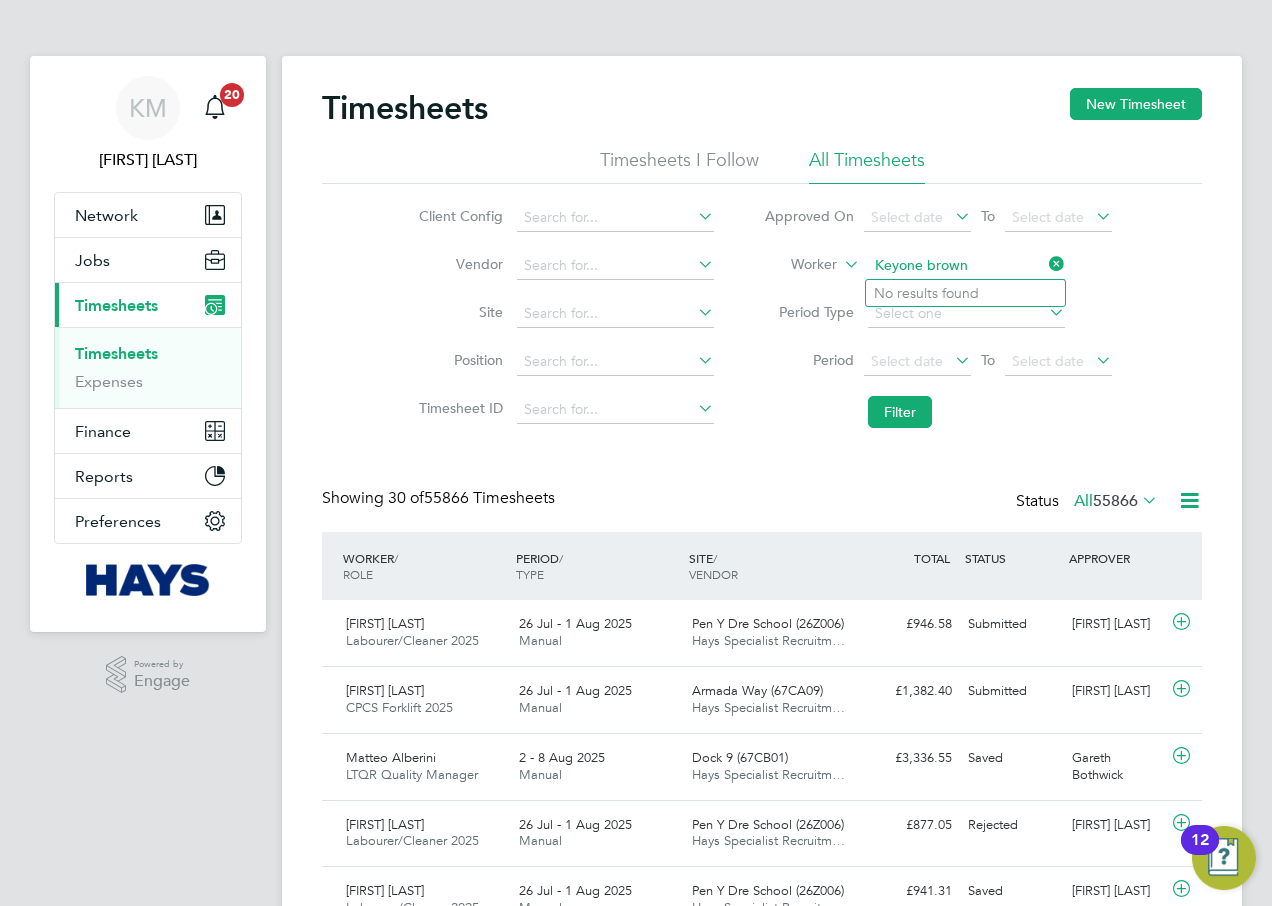 click on "Keyone brown" 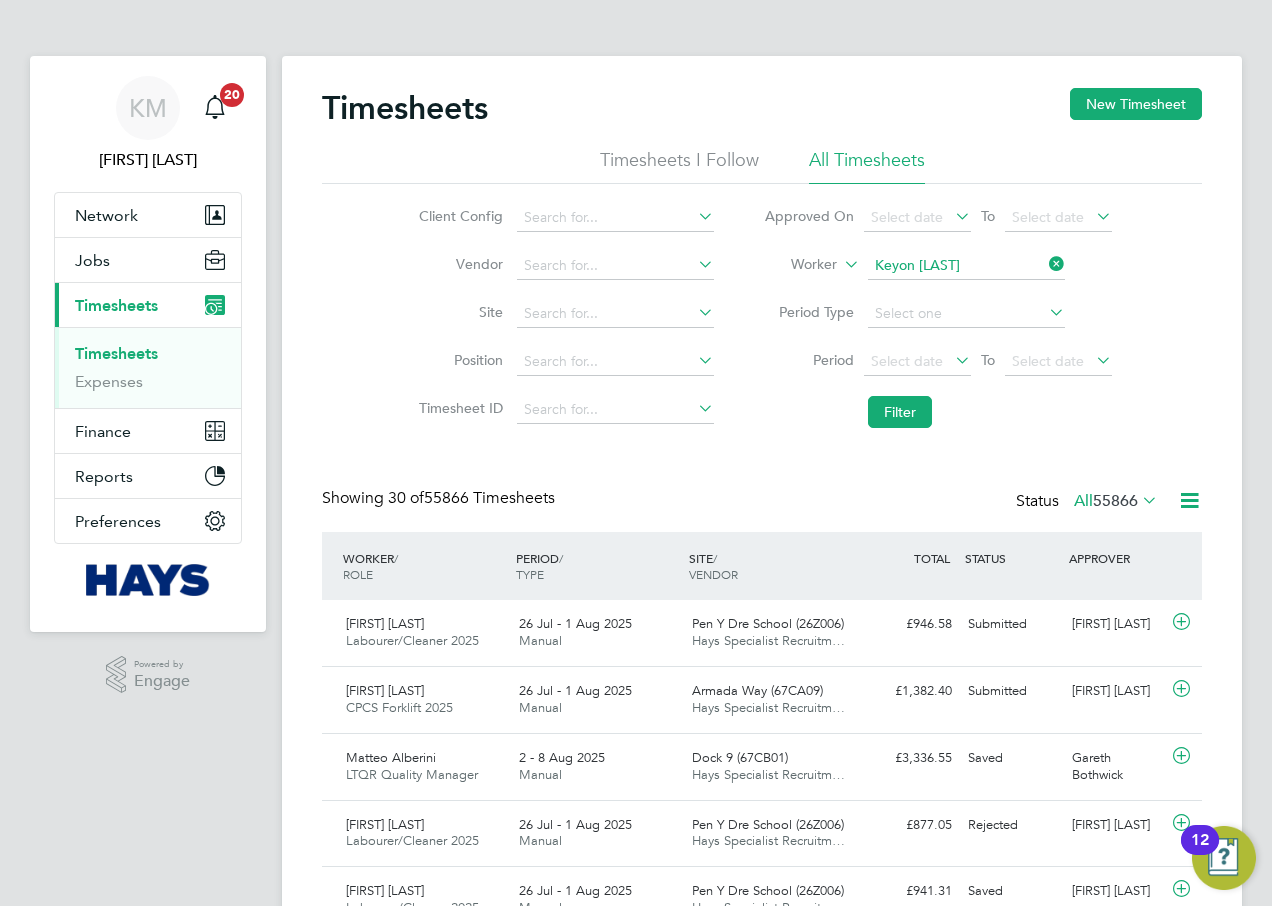 click on "Brown" 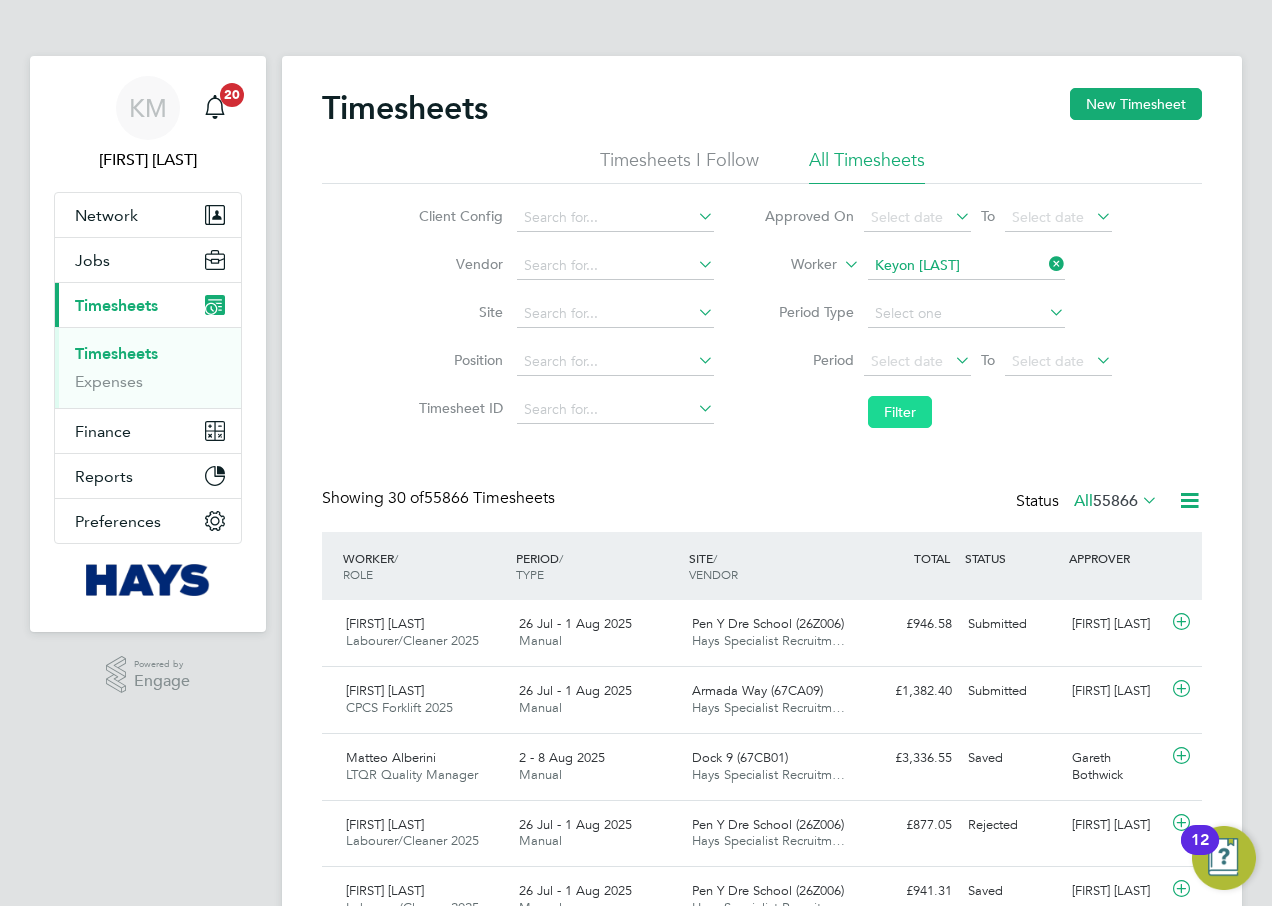click on "Filter" 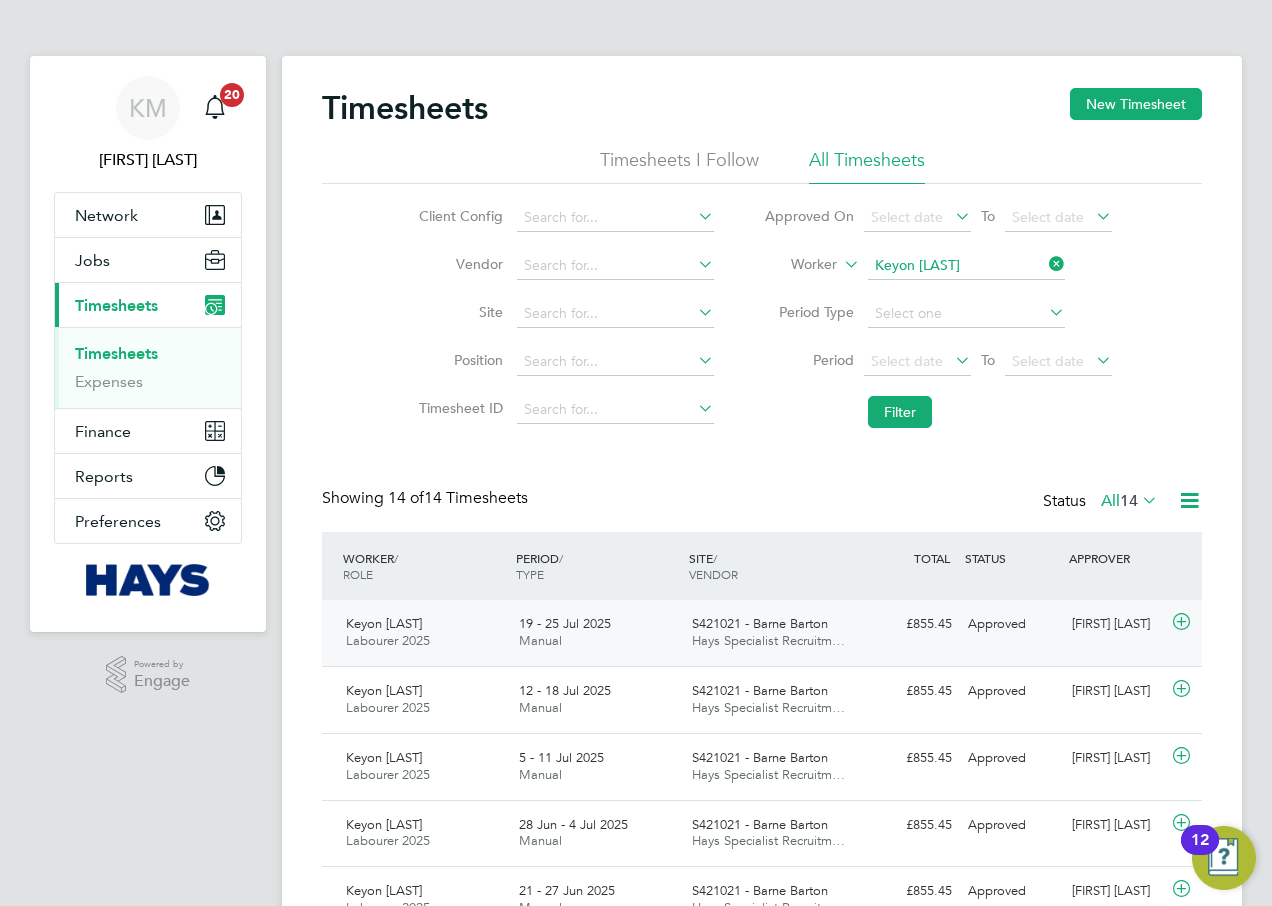 click on "Manual" 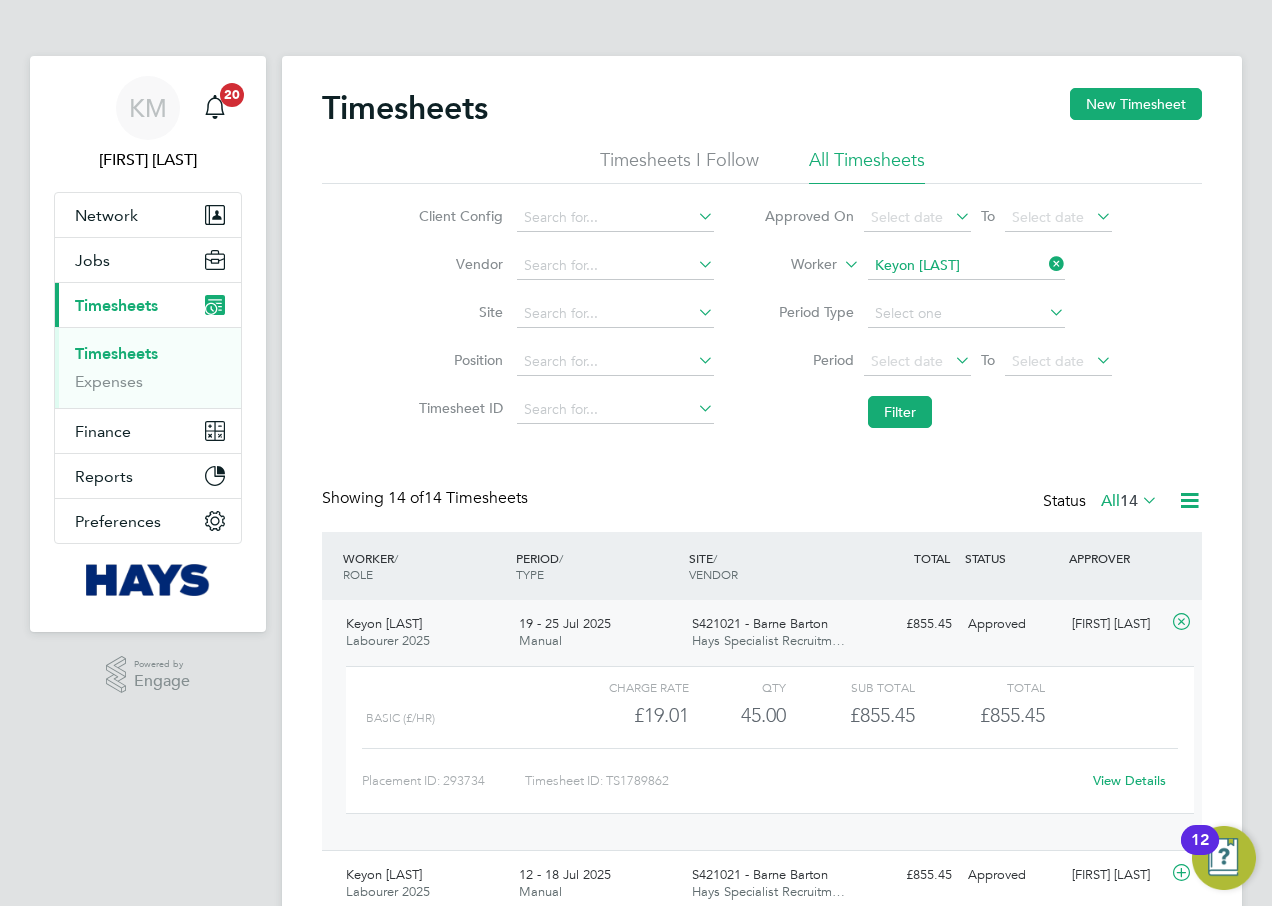 click on "View Details" 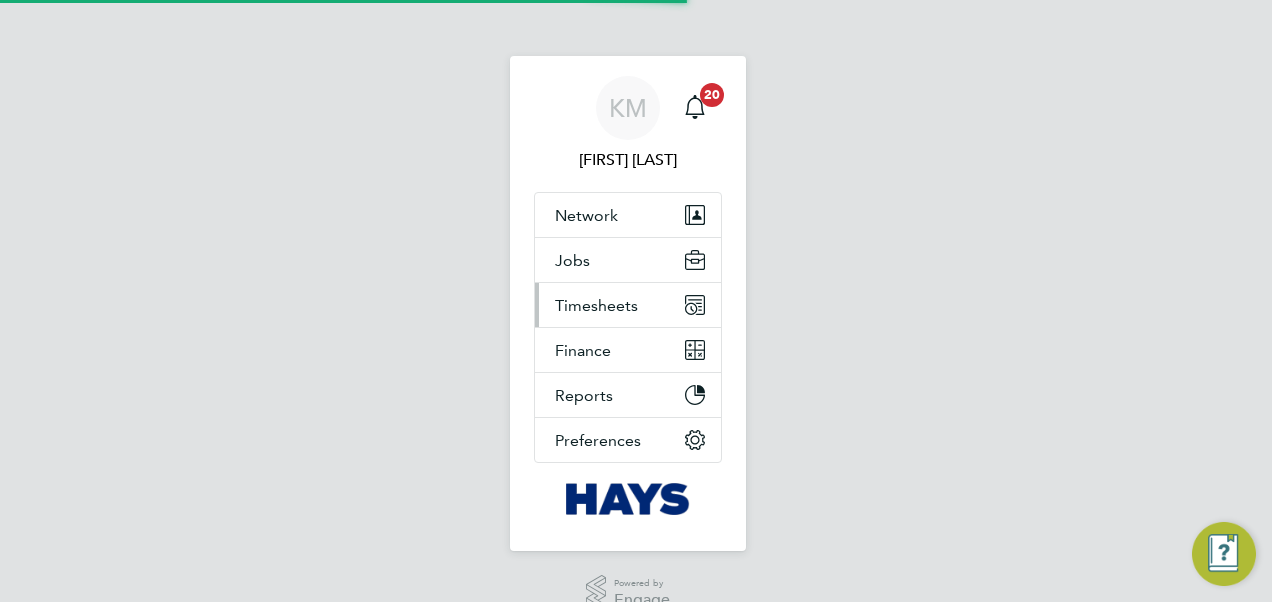 scroll, scrollTop: 0, scrollLeft: 0, axis: both 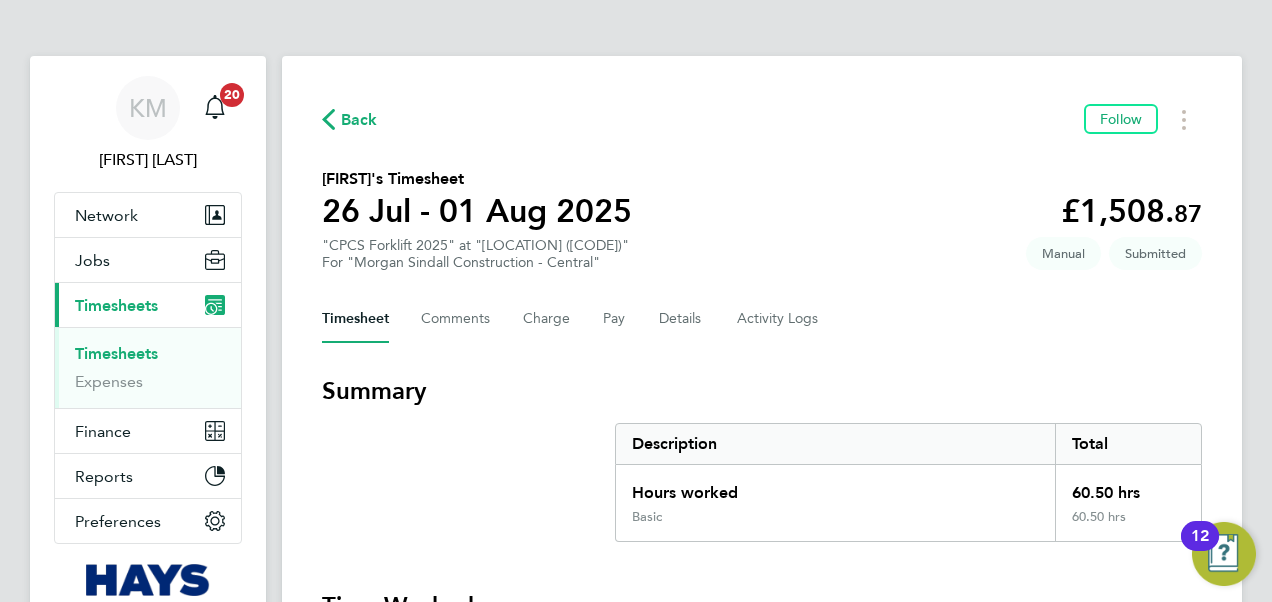 click on "Timesheet   Comments   Charge   Pay   Details   Activity Logs" 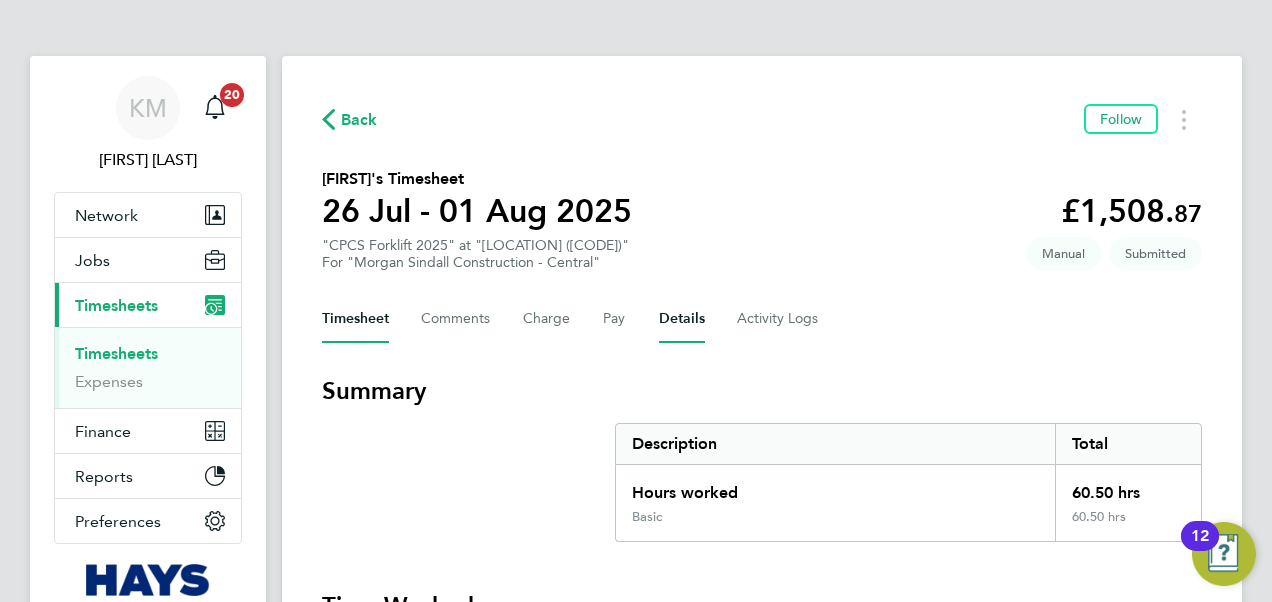 click on "Details" at bounding box center [682, 319] 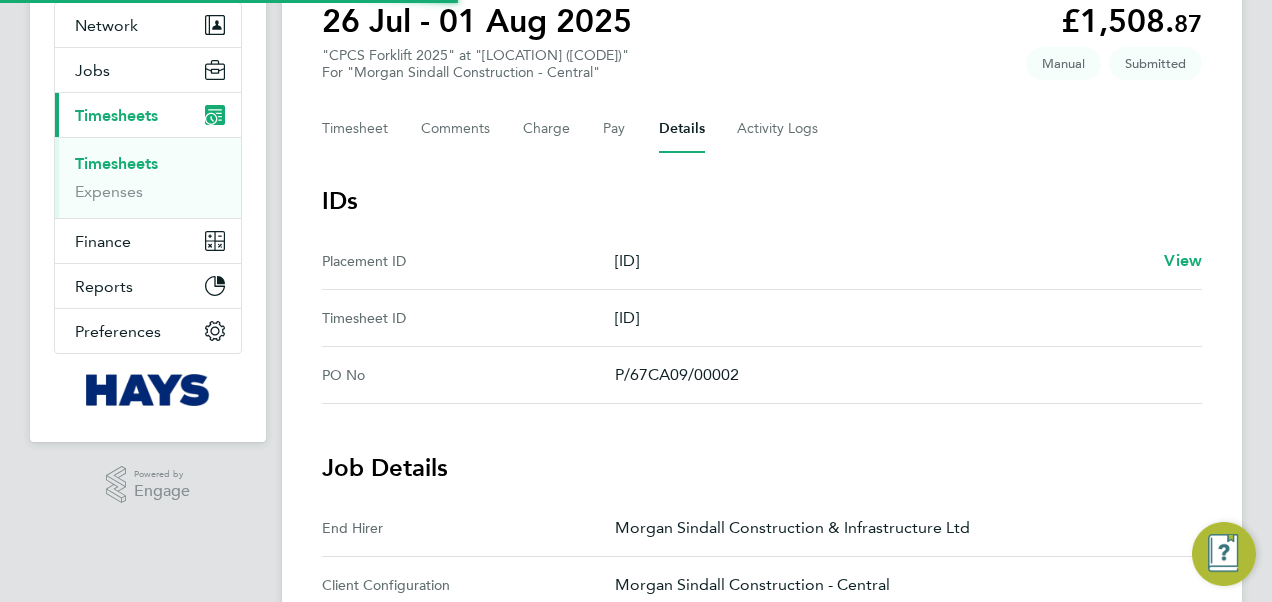 scroll, scrollTop: 700, scrollLeft: 0, axis: vertical 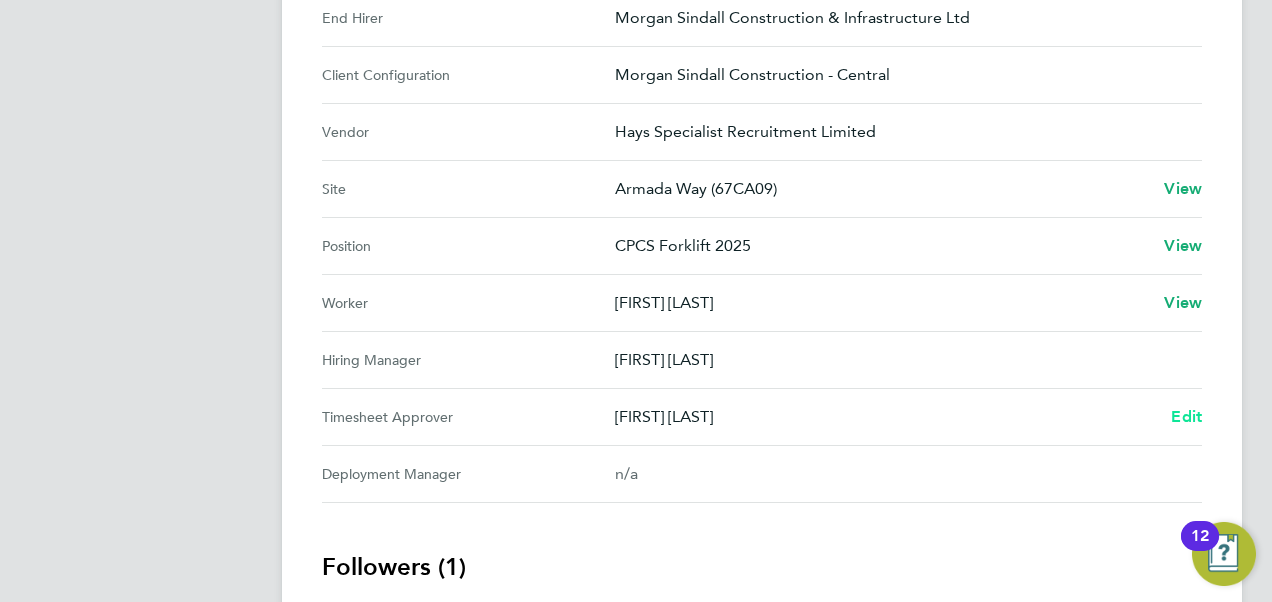 click on "Edit" at bounding box center [1186, 416] 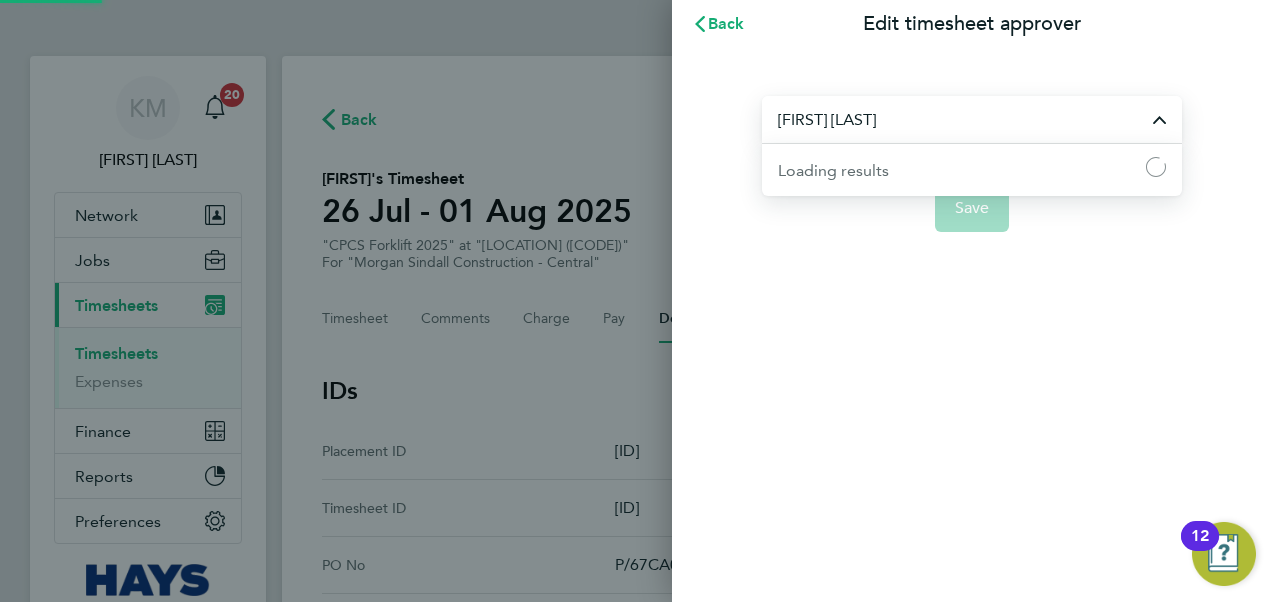 click on "[FIRST] [LAST]" at bounding box center [972, 119] 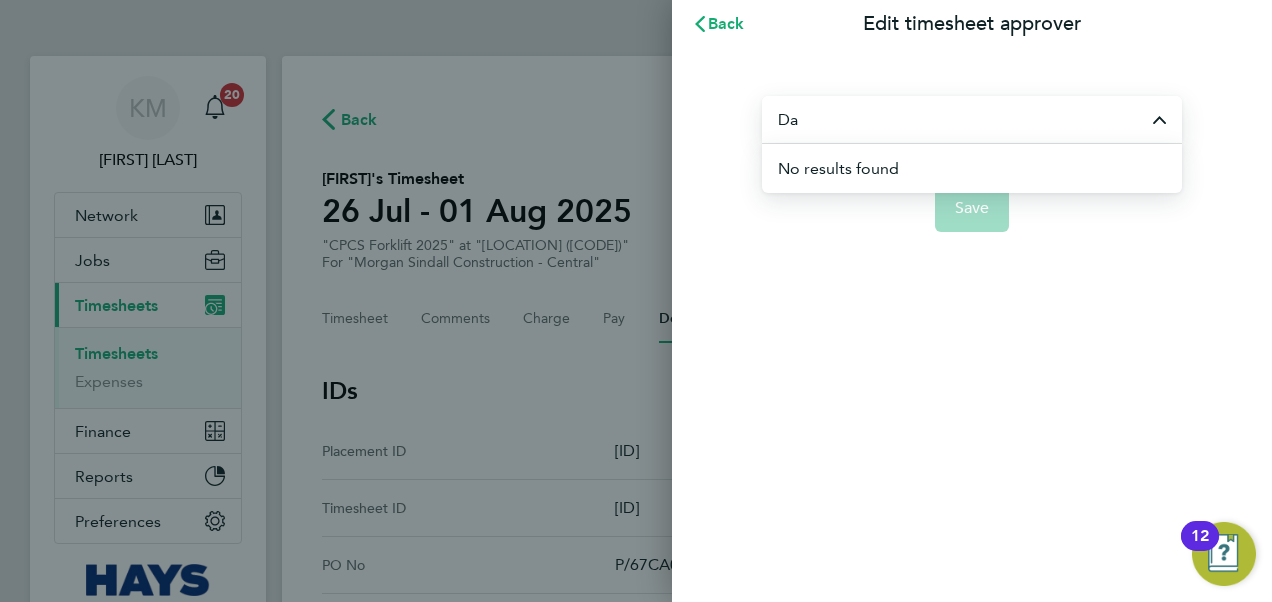 type on "D" 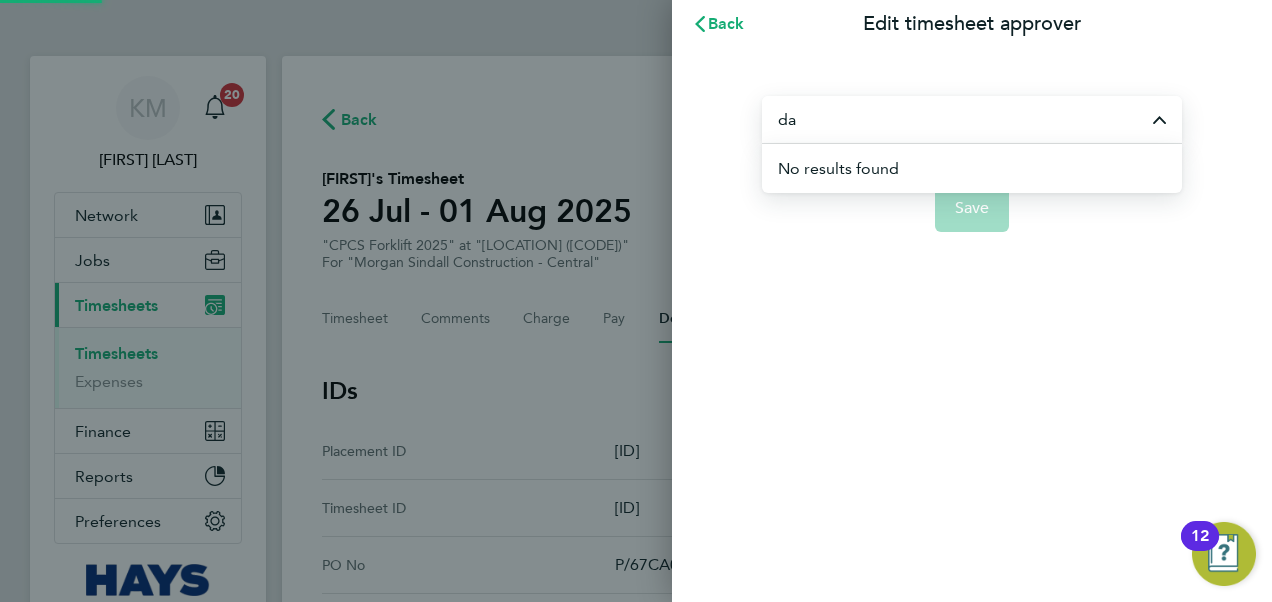type on "d" 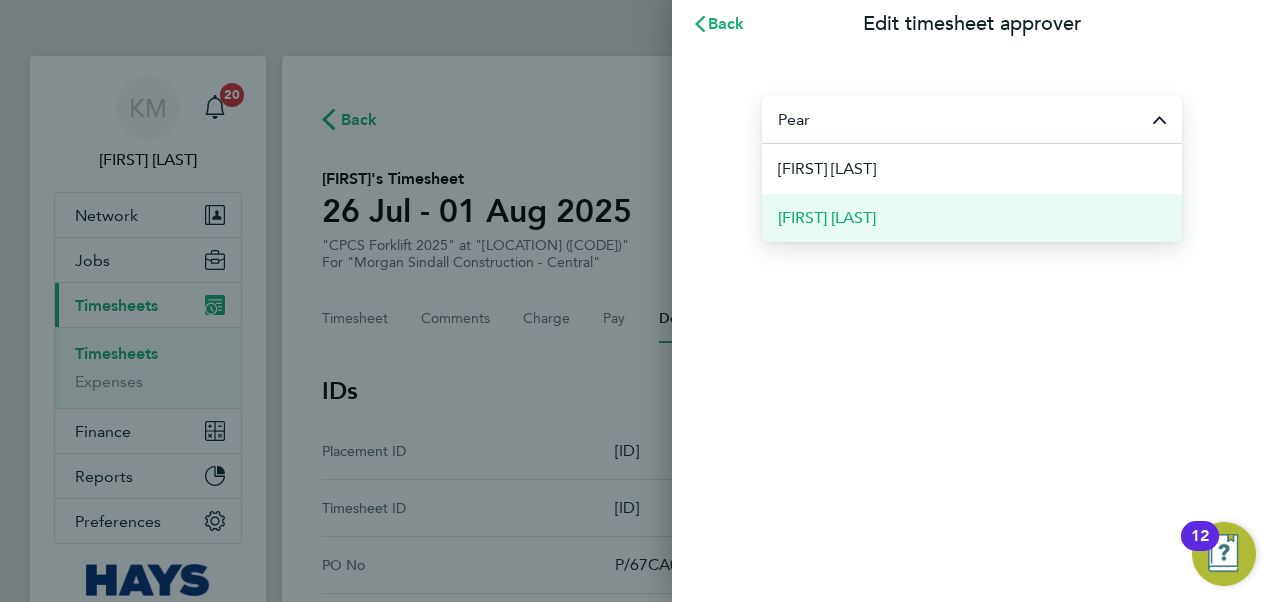 click on "[FIRST] [LAST]" at bounding box center [972, 217] 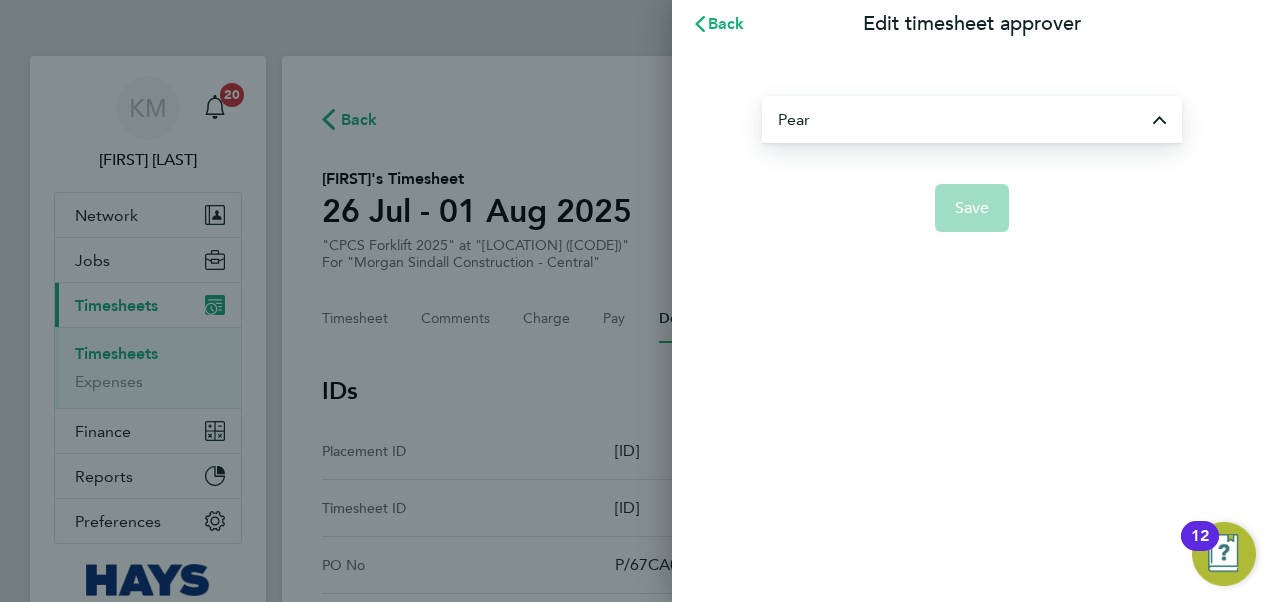 type on "[FIRST] [LAST]" 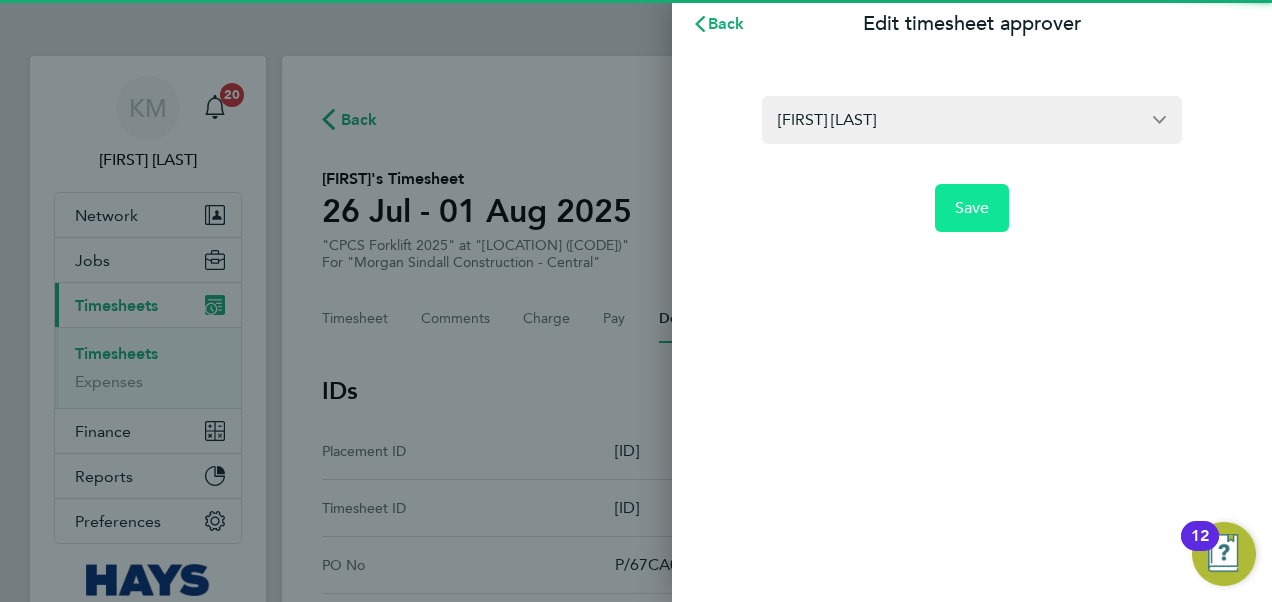 click on "Save" 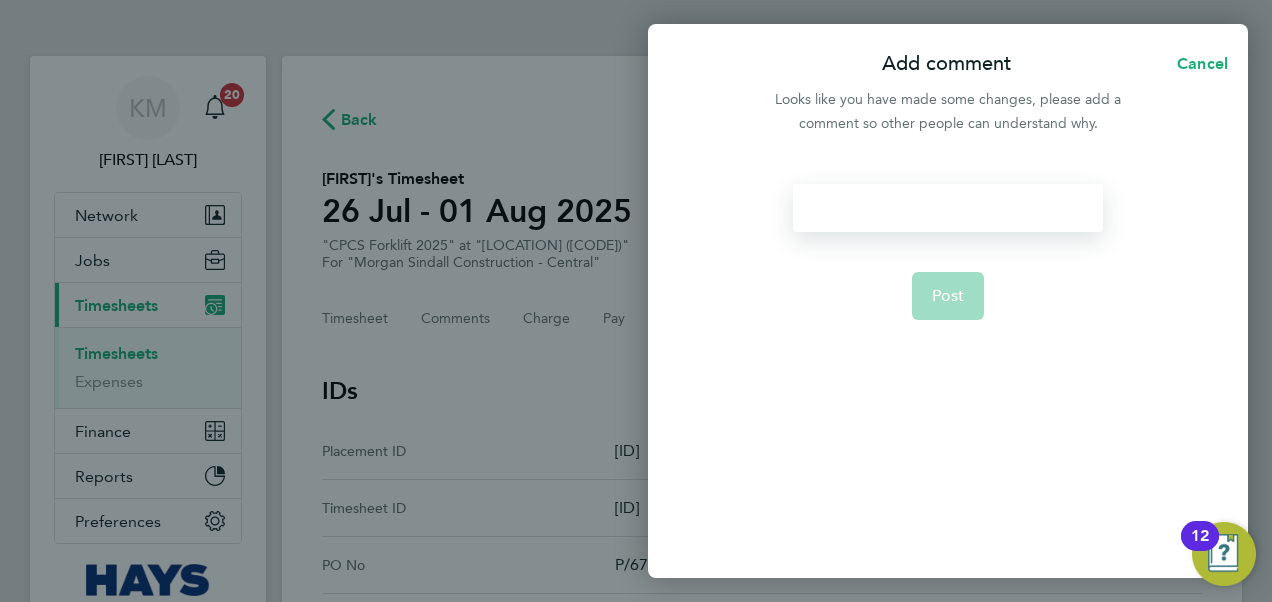 click at bounding box center (947, 208) 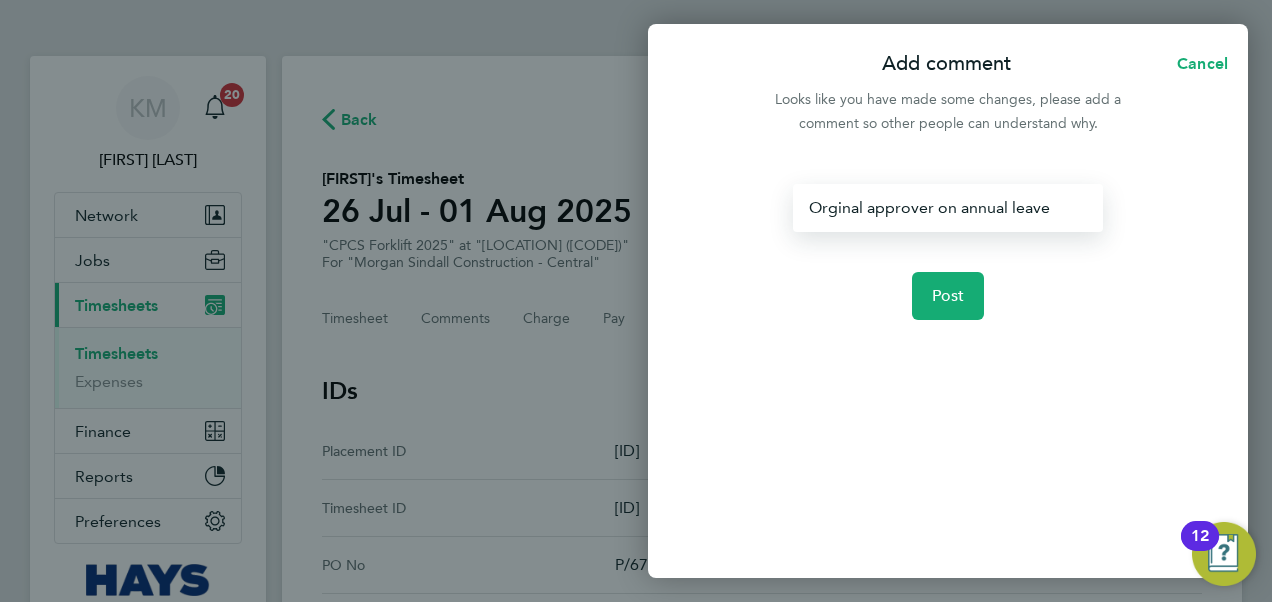 click on "Orginal approver on annual leave" at bounding box center (947, 208) 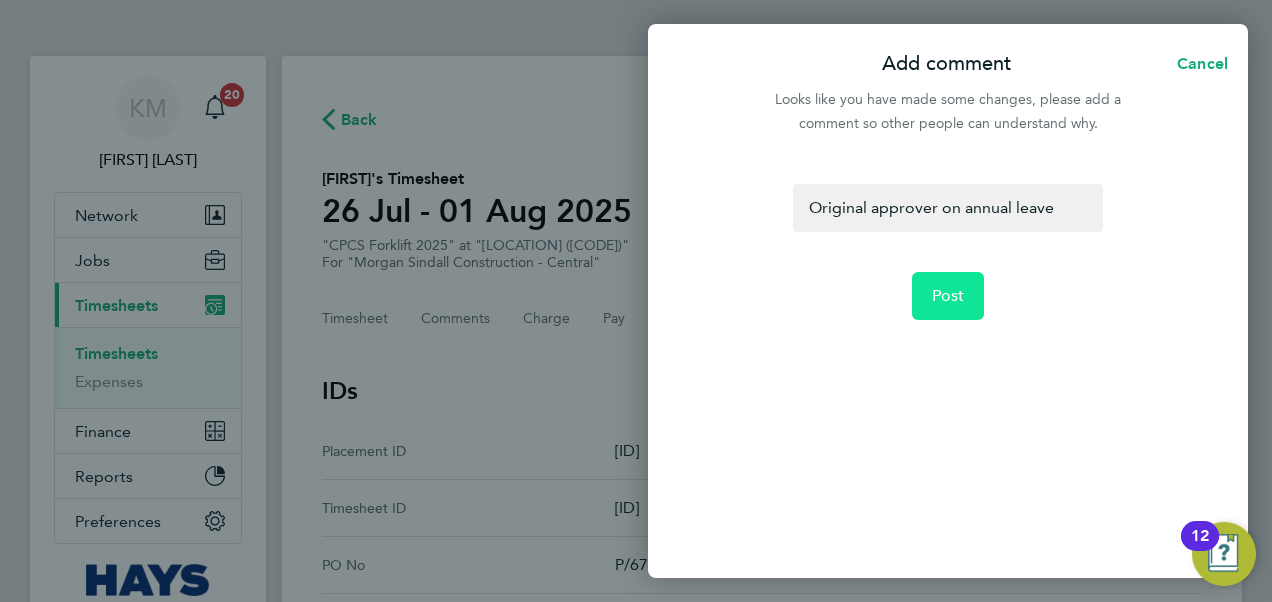 click on "Post" 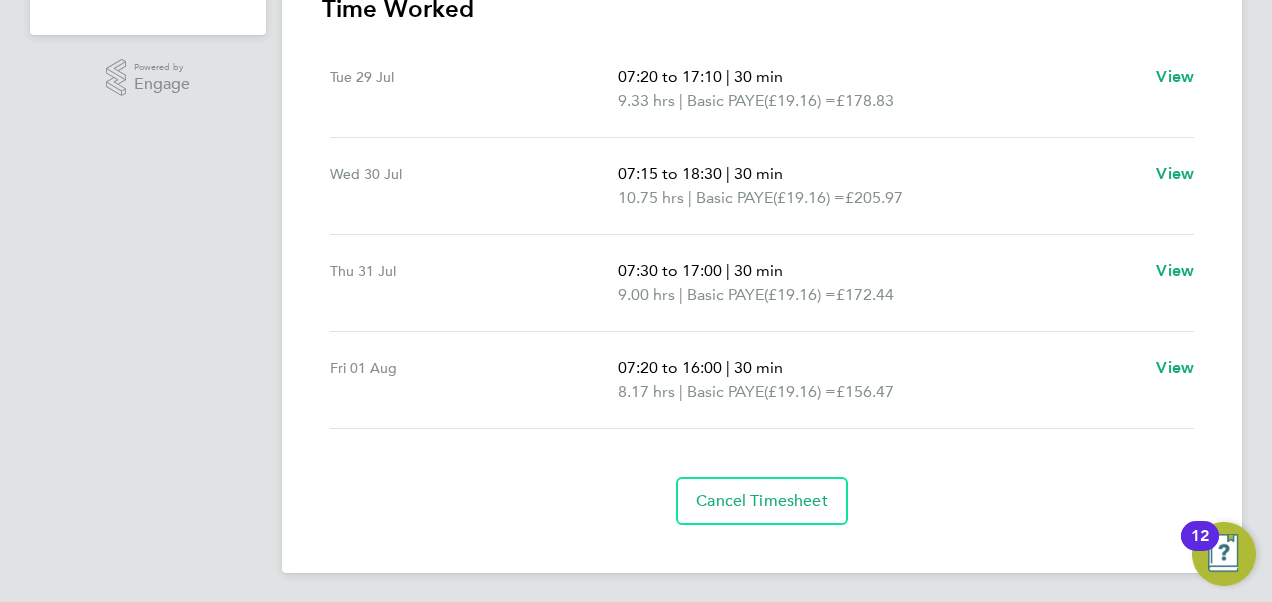 scroll, scrollTop: 97, scrollLeft: 0, axis: vertical 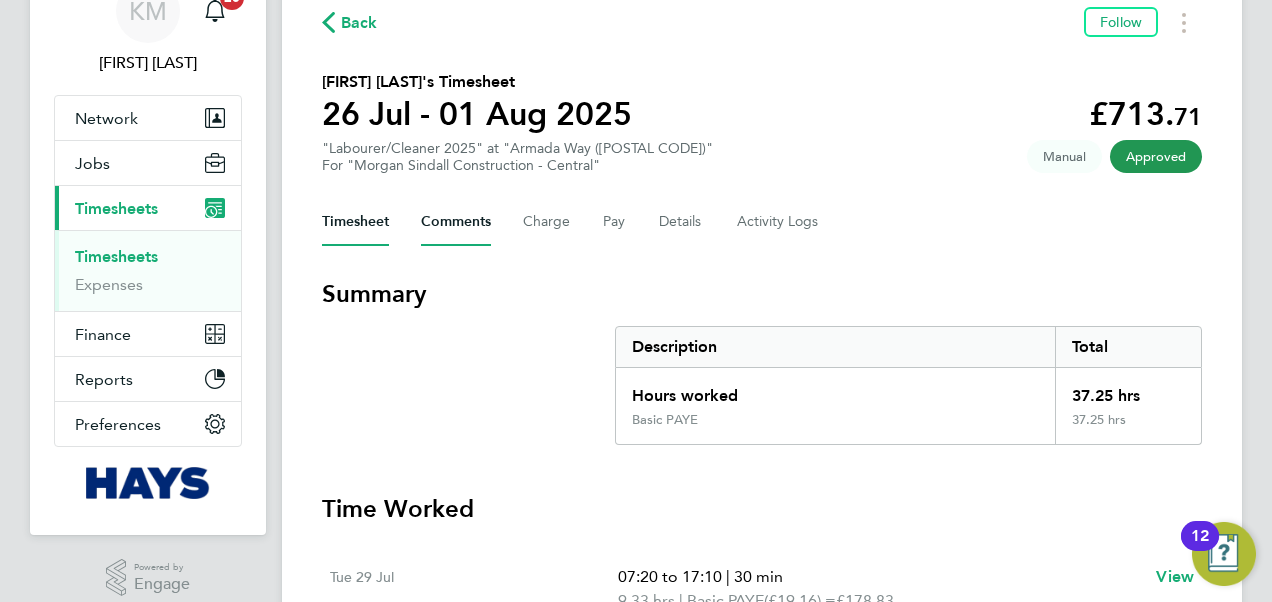 click on "Comments" at bounding box center (456, 222) 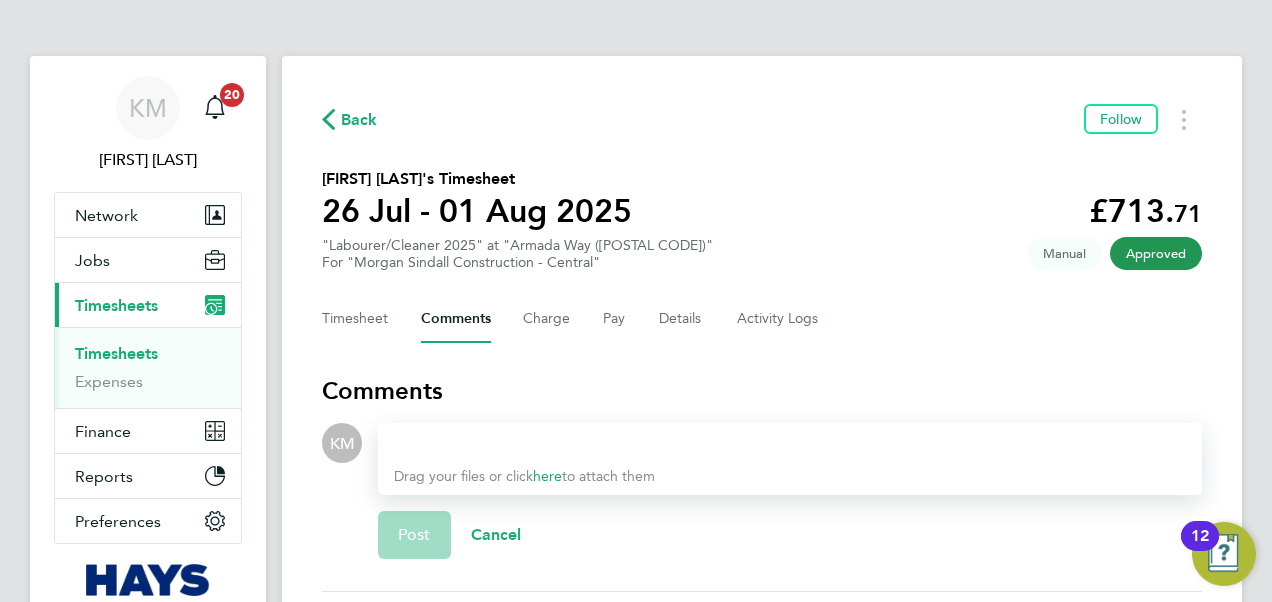 scroll, scrollTop: 170, scrollLeft: 0, axis: vertical 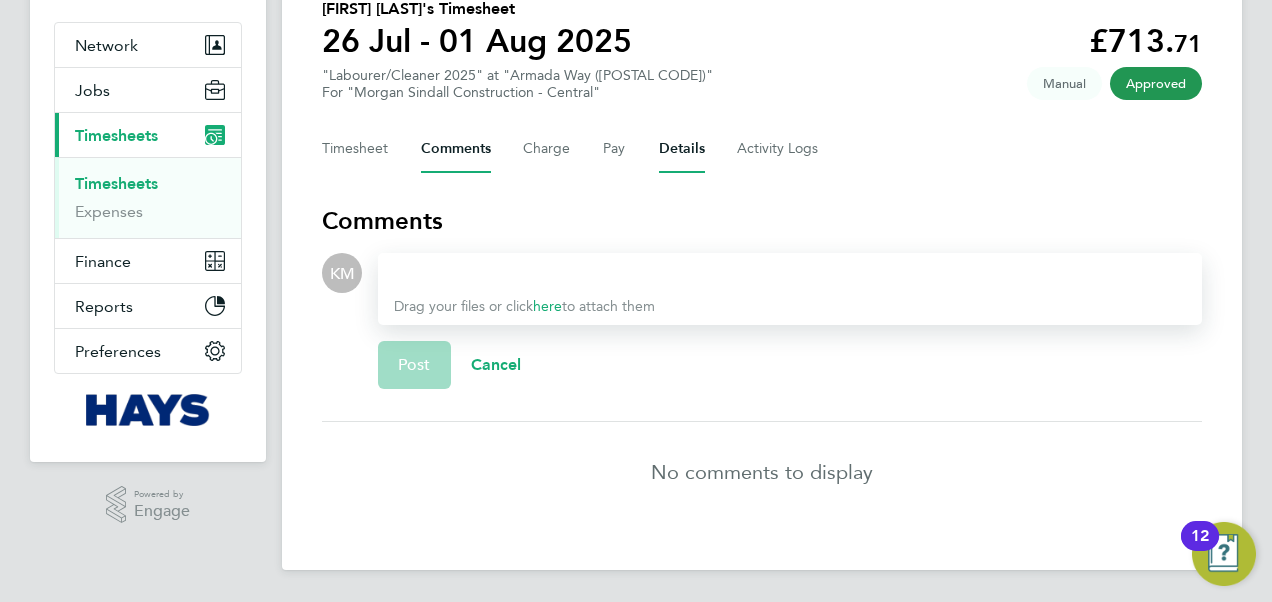 click on "Details" at bounding box center (682, 149) 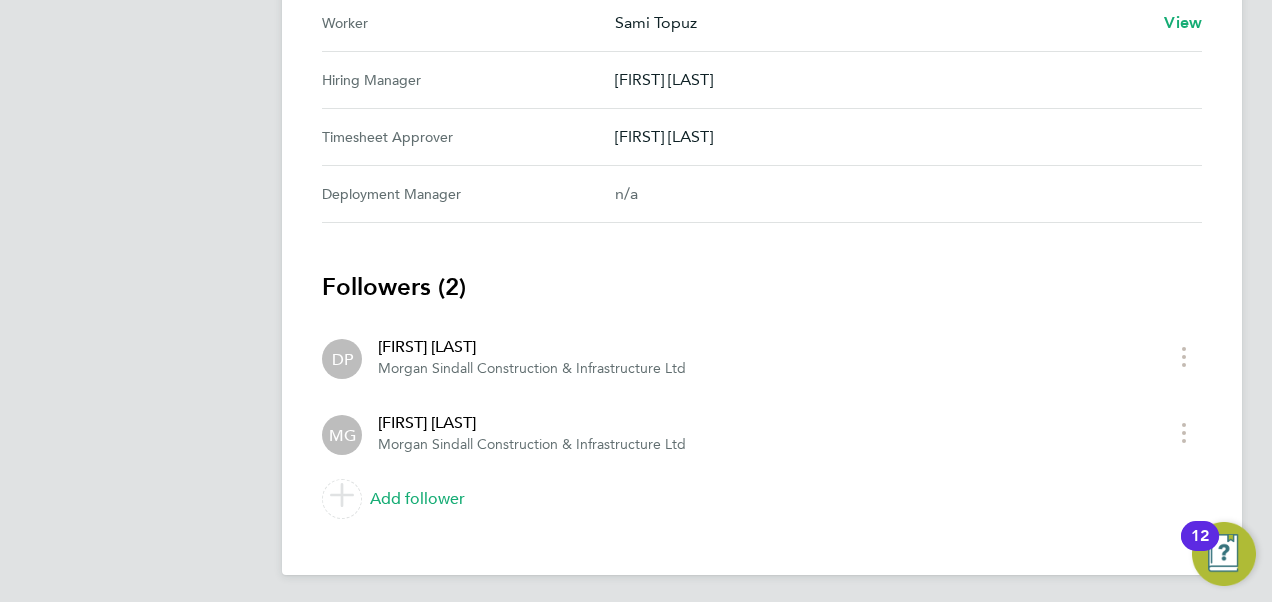 scroll, scrollTop: 580, scrollLeft: 0, axis: vertical 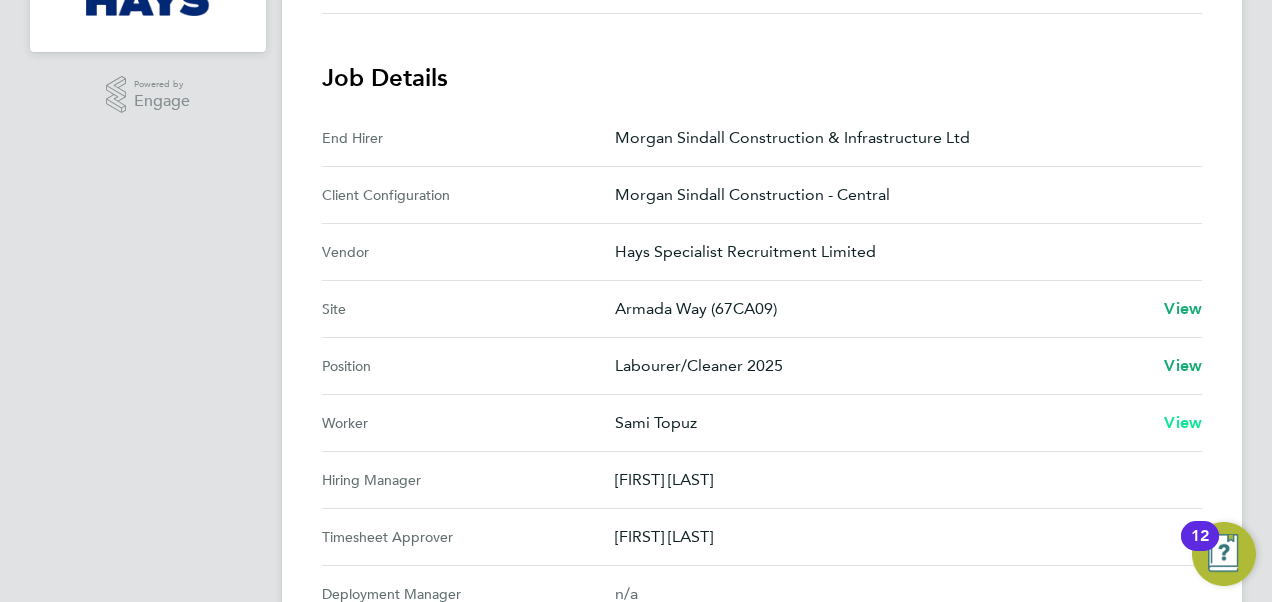 click on "View" at bounding box center [1183, 422] 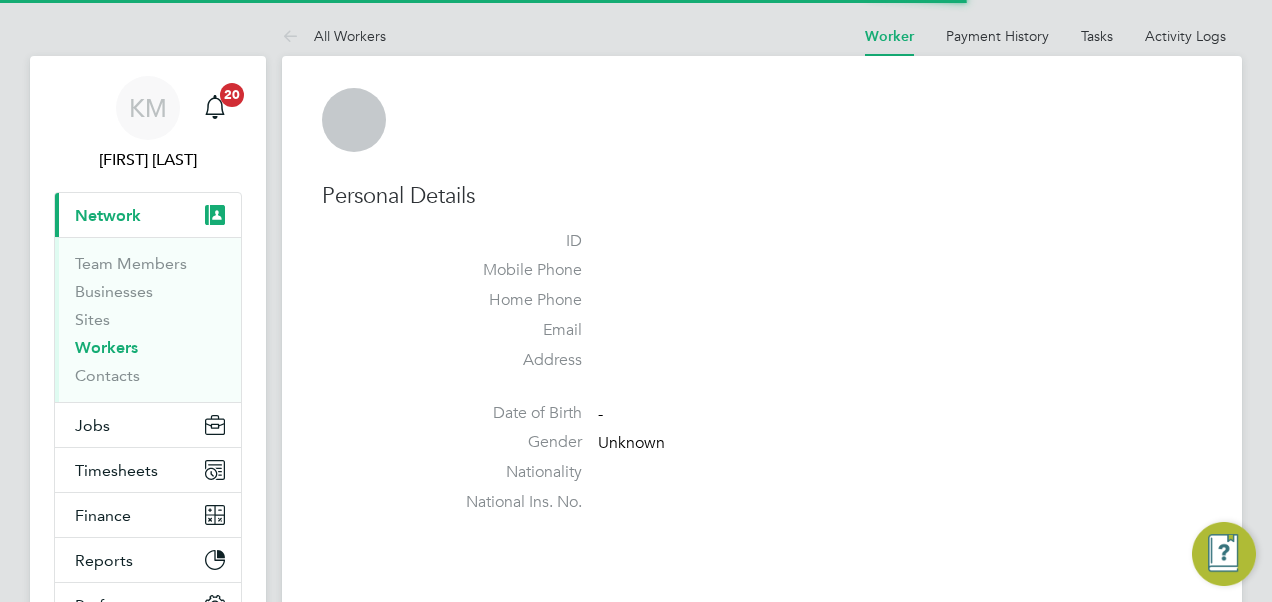 scroll, scrollTop: 0, scrollLeft: 0, axis: both 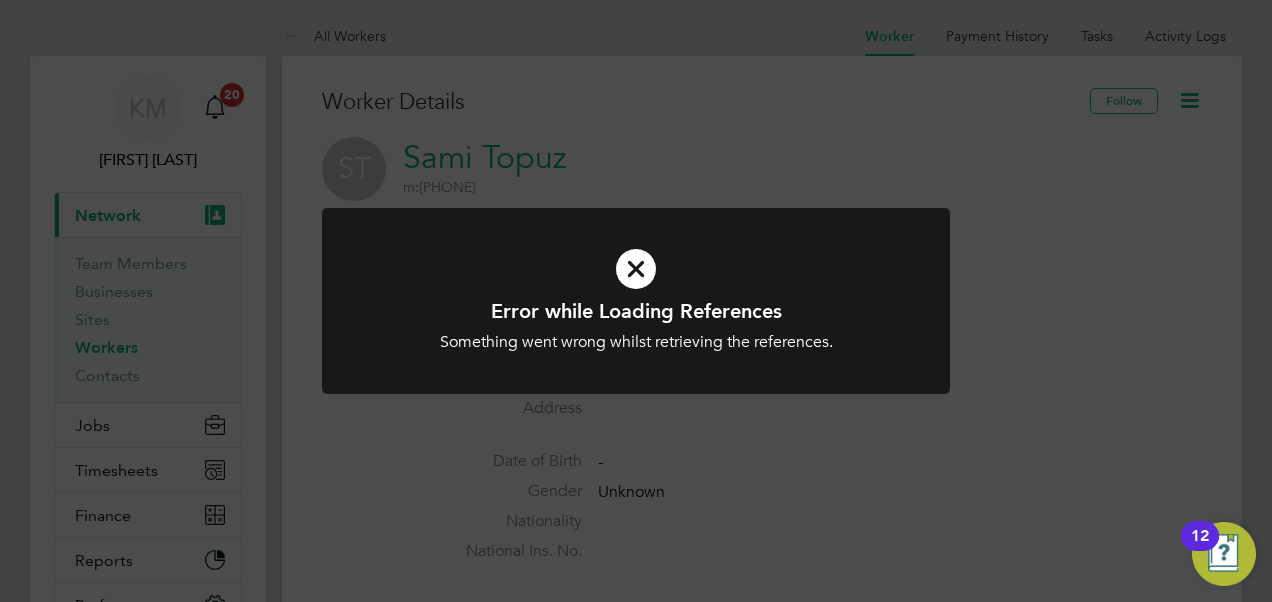 click on "Error while Loading References Something went wrong whilst retrieving the references. Cancel Okay" 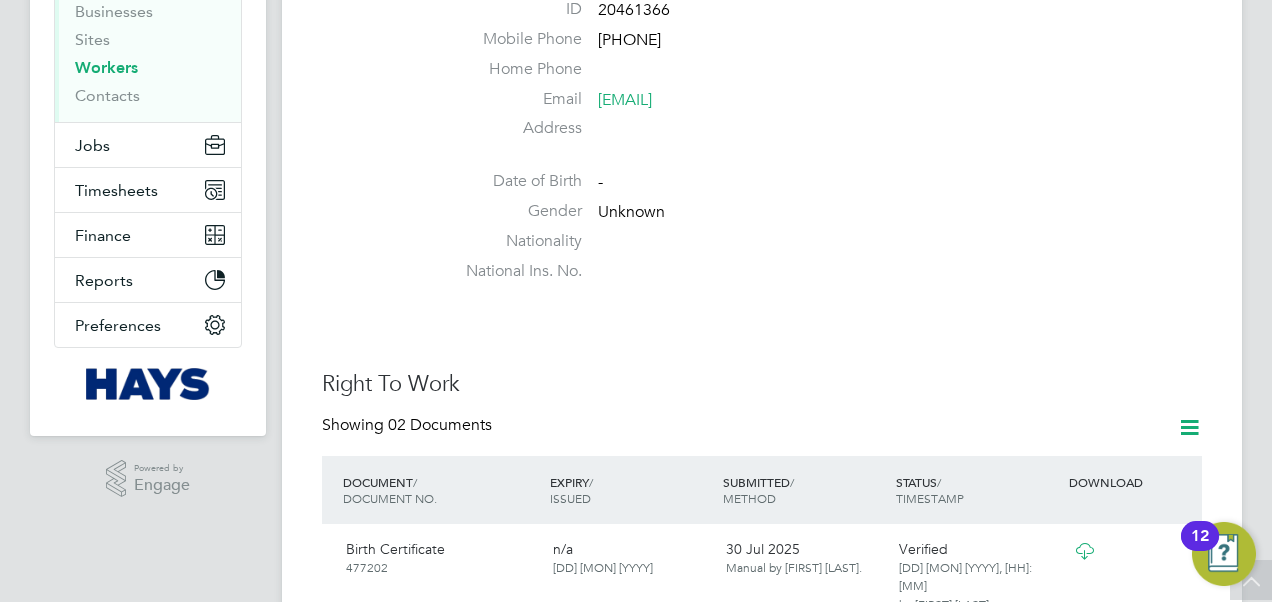 scroll, scrollTop: 0, scrollLeft: 0, axis: both 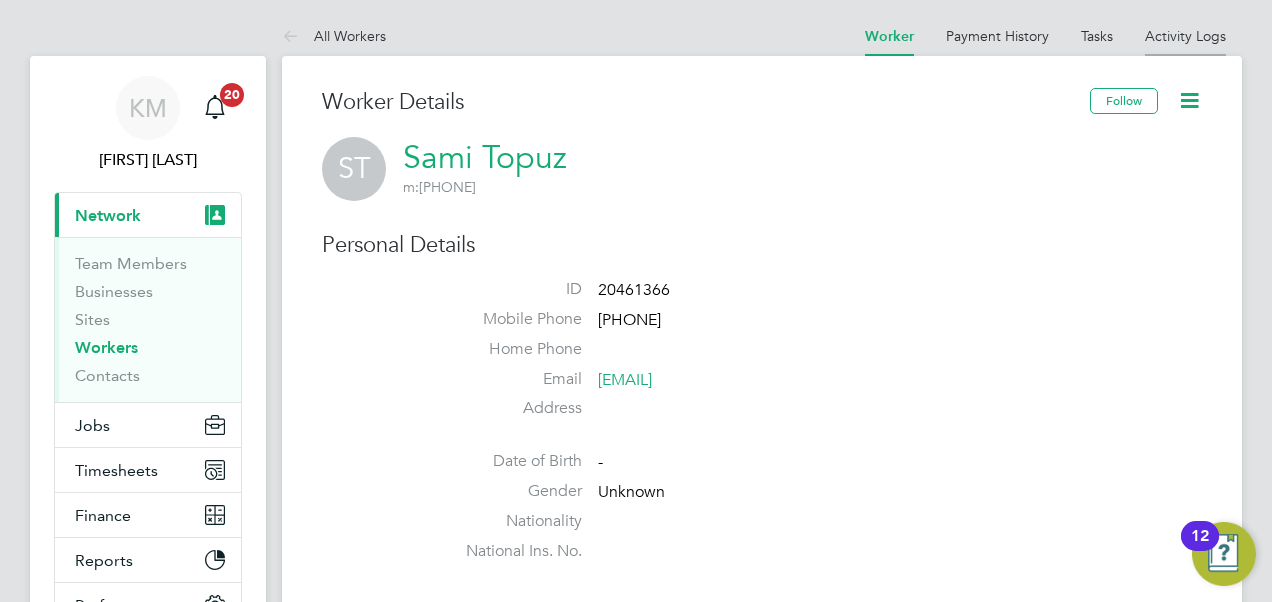 click on "Activity Logs" at bounding box center (1185, 36) 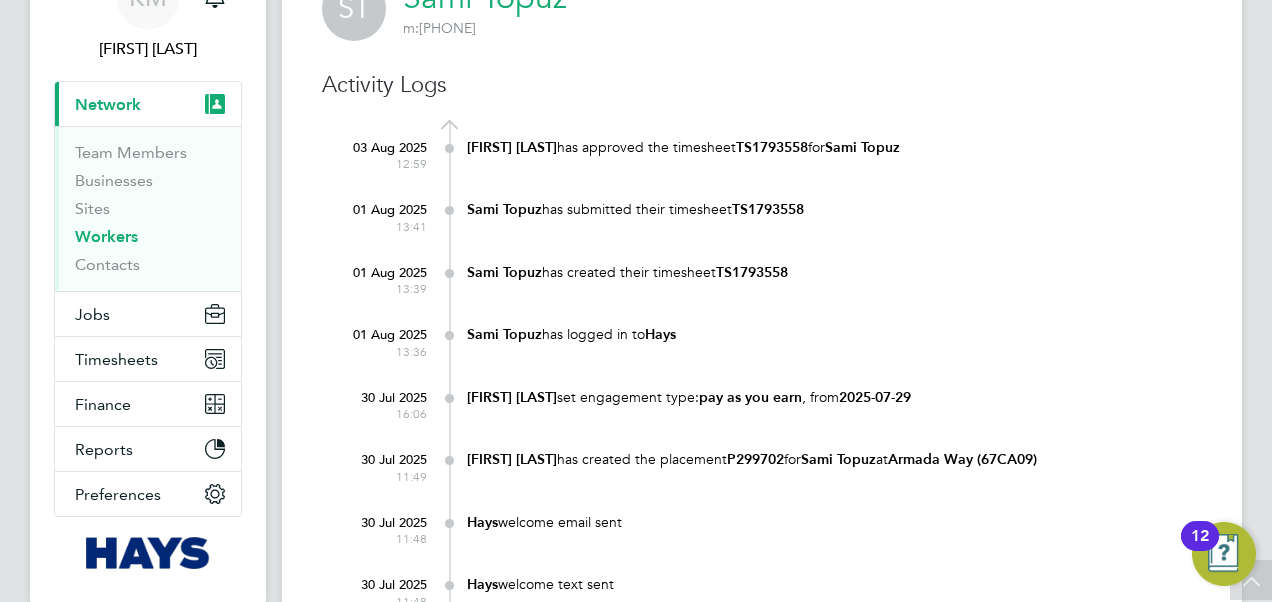 scroll, scrollTop: 0, scrollLeft: 0, axis: both 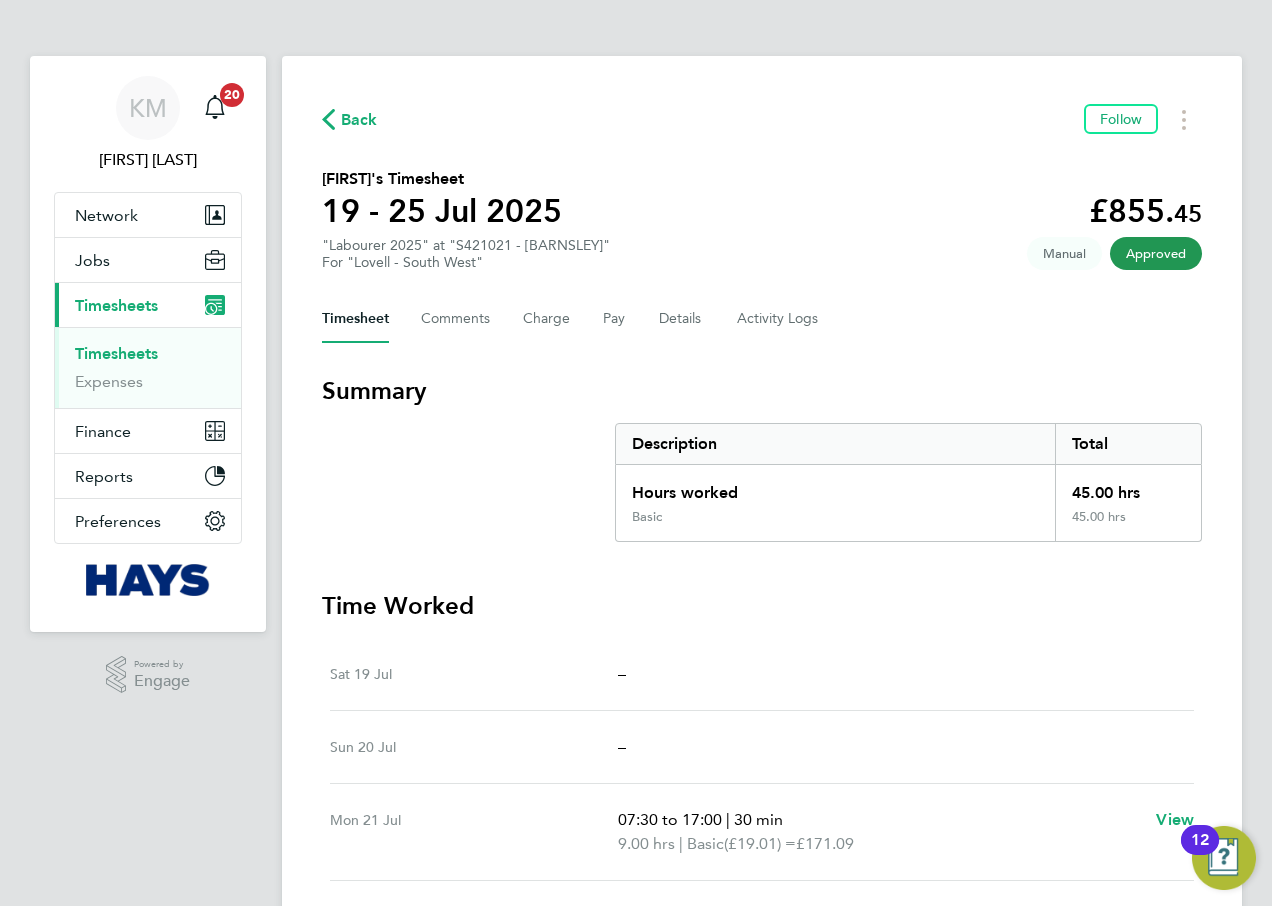 click on "Timesheets" at bounding box center [116, 353] 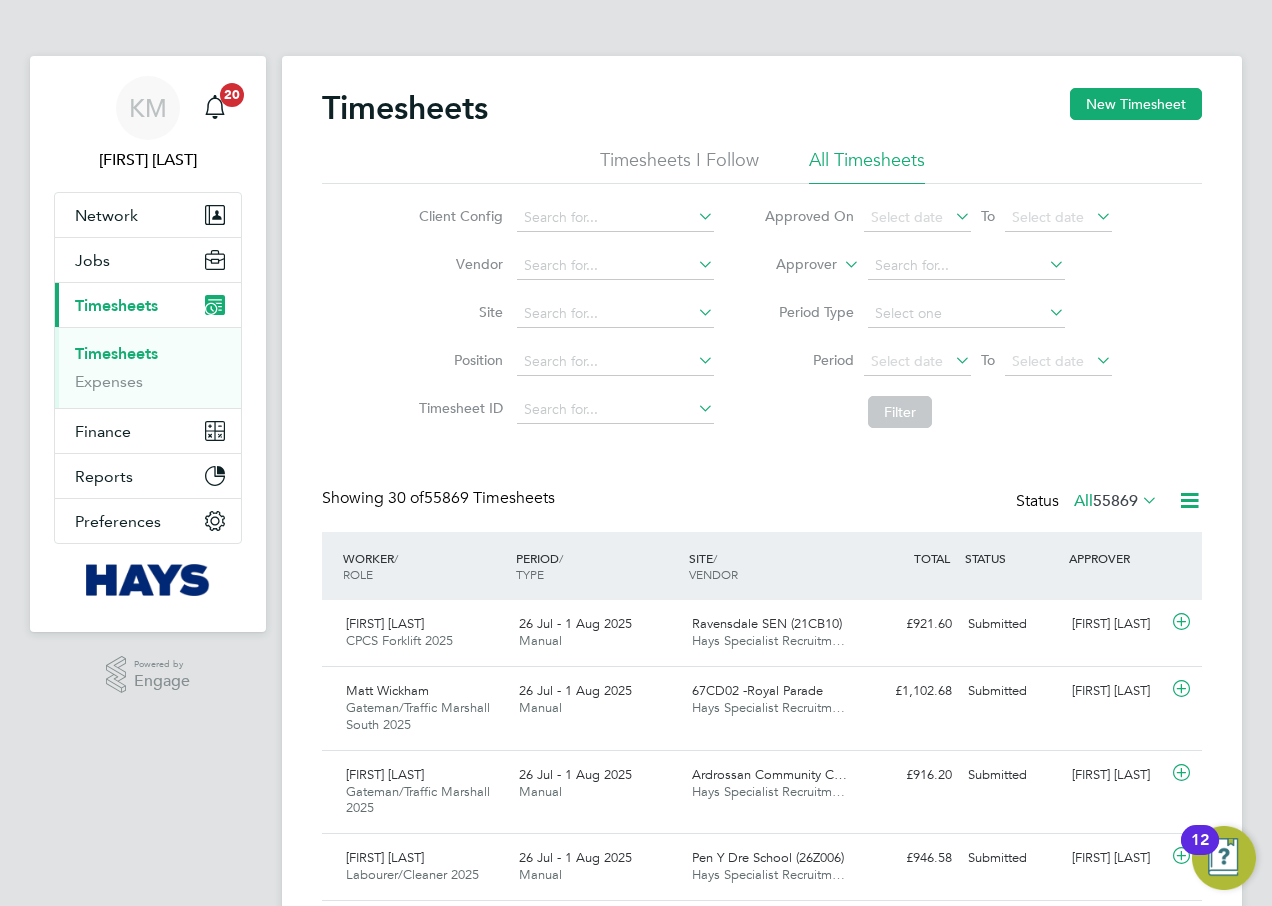 scroll, scrollTop: 10, scrollLeft: 10, axis: both 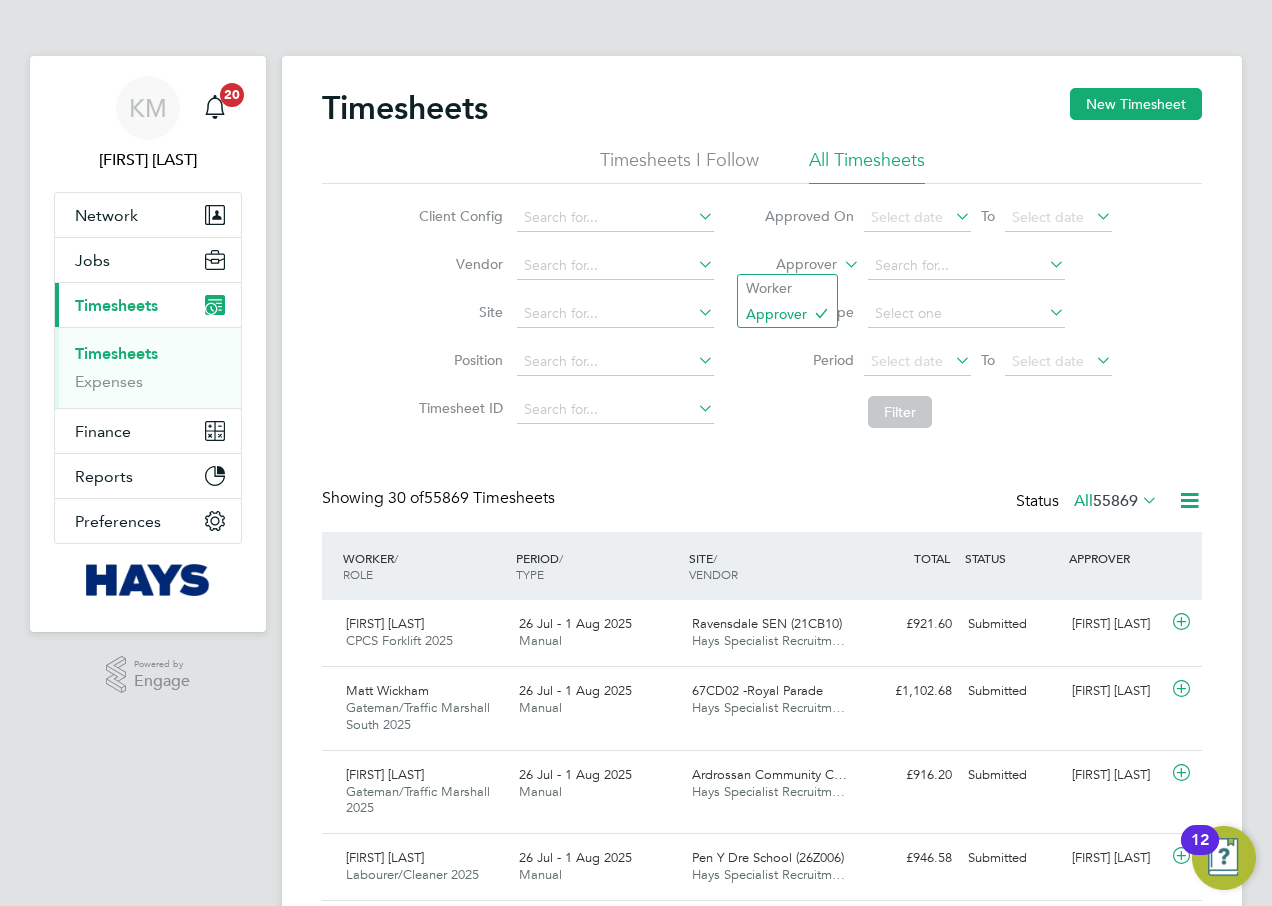 click 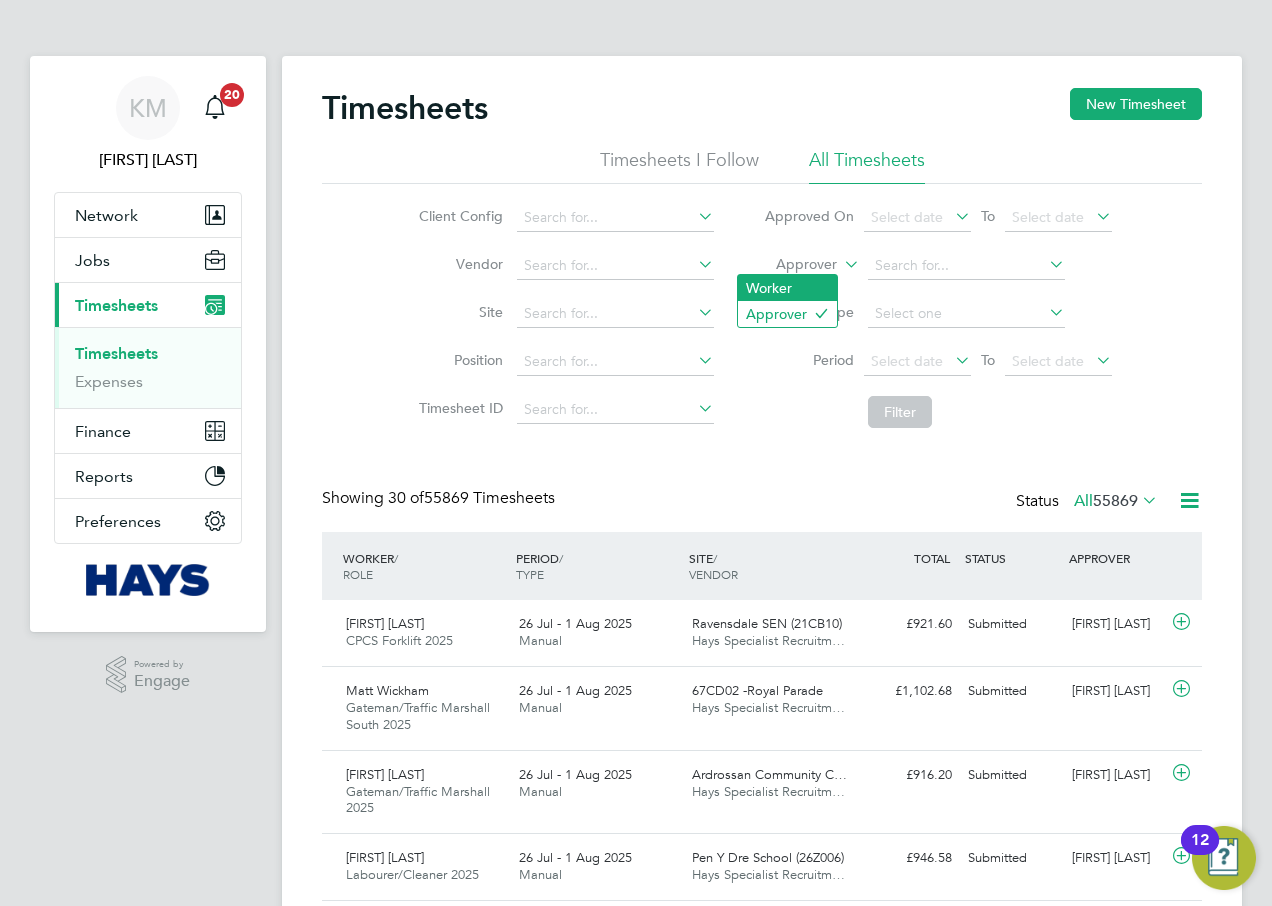 click on "Worker" 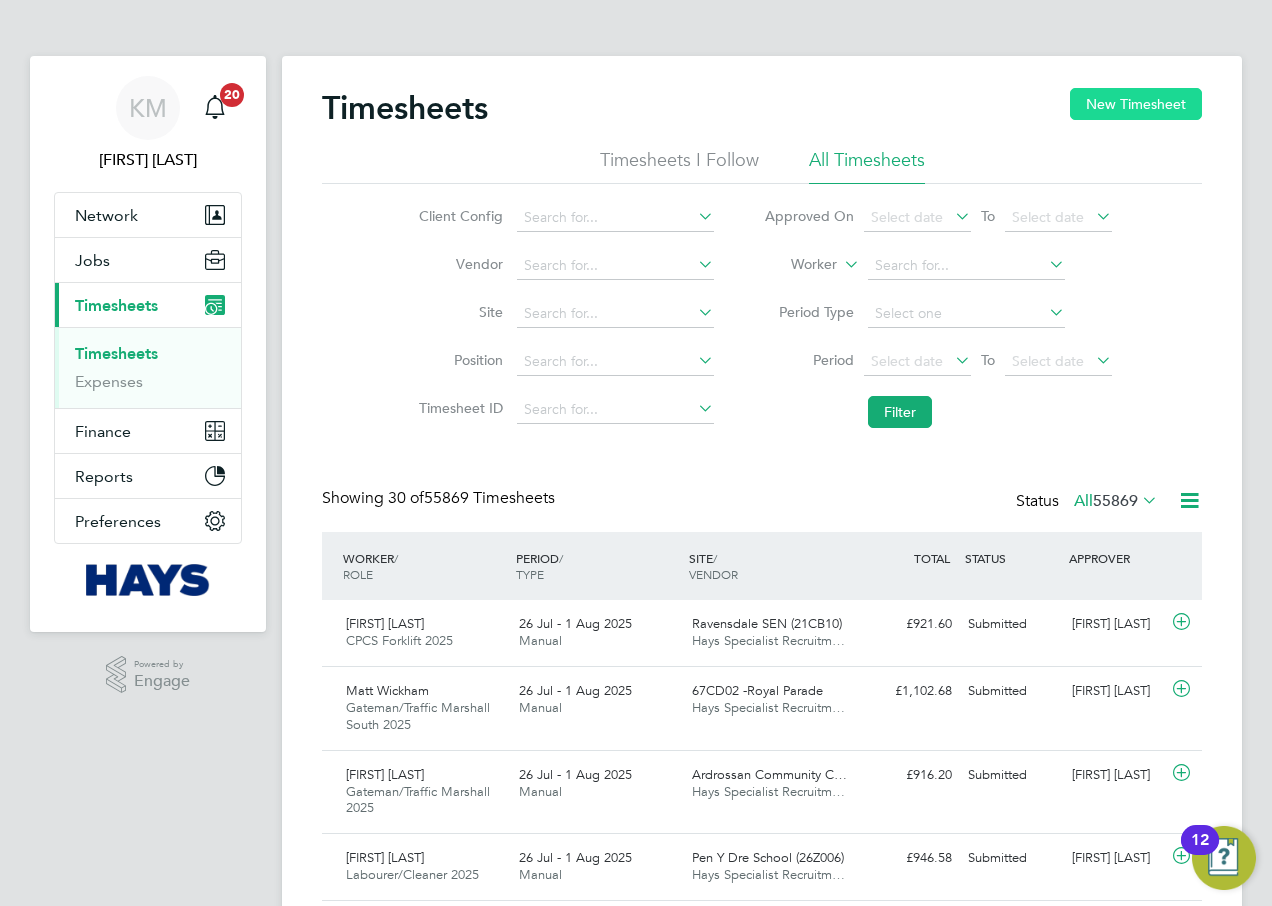 click on "New Timesheet" 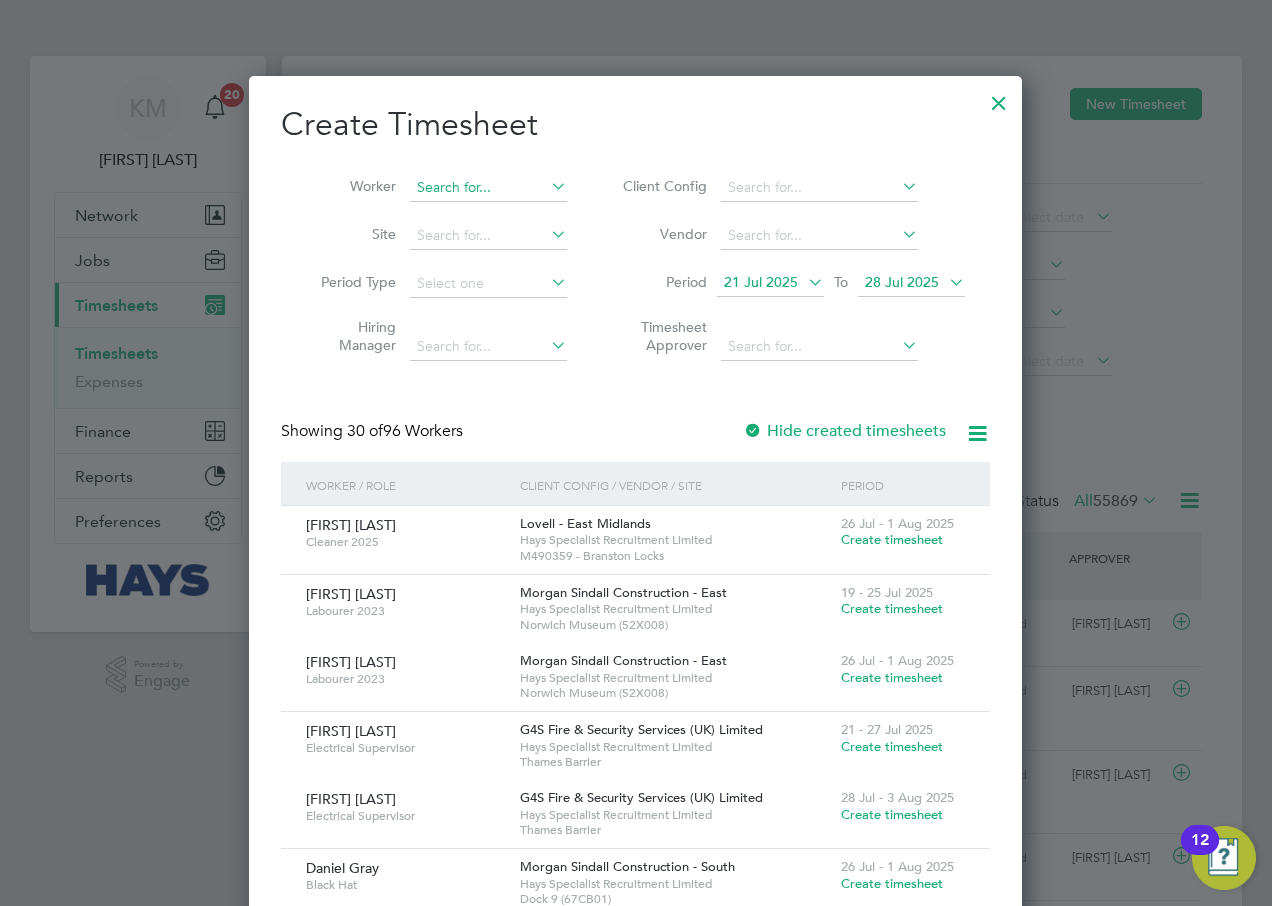 click at bounding box center [488, 188] 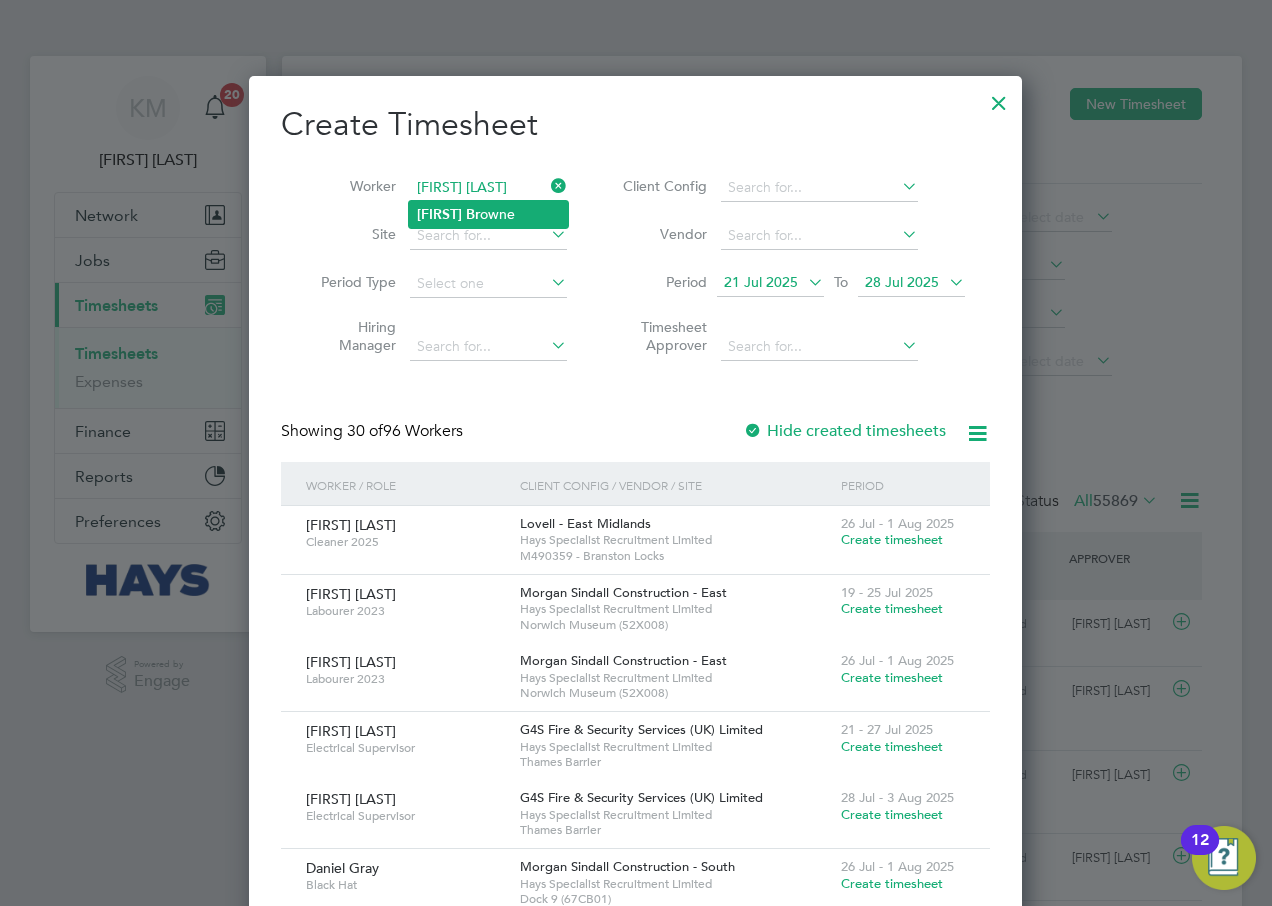 click on "Keyon" 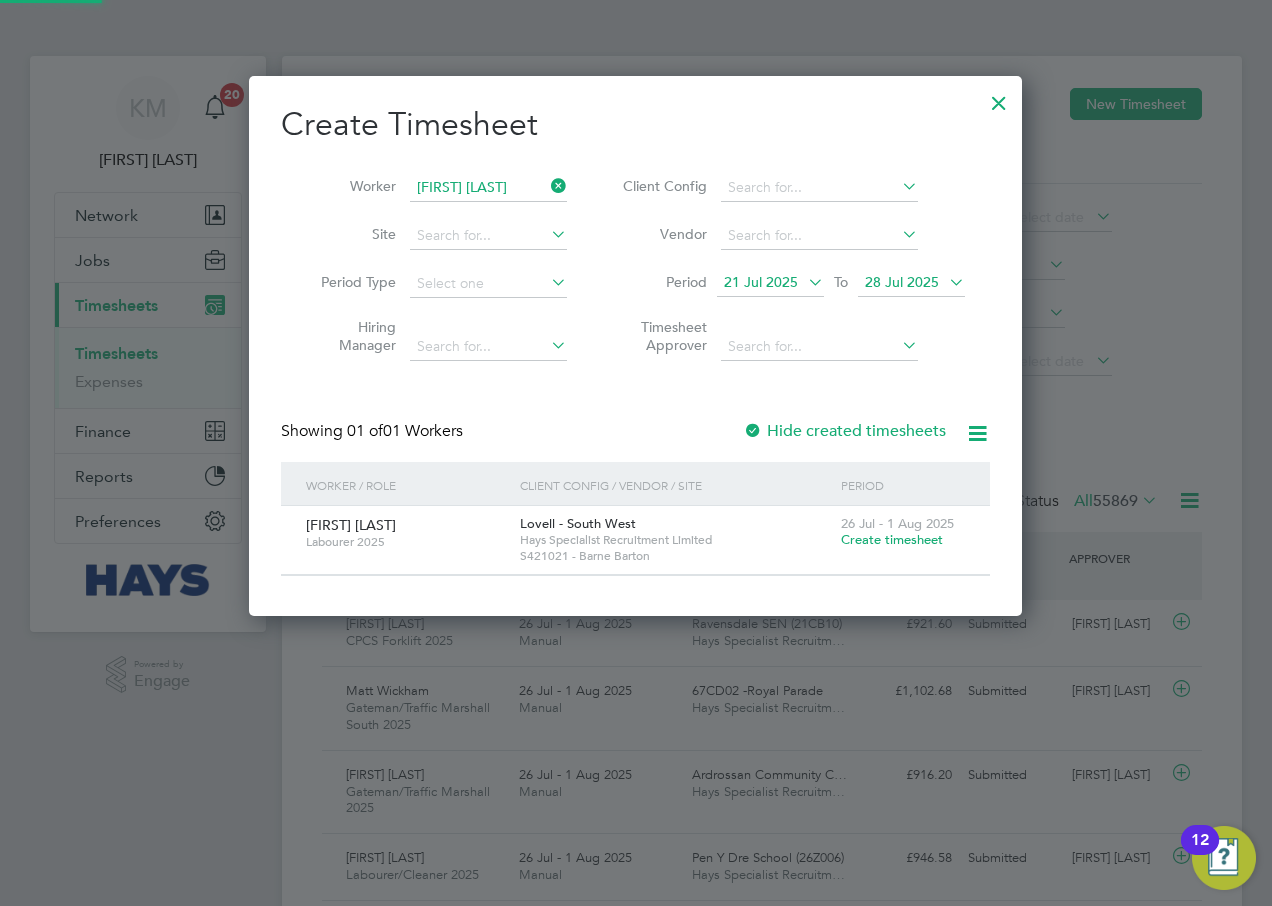 click at bounding box center (945, 282) 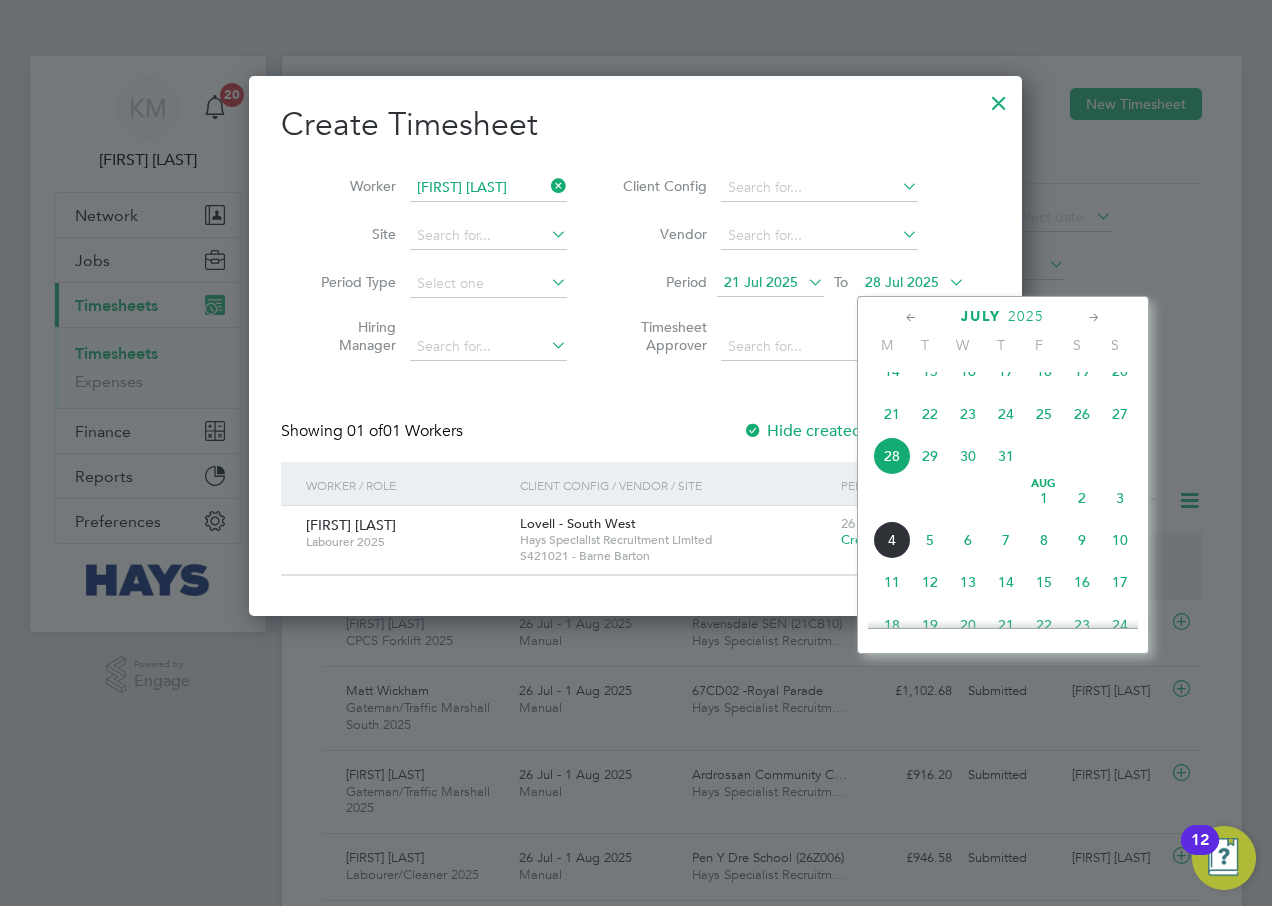 click on "Aug 1" 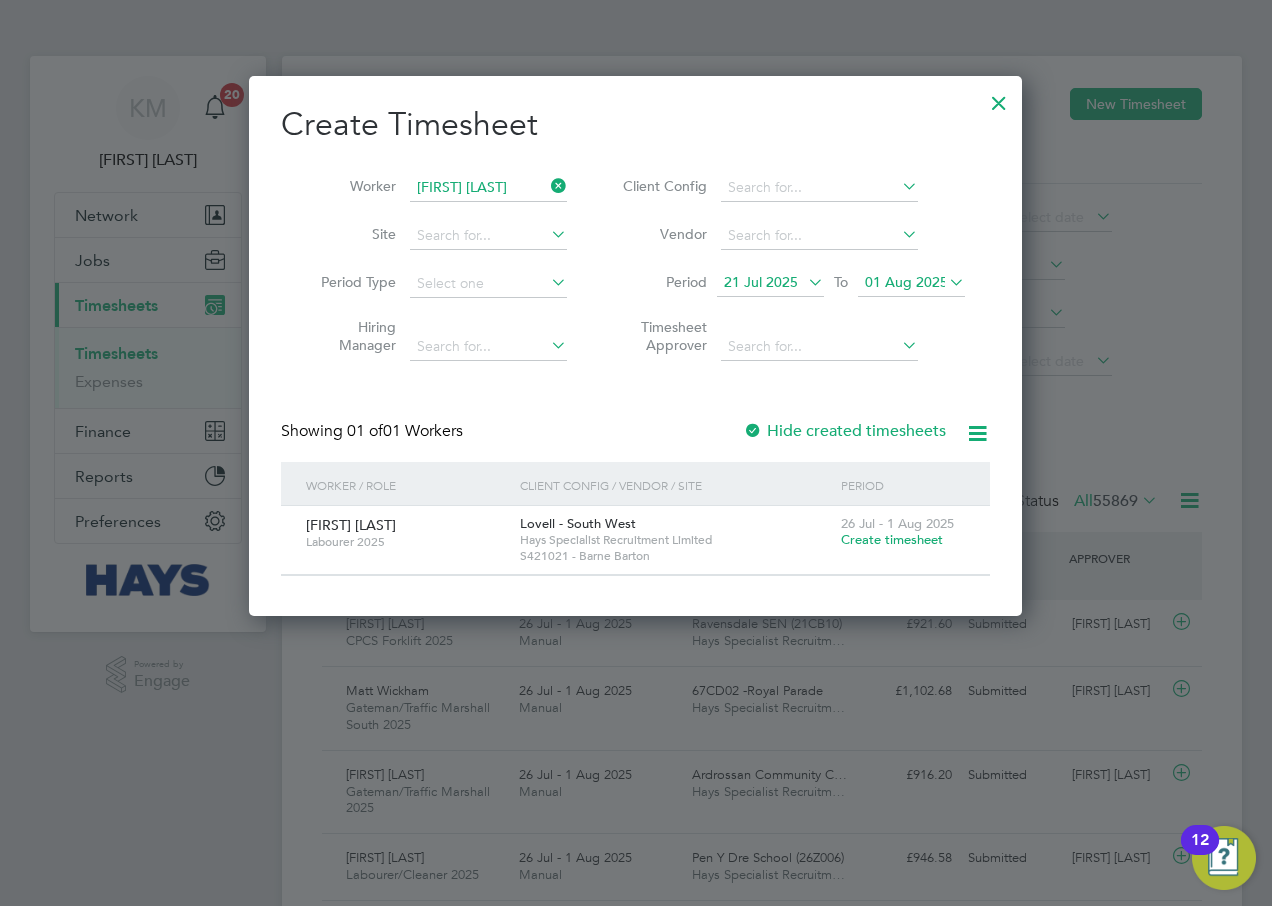 click on "Create timesheet" at bounding box center (892, 539) 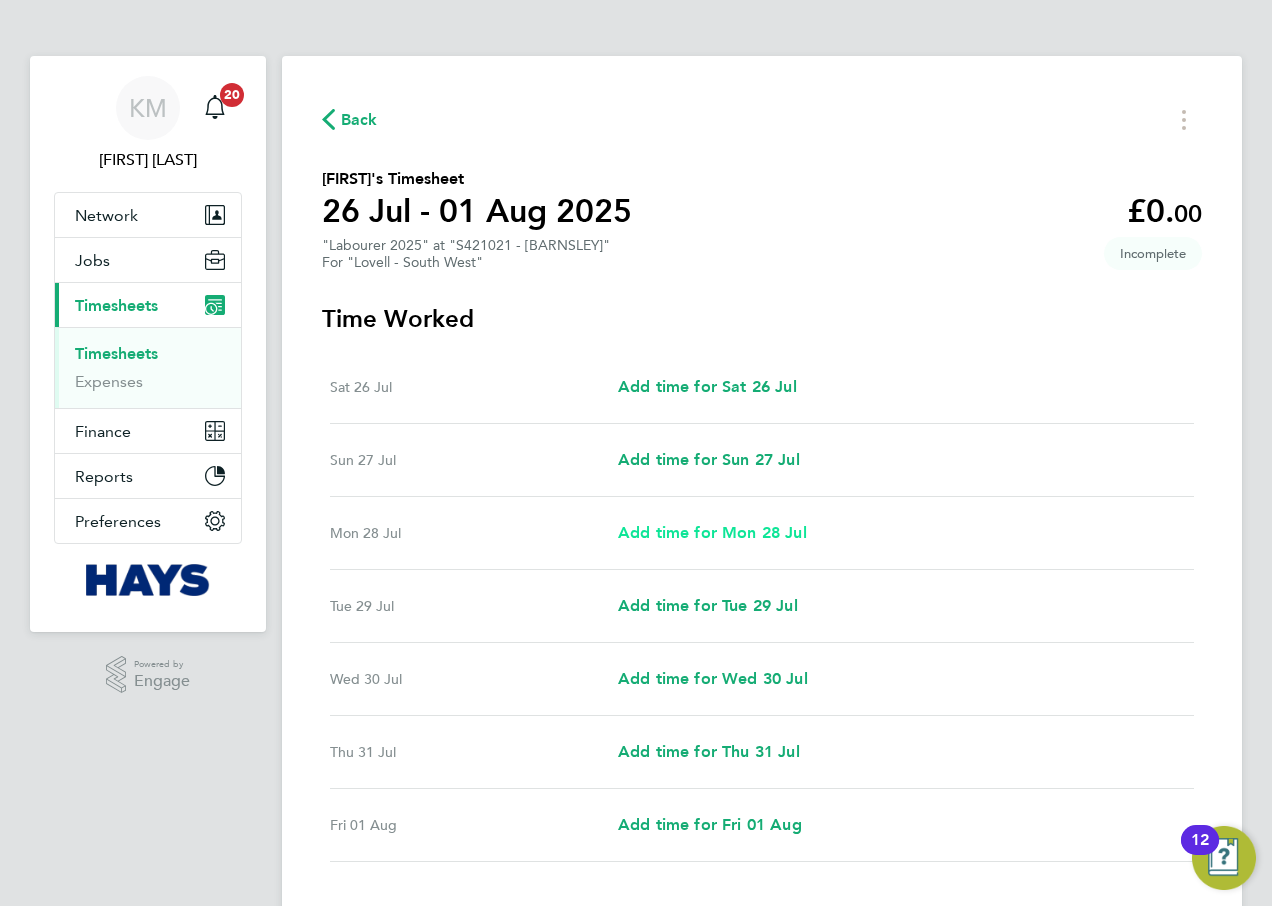 click on "Add time for Mon 28 Jul" at bounding box center (712, 532) 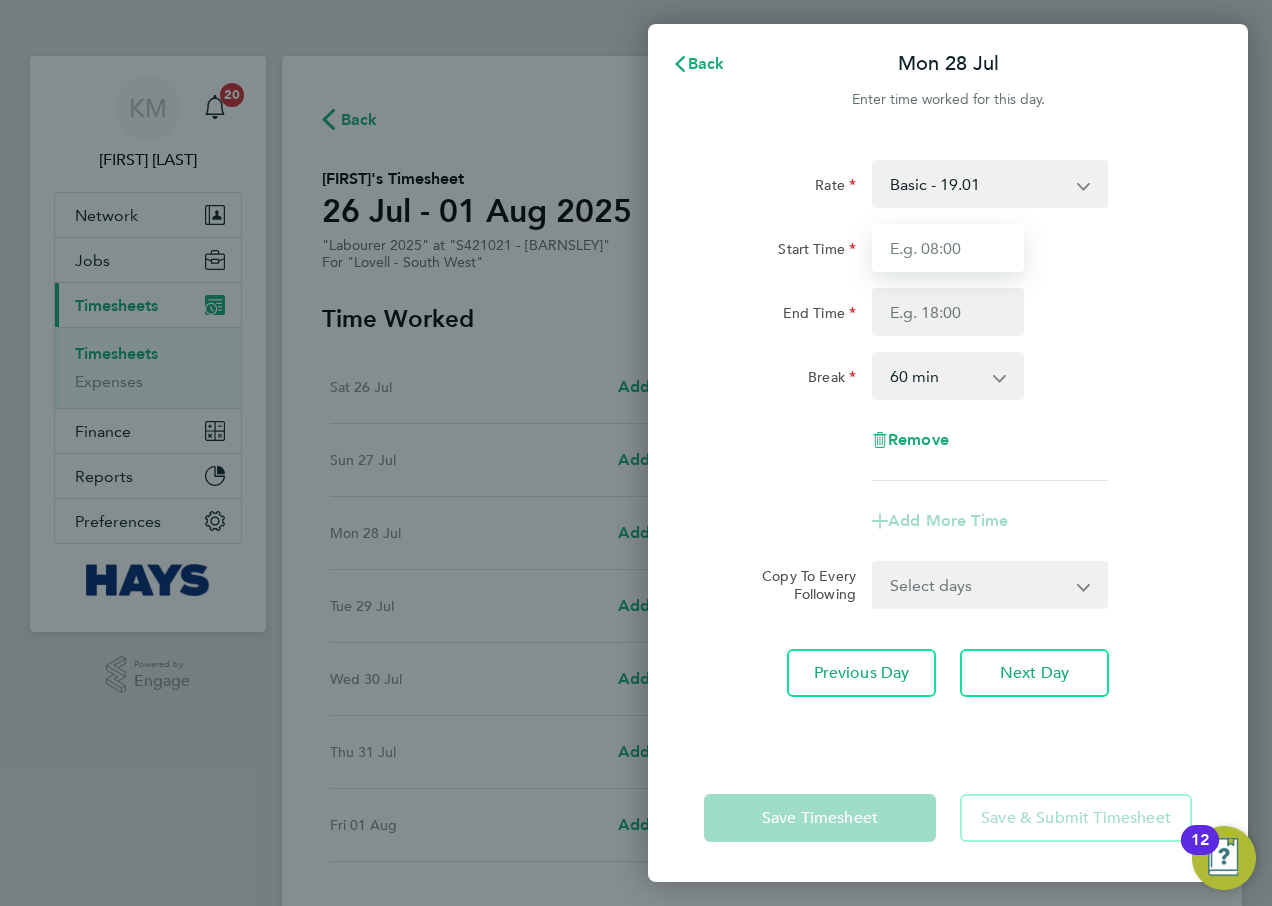 click on "Start Time" at bounding box center [948, 248] 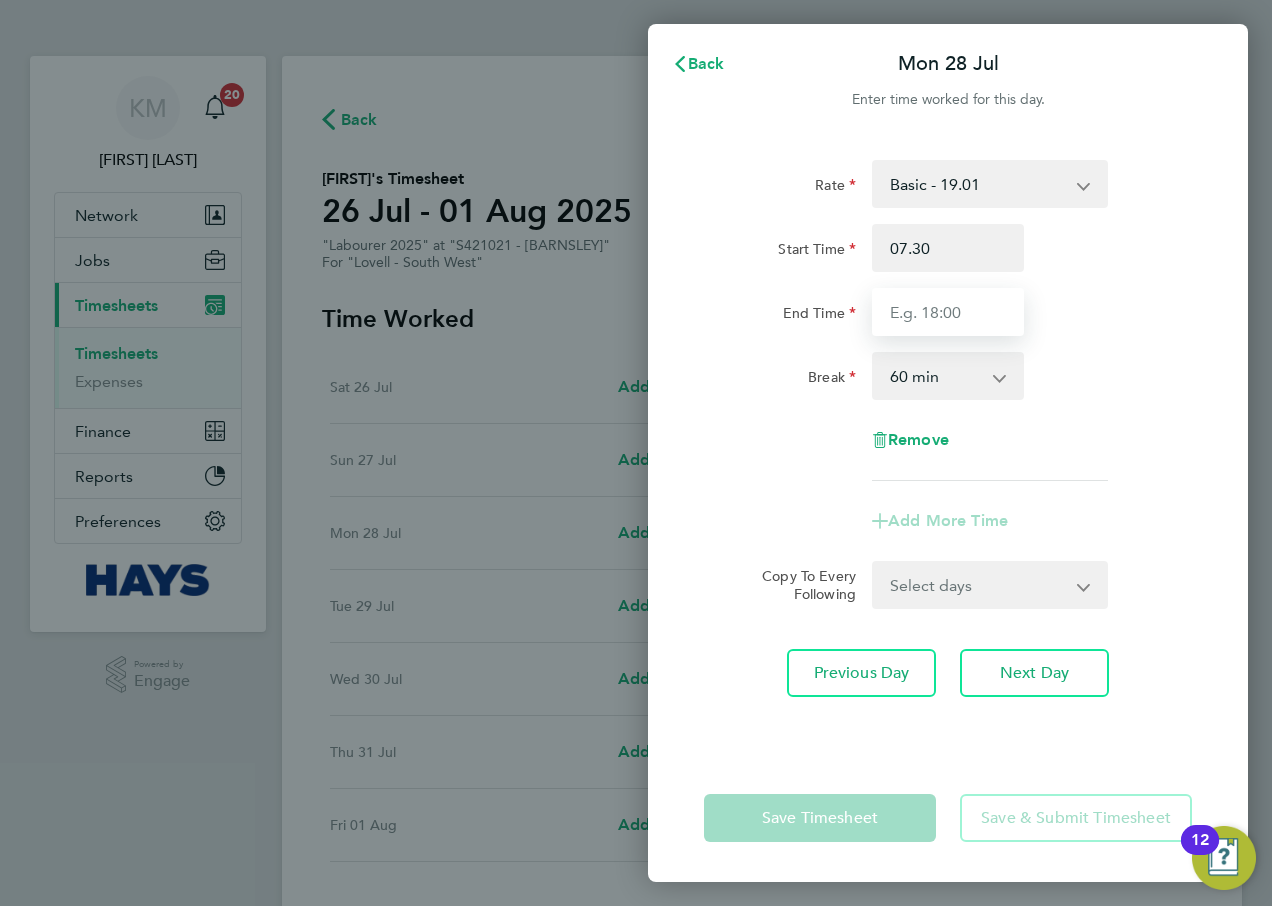 type on "07:30" 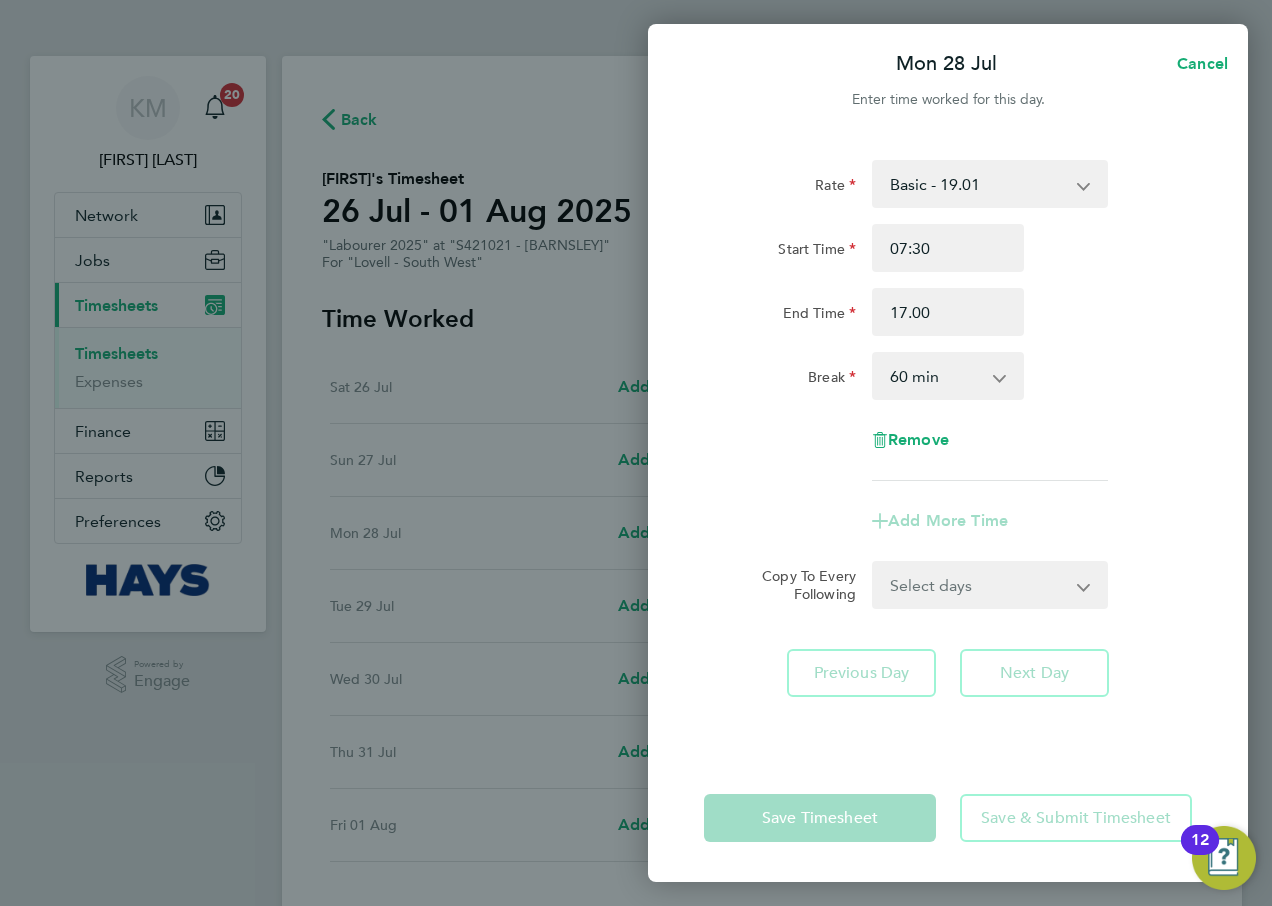type on "17:00" 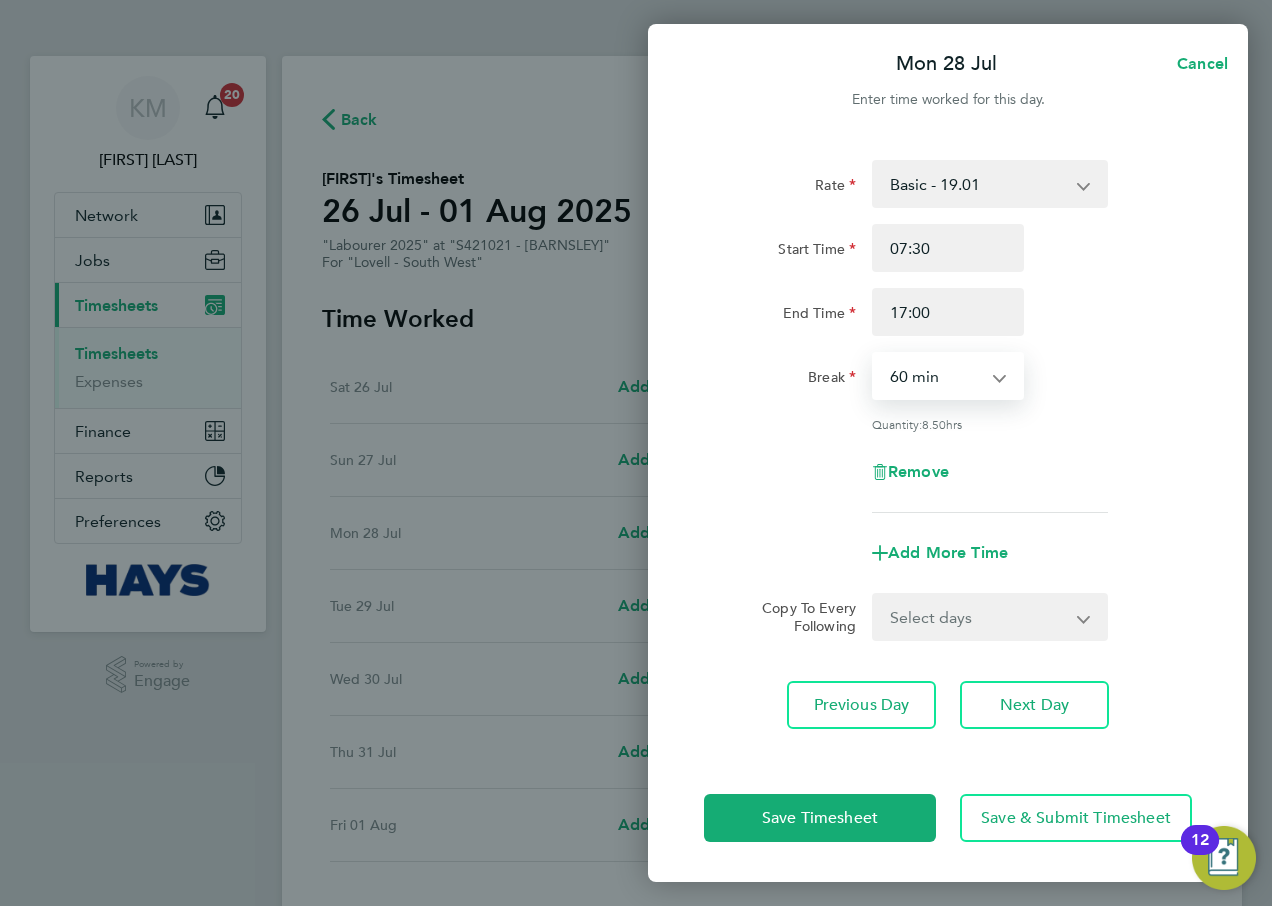 click 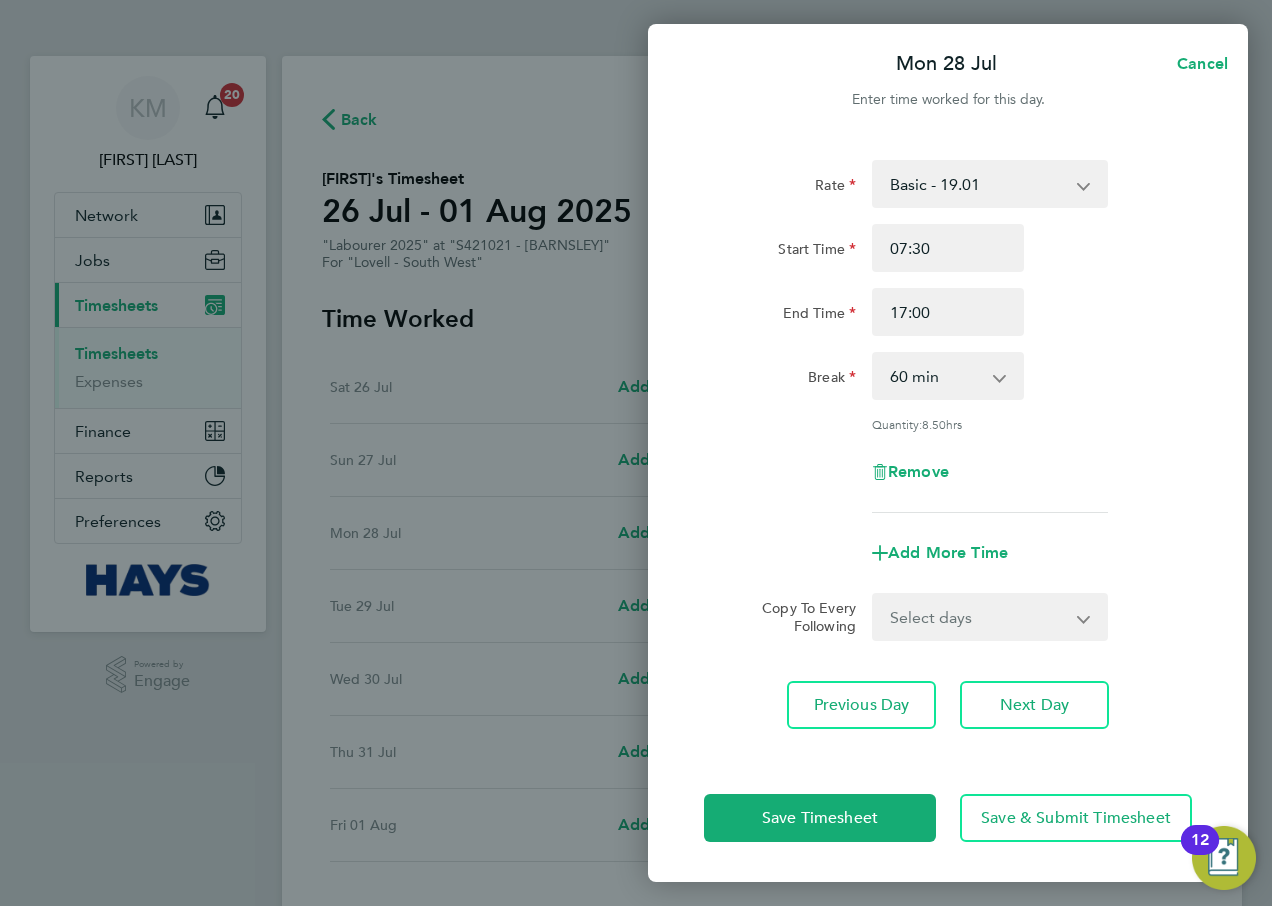 click 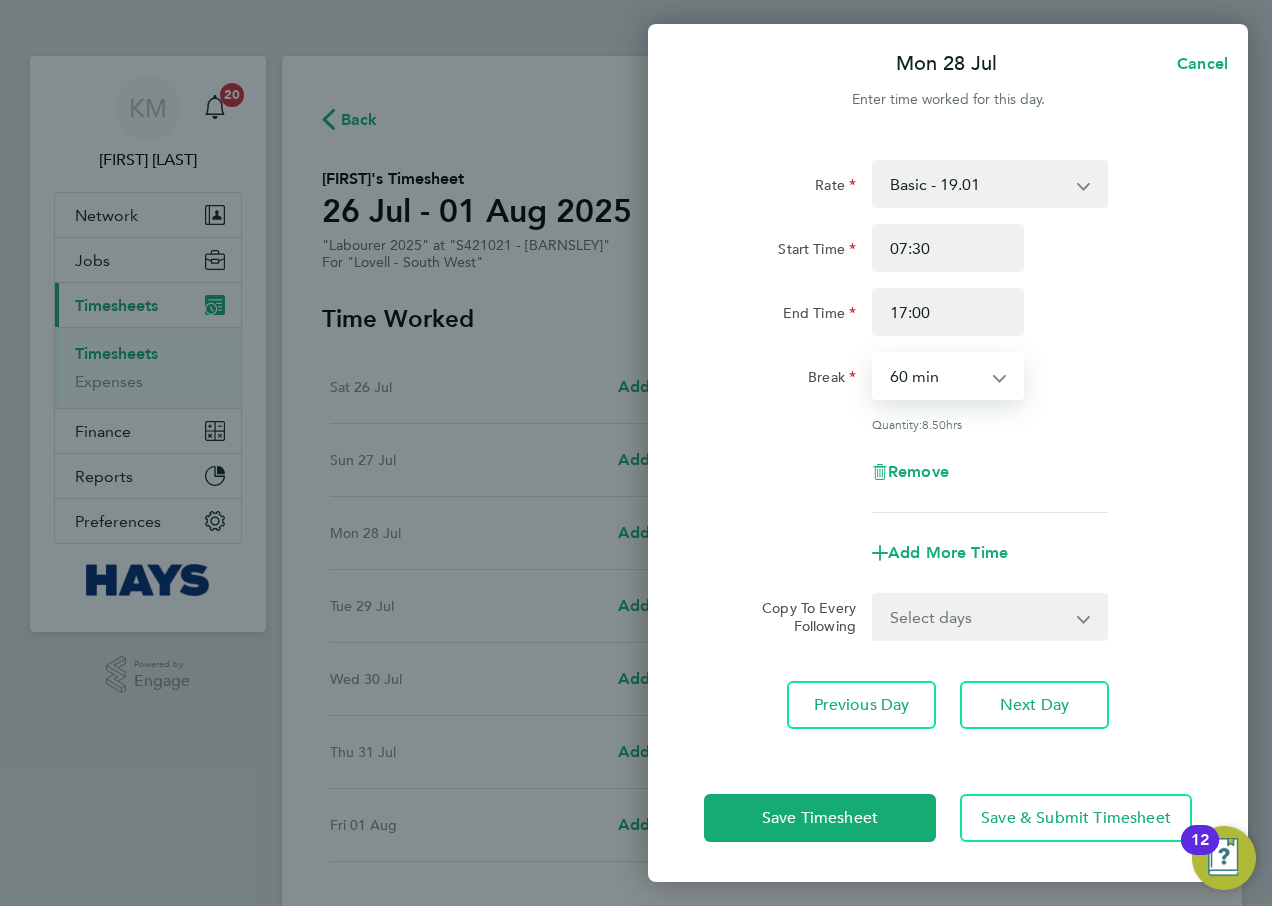 select on "30" 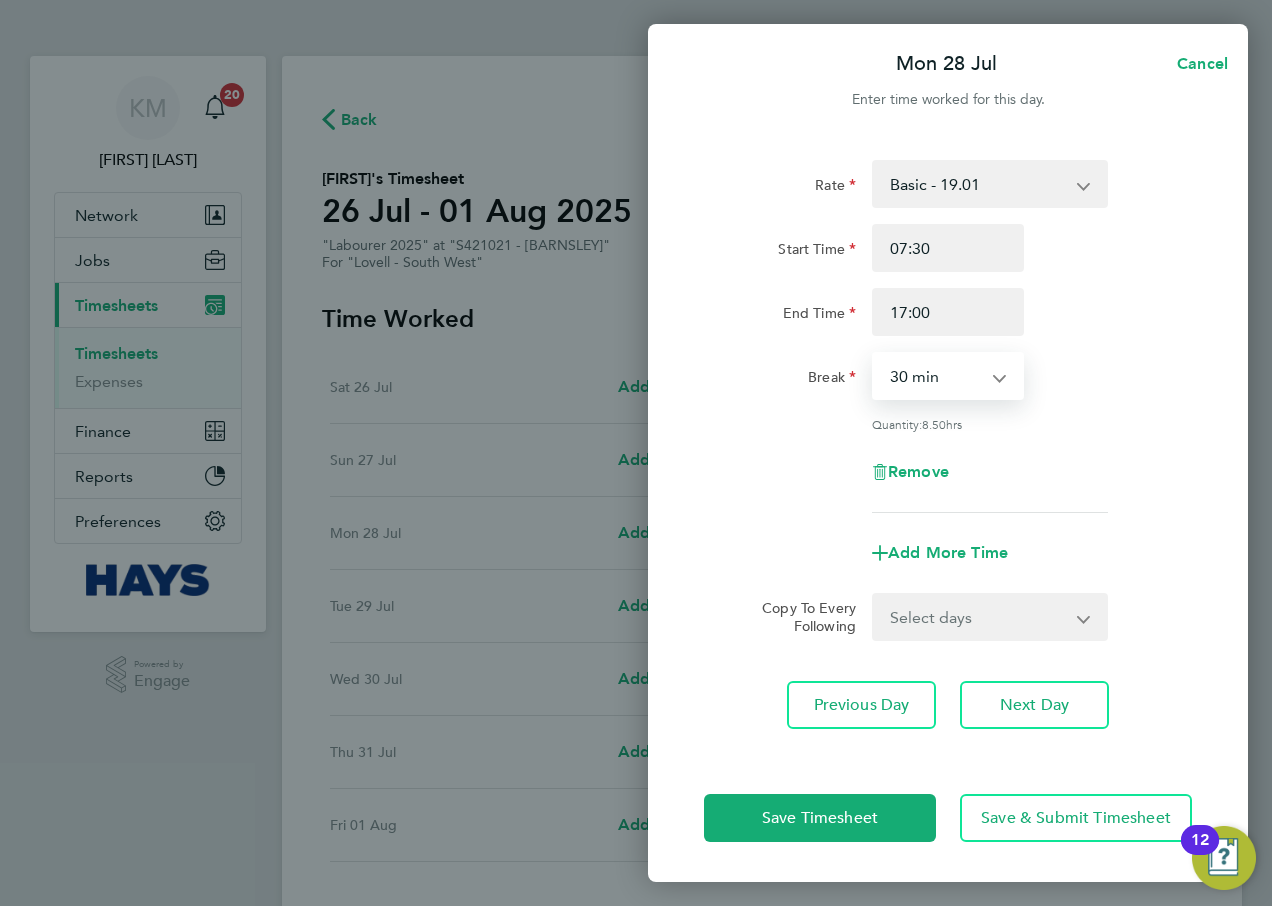 click on "0 min   15 min   30 min   45 min   60 min   75 min   90 min" at bounding box center (936, 376) 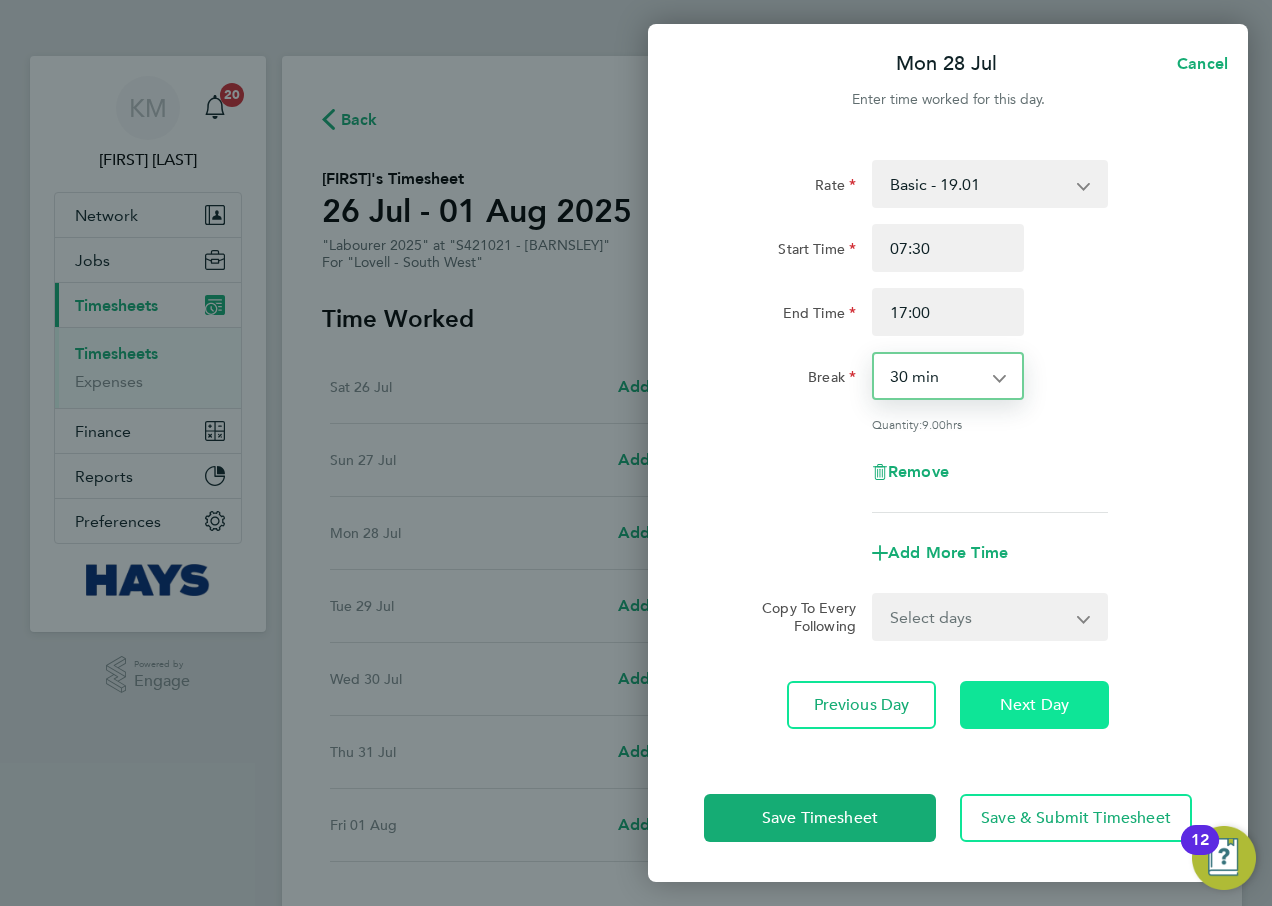 click on "Next Day" 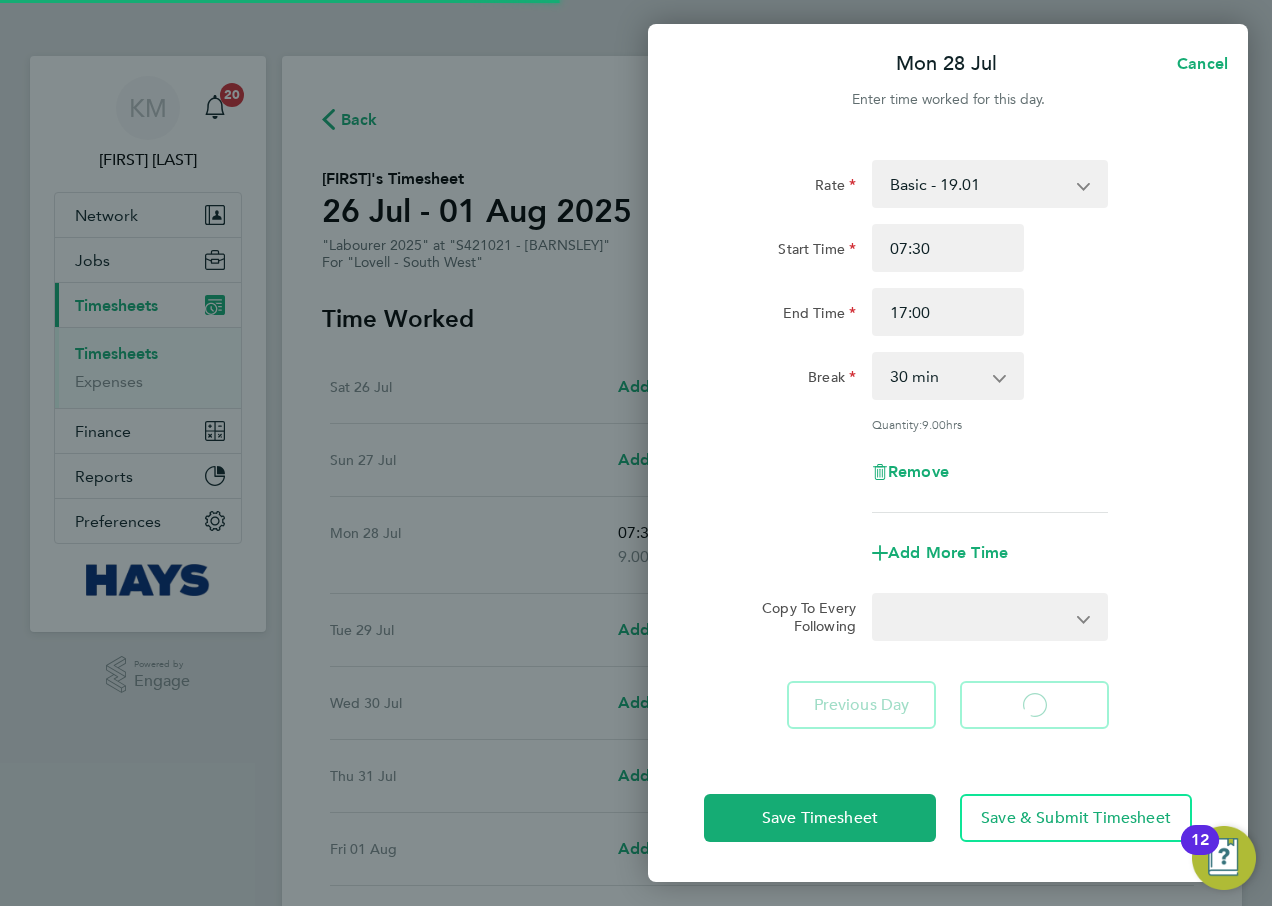 select on "60" 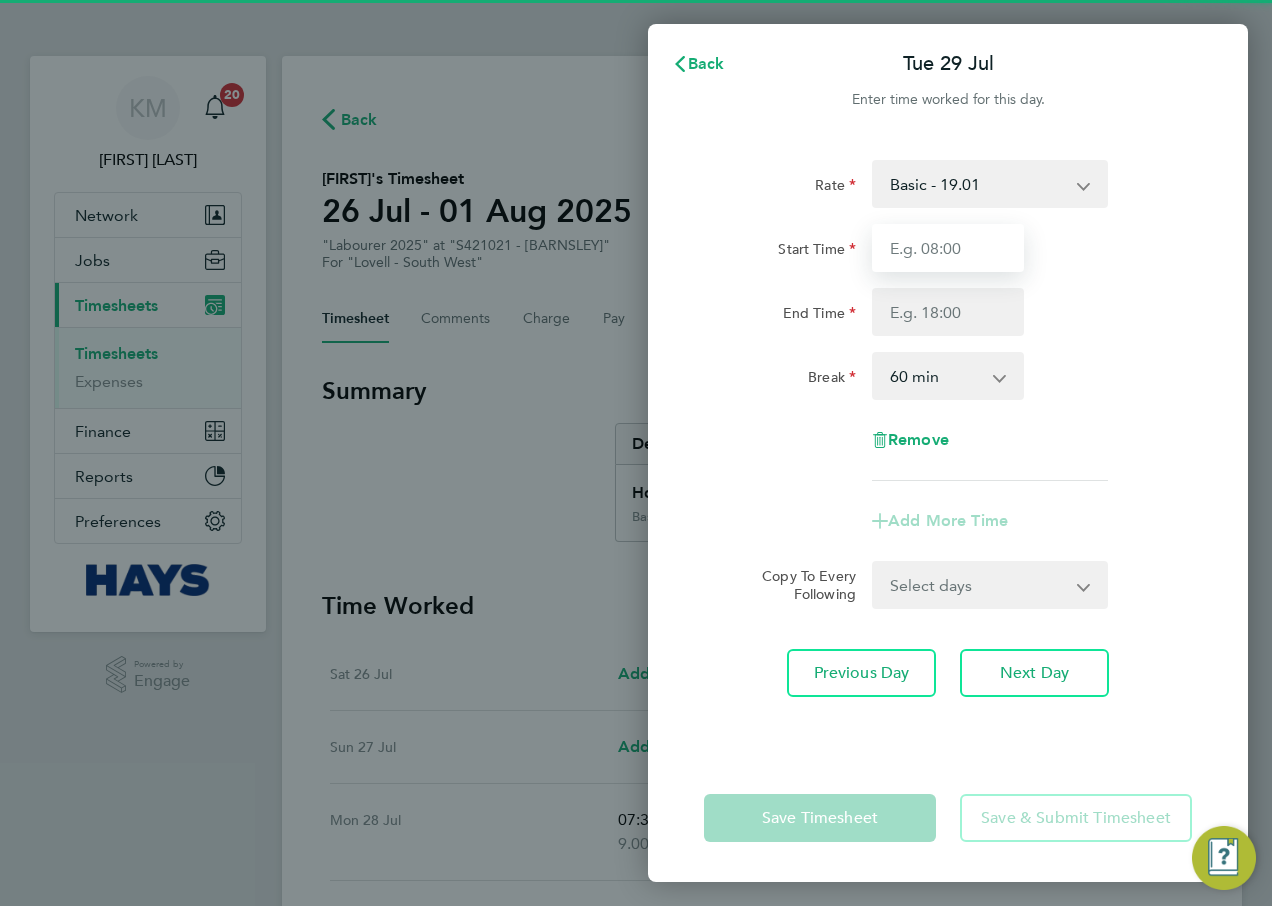 click on "Start Time" at bounding box center (948, 248) 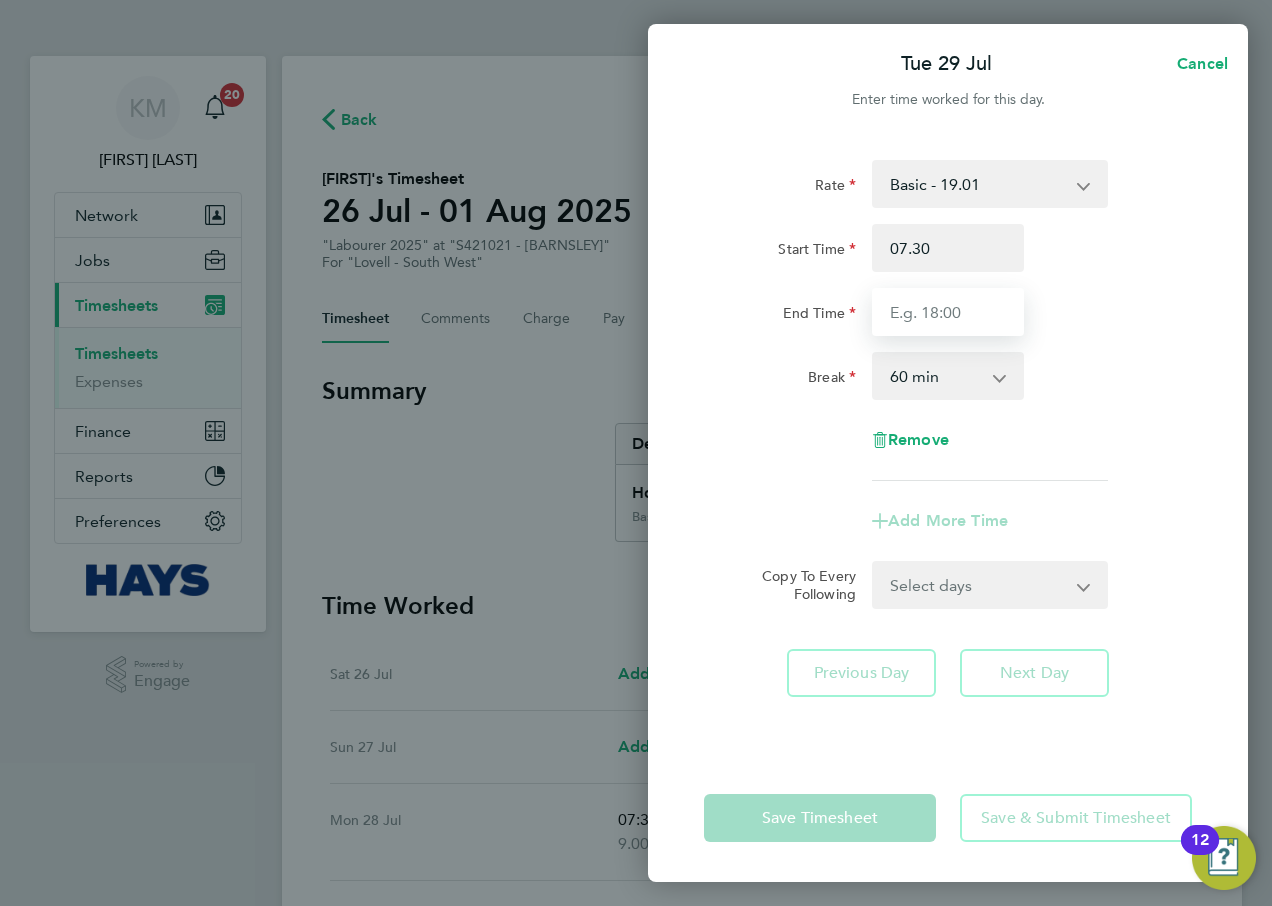type on "07:30" 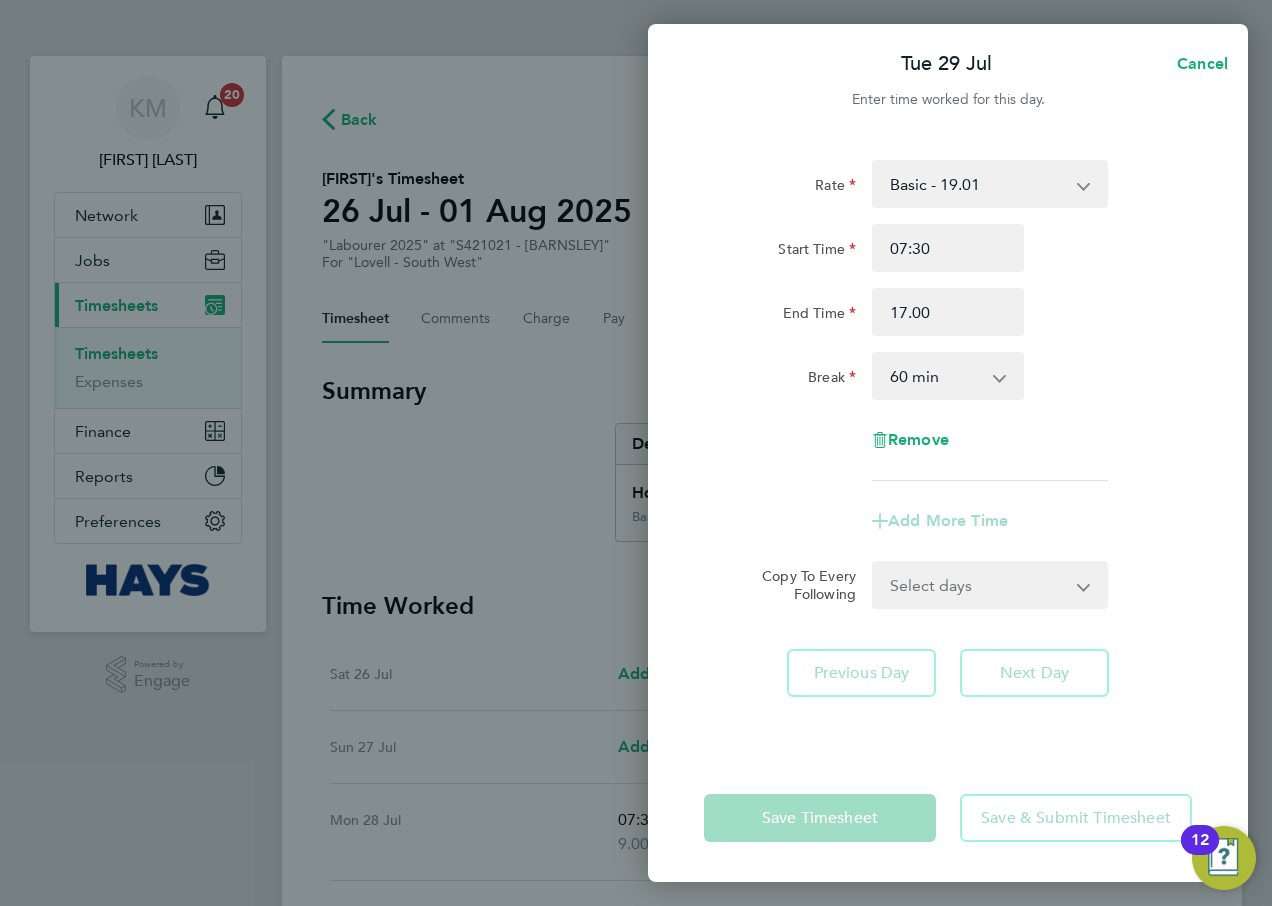 type on "17:00" 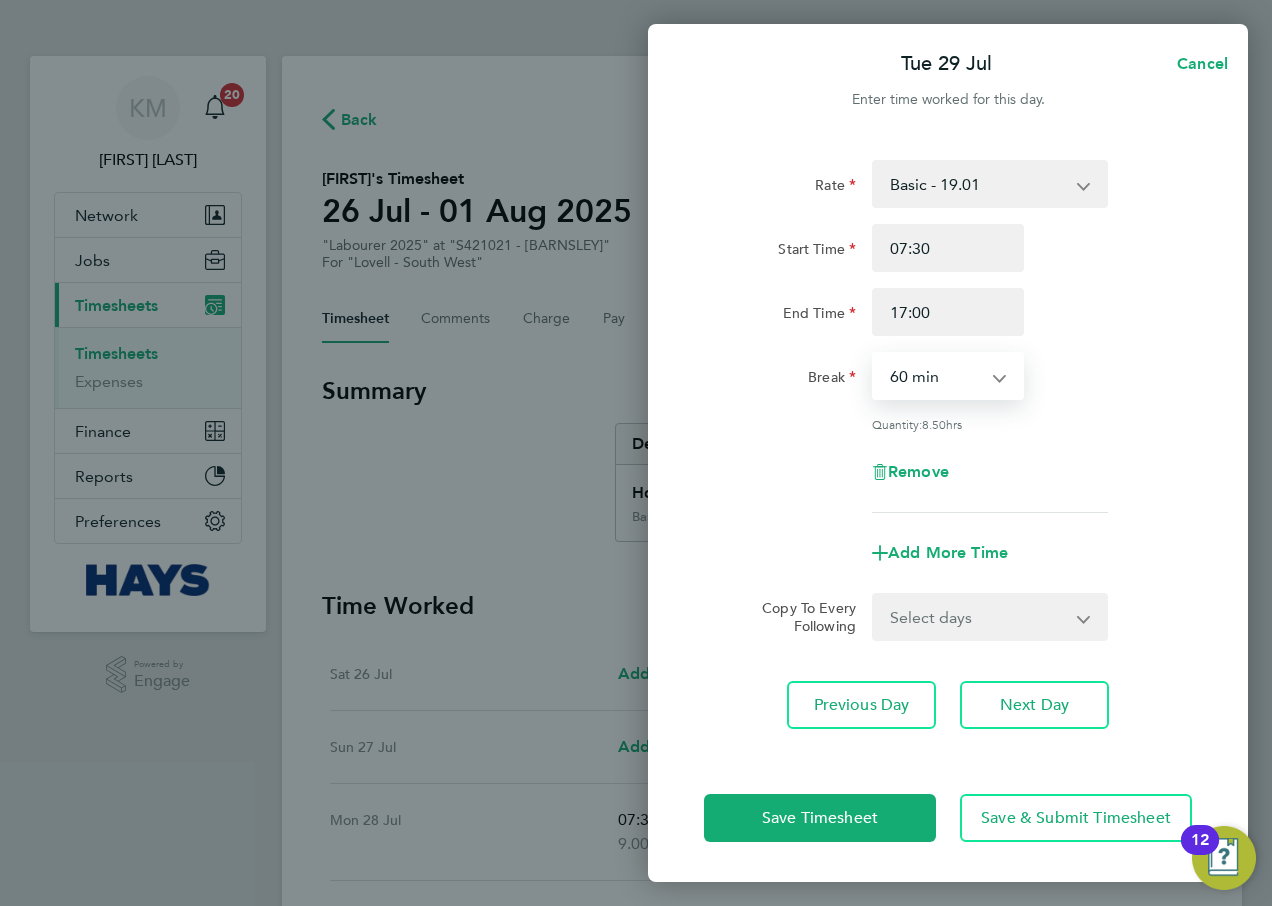 click on "0 min   15 min   30 min   45 min   60 min   75 min   90 min" at bounding box center [936, 376] 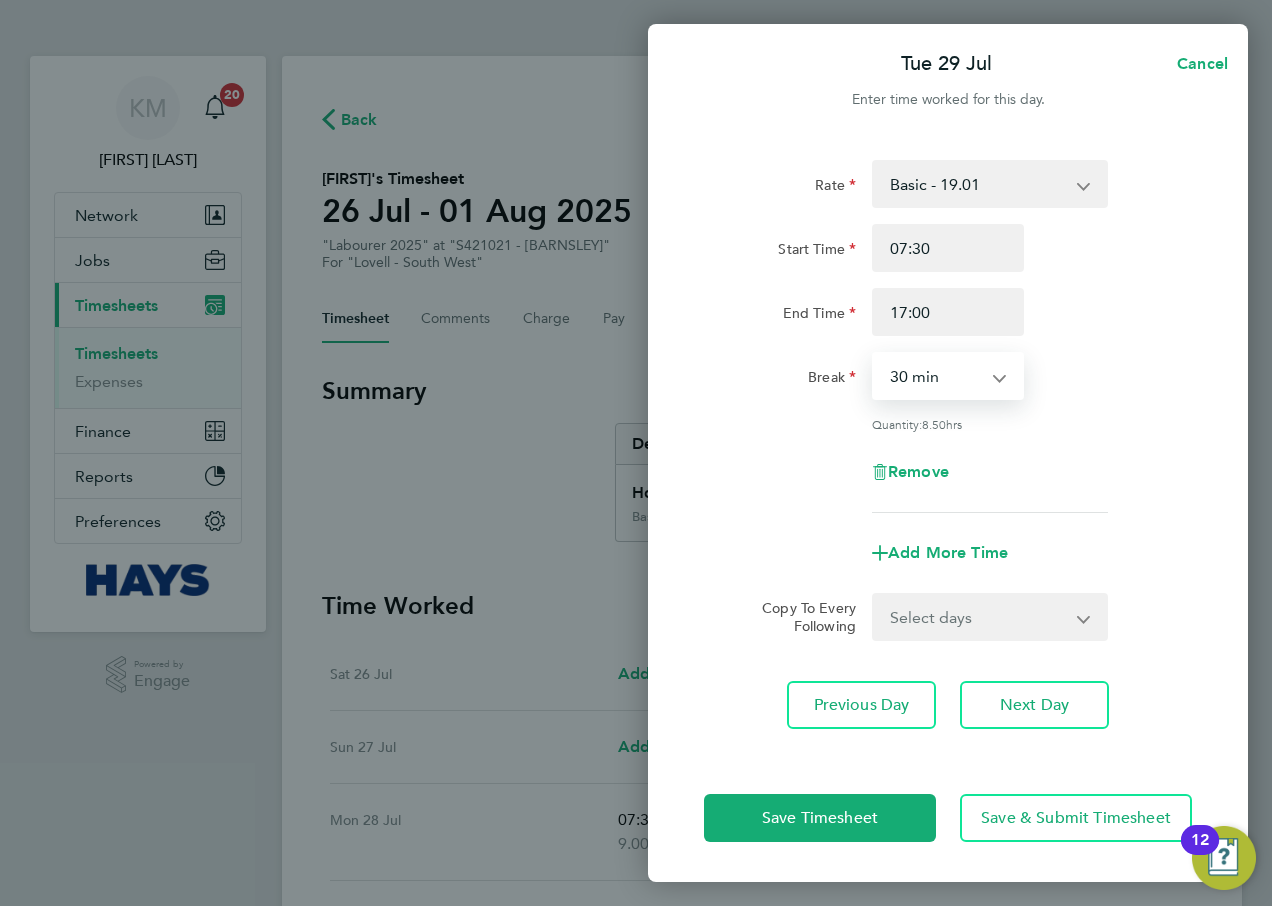 click on "0 min   15 min   30 min   45 min   60 min   75 min   90 min" at bounding box center [936, 376] 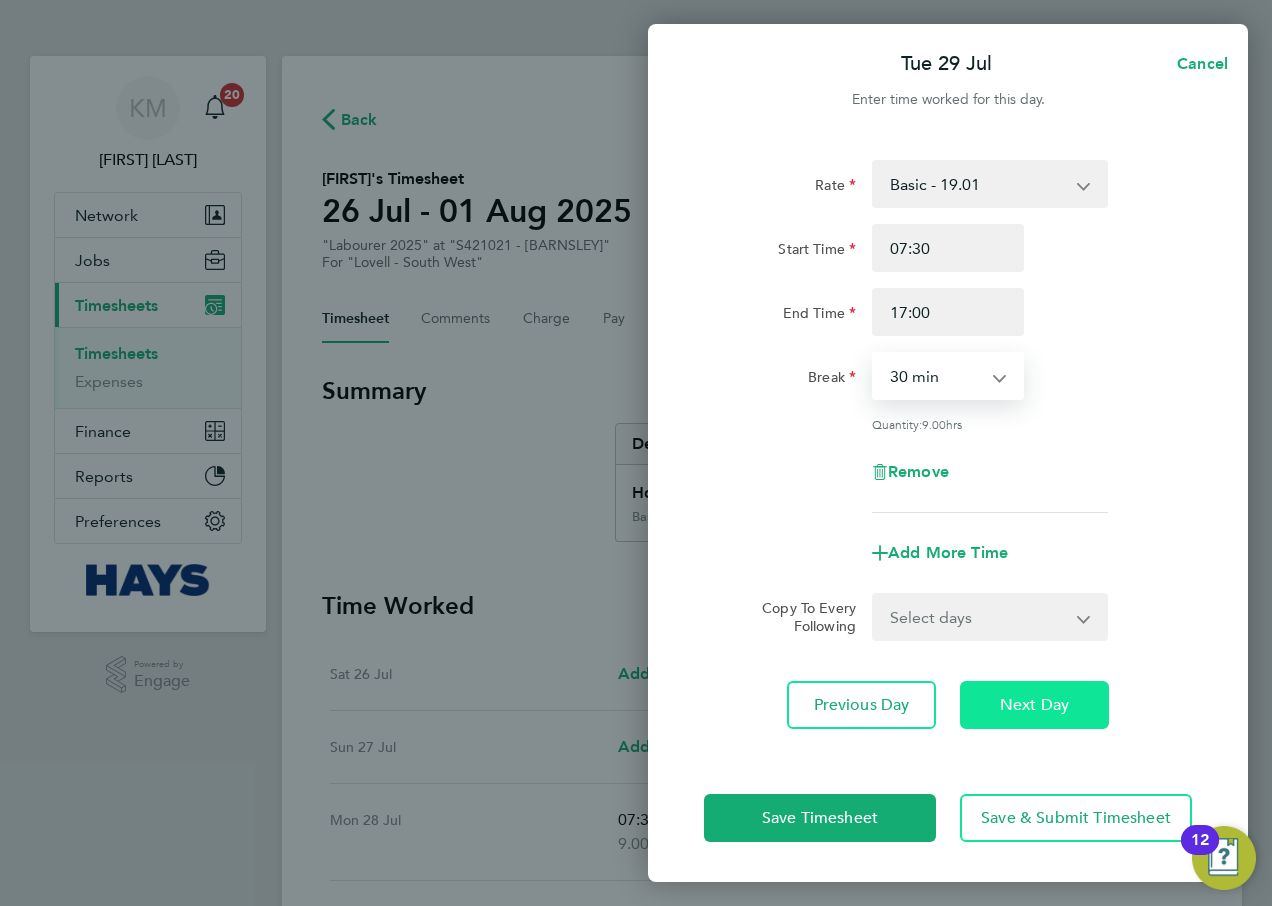 click on "Next Day" 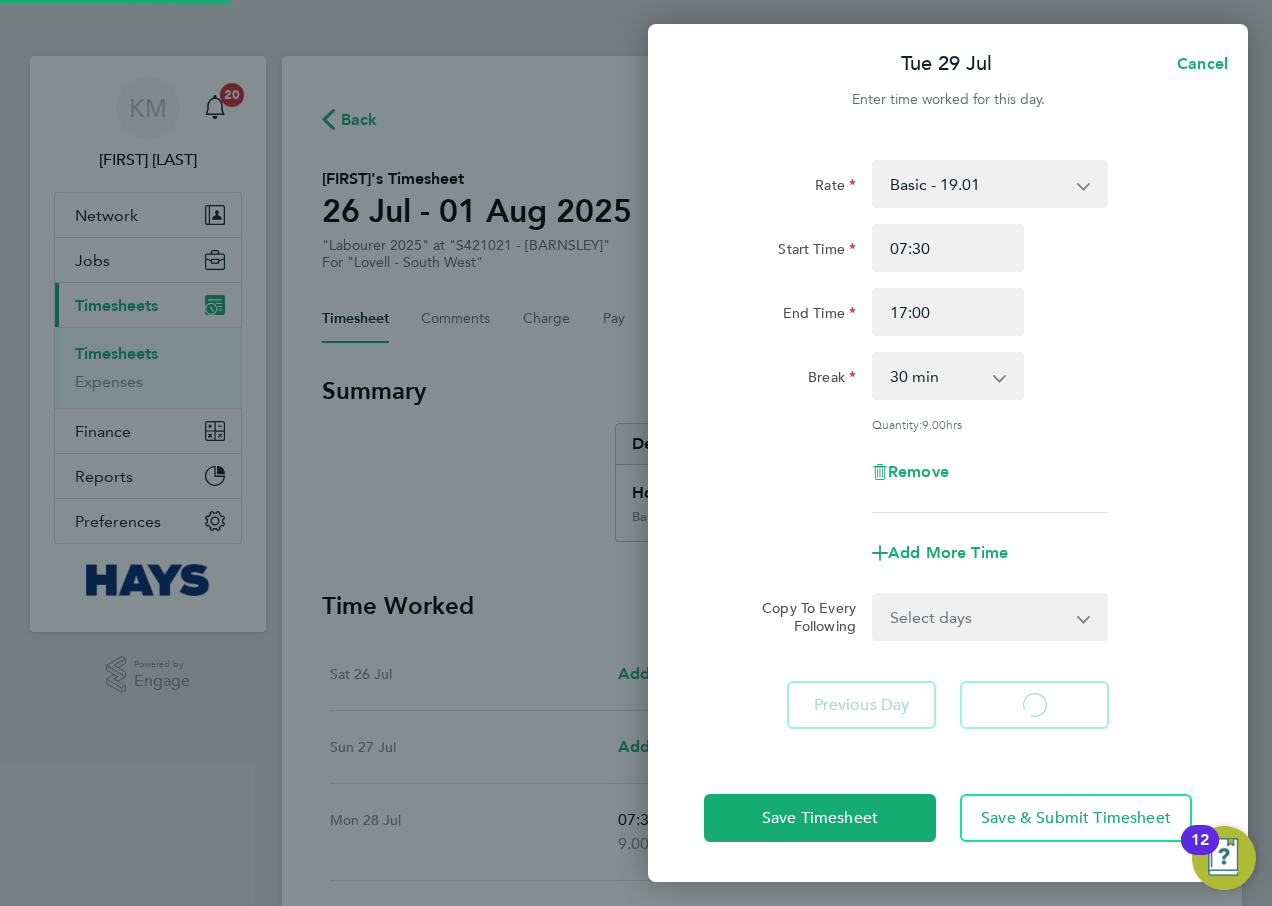 select on "60" 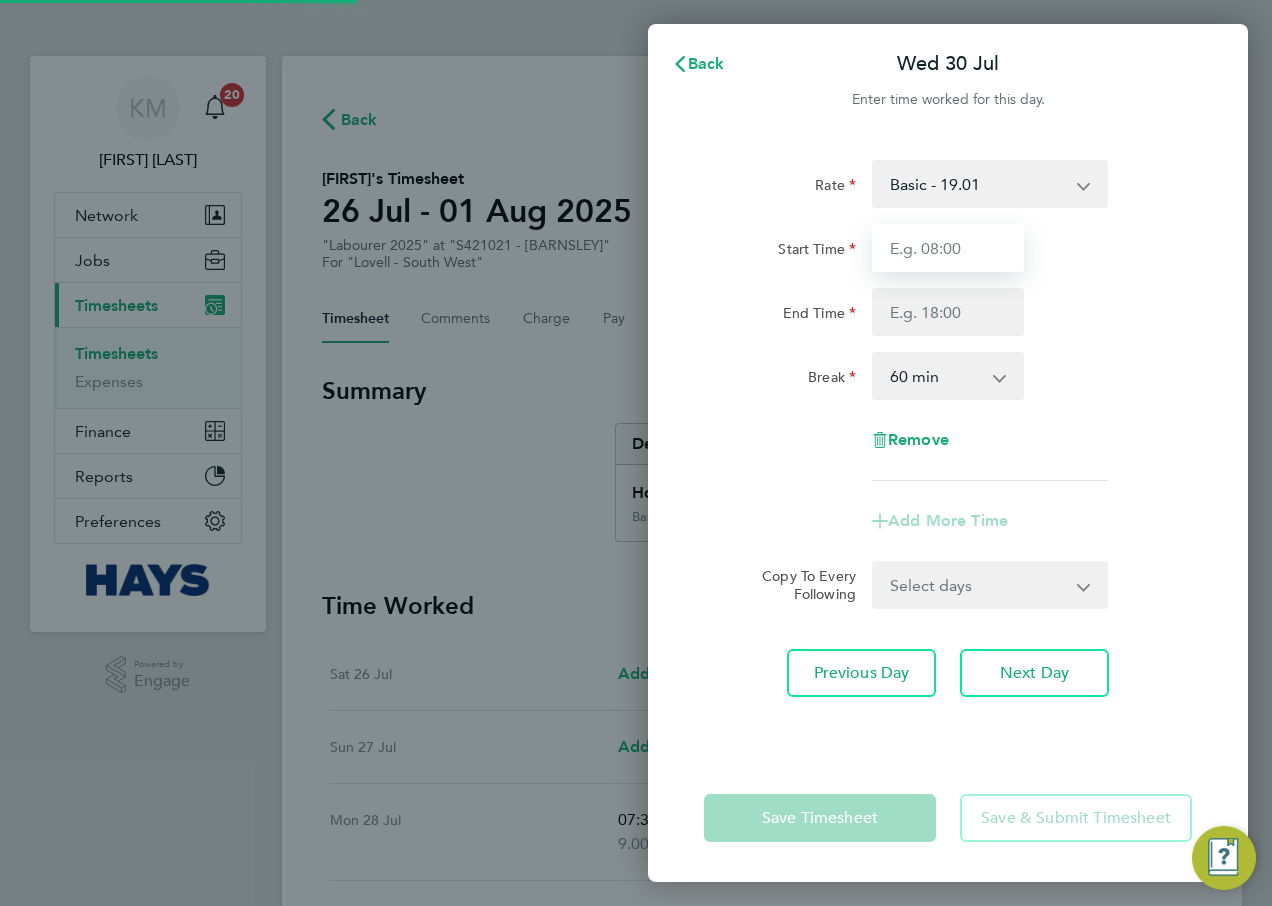 drag, startPoint x: 959, startPoint y: 244, endPoint x: 676, endPoint y: 247, distance: 283.0159 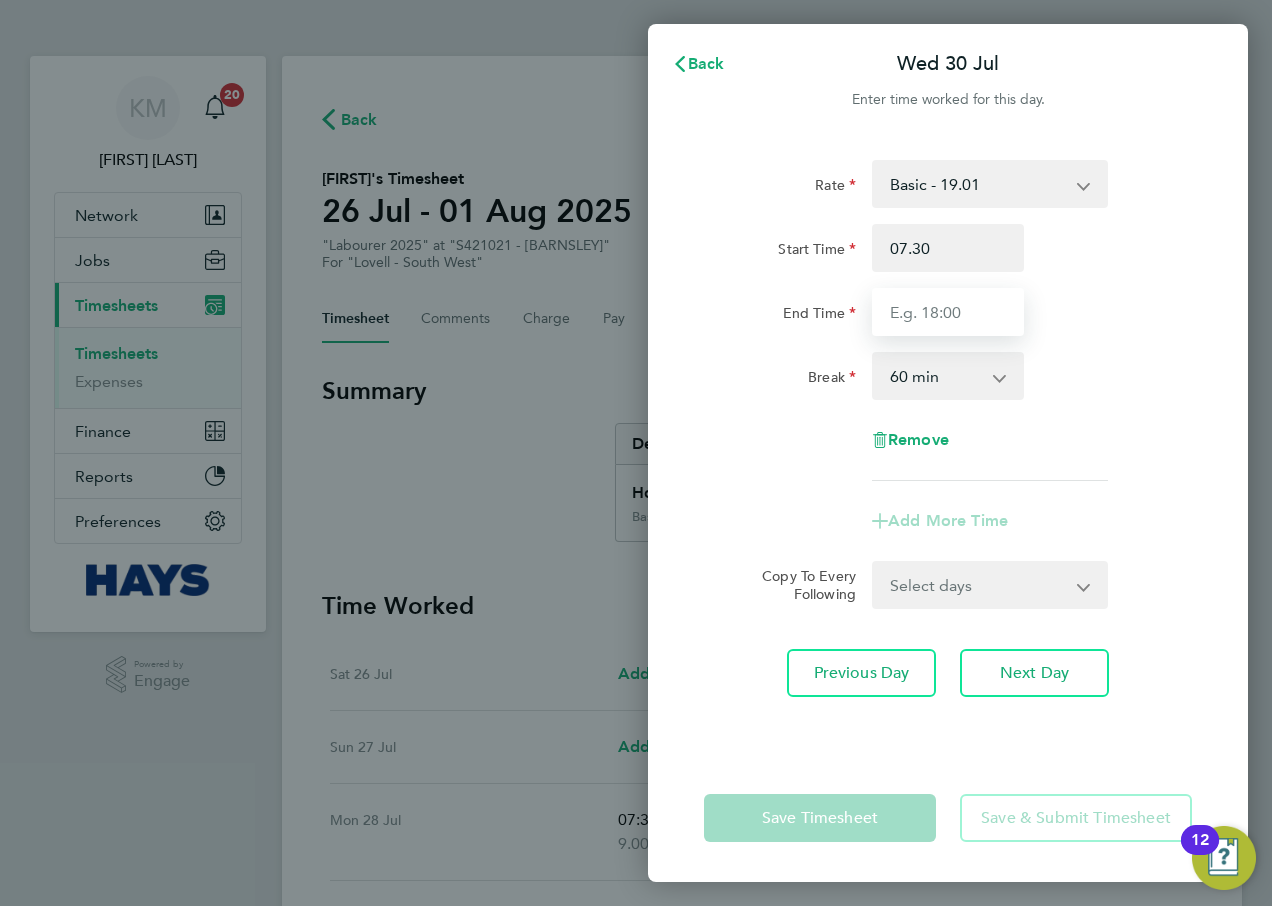 type on "07:30" 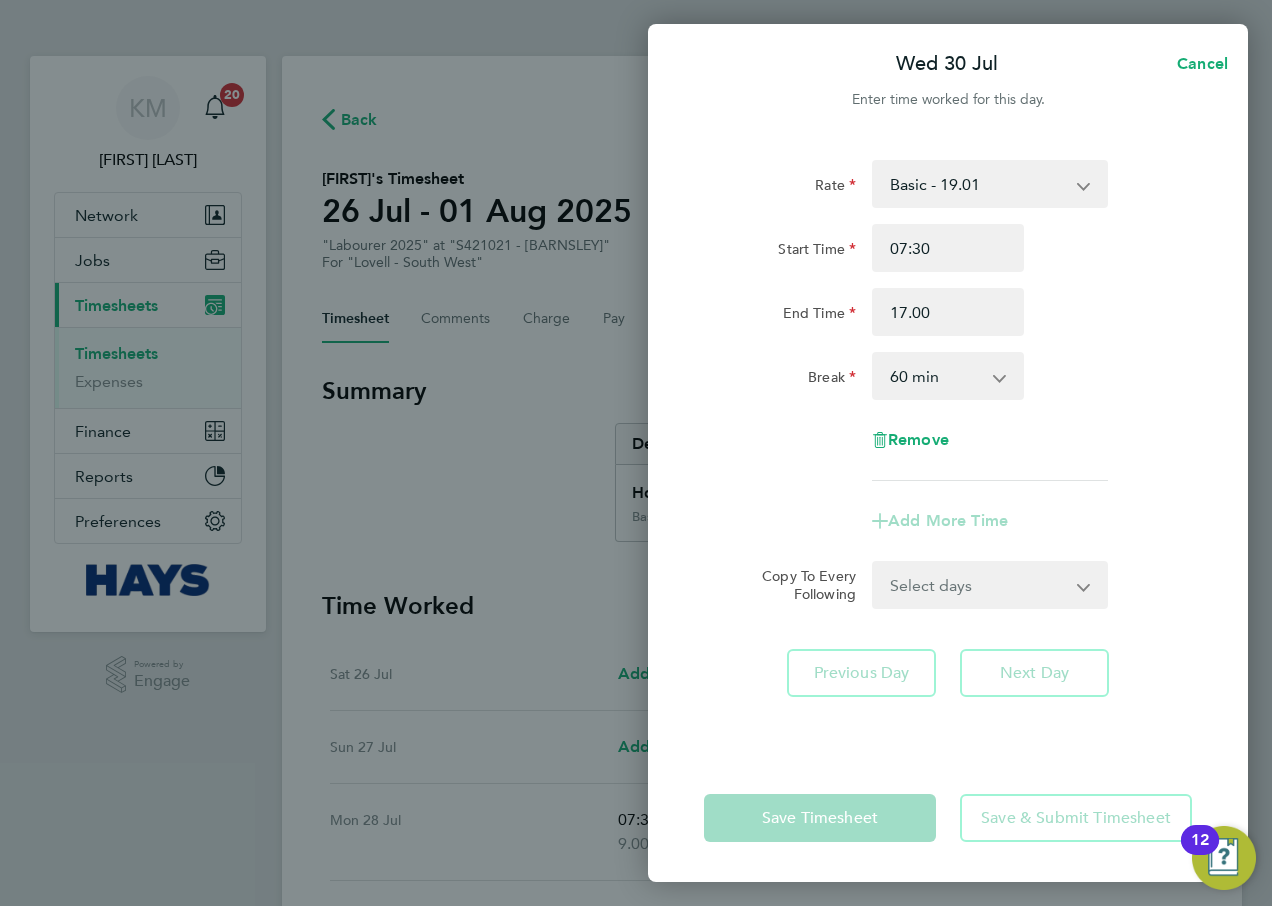type on "17:00" 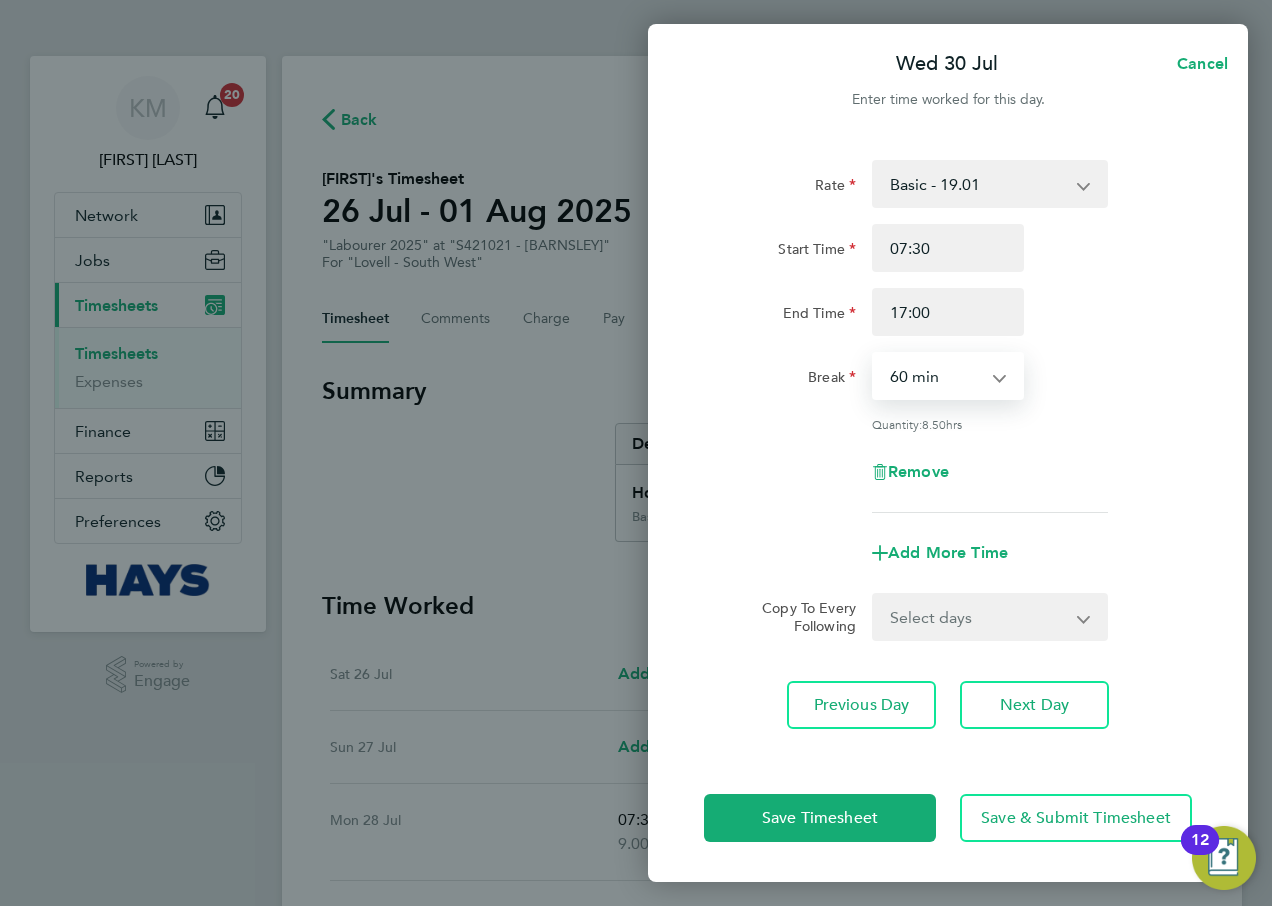 click 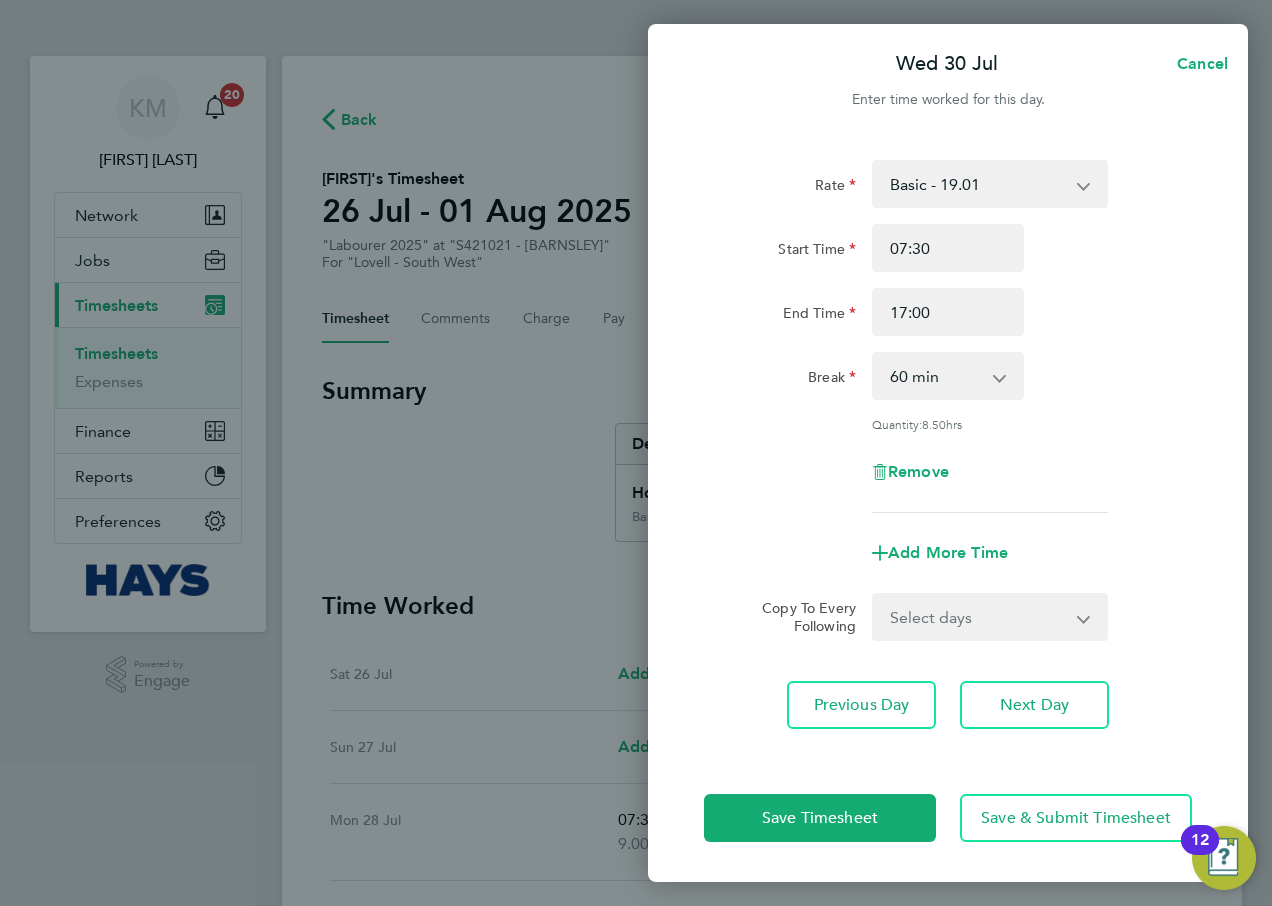 click 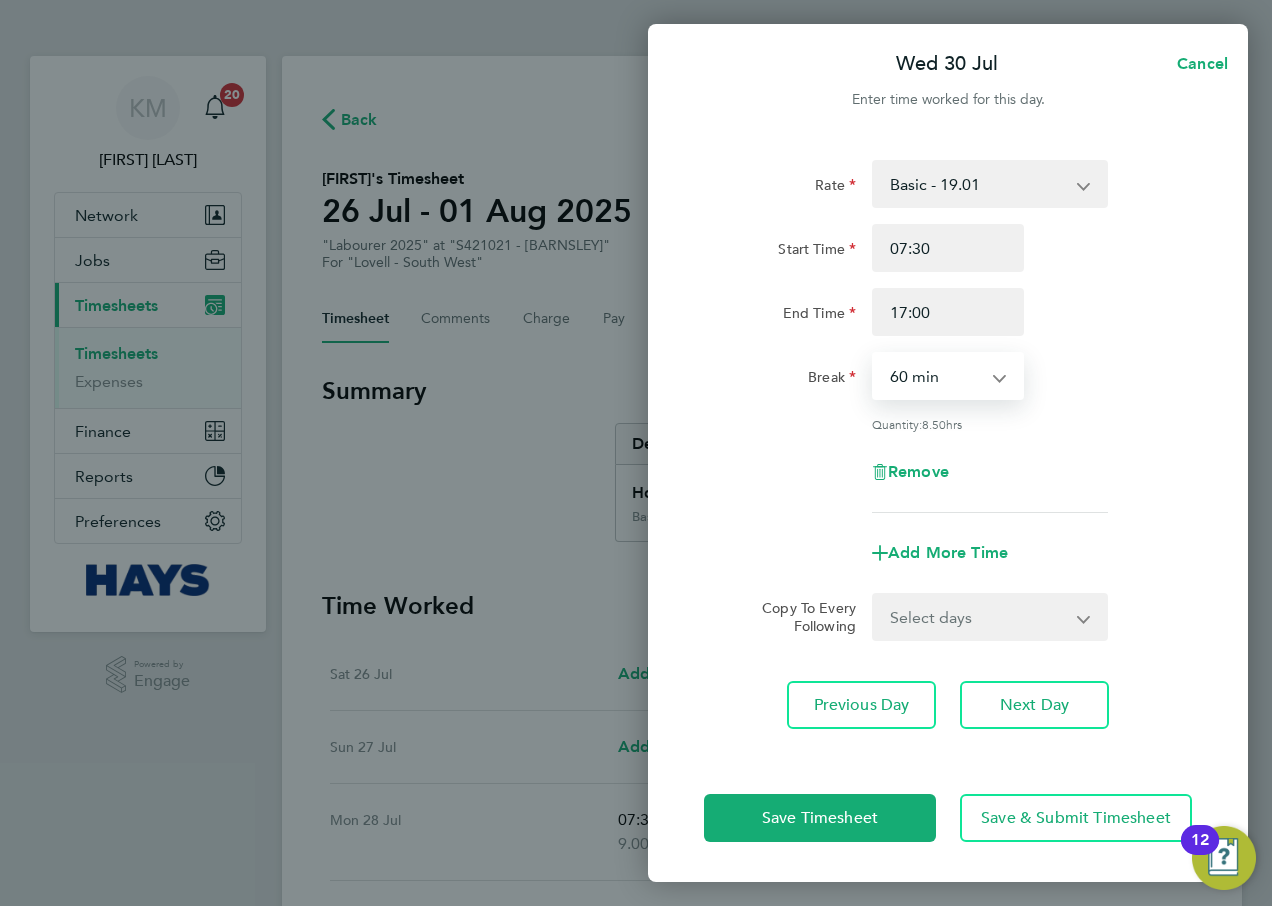 select on "30" 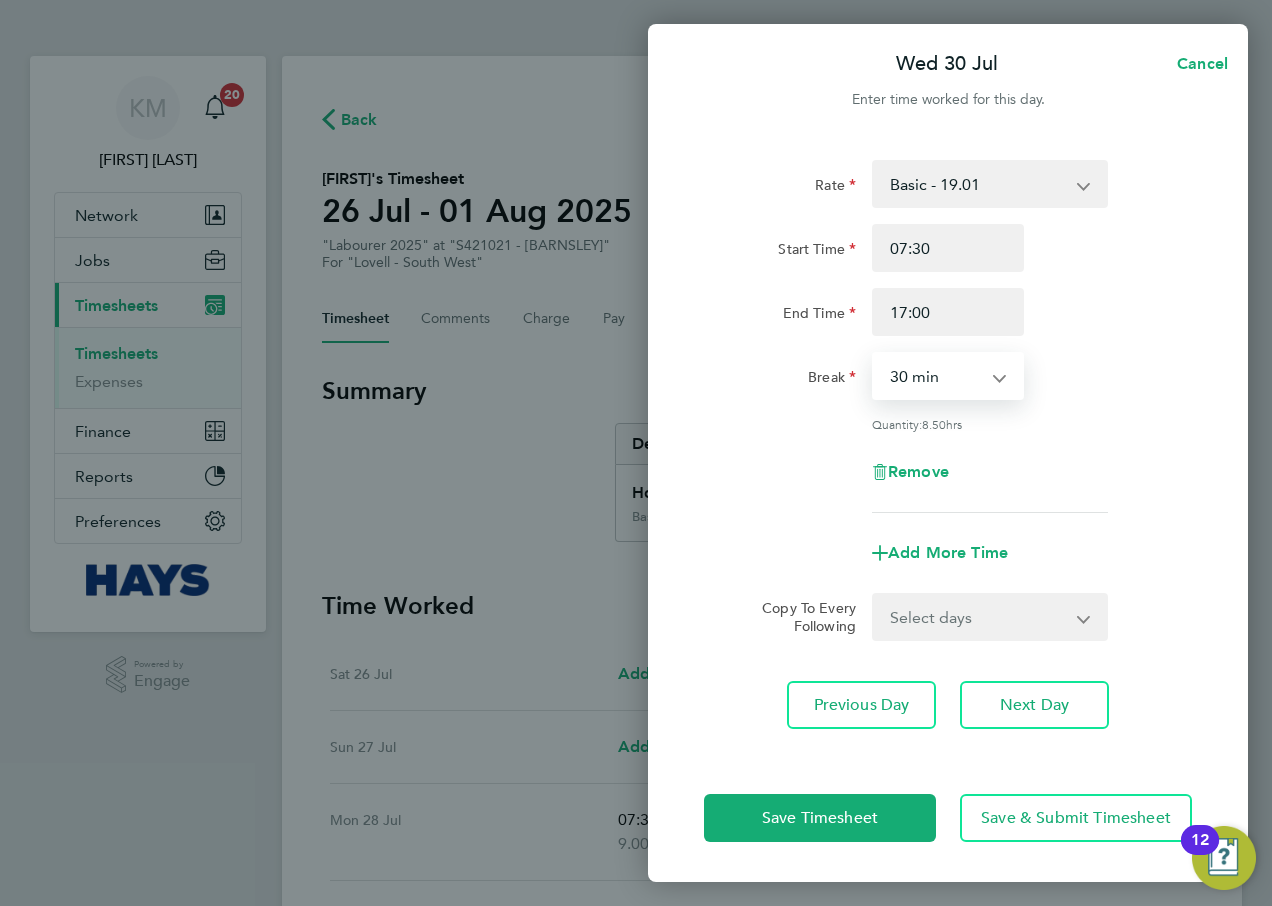 click on "0 min   15 min   30 min   45 min   60 min   75 min   90 min" at bounding box center (936, 376) 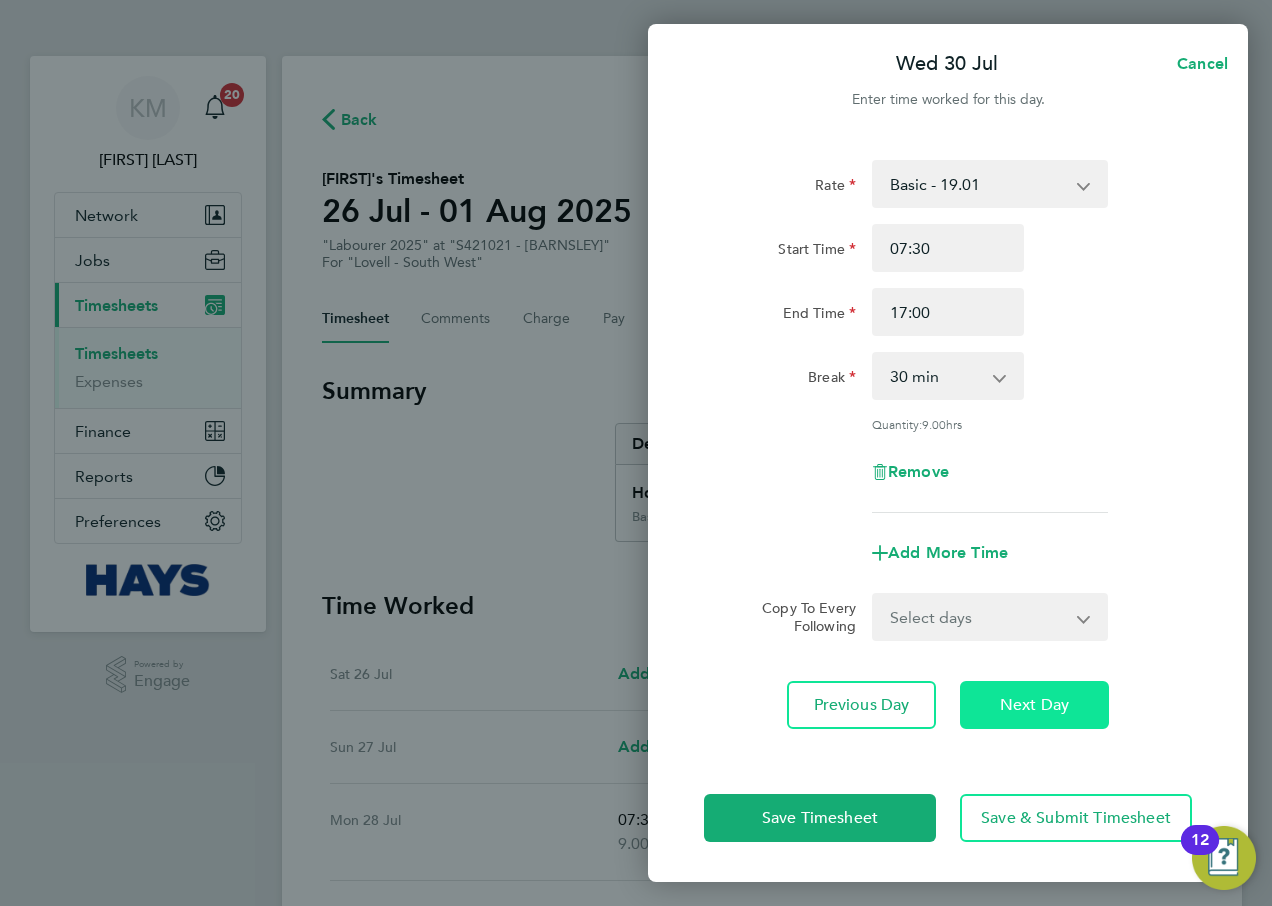 click on "Next Day" 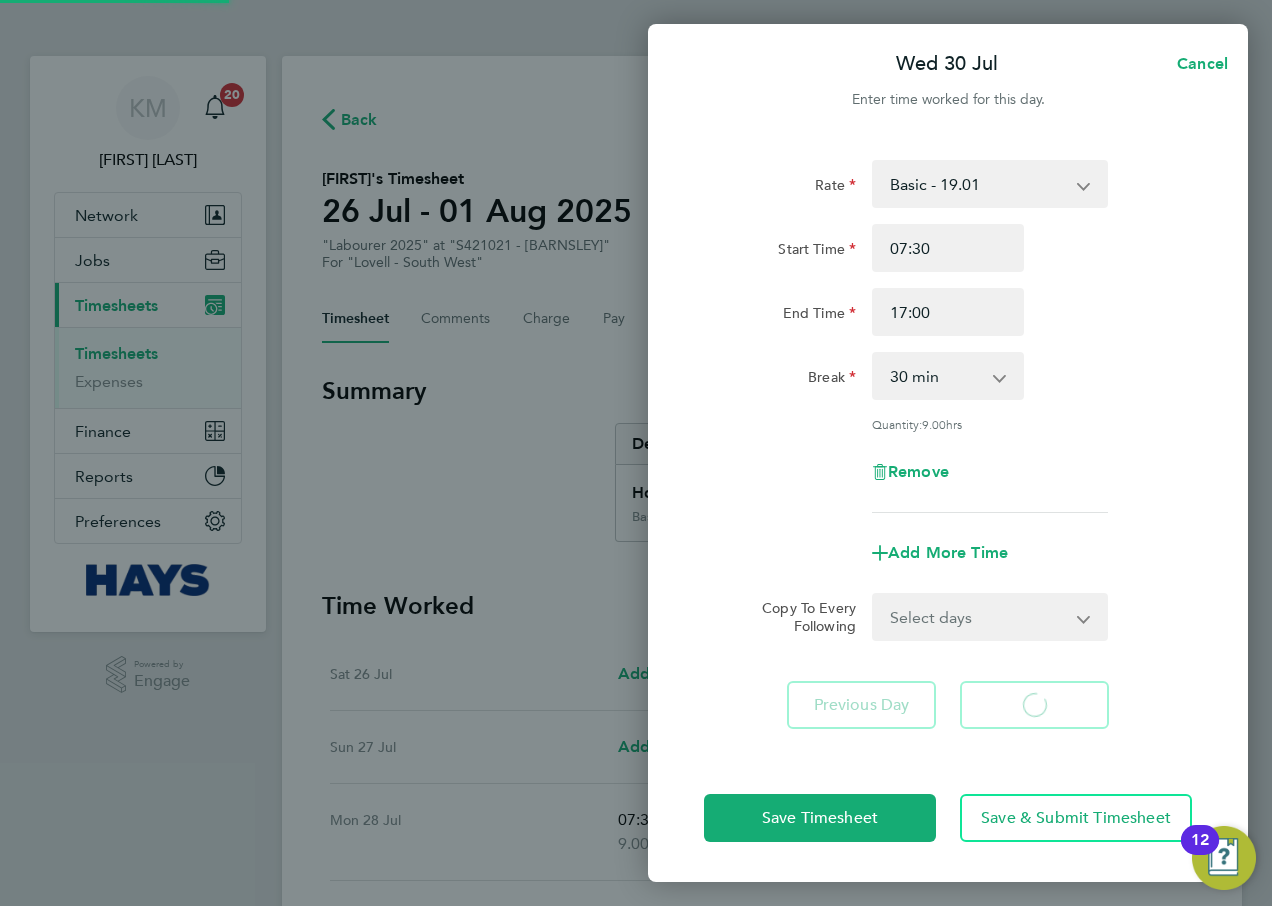 select on "60" 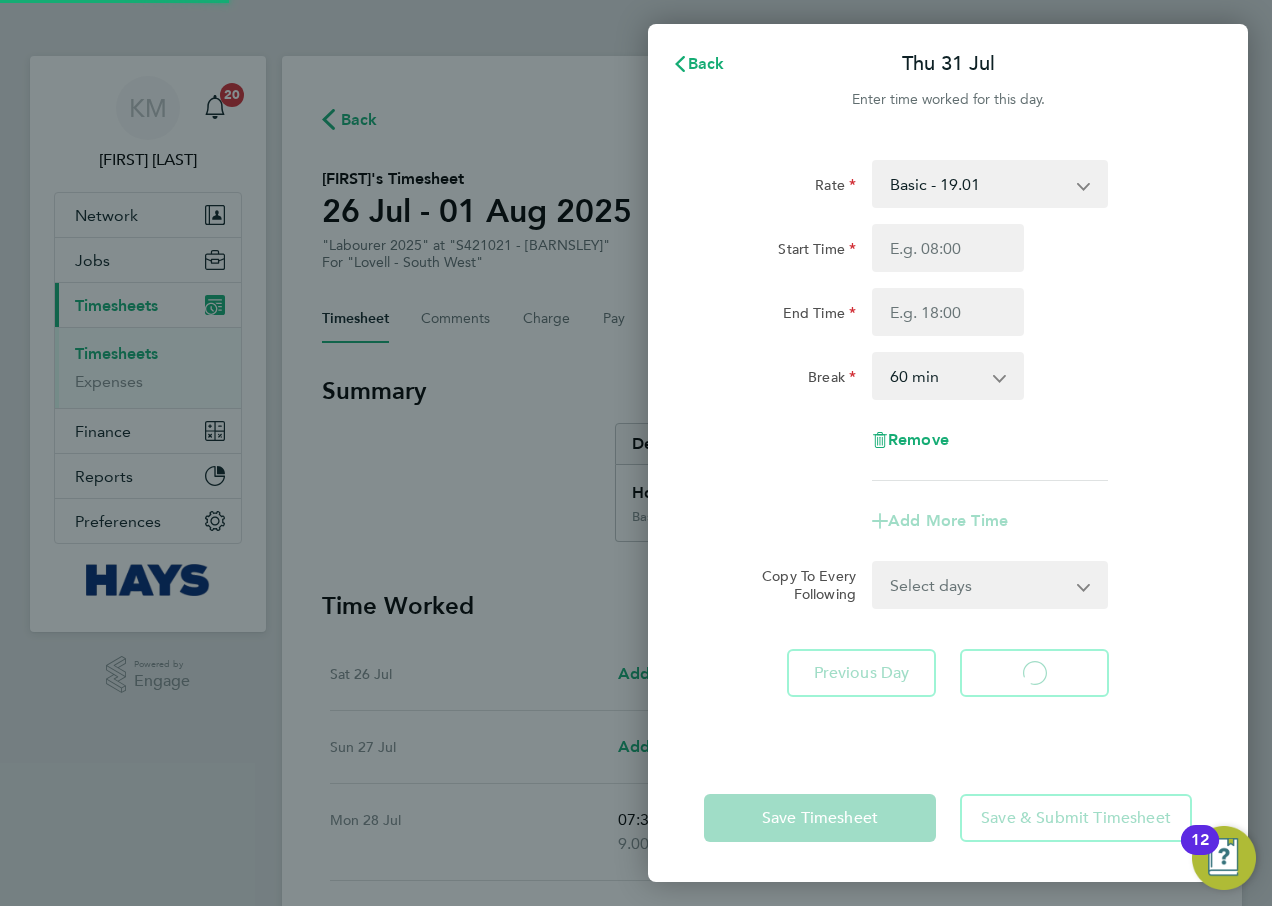 select on "60" 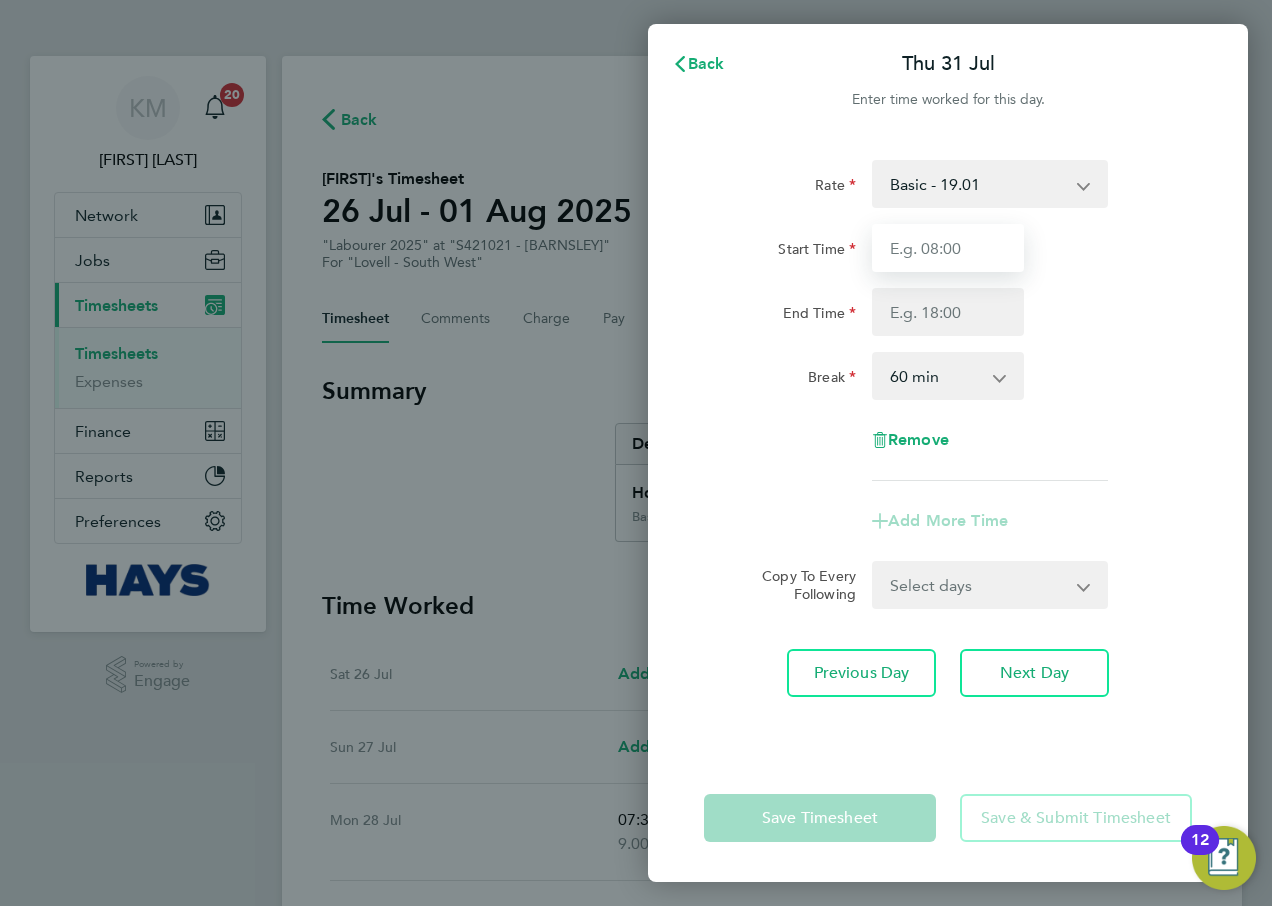 click on "Start Time" at bounding box center [948, 248] 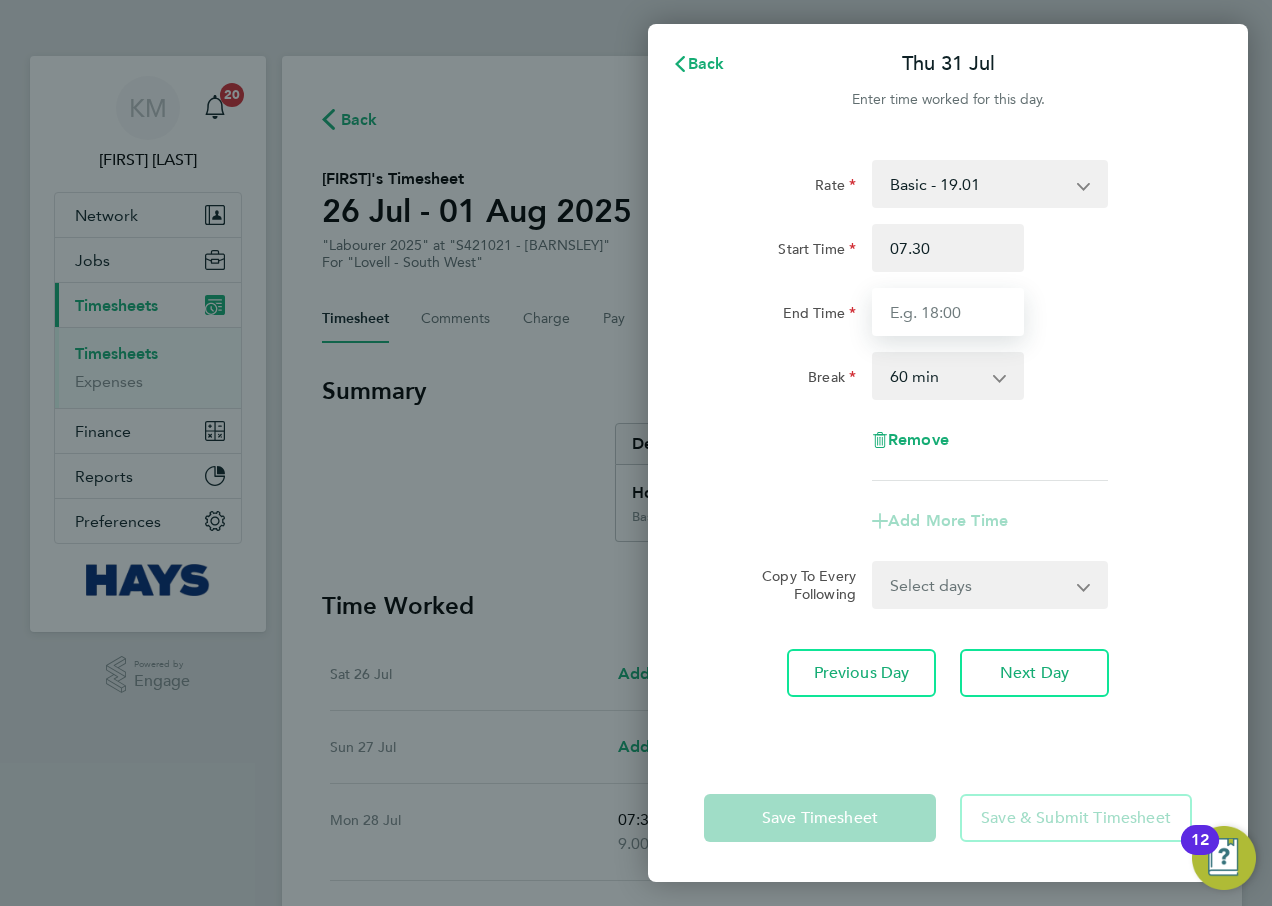 type on "07:30" 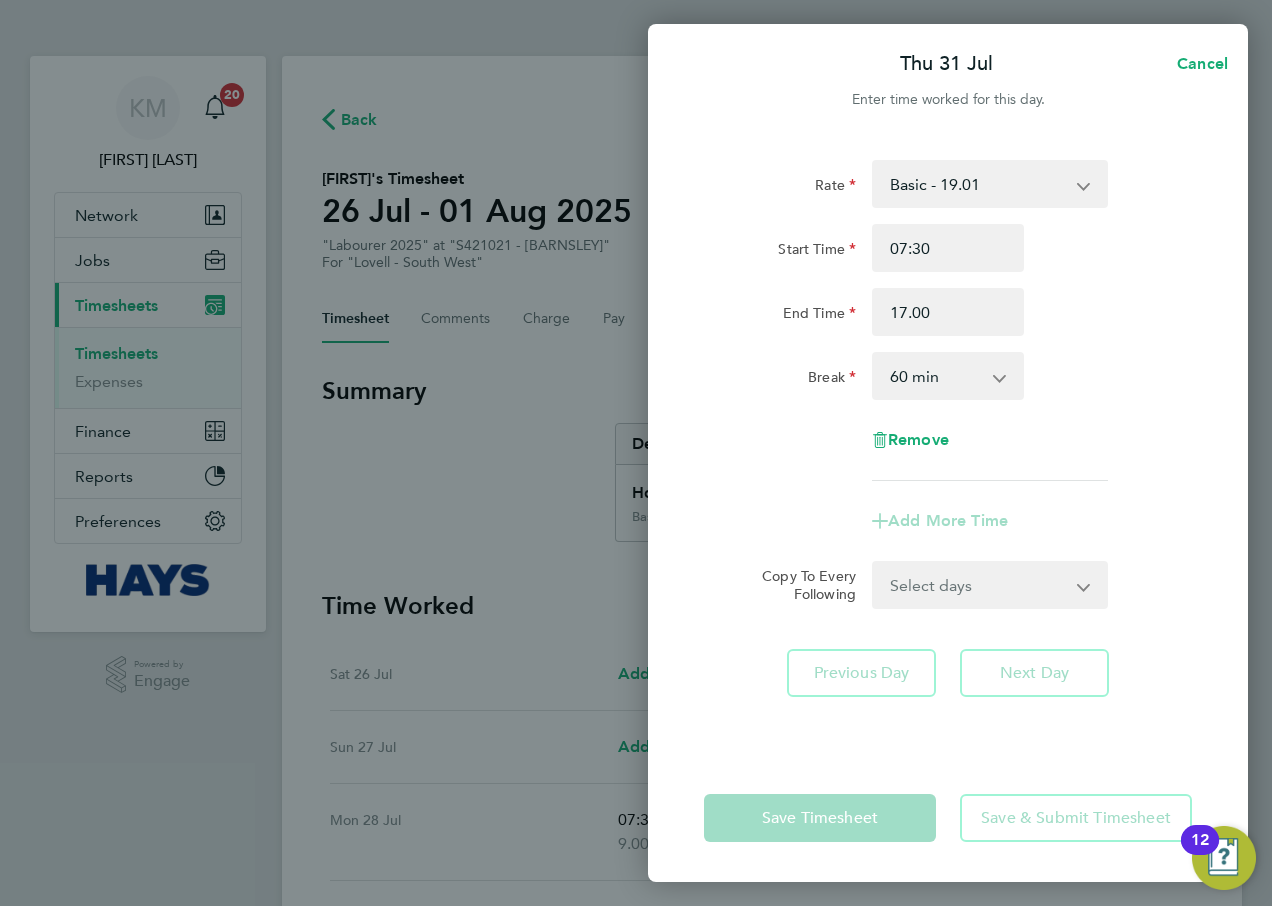 type on "17:00" 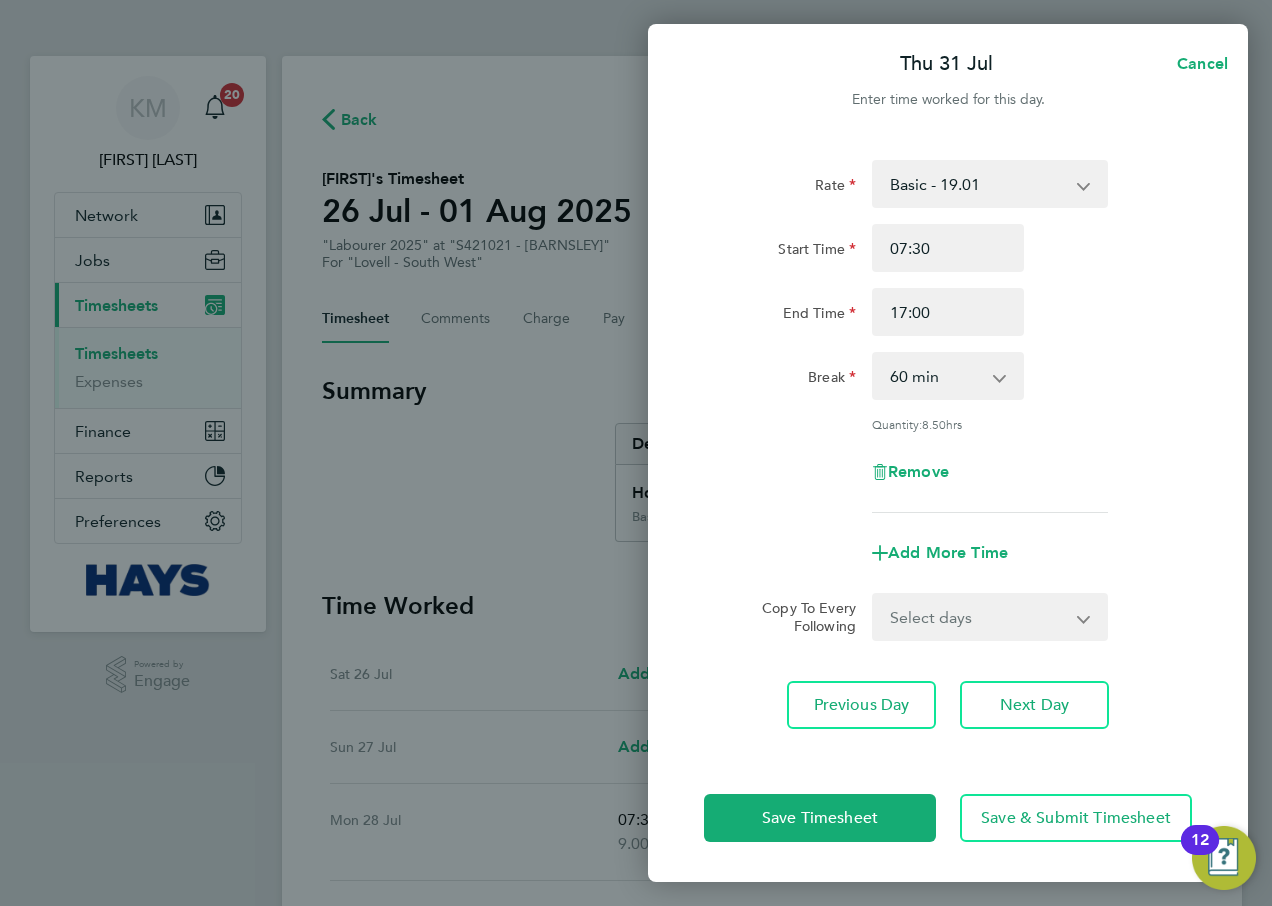 click 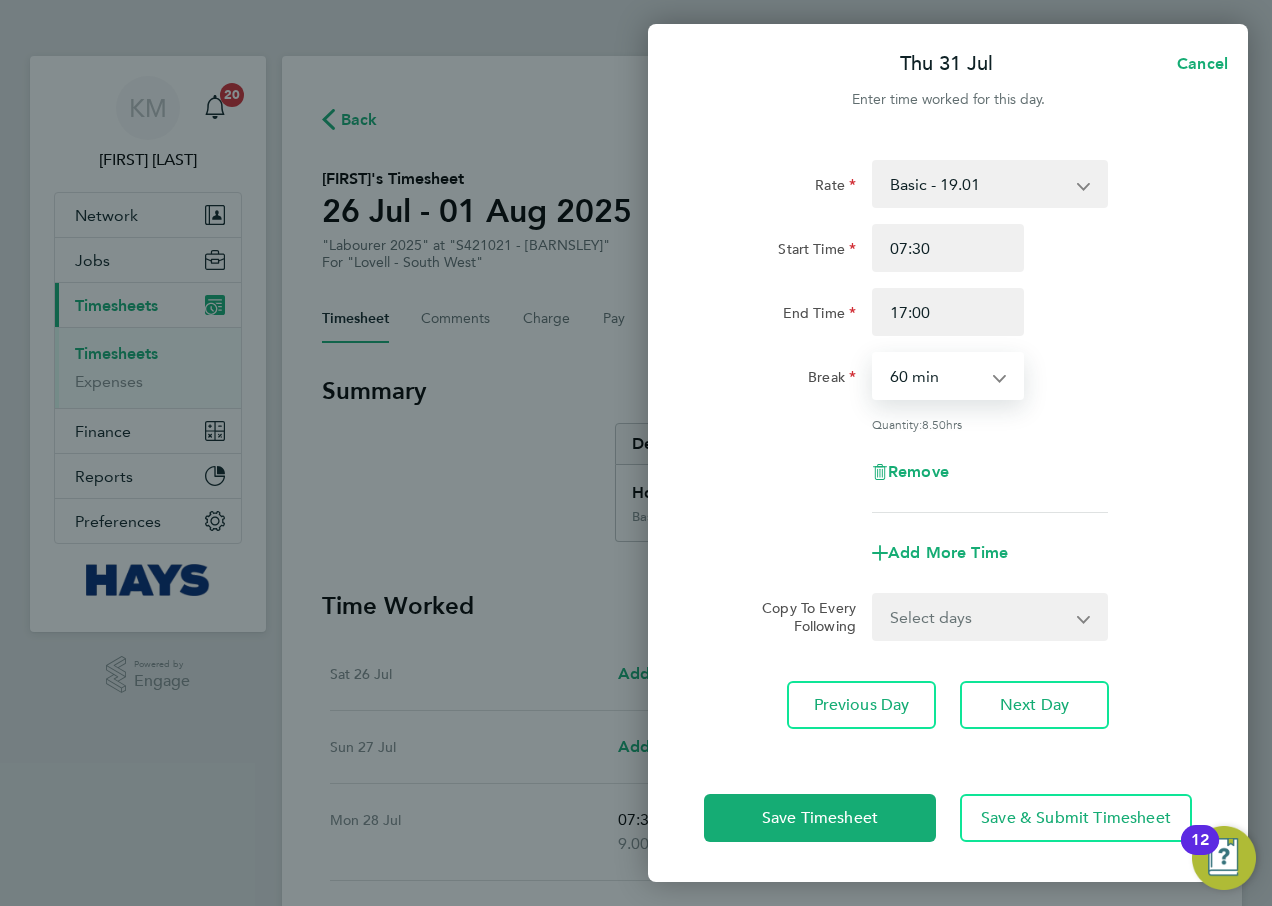 click on "0 min   15 min   30 min   45 min   60 min   75 min   90 min" at bounding box center (936, 376) 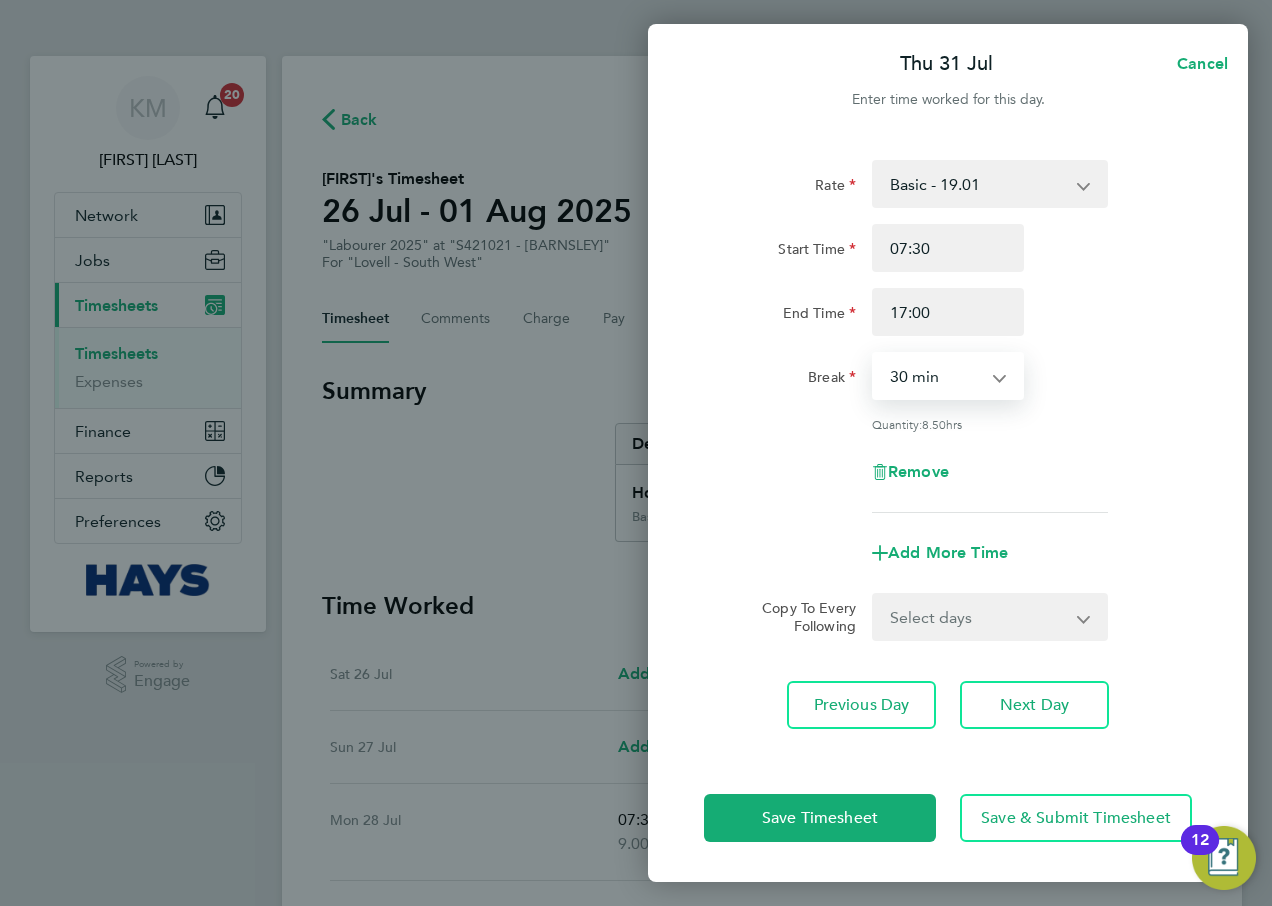 click on "0 min   15 min   30 min   45 min   60 min   75 min   90 min" at bounding box center [936, 376] 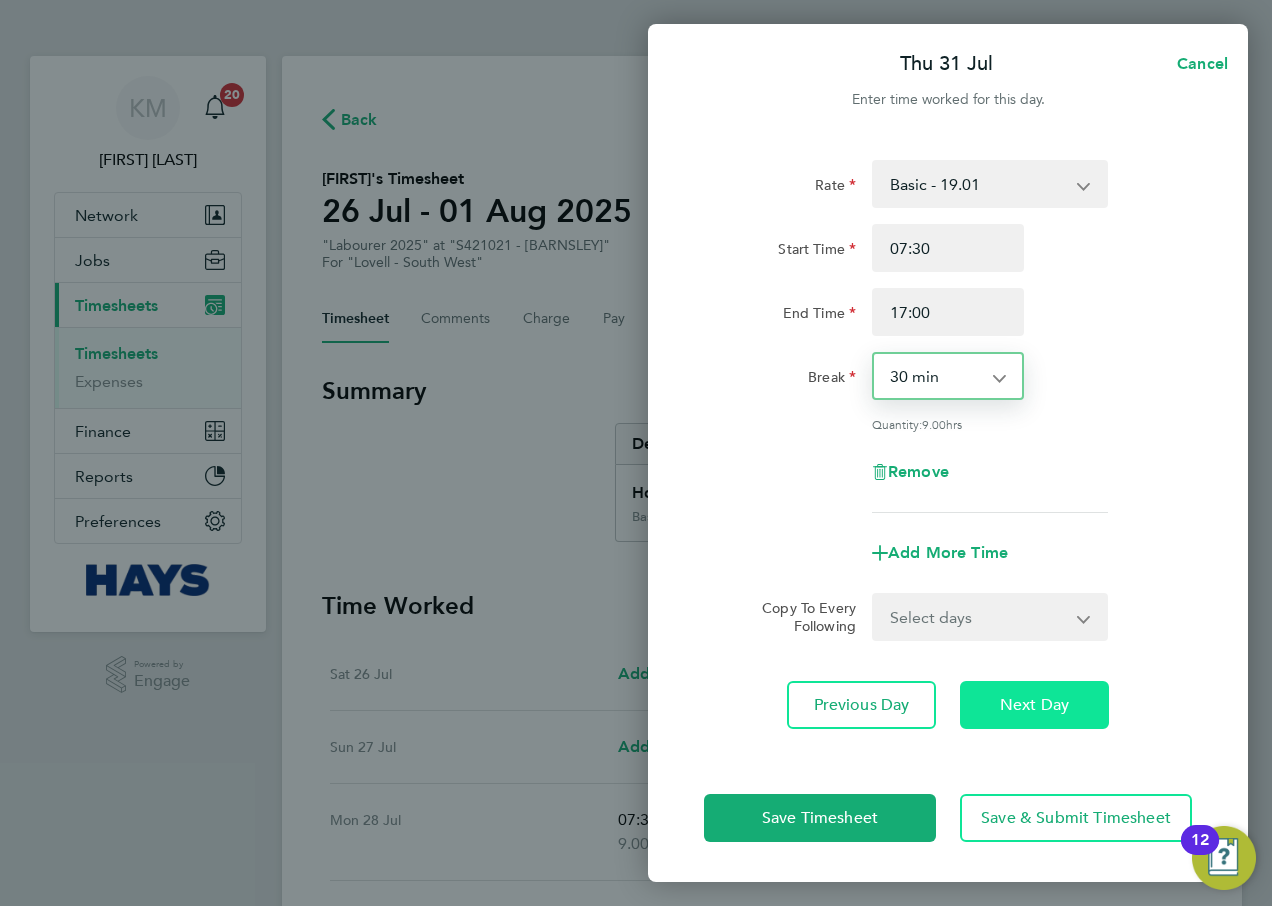 click on "Next Day" 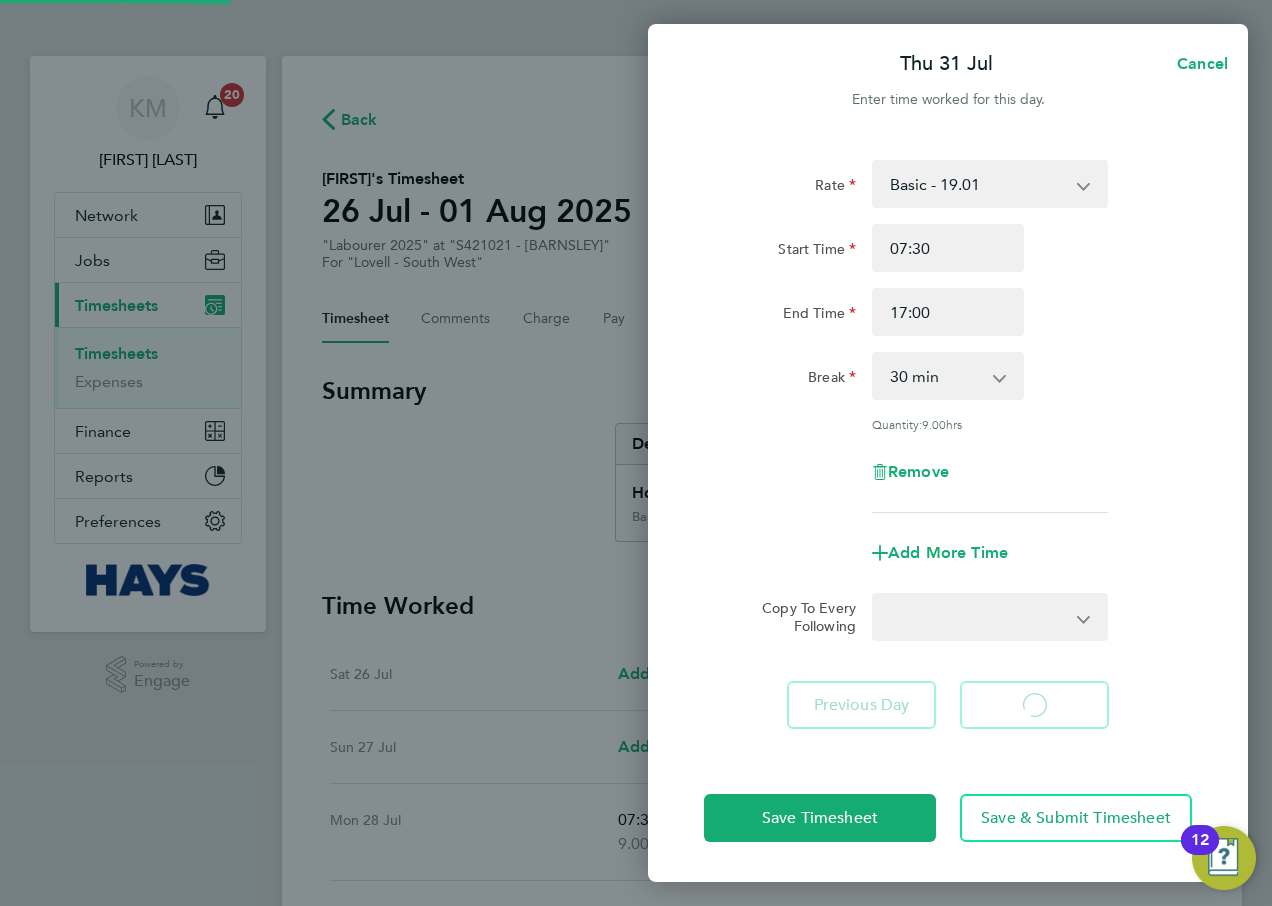 select on "60" 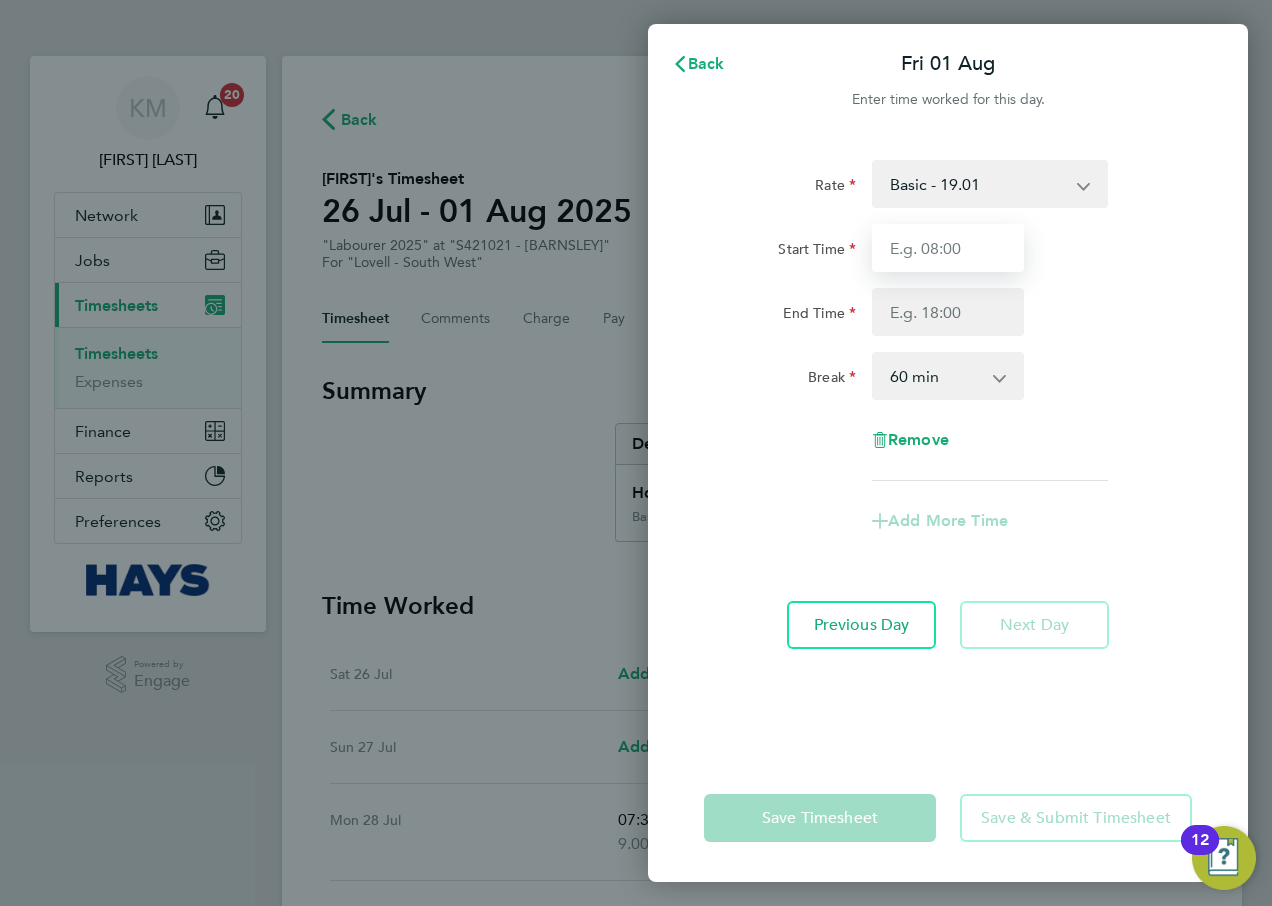 click on "Start Time" at bounding box center [948, 248] 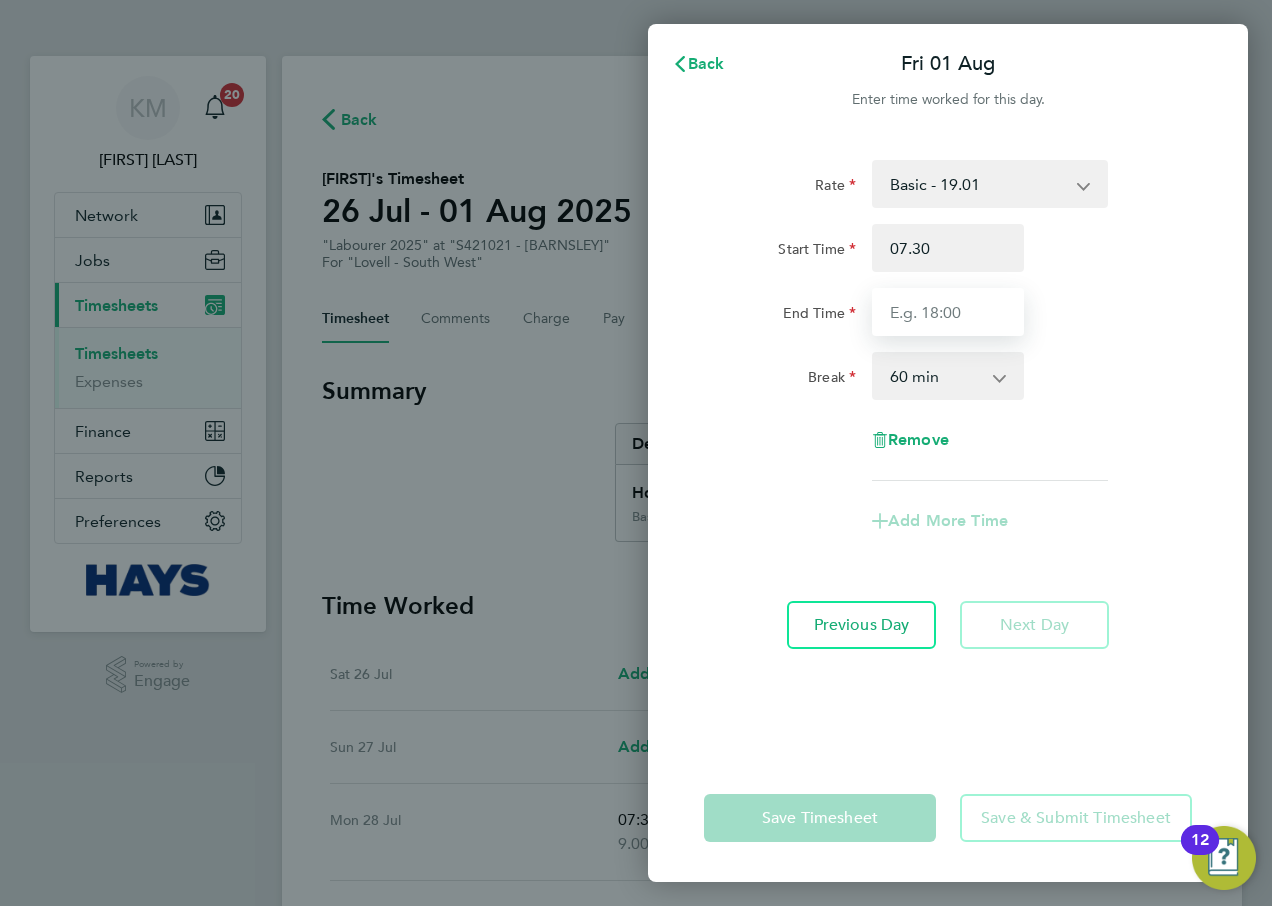 type on "07:30" 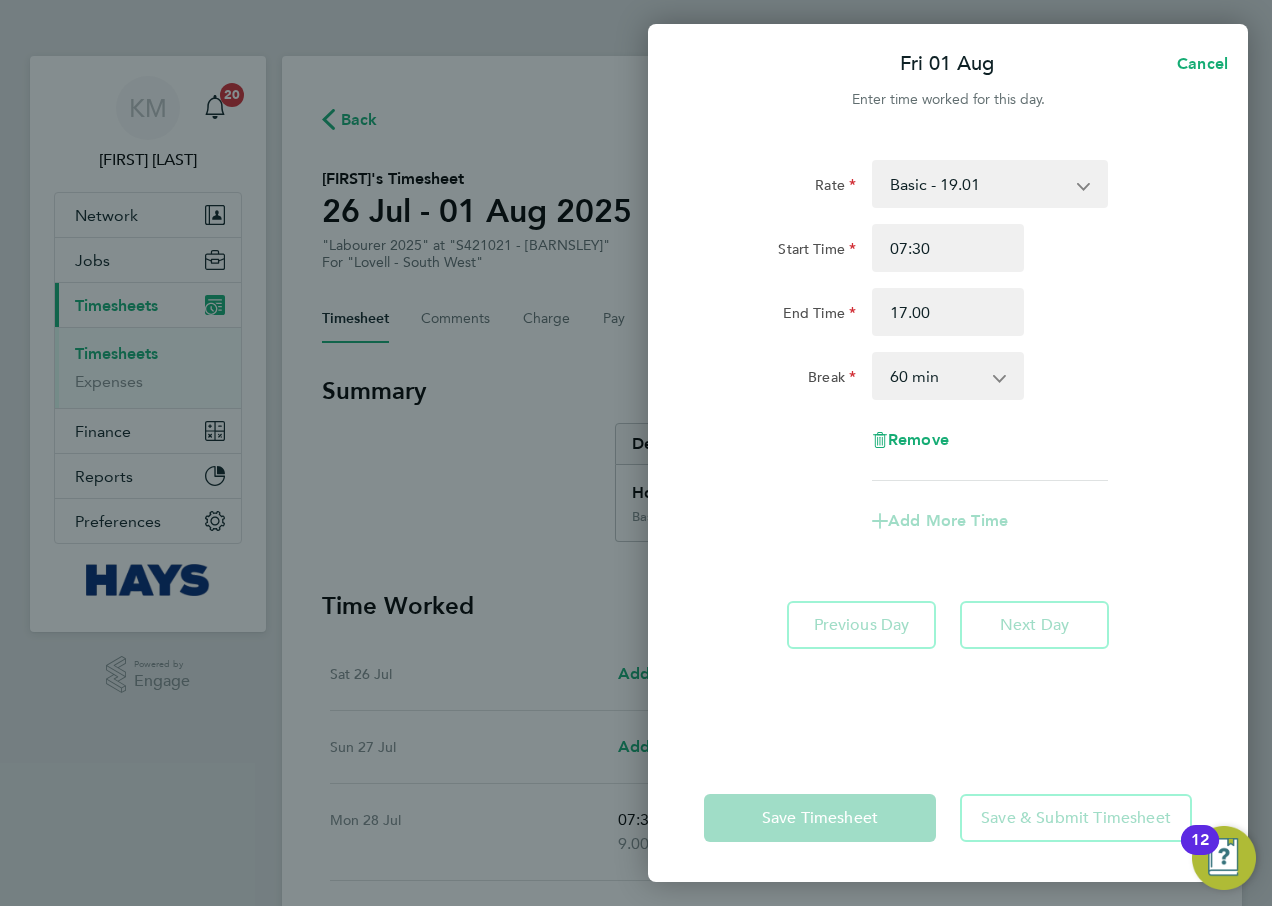 type on "17:00" 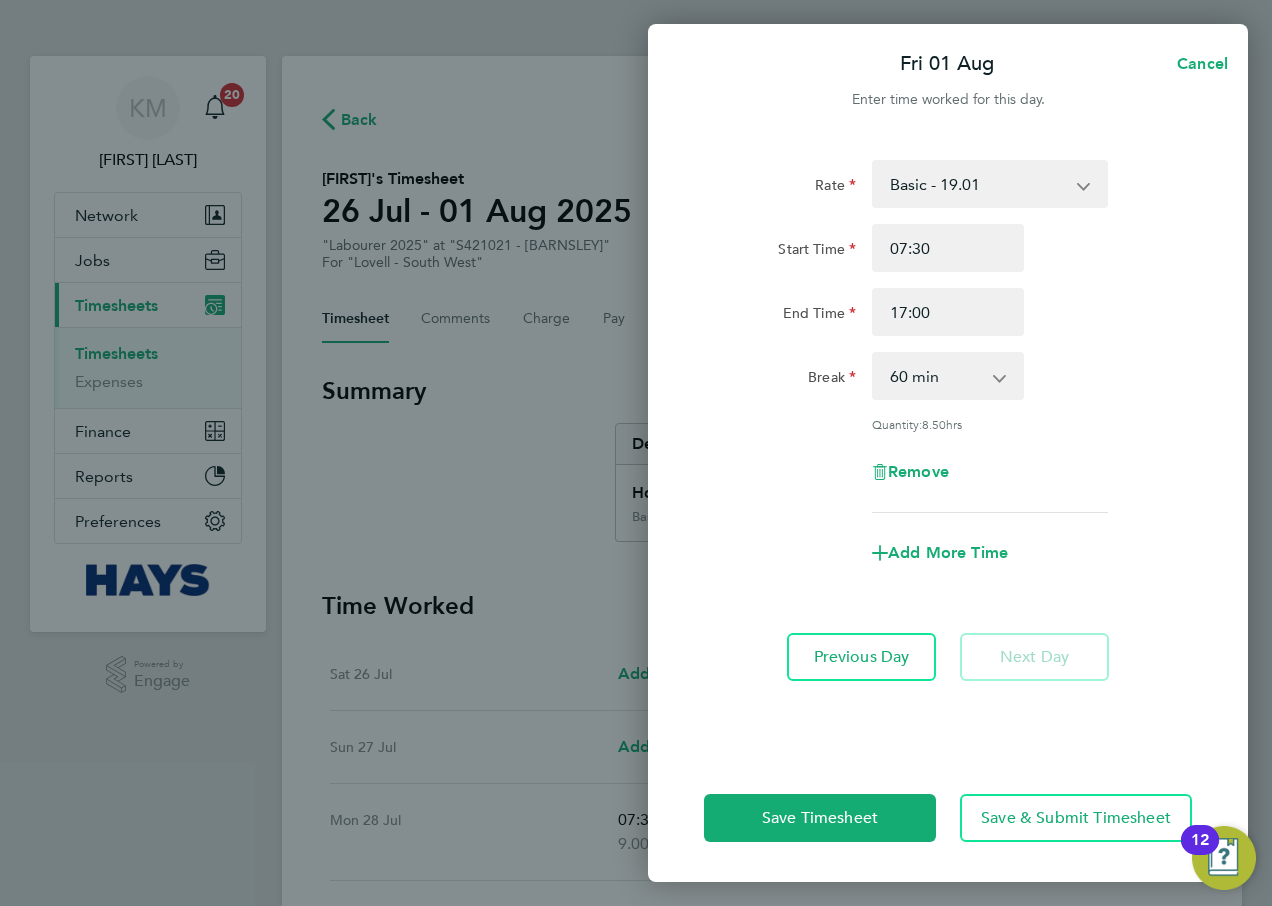 click 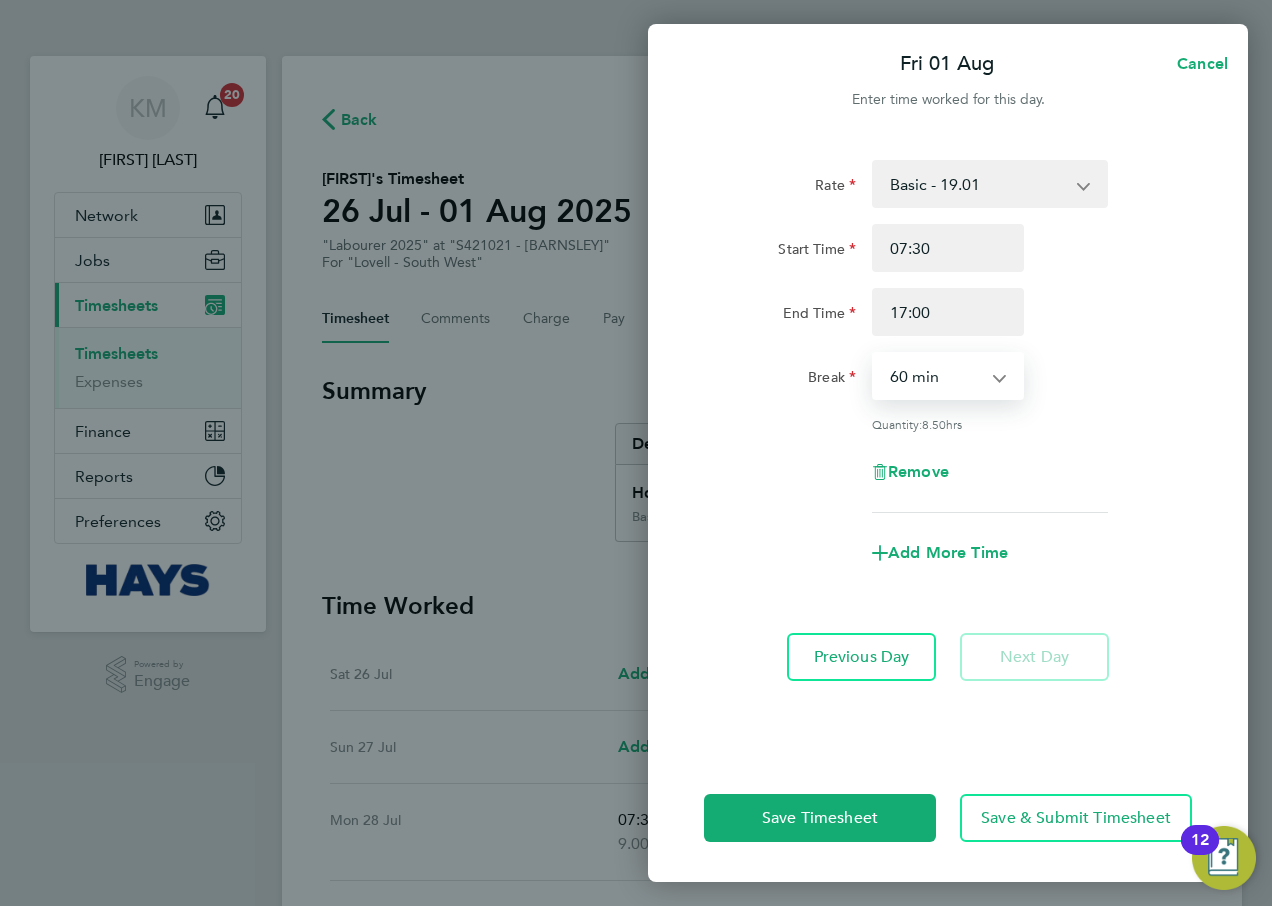 select on "30" 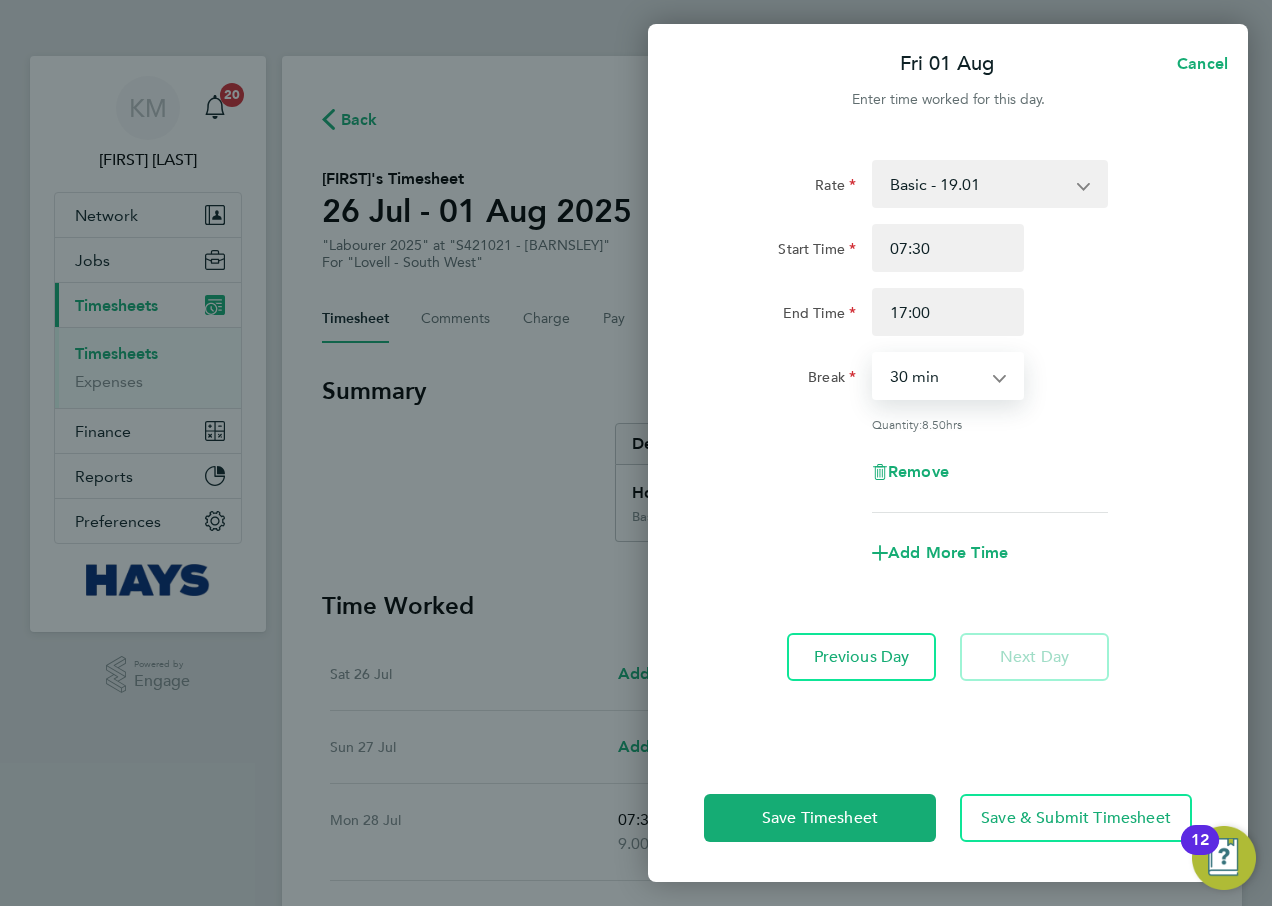 click on "0 min   15 min   30 min   45 min   60 min   75 min   90 min" at bounding box center (936, 376) 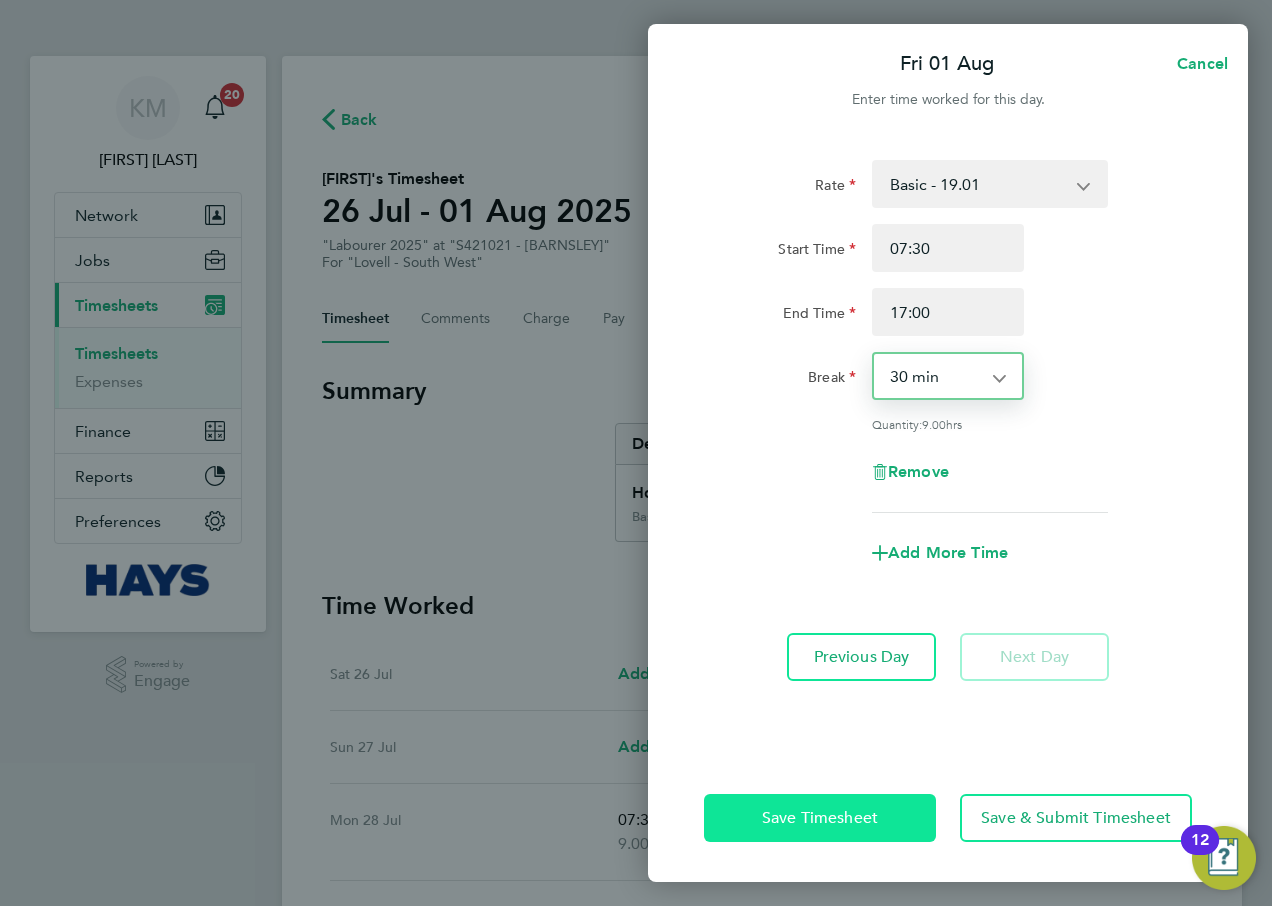 click on "Save Timesheet" 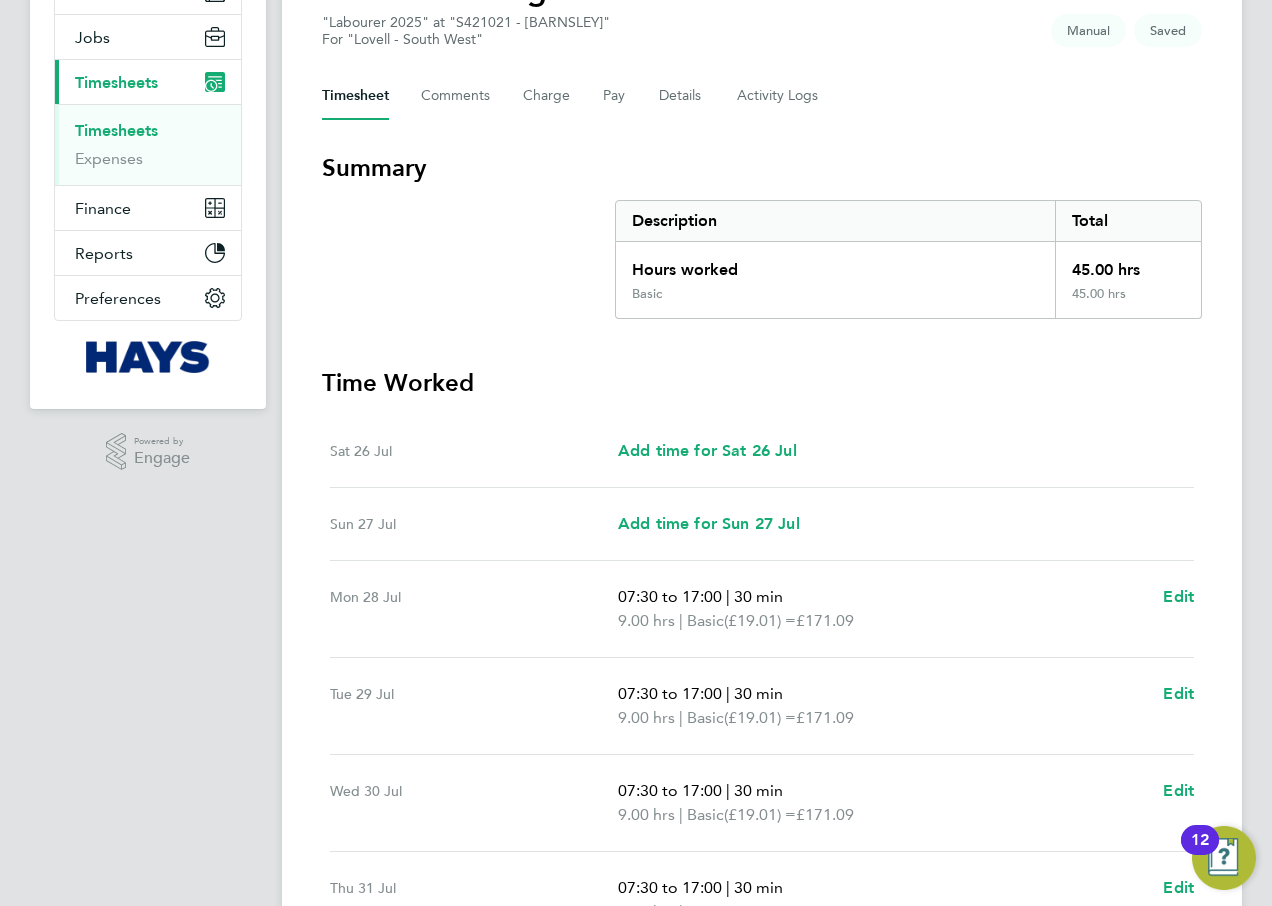 scroll, scrollTop: 539, scrollLeft: 0, axis: vertical 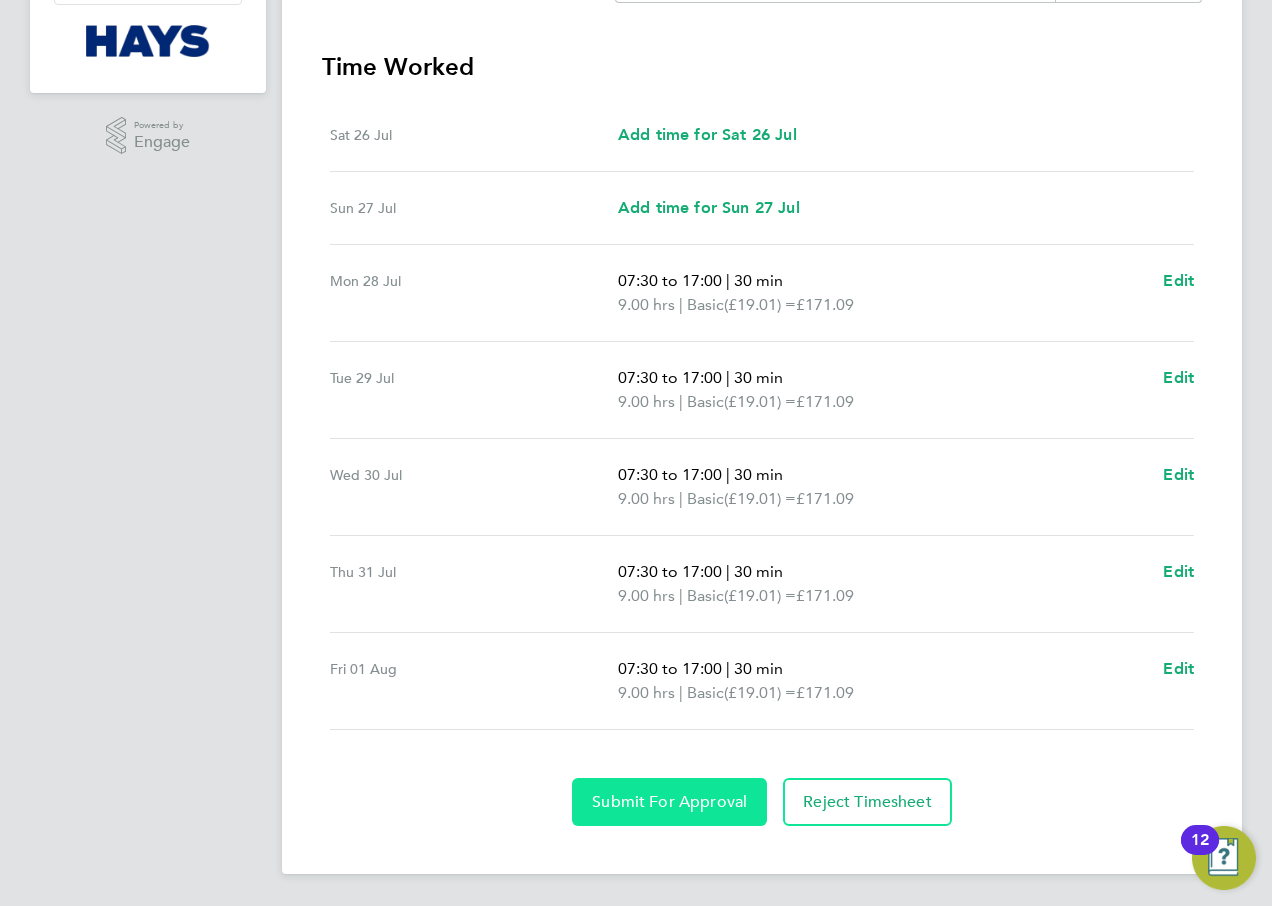 click on "Submit For Approval" 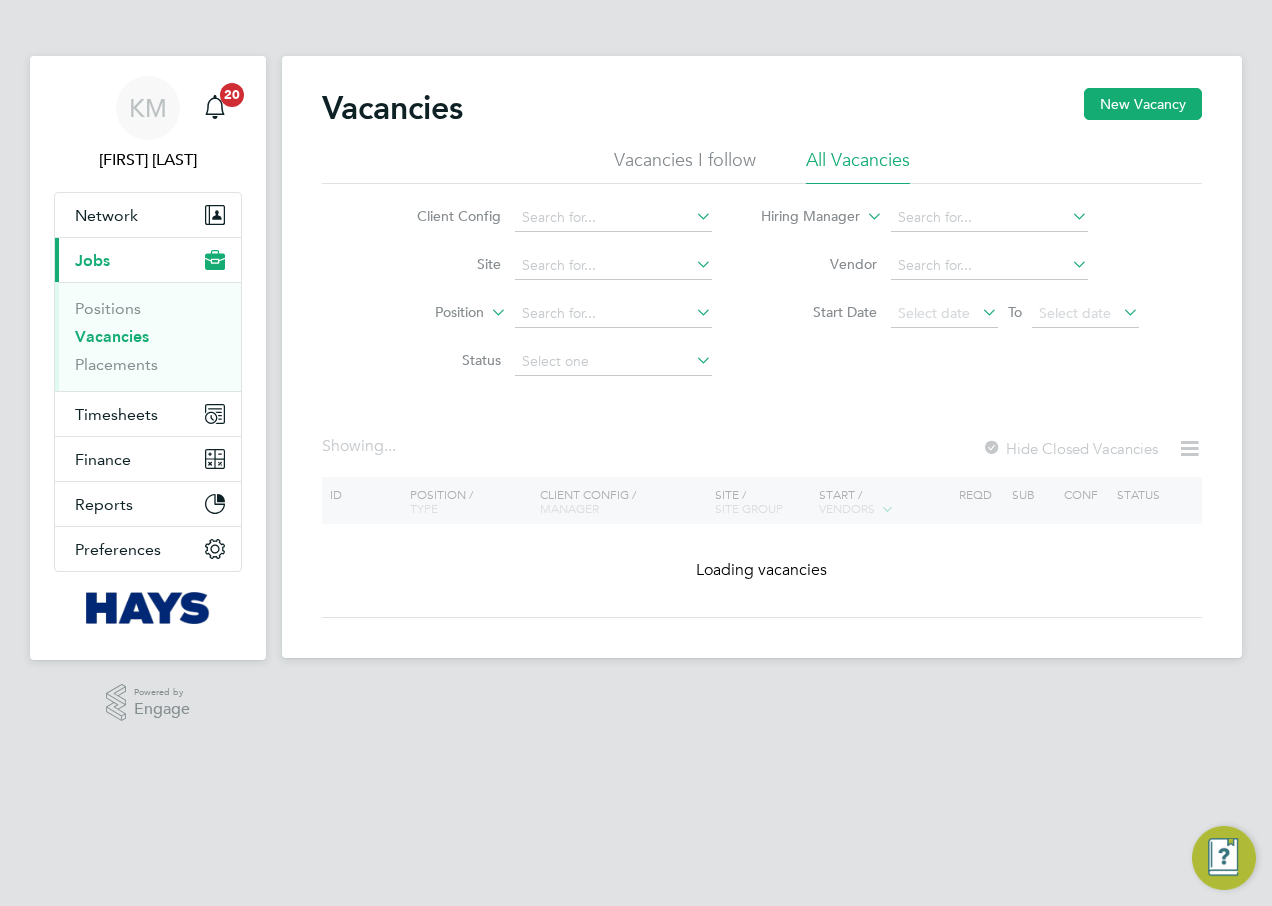 scroll, scrollTop: 0, scrollLeft: 0, axis: both 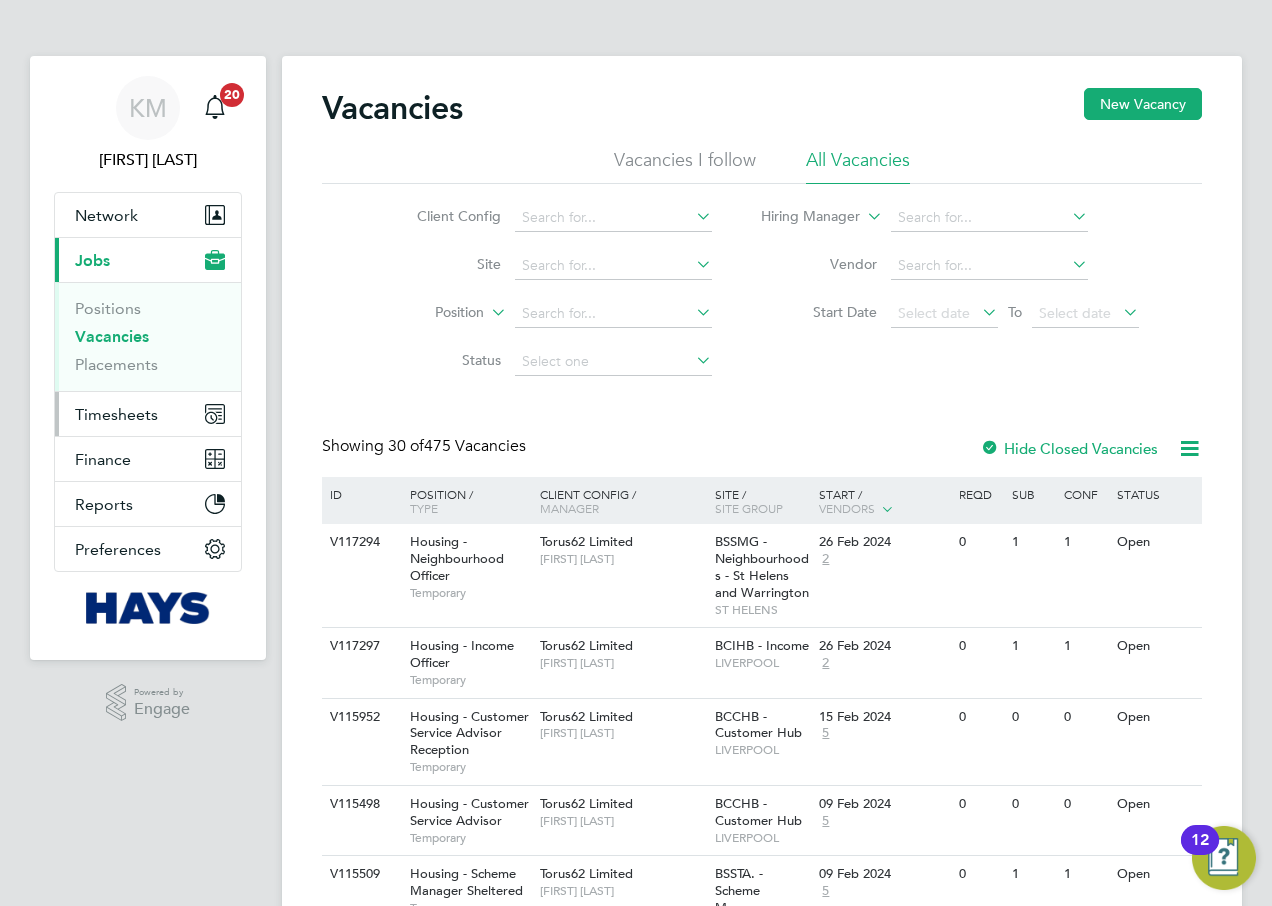 click on "Timesheets" at bounding box center (116, 414) 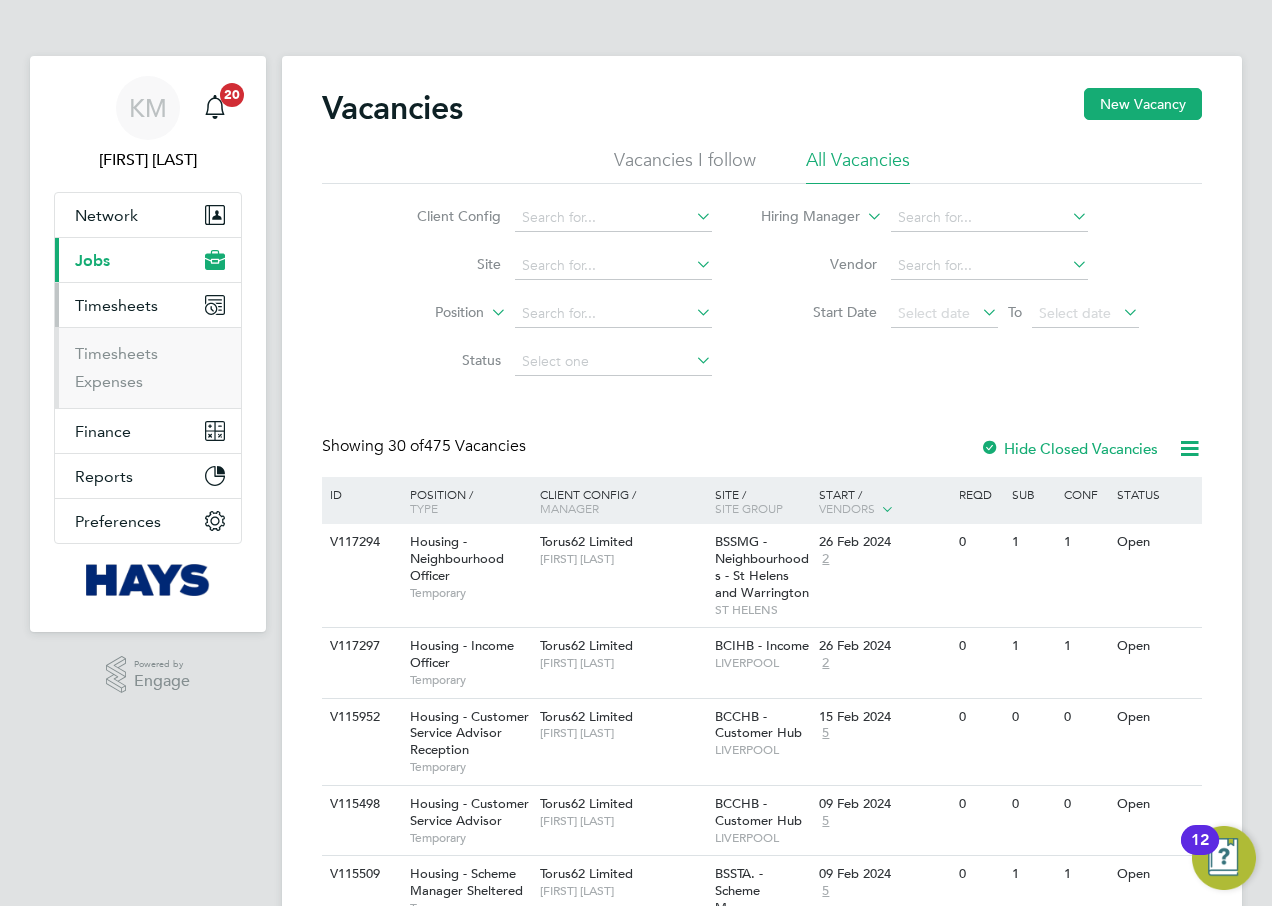 click on "Timesheets" at bounding box center (116, 305) 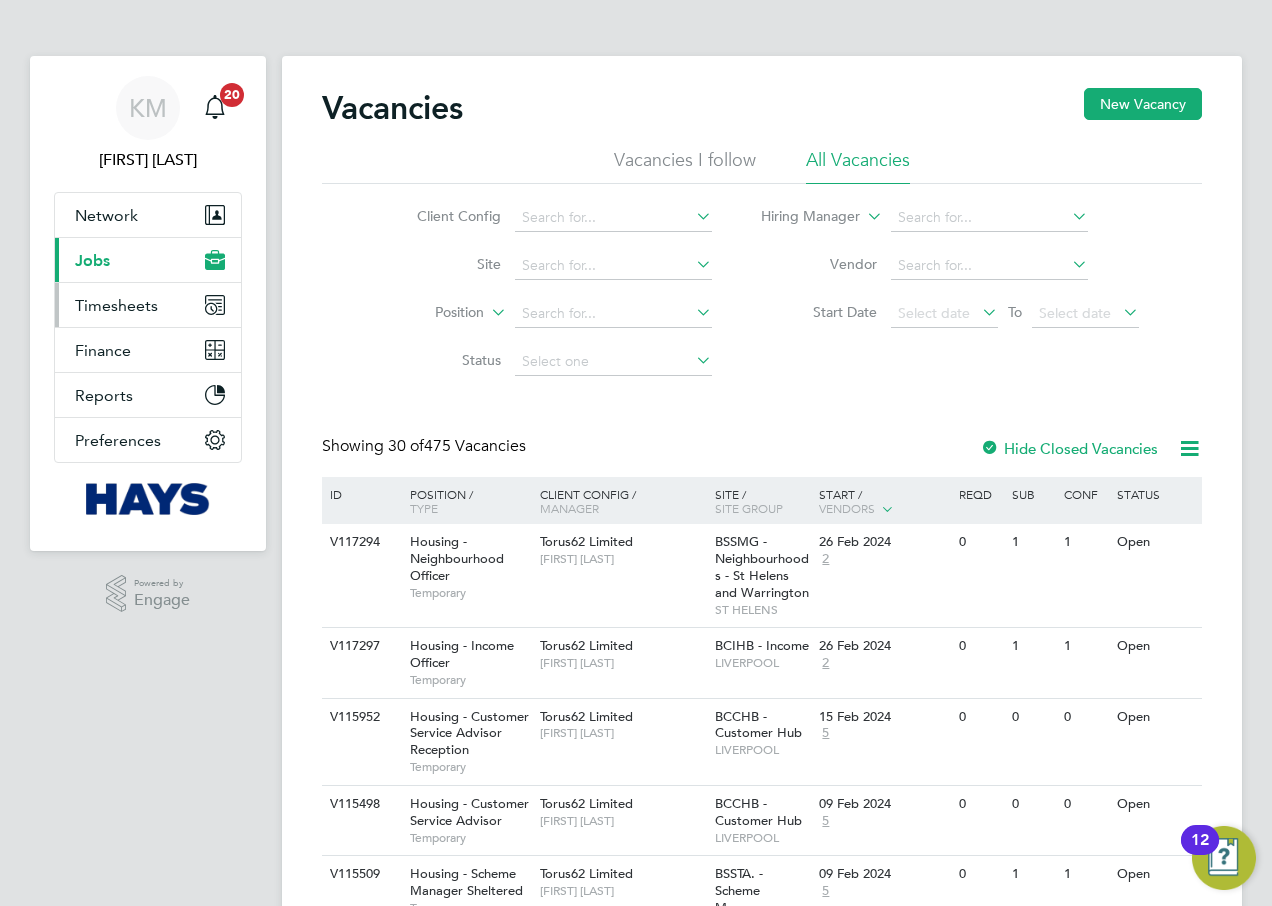click on "Timesheets" at bounding box center [116, 305] 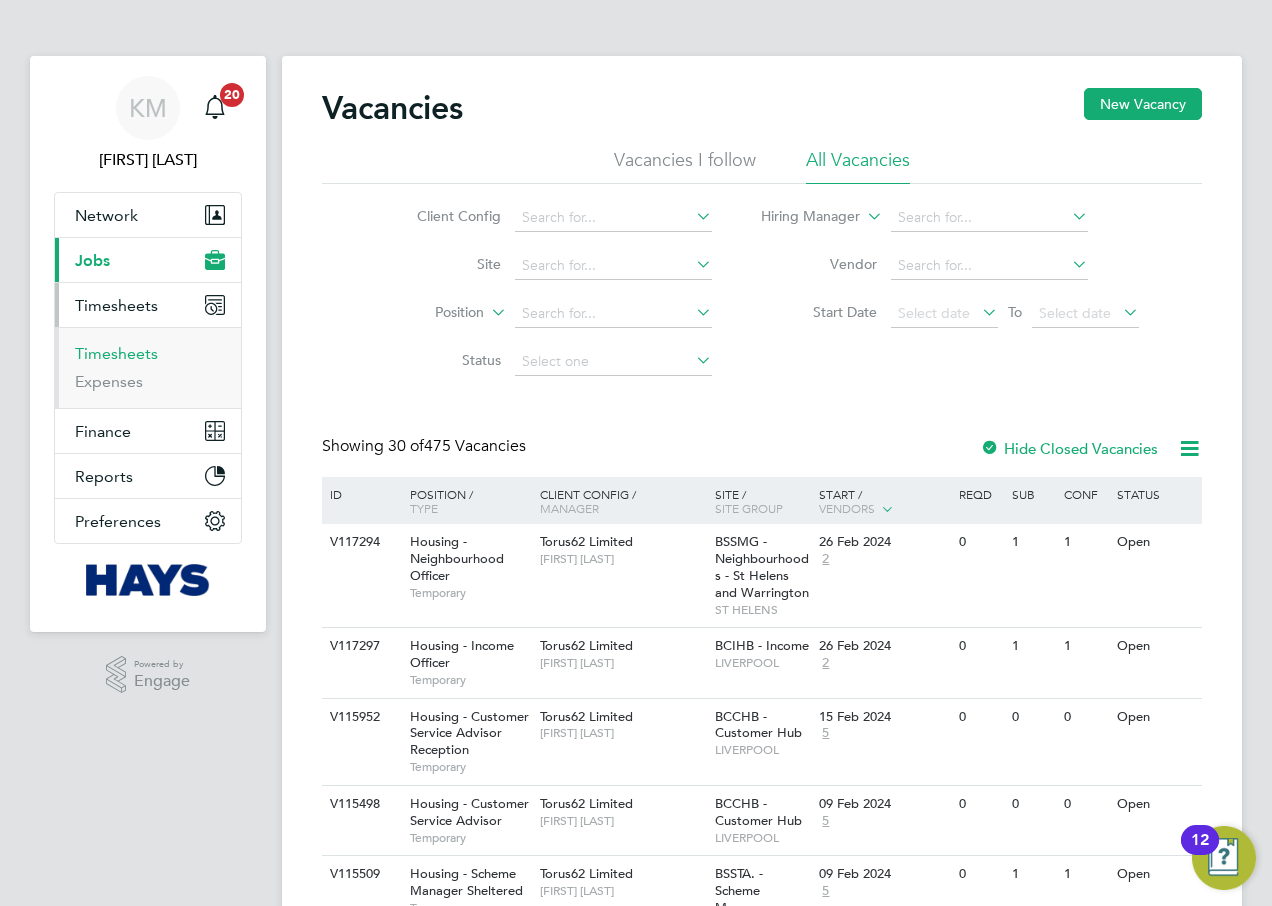 click on "Timesheets" at bounding box center (116, 353) 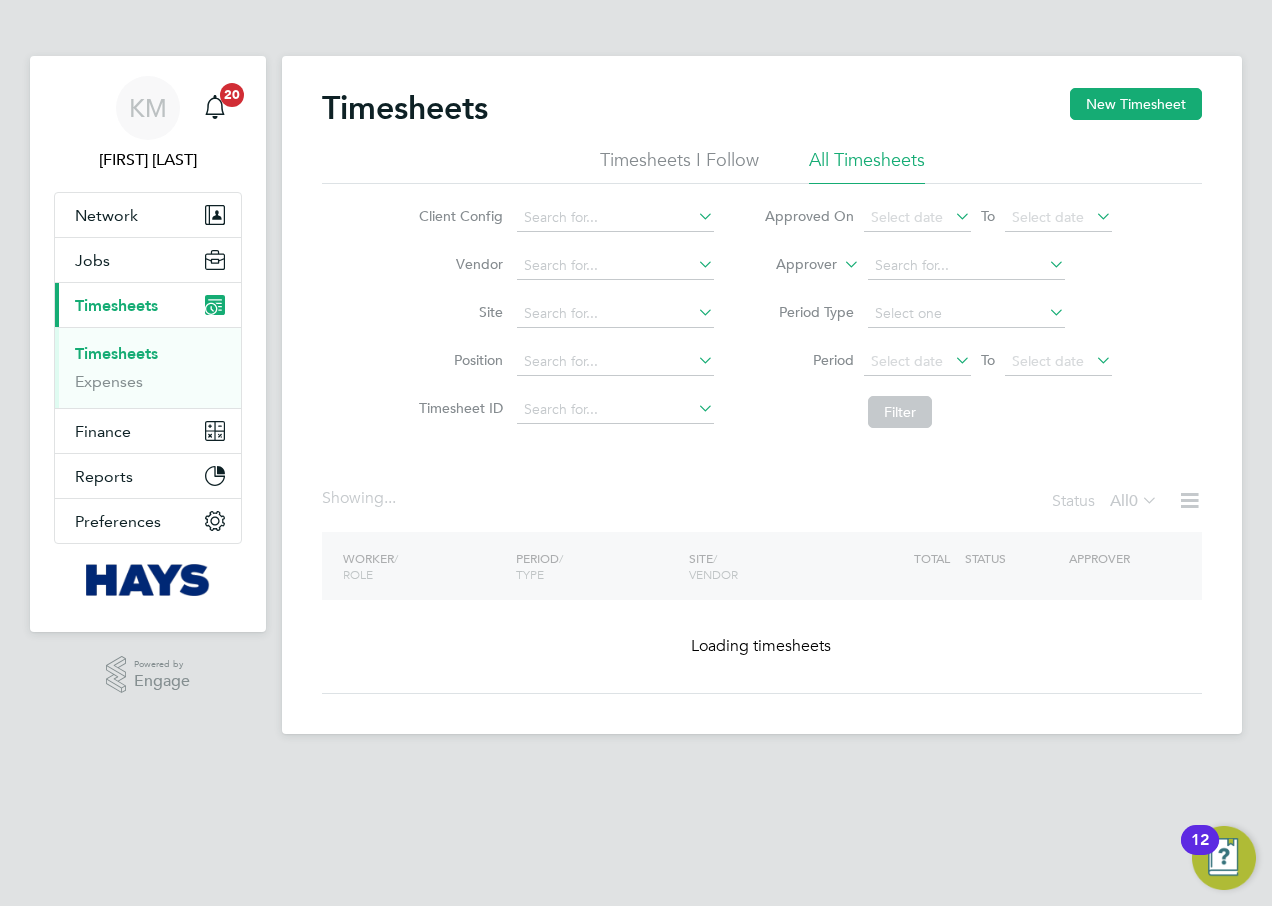 click 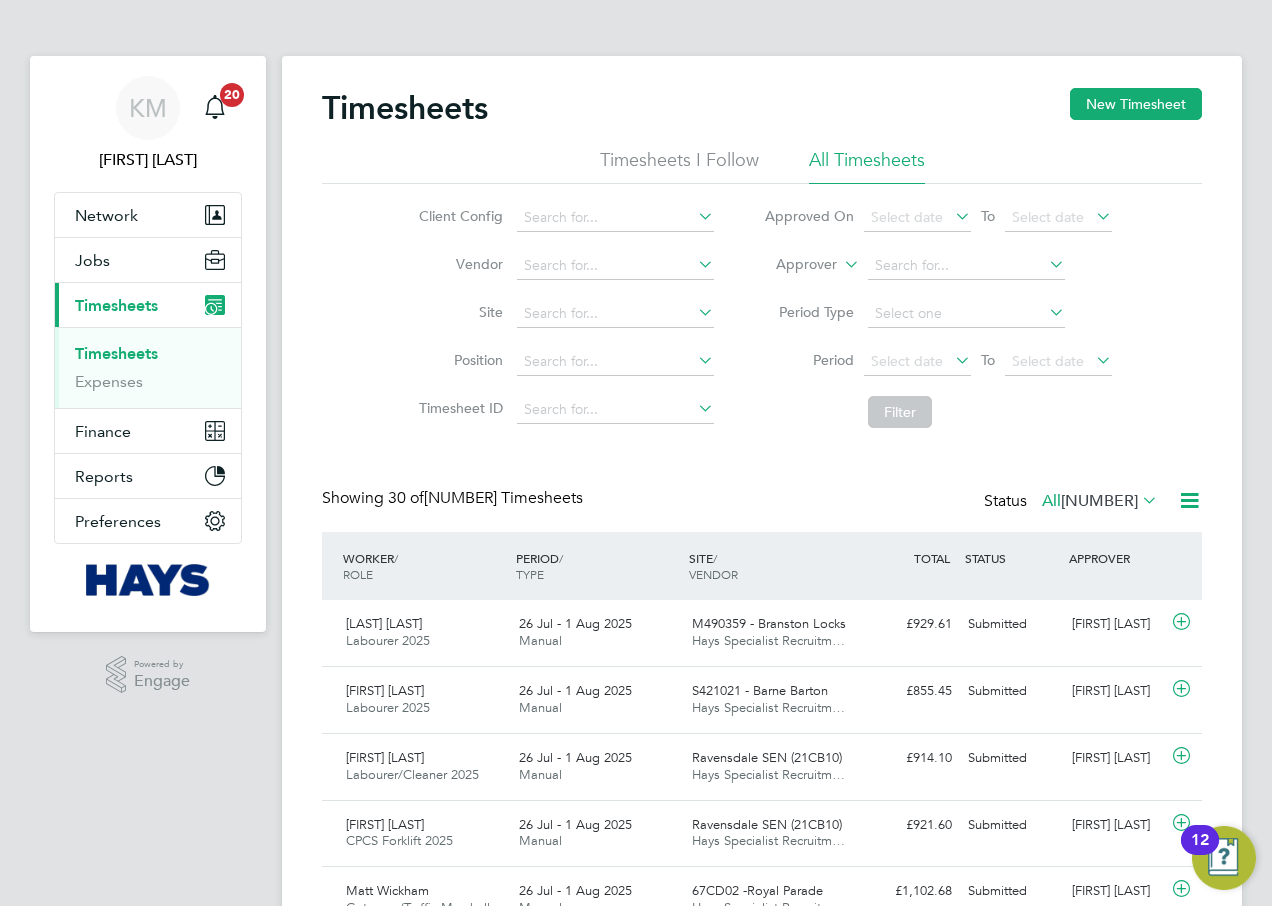 scroll, scrollTop: 10, scrollLeft: 10, axis: both 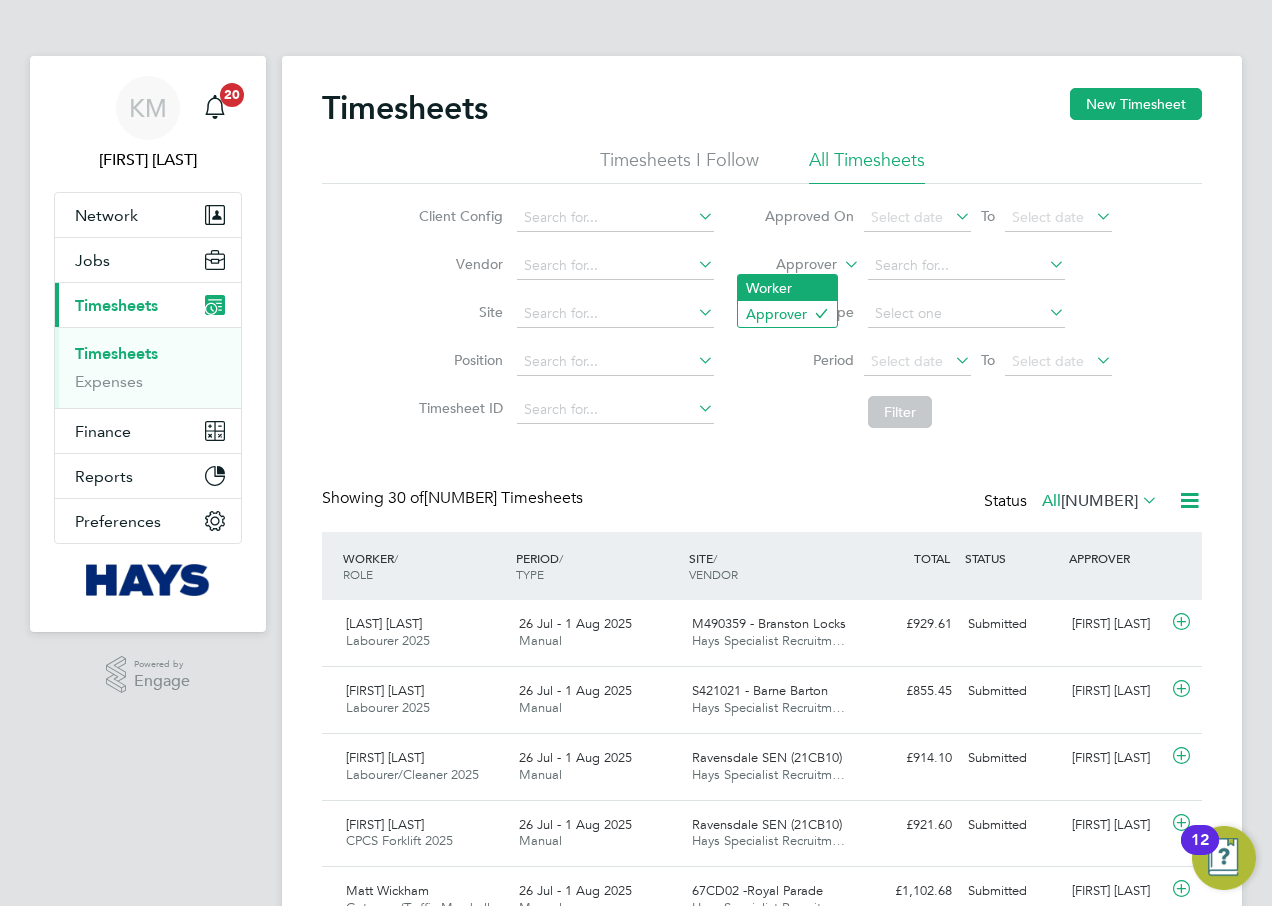 click on "Worker" 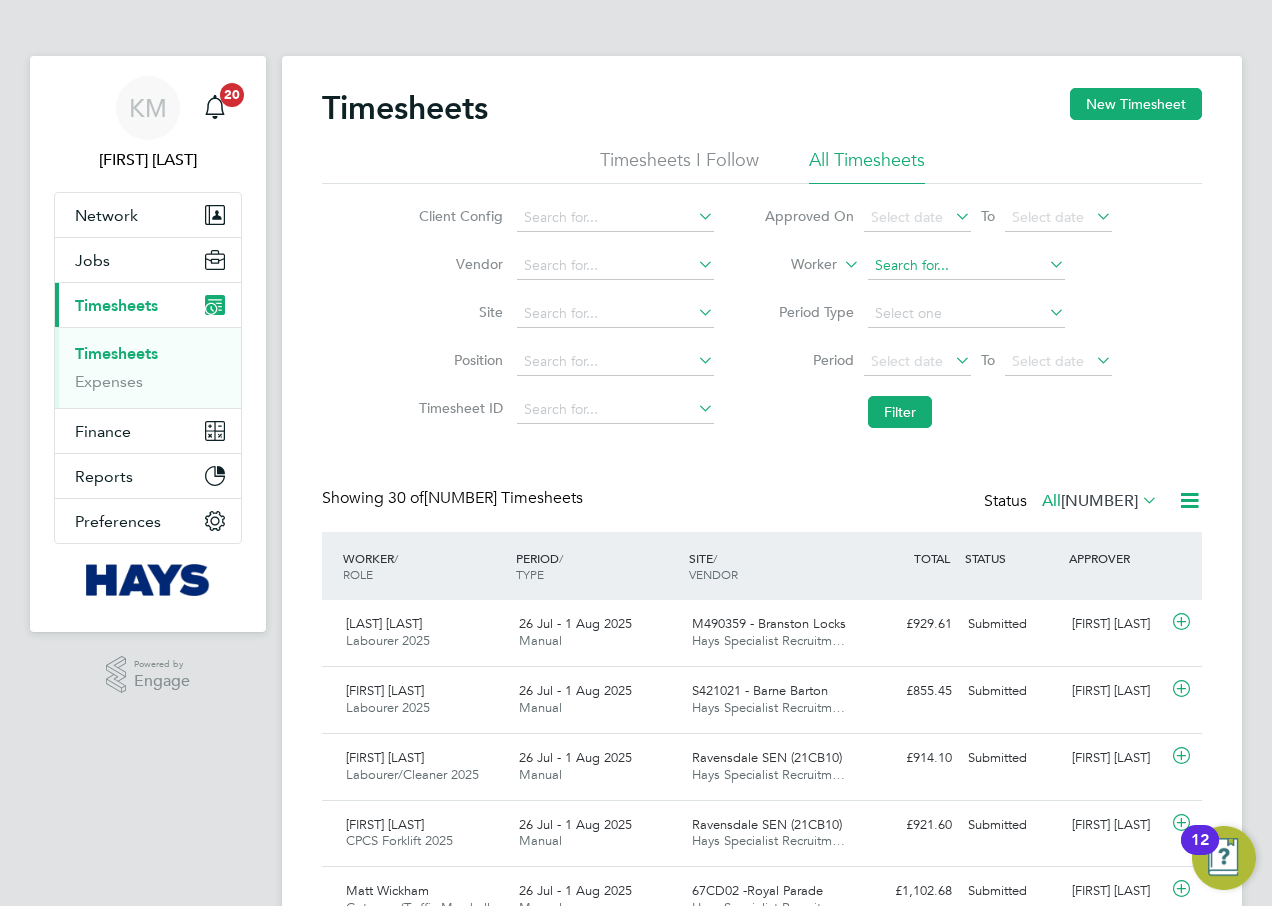 drag, startPoint x: 852, startPoint y: 270, endPoint x: 912, endPoint y: 261, distance: 60.671246 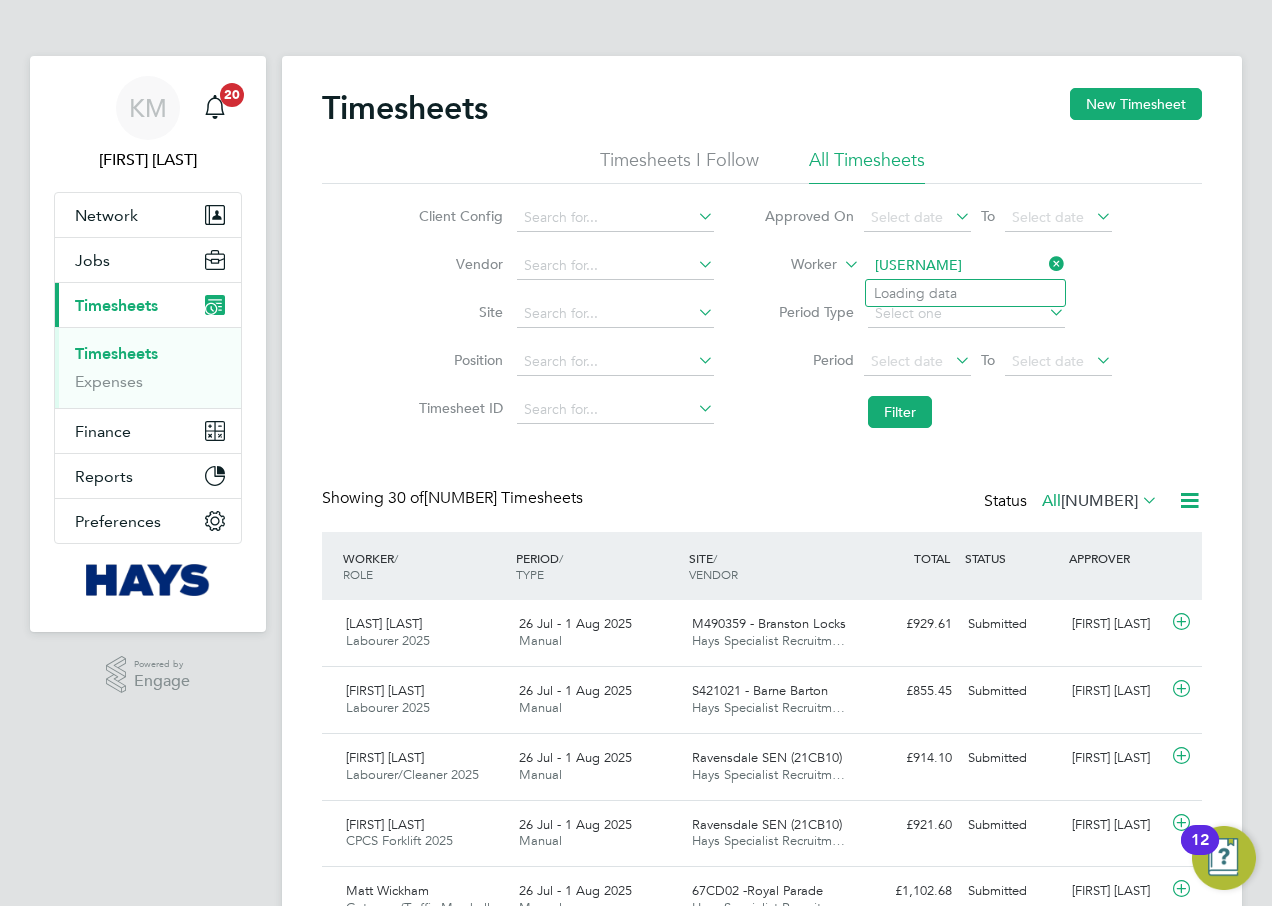 type on "mark samuel" 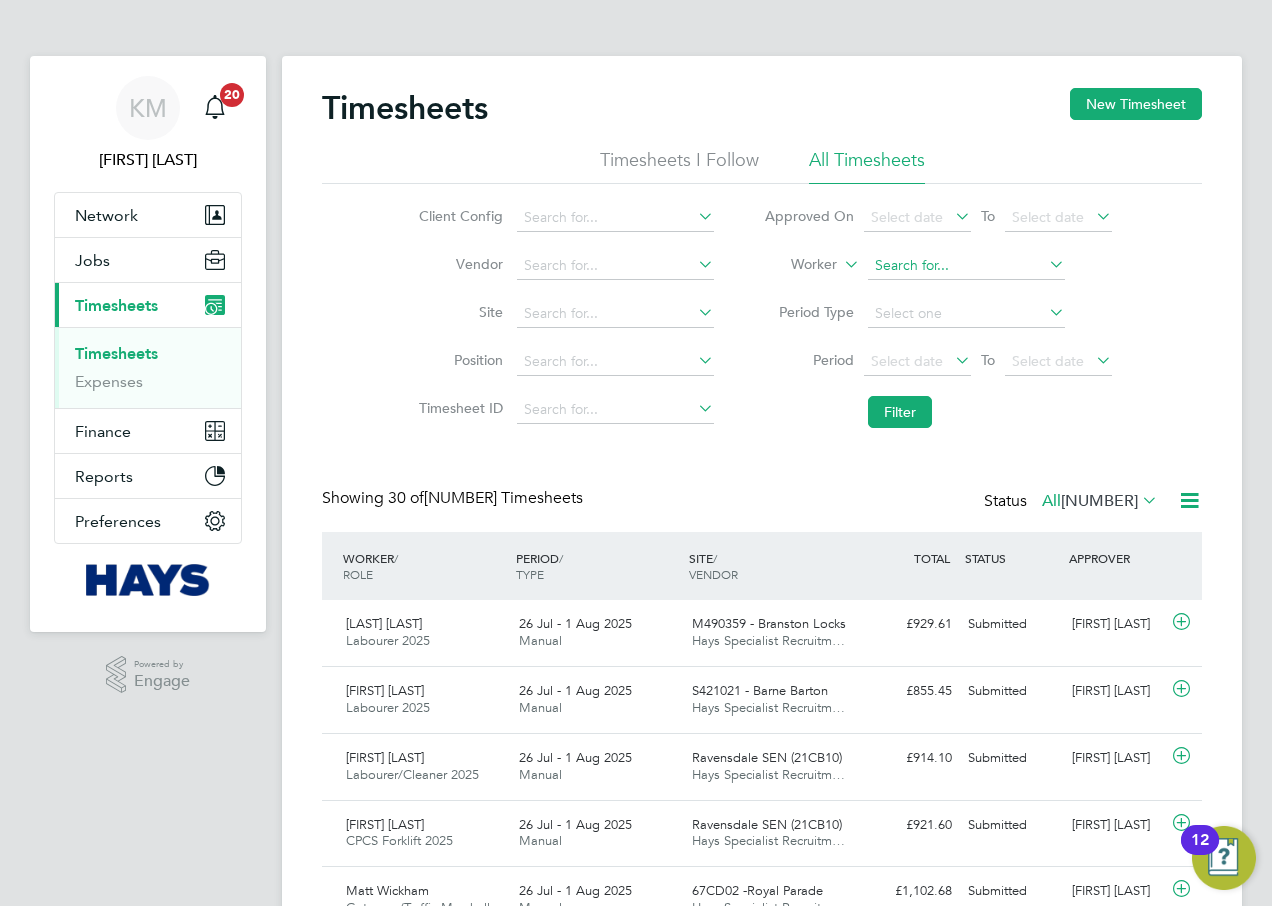 click 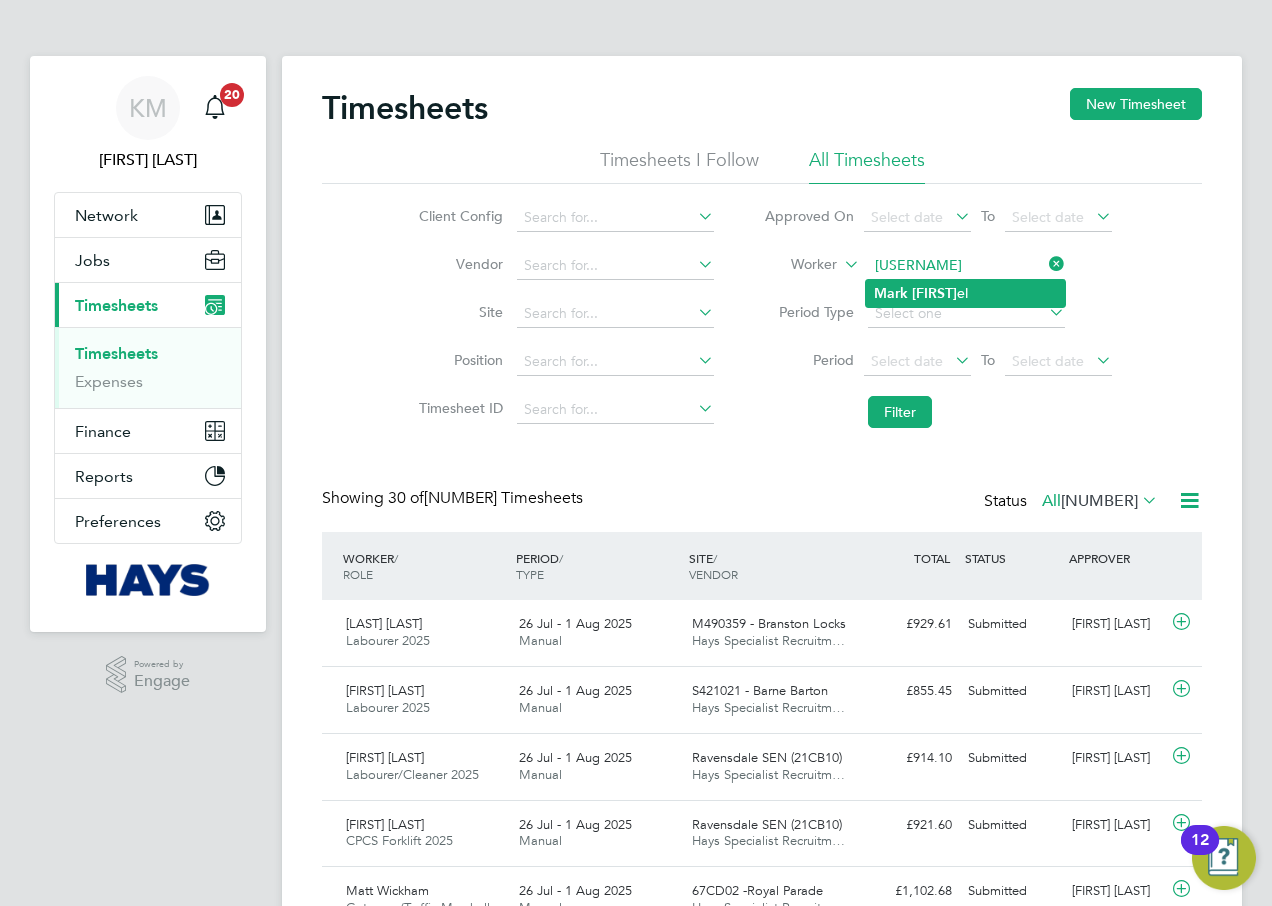 click on "Mark   Samu el" 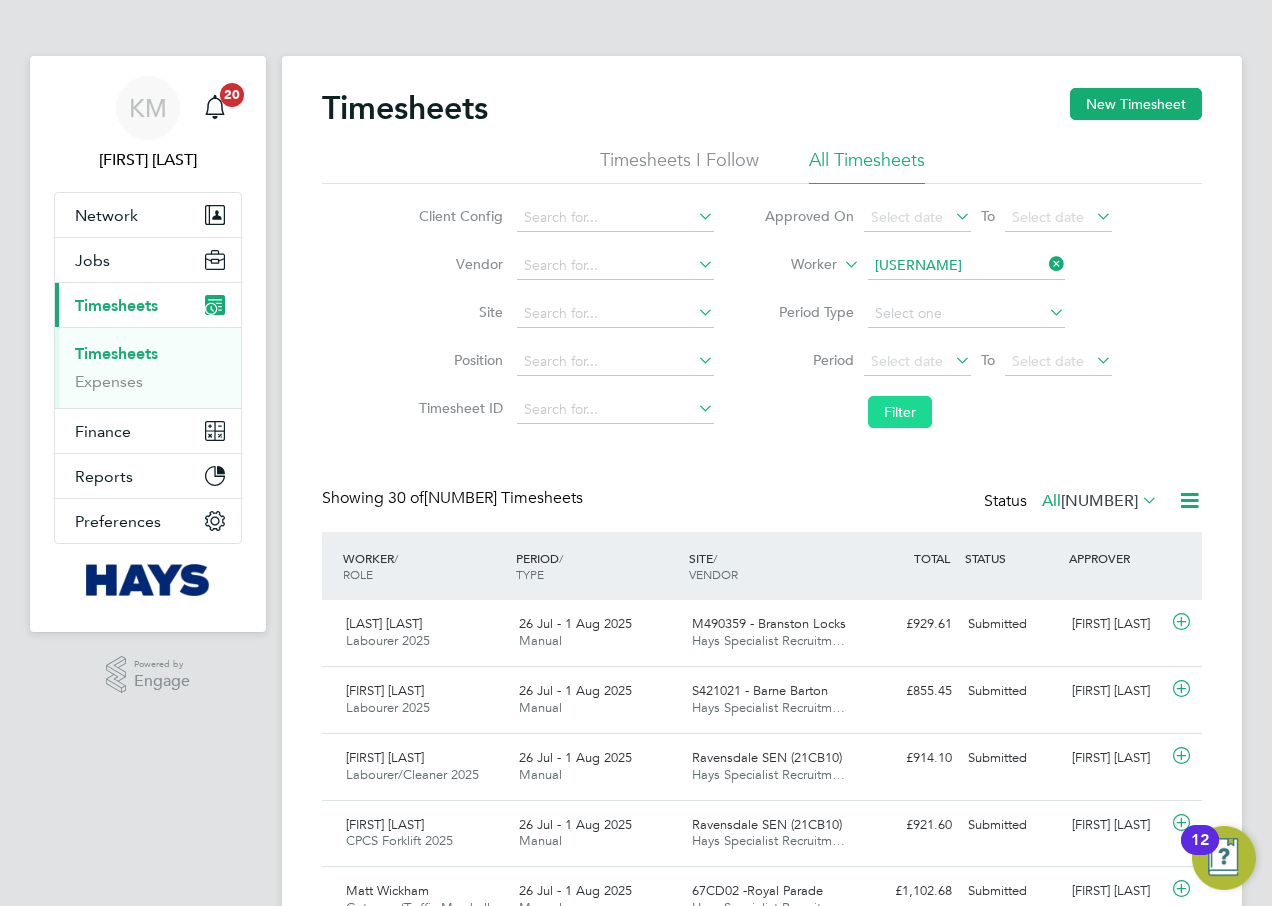 click on "Filter" 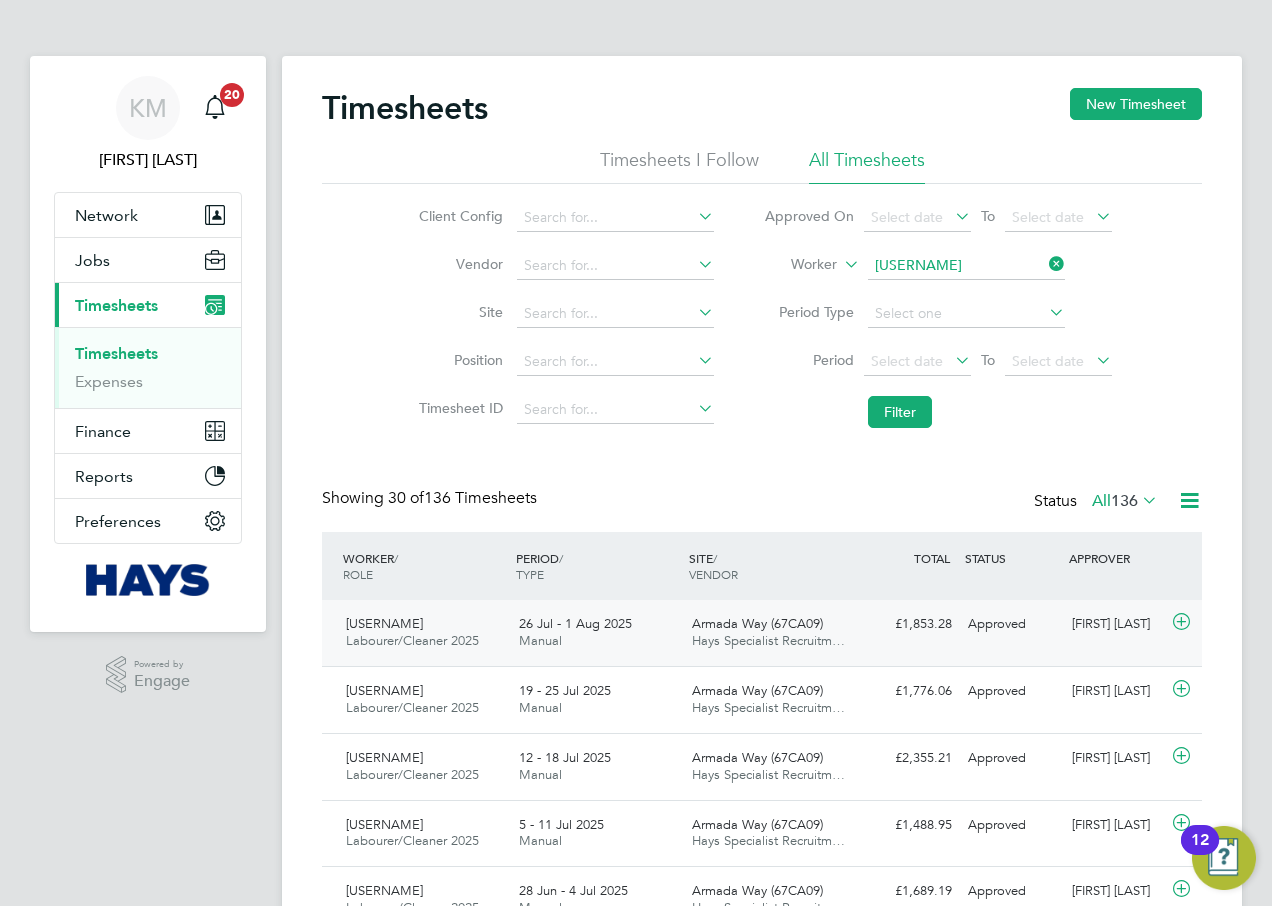 click on "26 Jul - 1 Aug 2025 Manual" 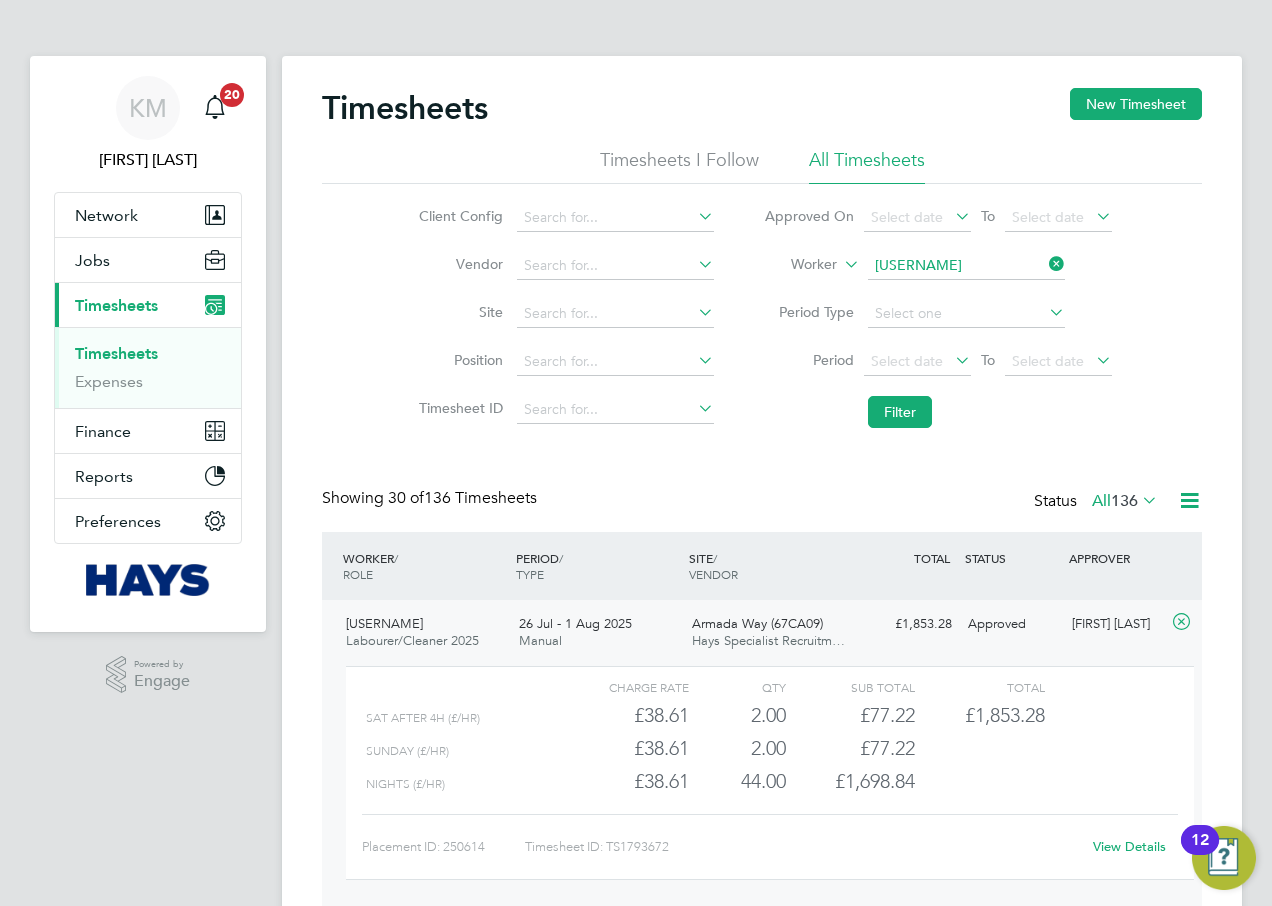 click on "View Details" 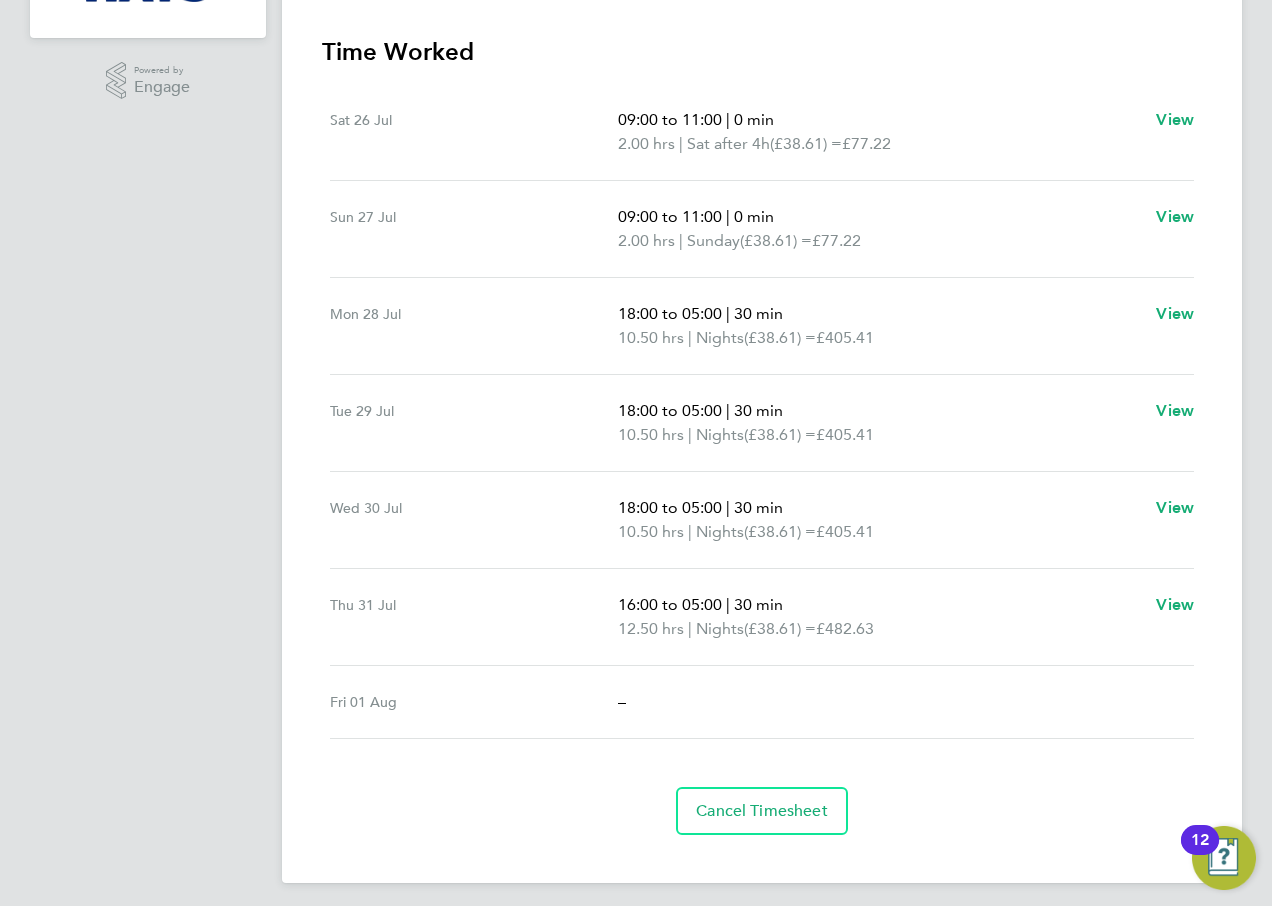 scroll, scrollTop: 603, scrollLeft: 0, axis: vertical 